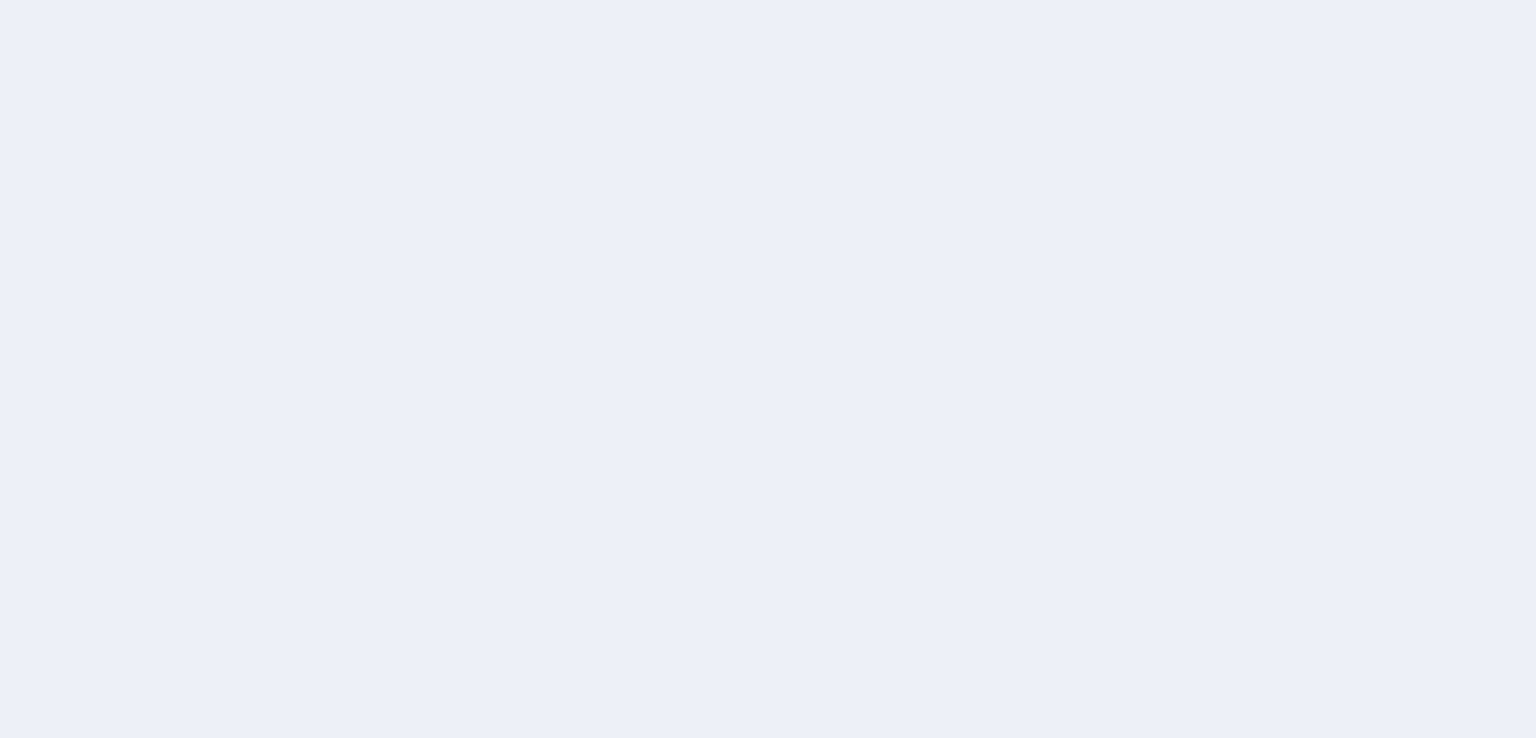 scroll, scrollTop: 0, scrollLeft: 0, axis: both 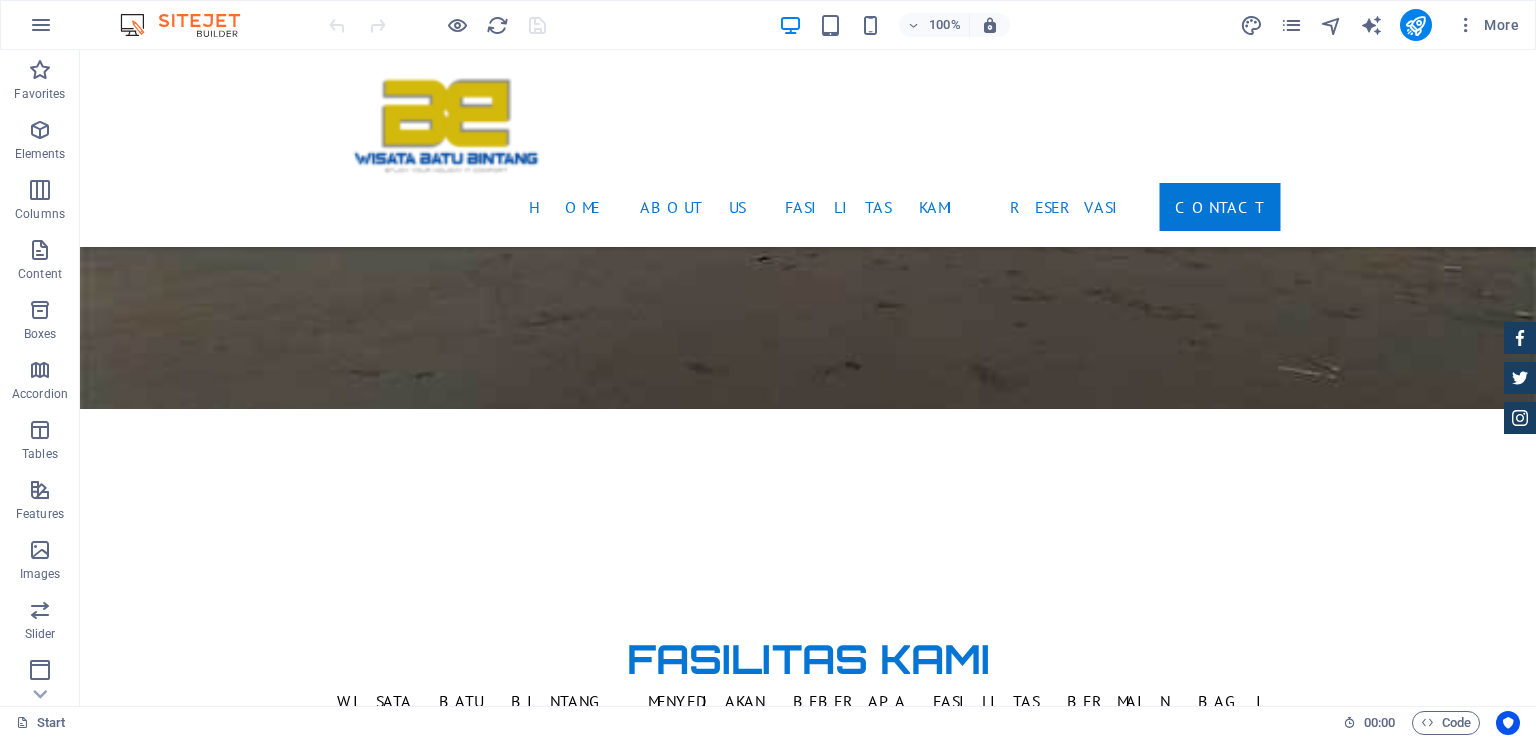 click at bounding box center [808, 5360] 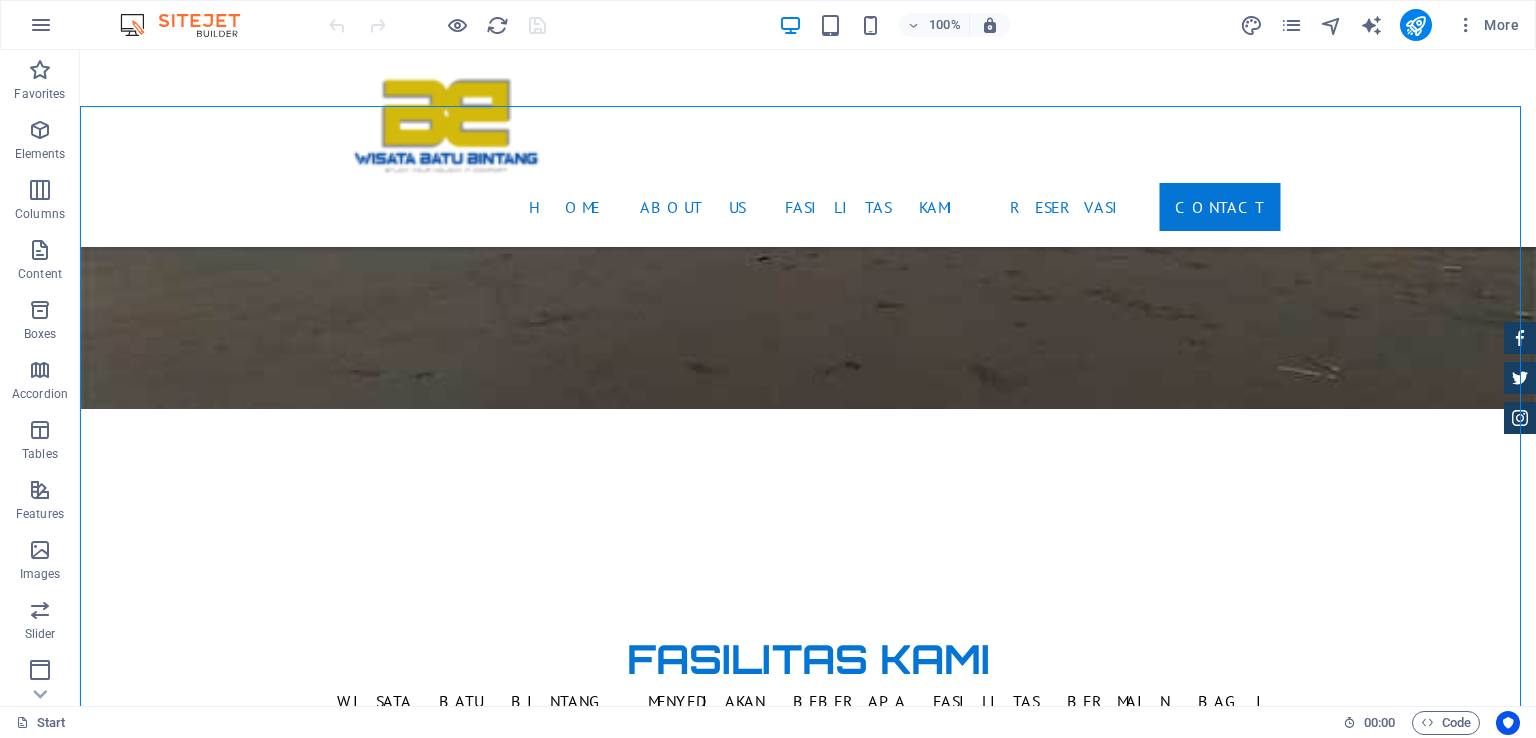 click at bounding box center (808, 5360) 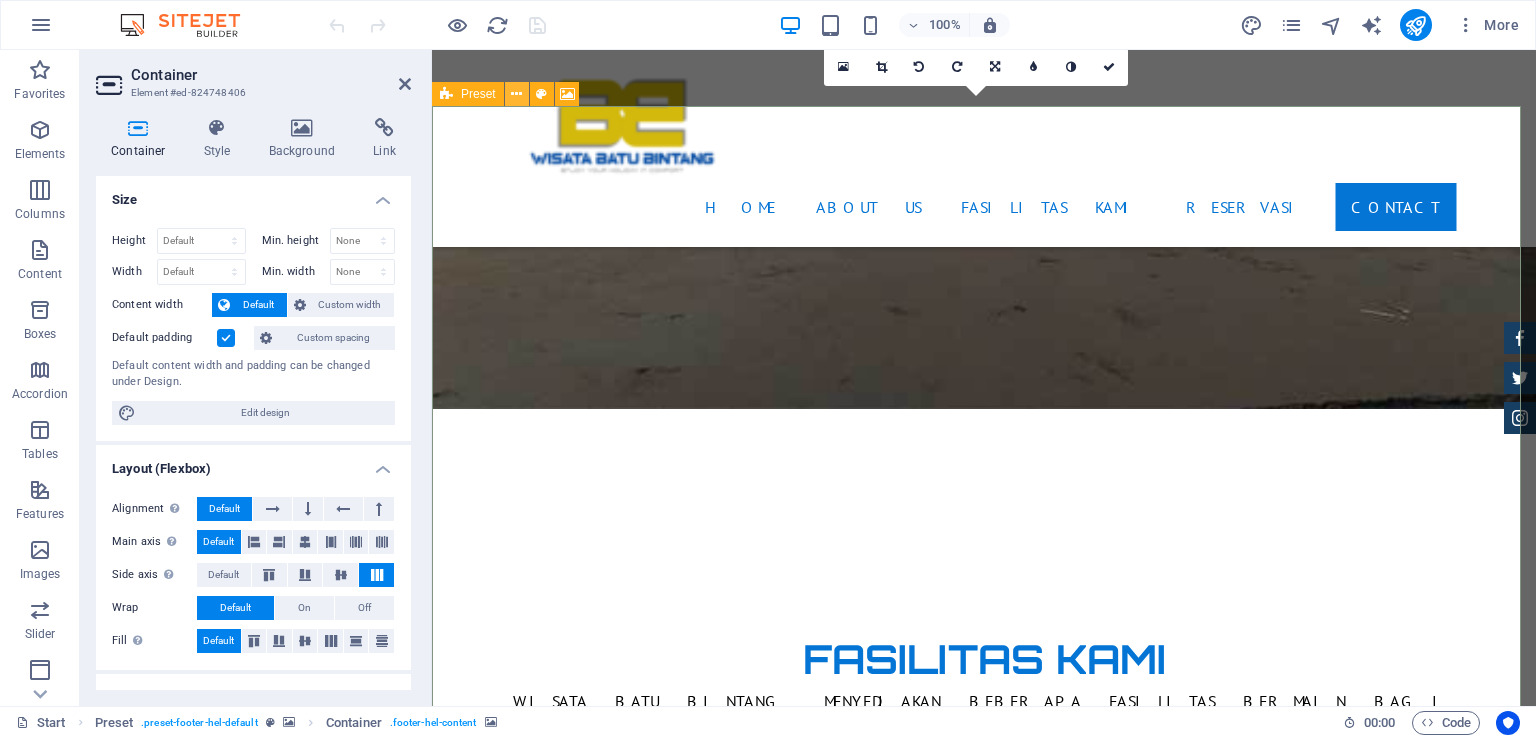 click at bounding box center (516, 94) 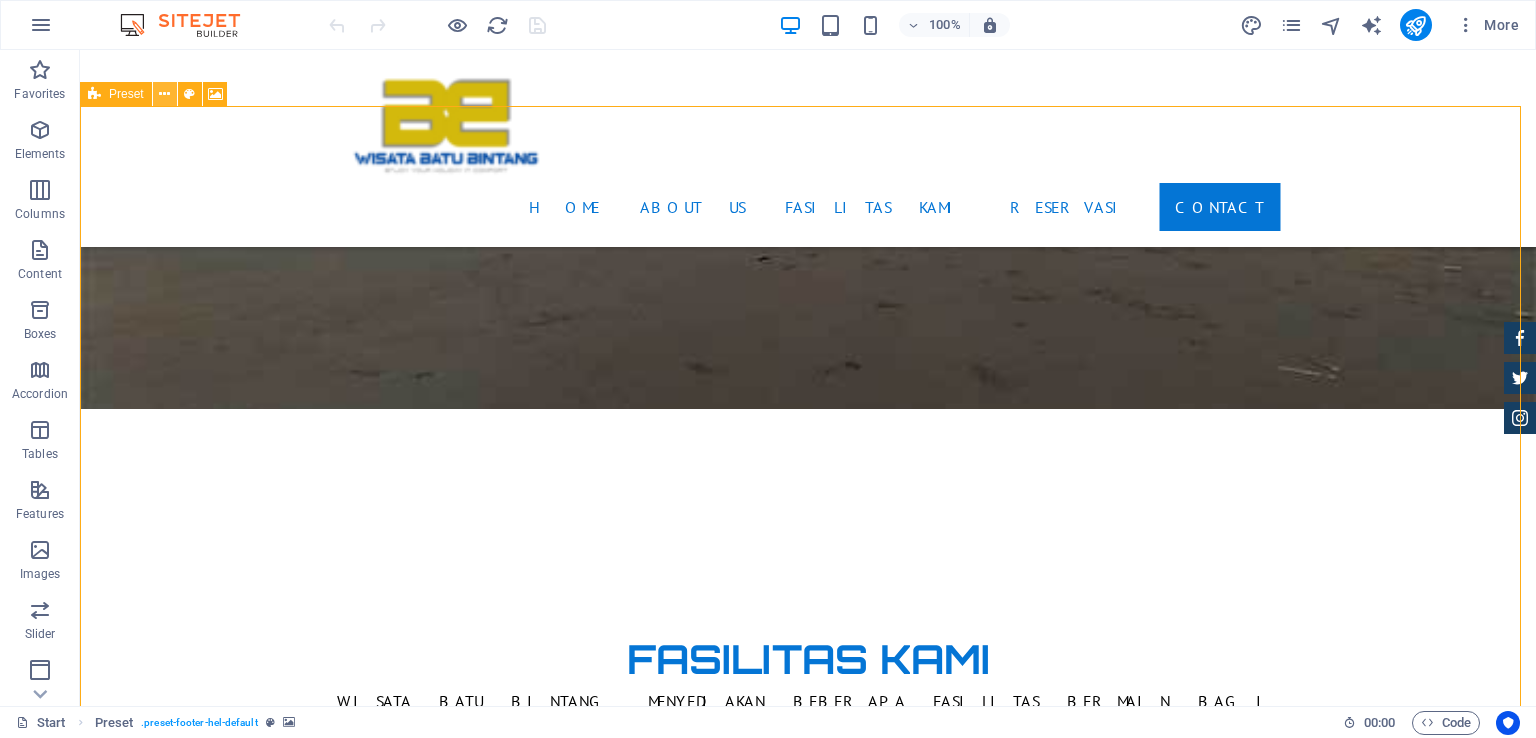 click at bounding box center (164, 94) 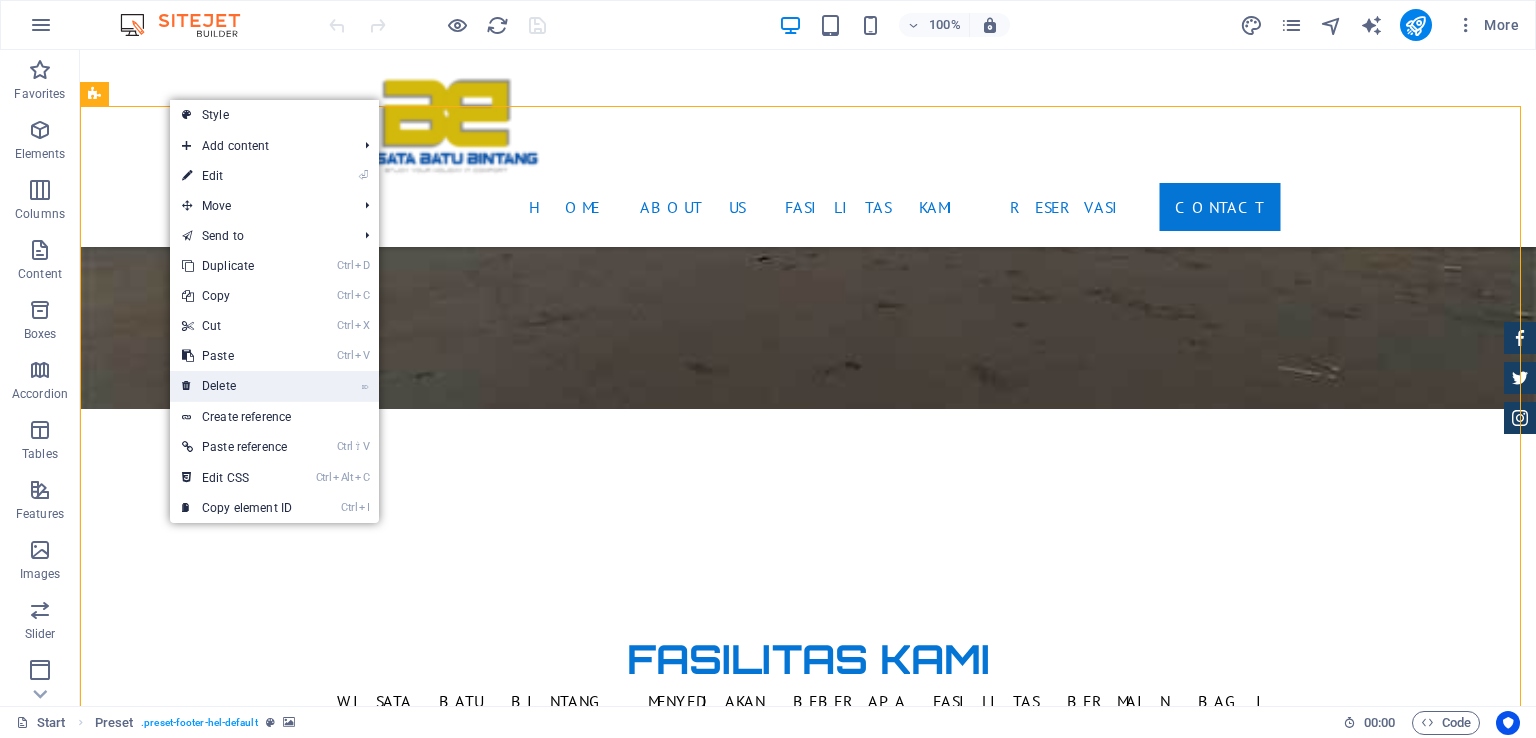 click on "⌦  Delete" at bounding box center (237, 386) 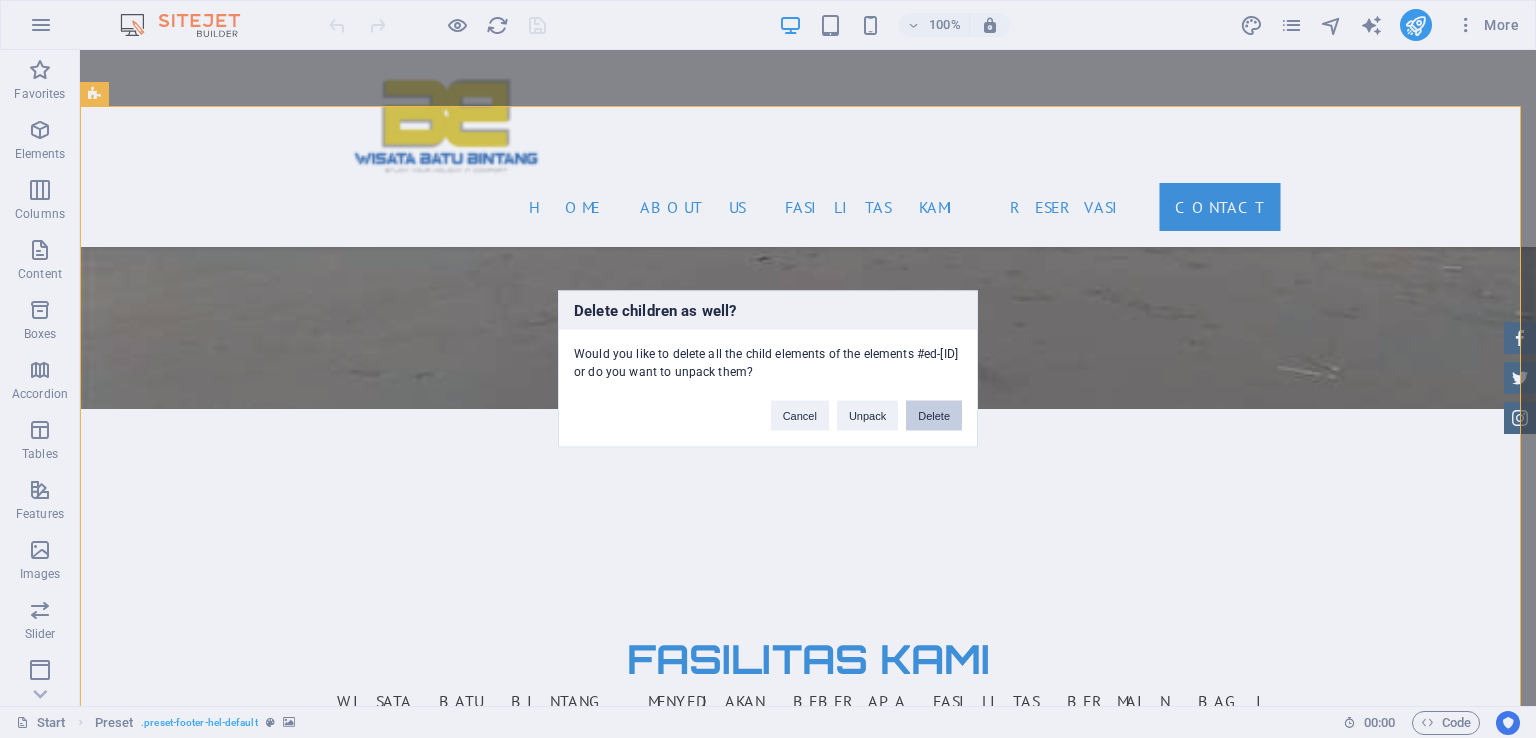 click on "Delete" at bounding box center (934, 416) 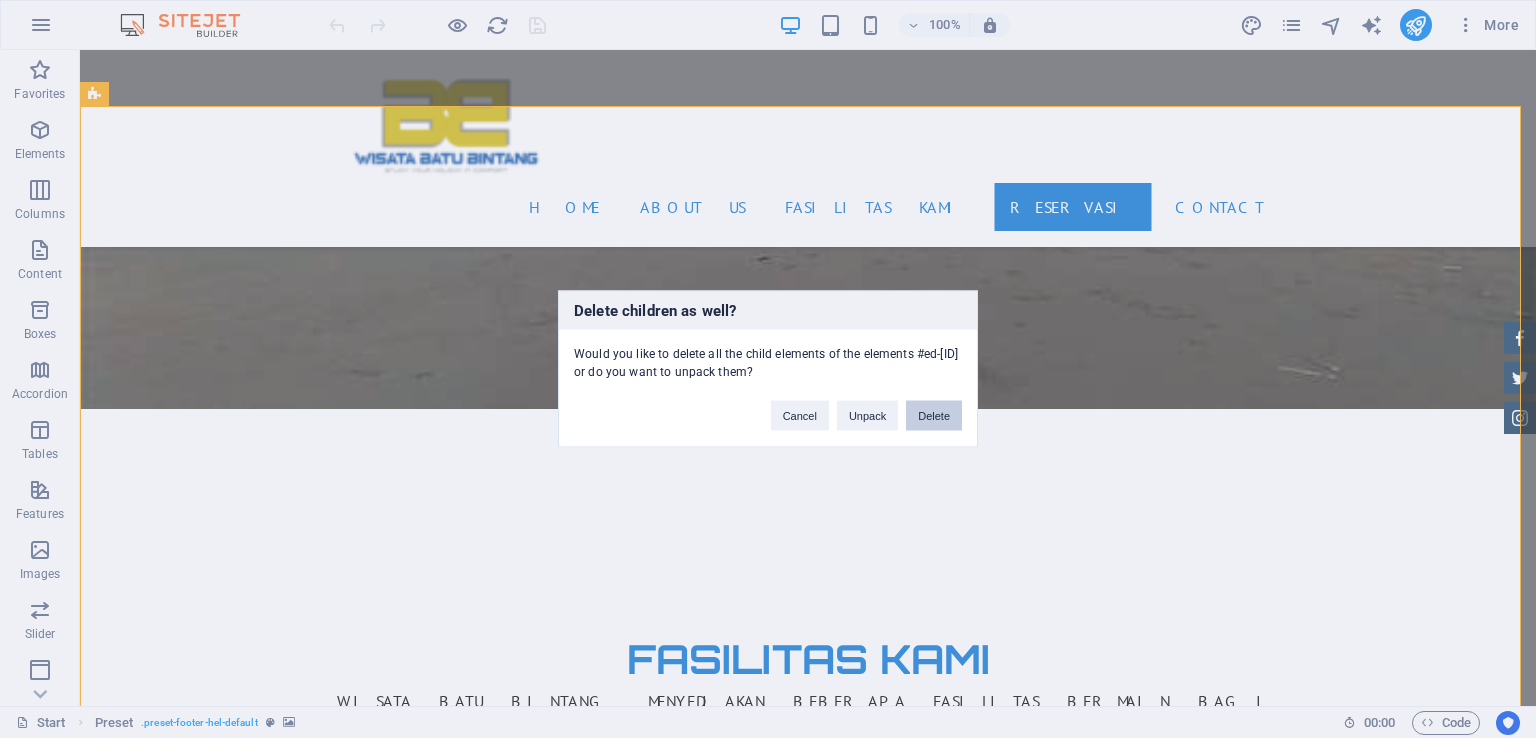 scroll, scrollTop: 2330, scrollLeft: 0, axis: vertical 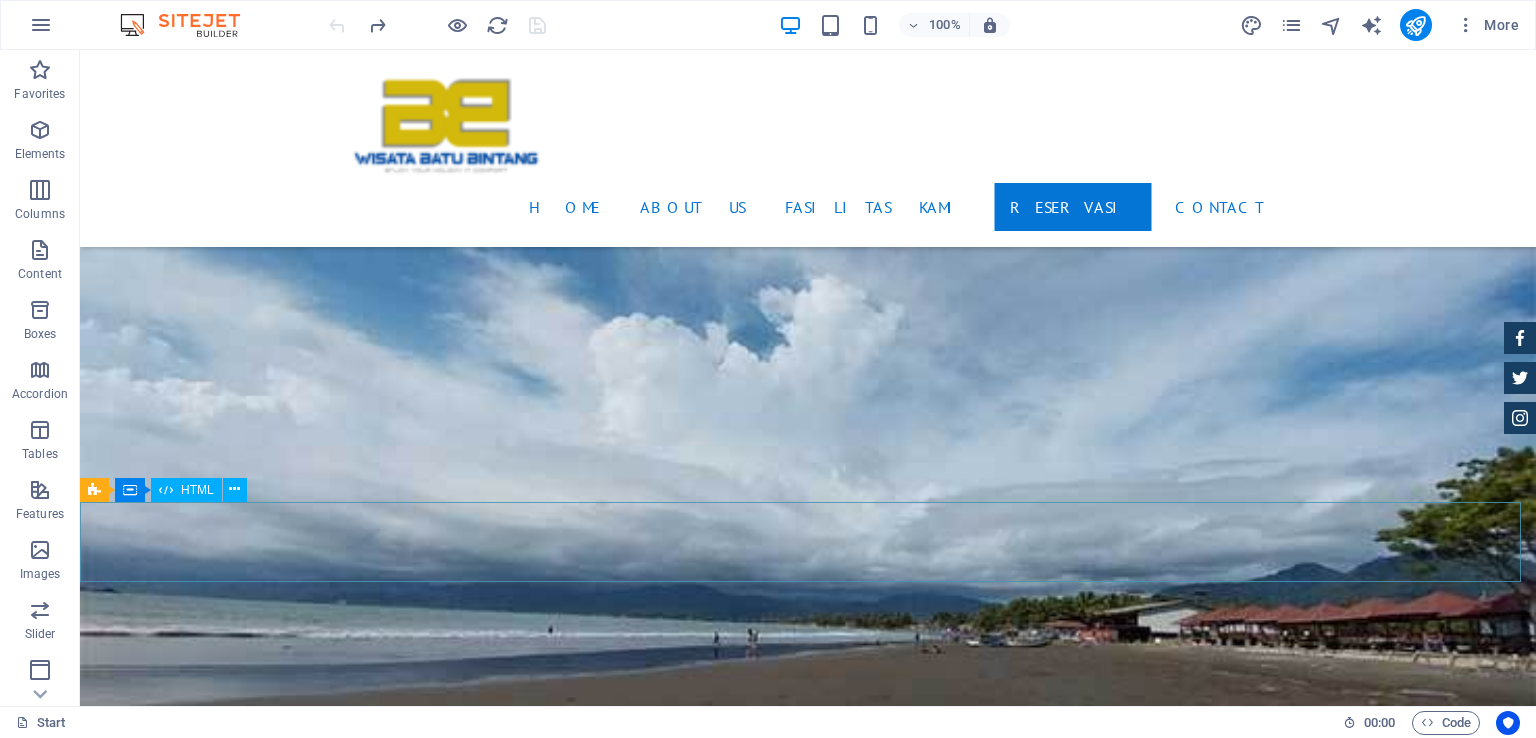 click on "HTML" at bounding box center (197, 490) 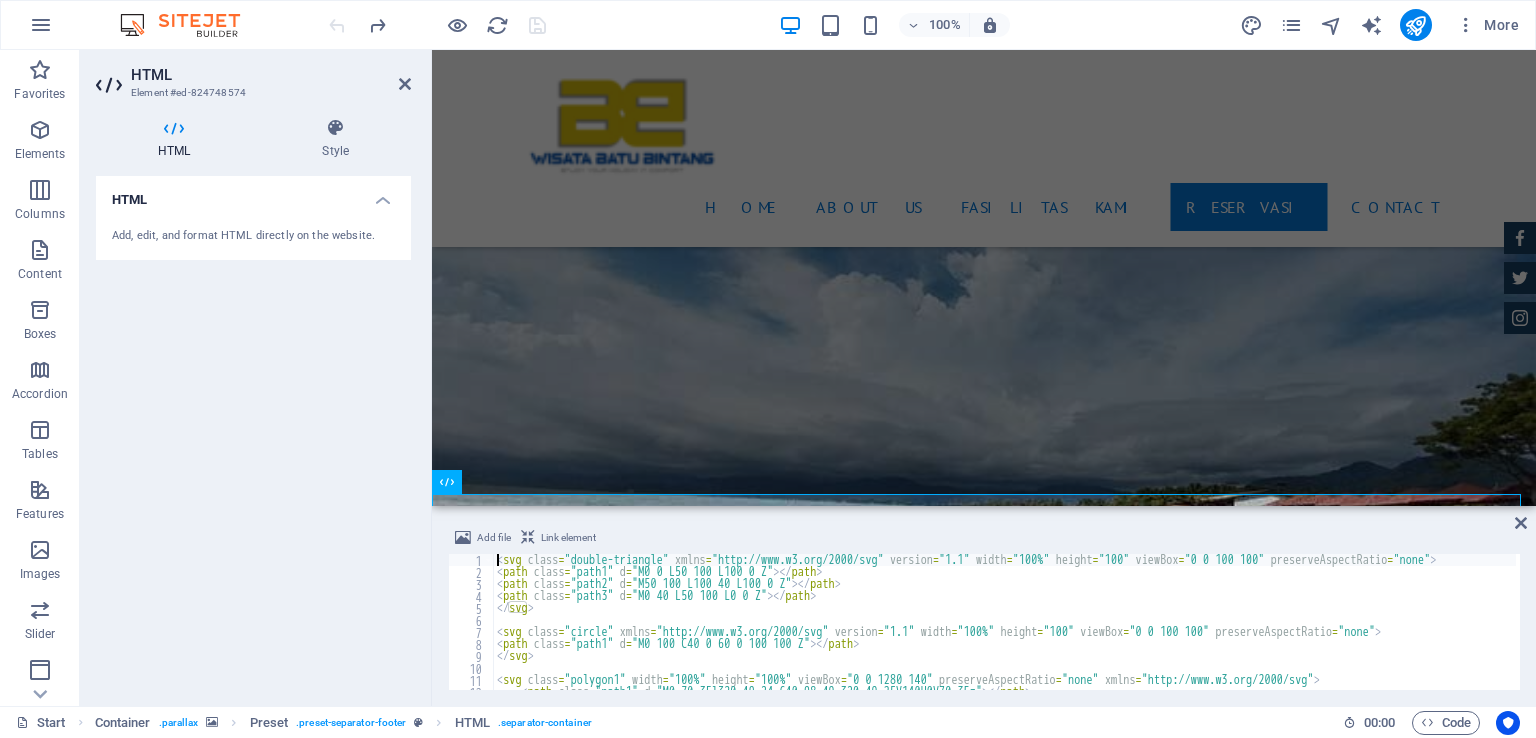 scroll, scrollTop: 0, scrollLeft: 0, axis: both 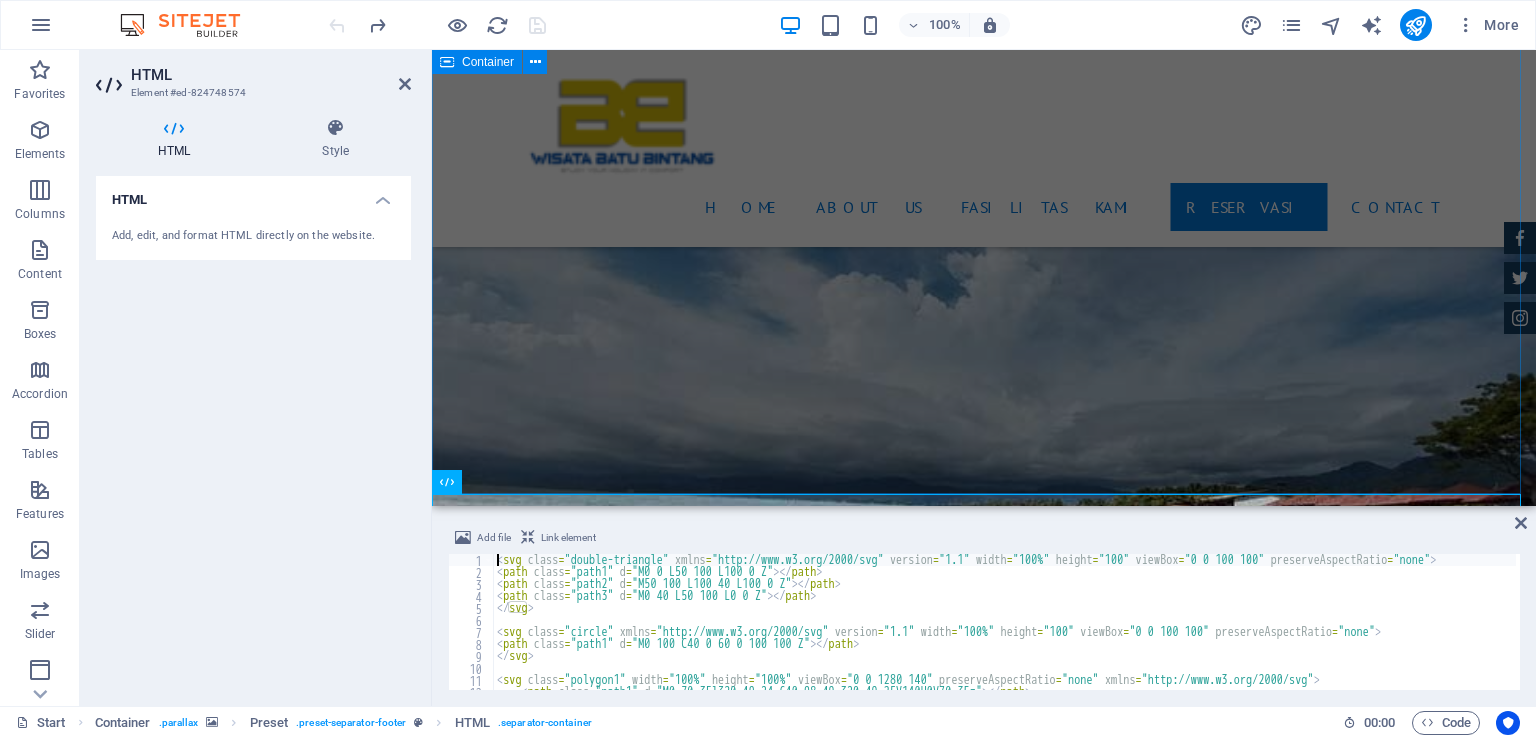 drag, startPoint x: 1621, startPoint y: 555, endPoint x: 1188, endPoint y: 352, distance: 478.2238 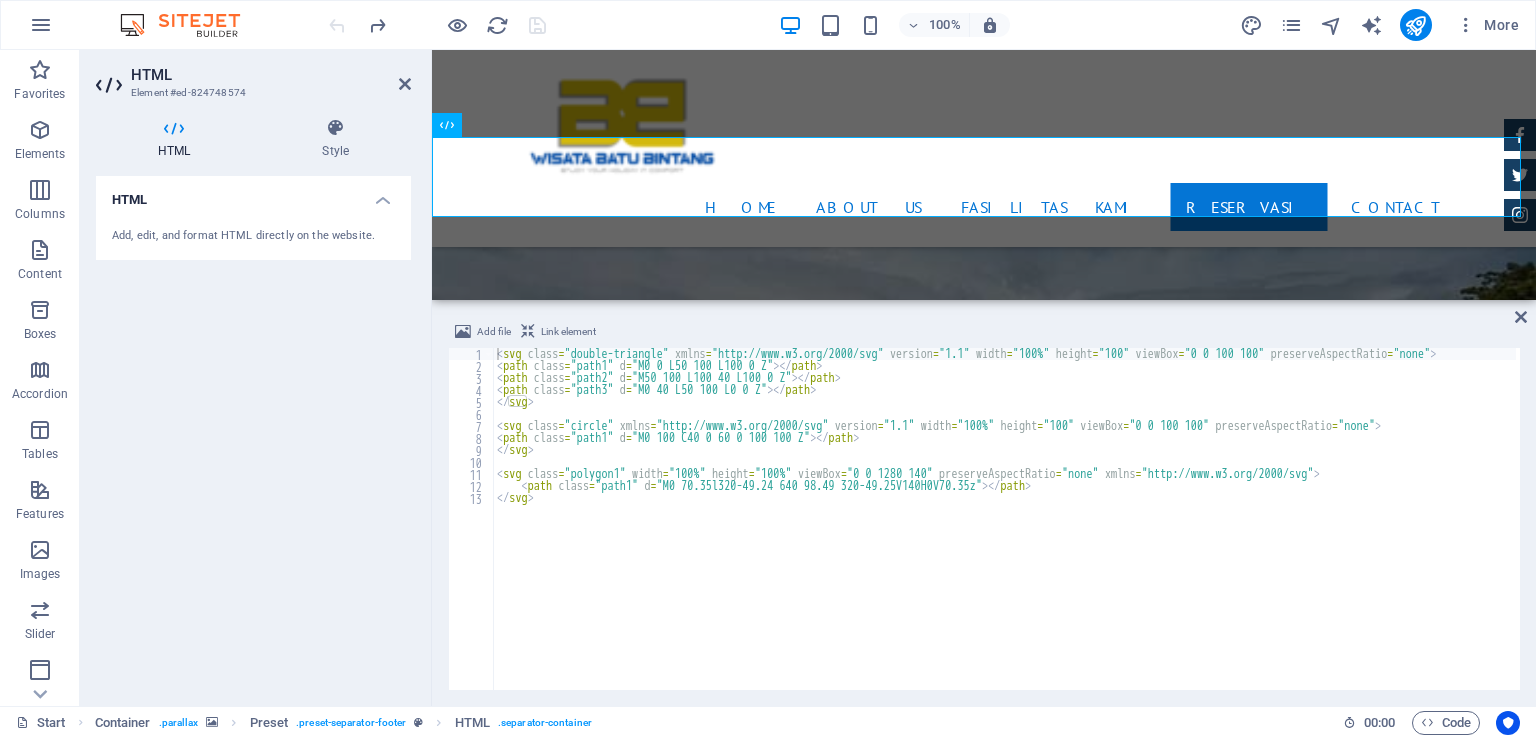 scroll, scrollTop: 2811, scrollLeft: 0, axis: vertical 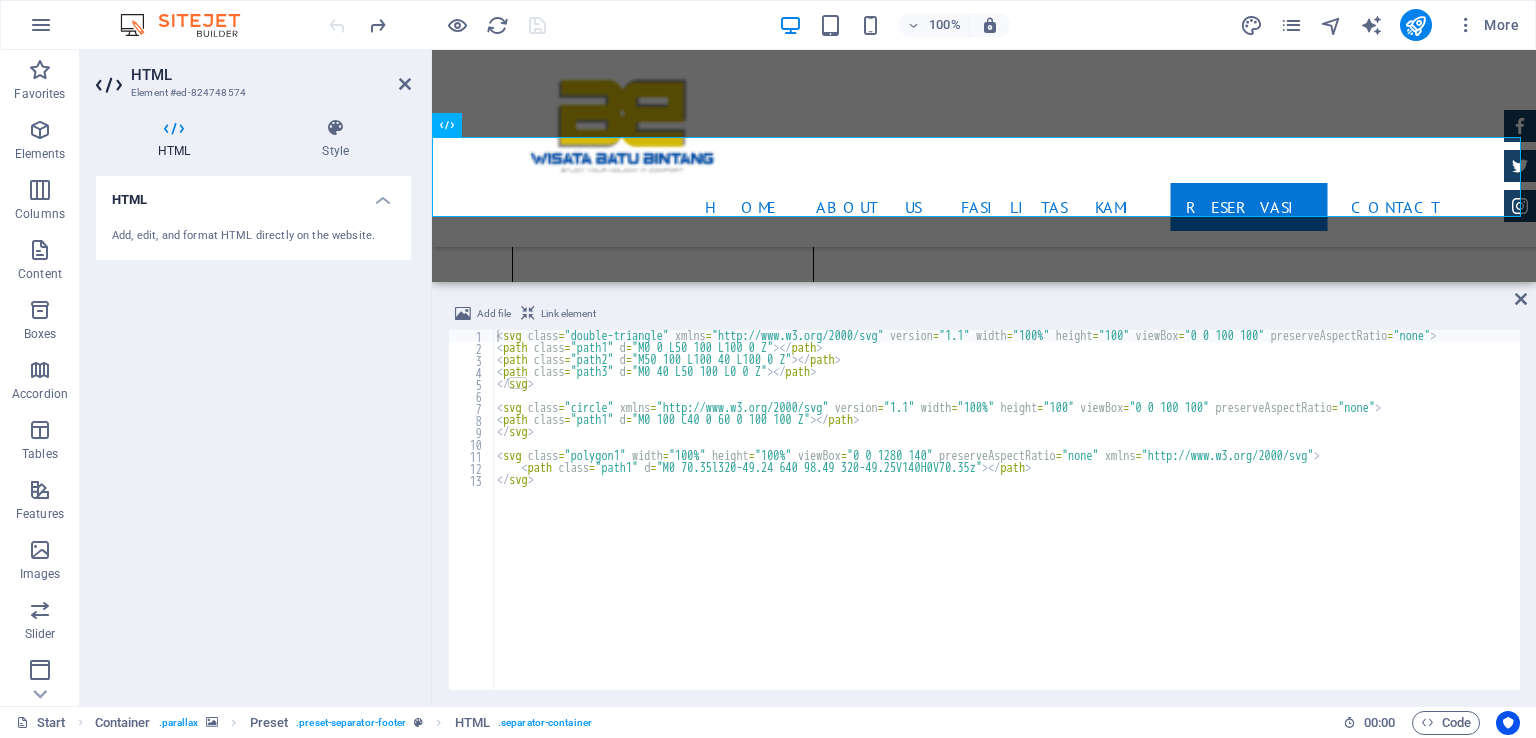 click on "H1   Banner   Container   Menu Bar   Container   Preset   Textarea   Form   H3   Container   Container   H2   Logo   Text   Container   Preset   Container   Text   Container   Text   Preset   Container   HTML   Container   Container   Preset   Text   Container   Text" at bounding box center [984, 166] 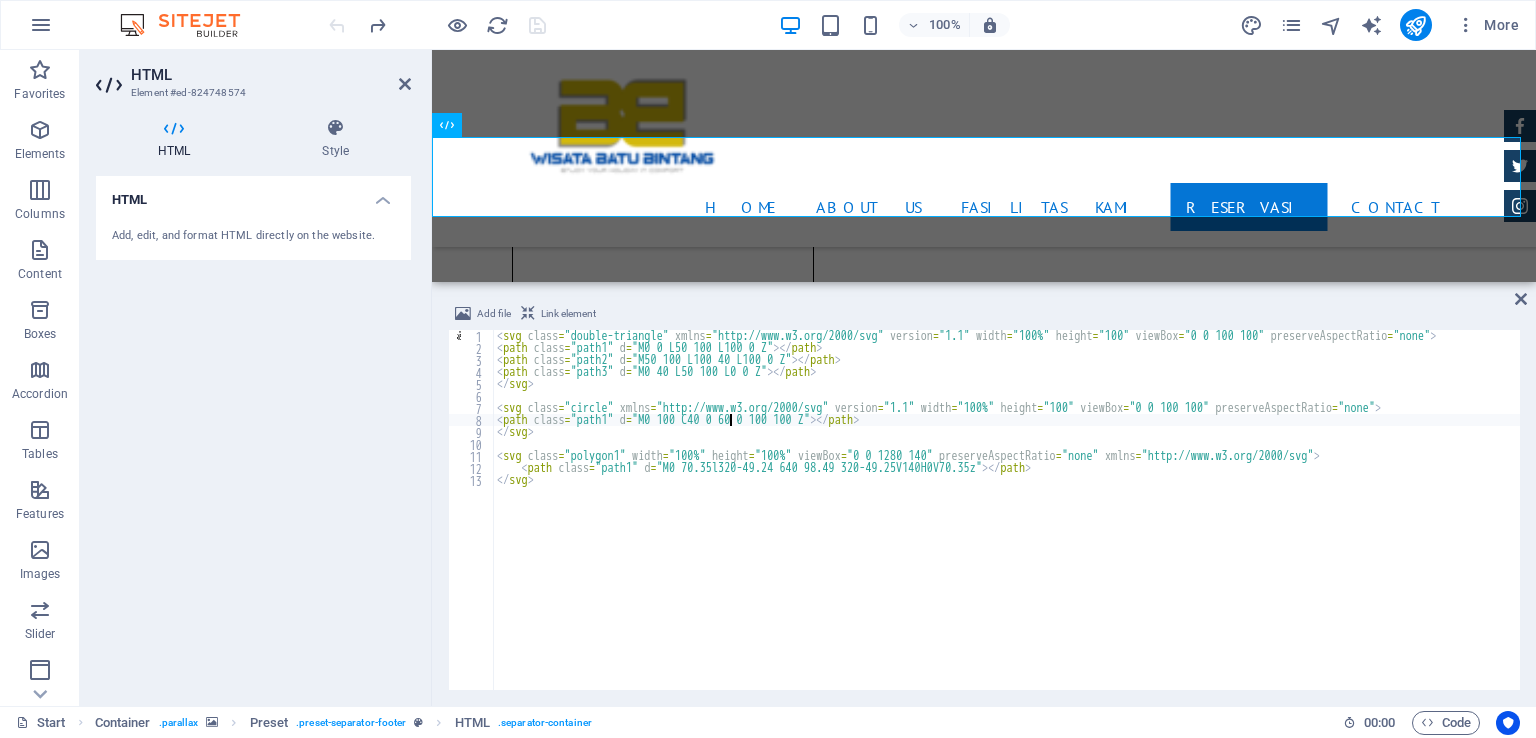 click on "< svg   class = "double-triangle"   xmlns = "http://www.w3.org/2000/svg"   version = "1.1"   width = "100%"   height = "100"   viewBox = "0 0 100 100"   preserveAspectRatio = "none" > < path   class = "path1"   d = "M0 0 L50 100 L100 0 Z" > </ path > < path   class = "path2"   d = "M50 100 L100 40 L100 0 Z" > </ path > < path   class = "path3"   d = "M0 40 L50 100 L0 0 Z" > </ path > </ svg >   < svg   class = "circle"   xmlns = "http://www.w3.org/2000/svg"   version = "1.1"   width = "100%"   height = "100"   viewBox = "0 0 100 100"   preserveAspectRatio = "none" > < path   class = "path1"   d = "M0 100 C40 0 60 0 100 100 Z" > </ path > </ svg > < svg   class = "polygon1"   width = "100%"   height = "100%"   viewBox = "0 0 1280 140"   preserveAspectRatio = "none"   xmlns = "http://www.w3.org/2000/svg" >      < path   class = "path1"   d = "M0 70.35l320-49.24 640 98.49 320-49.25V140H0V70.35z" > </ path > </ svg >" at bounding box center [1006, 522] 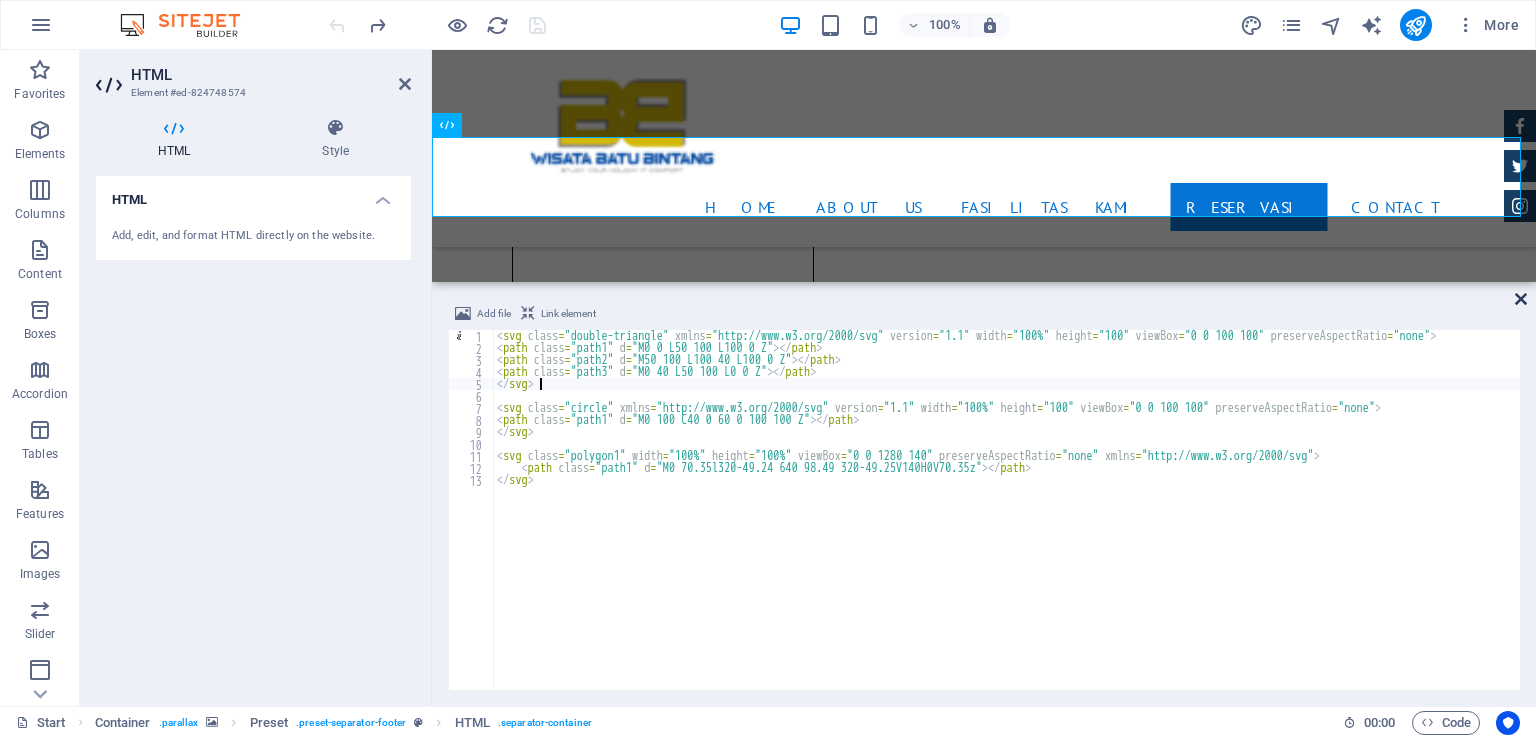 click at bounding box center (1521, 299) 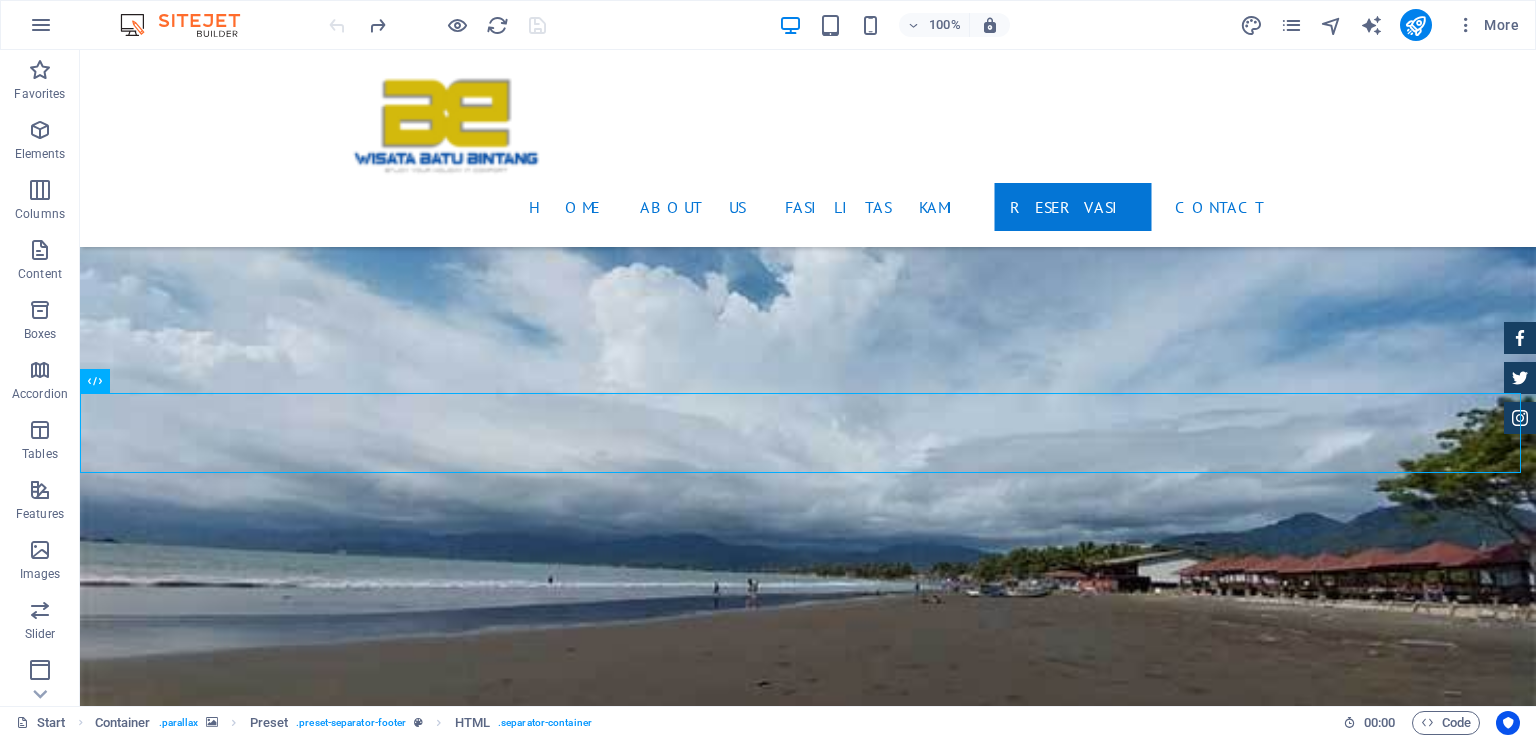 scroll, scrollTop: 2563, scrollLeft: 0, axis: vertical 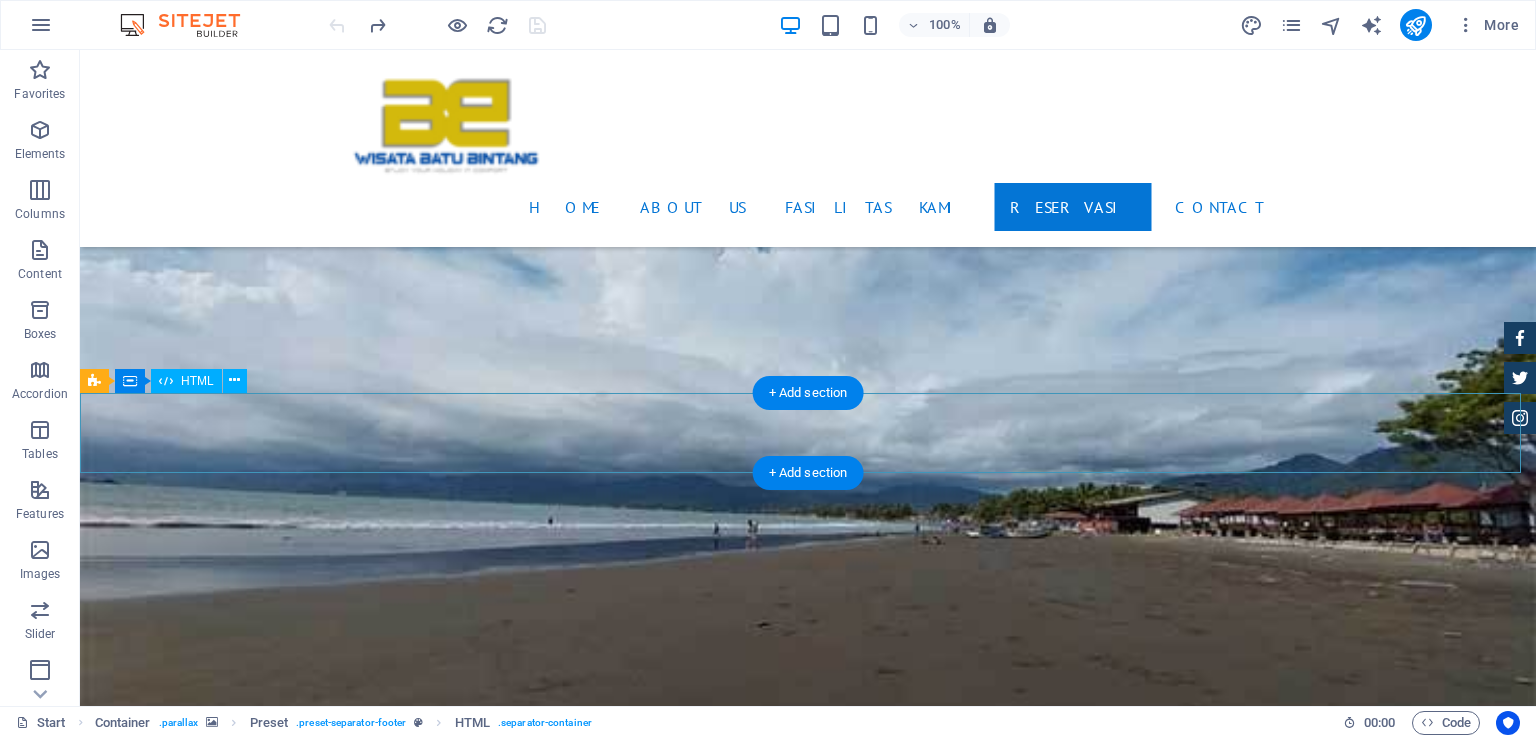 click at bounding box center [808, 4523] 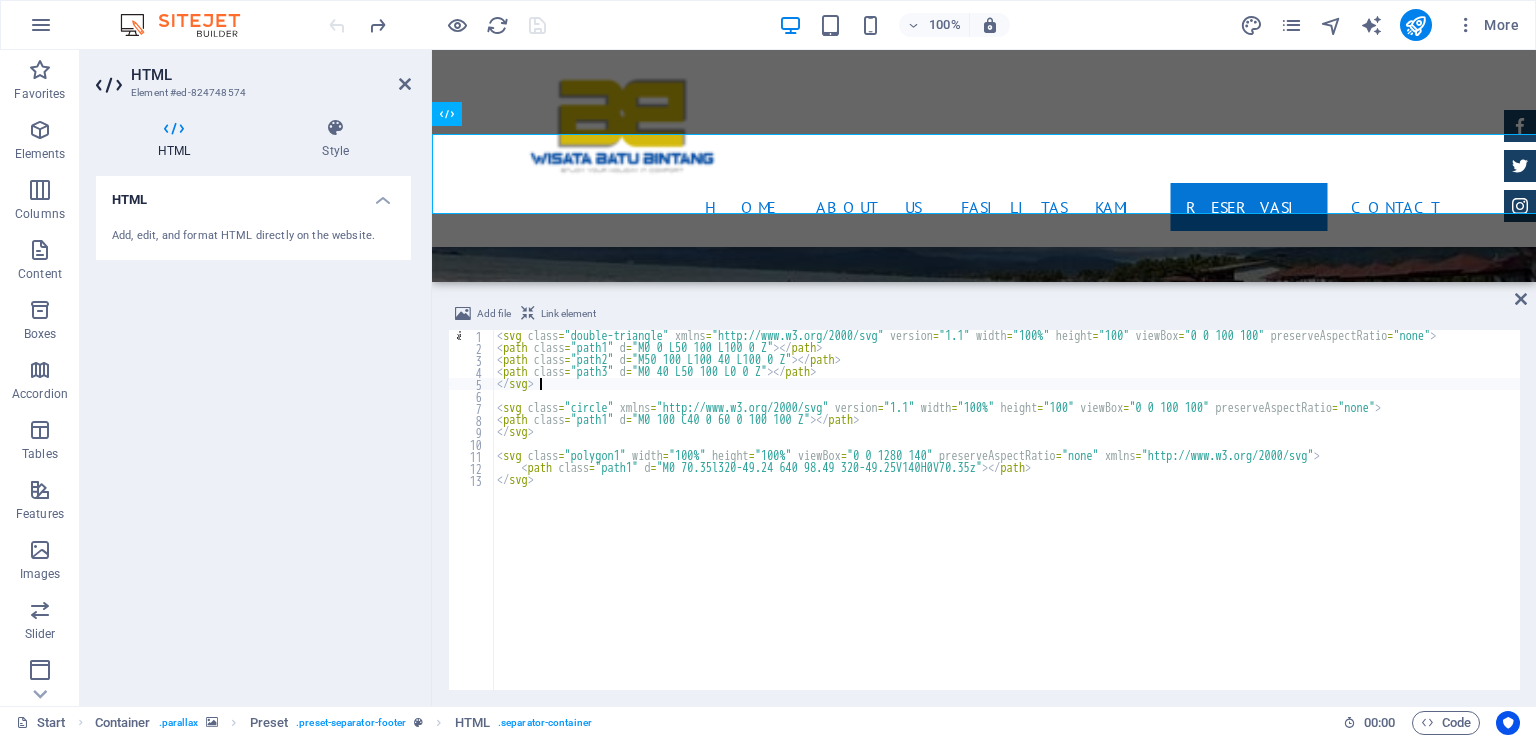 scroll, scrollTop: 2822, scrollLeft: 0, axis: vertical 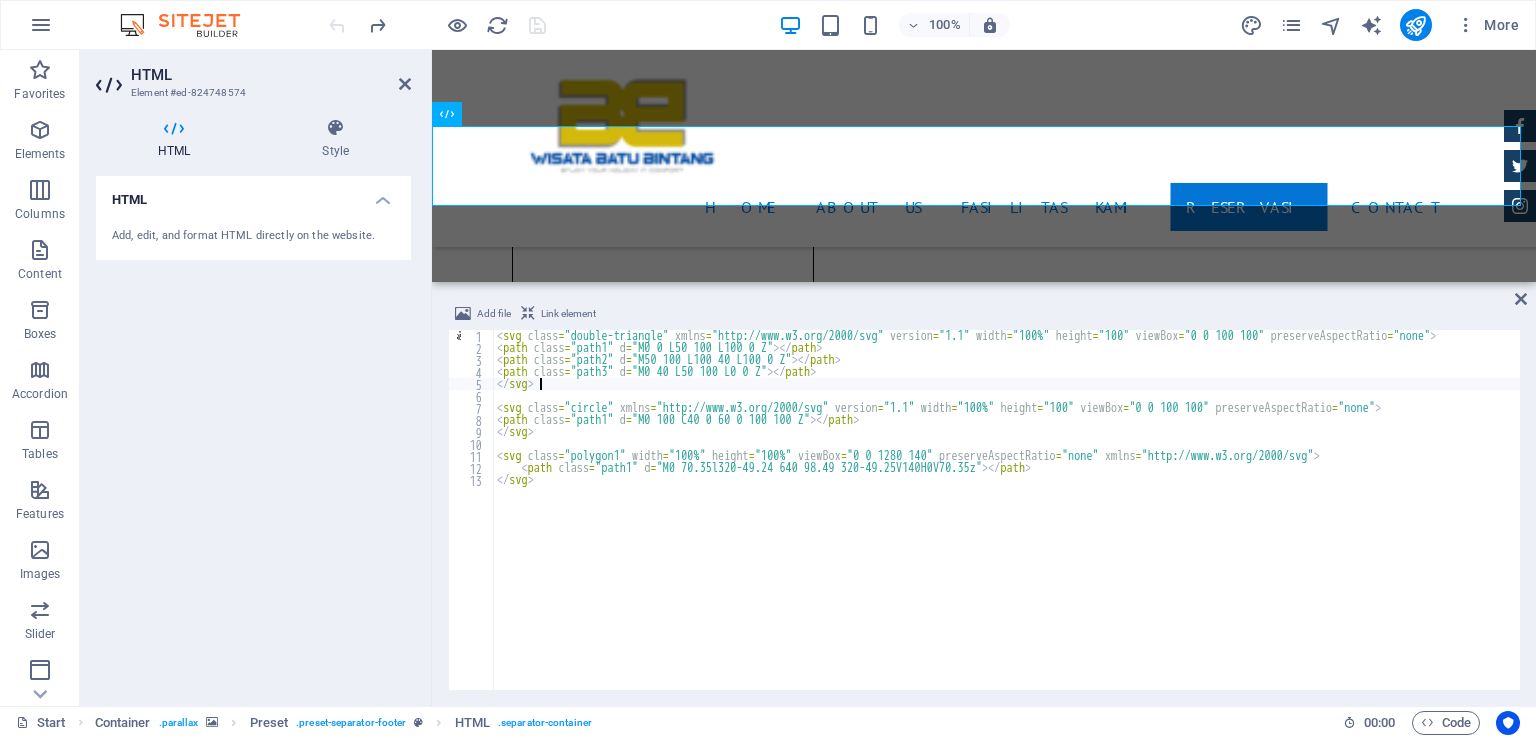 click on "HTML" at bounding box center (253, 194) 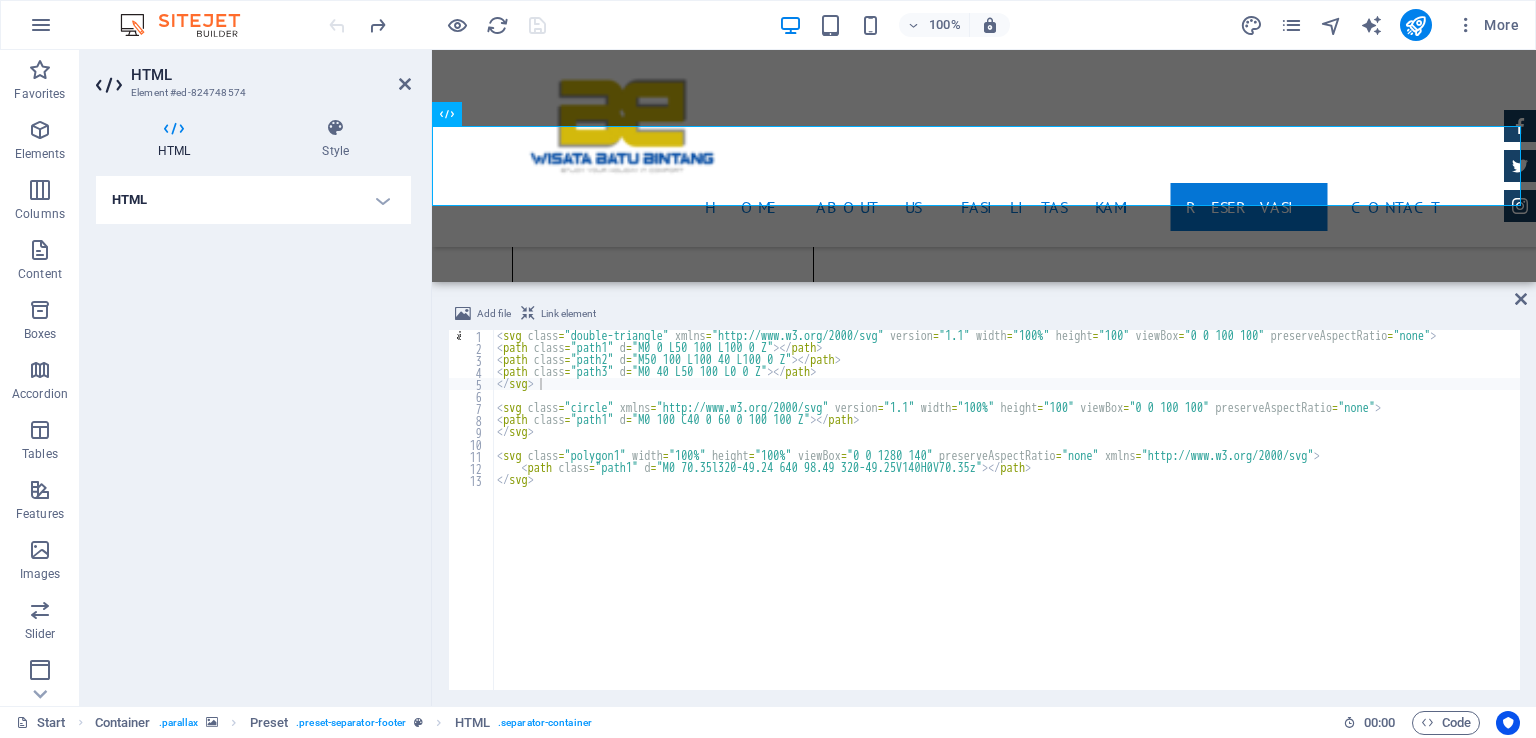 click on "HTML" at bounding box center [253, 200] 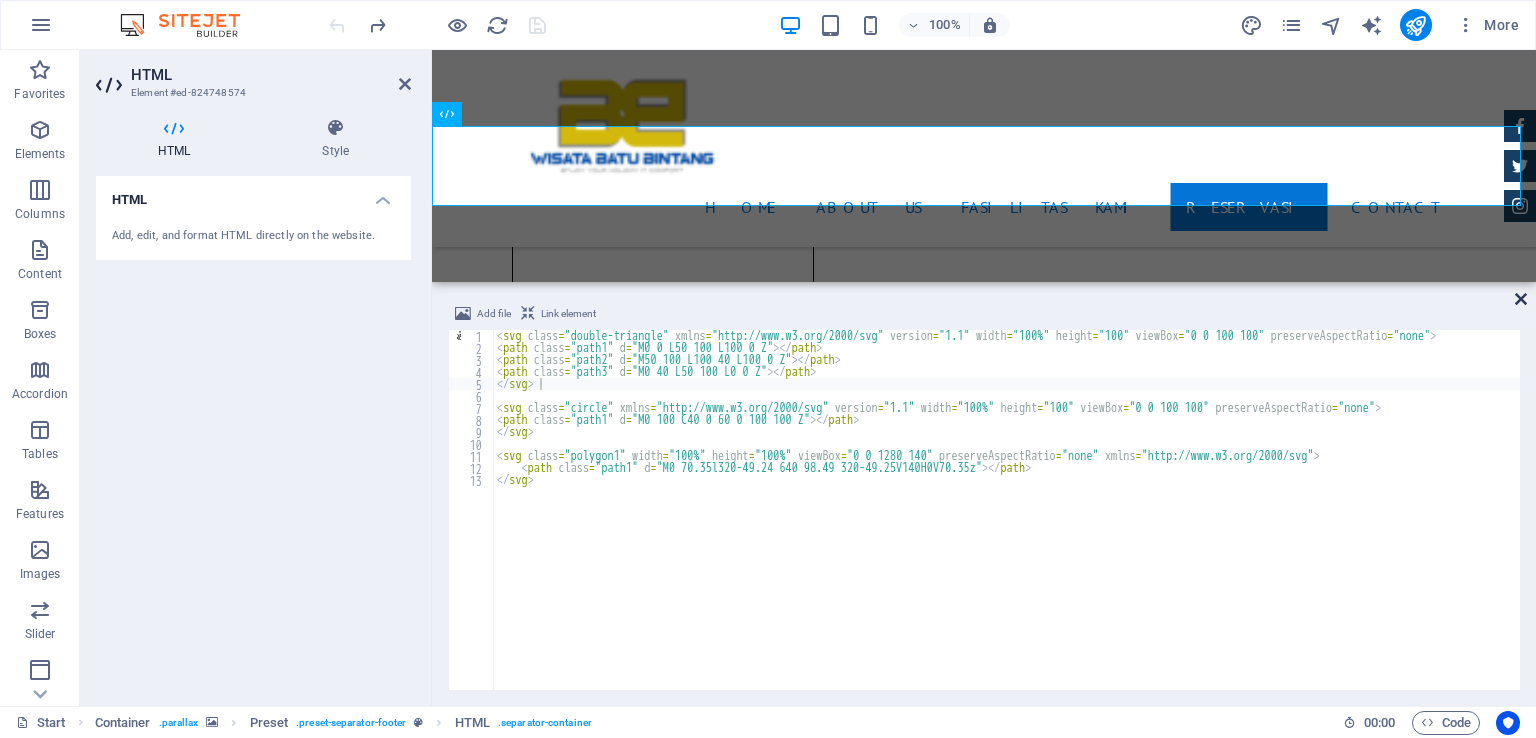 click at bounding box center (1521, 299) 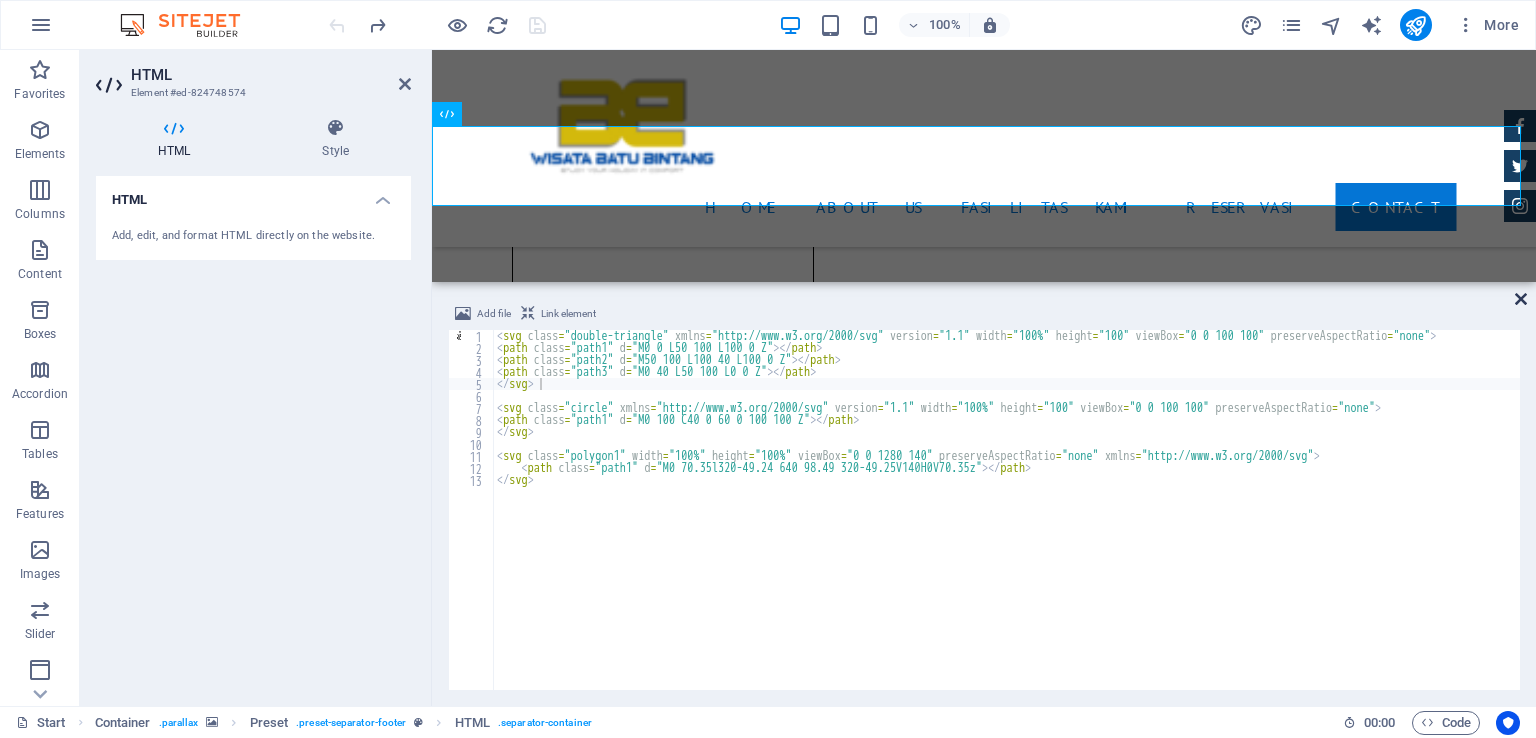 scroll, scrollTop: 2830, scrollLeft: 0, axis: vertical 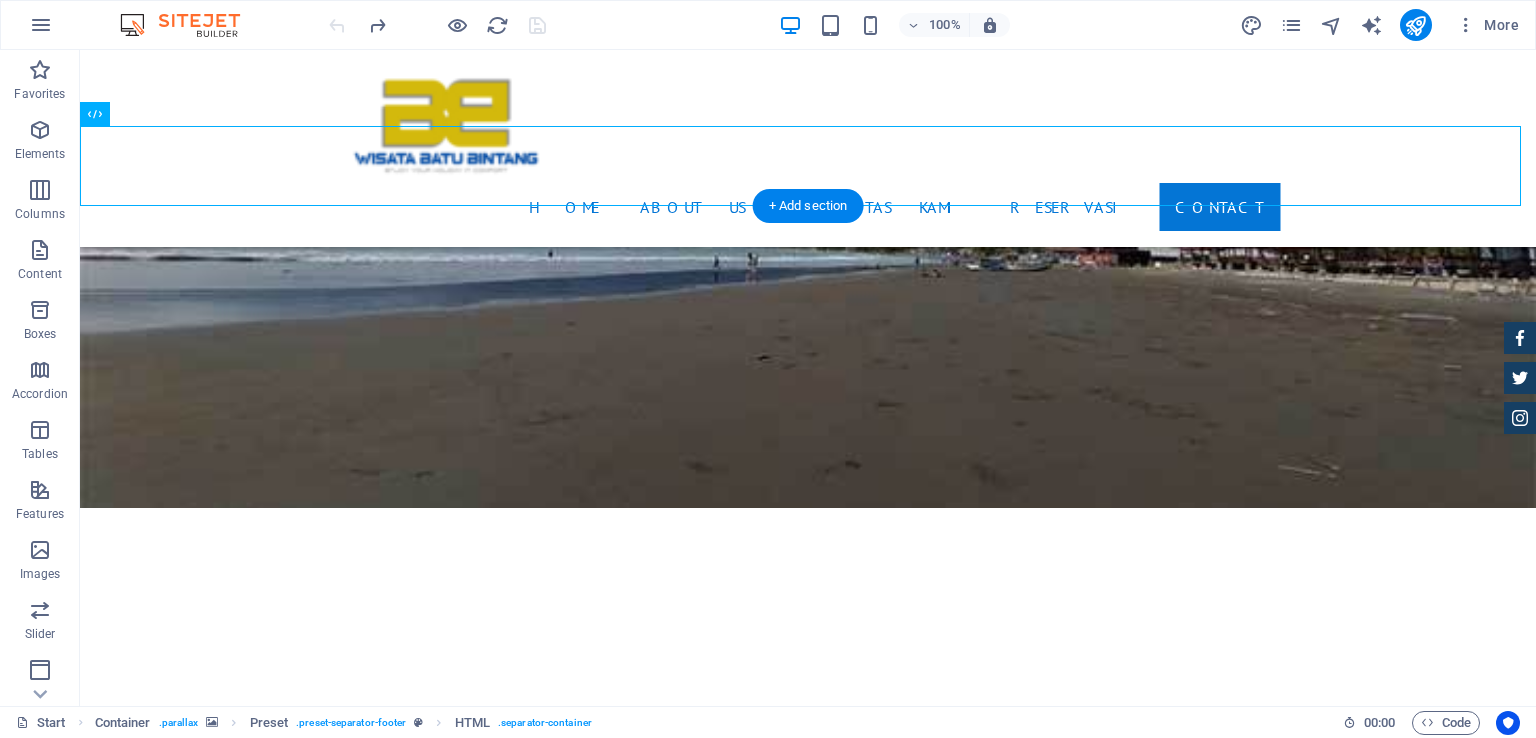 click at bounding box center (808, 5459) 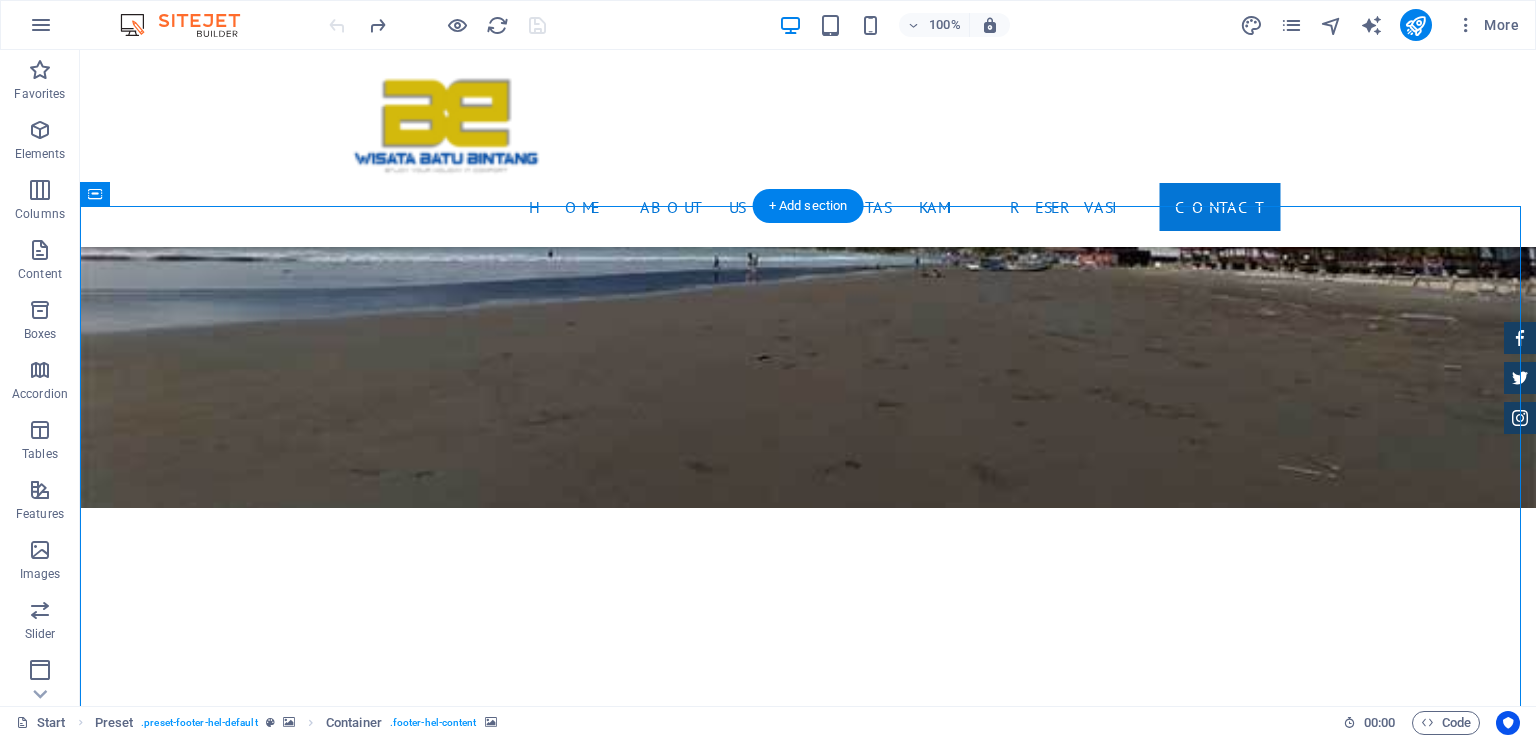 click at bounding box center (808, 5459) 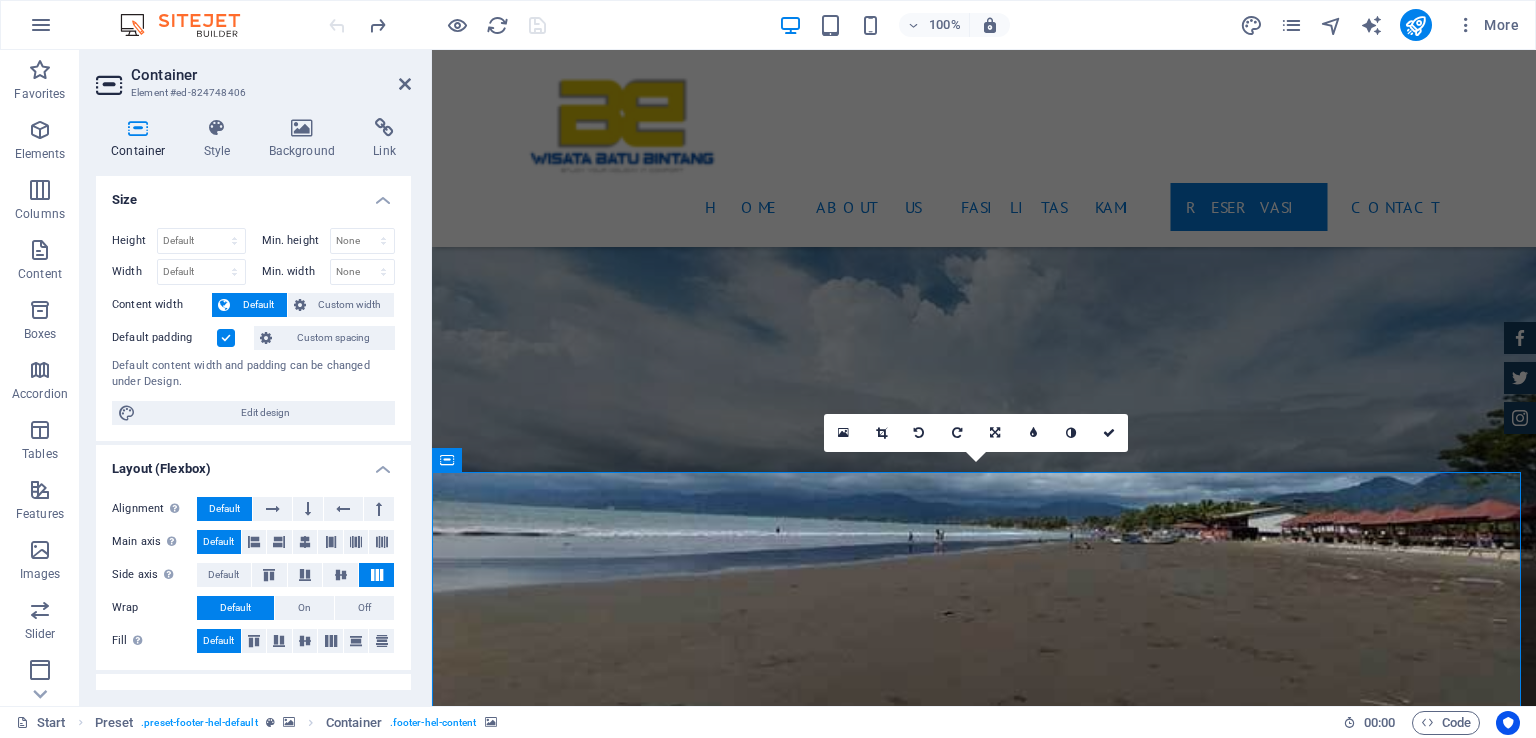 scroll, scrollTop: 2564, scrollLeft: 0, axis: vertical 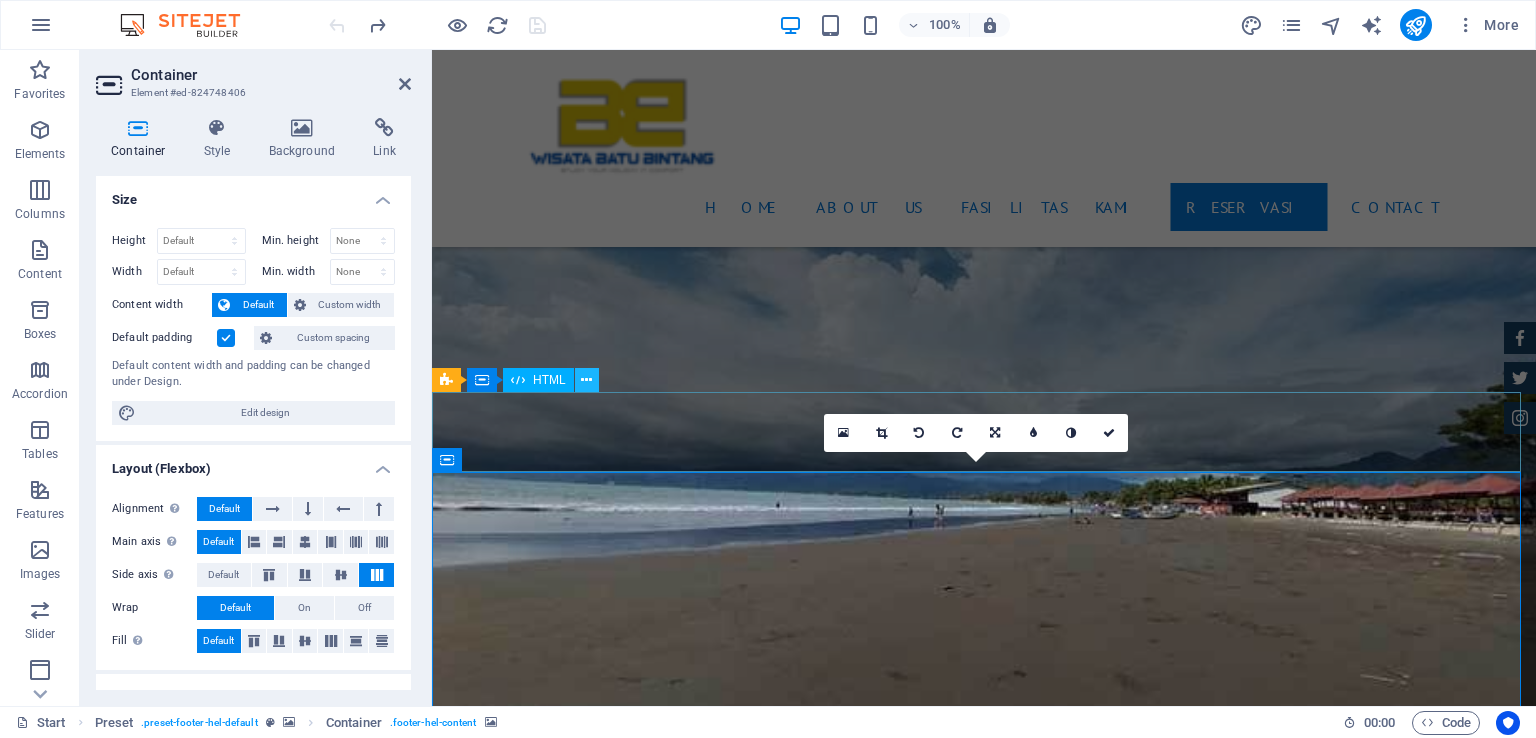 click at bounding box center (586, 380) 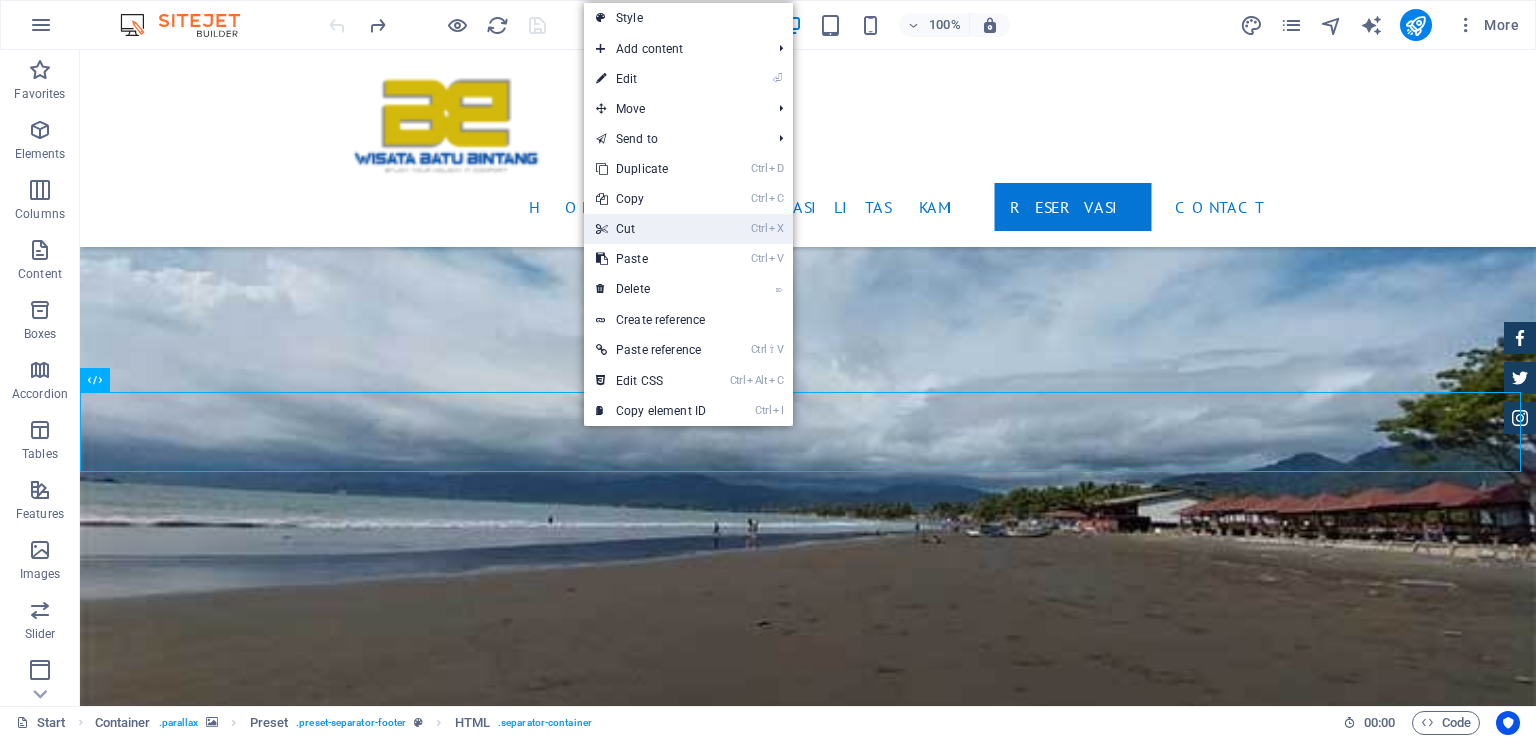 click on "Ctrl X  Cut" at bounding box center [651, 229] 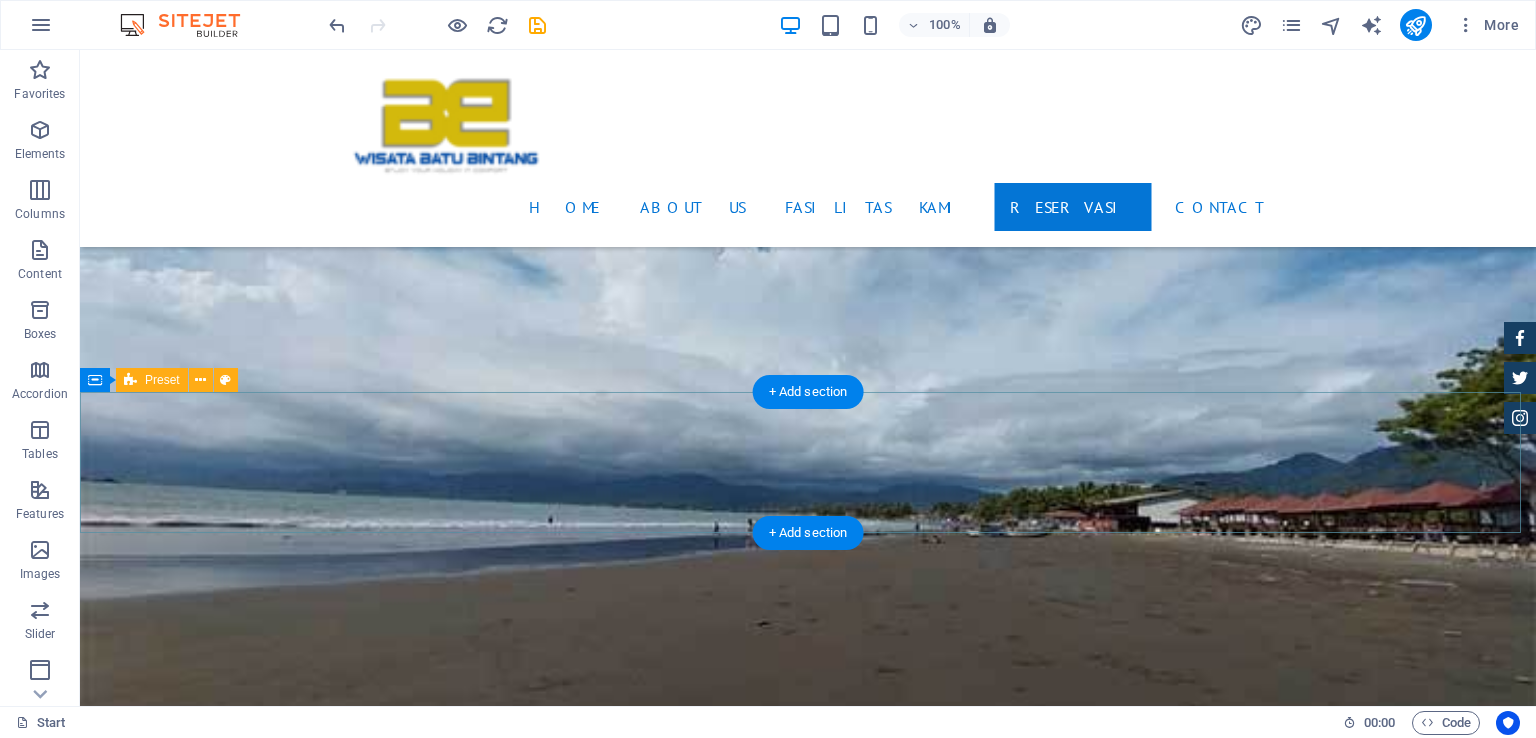 click on "Drop content here or  Add elements  Paste clipboard" at bounding box center (808, 4584) 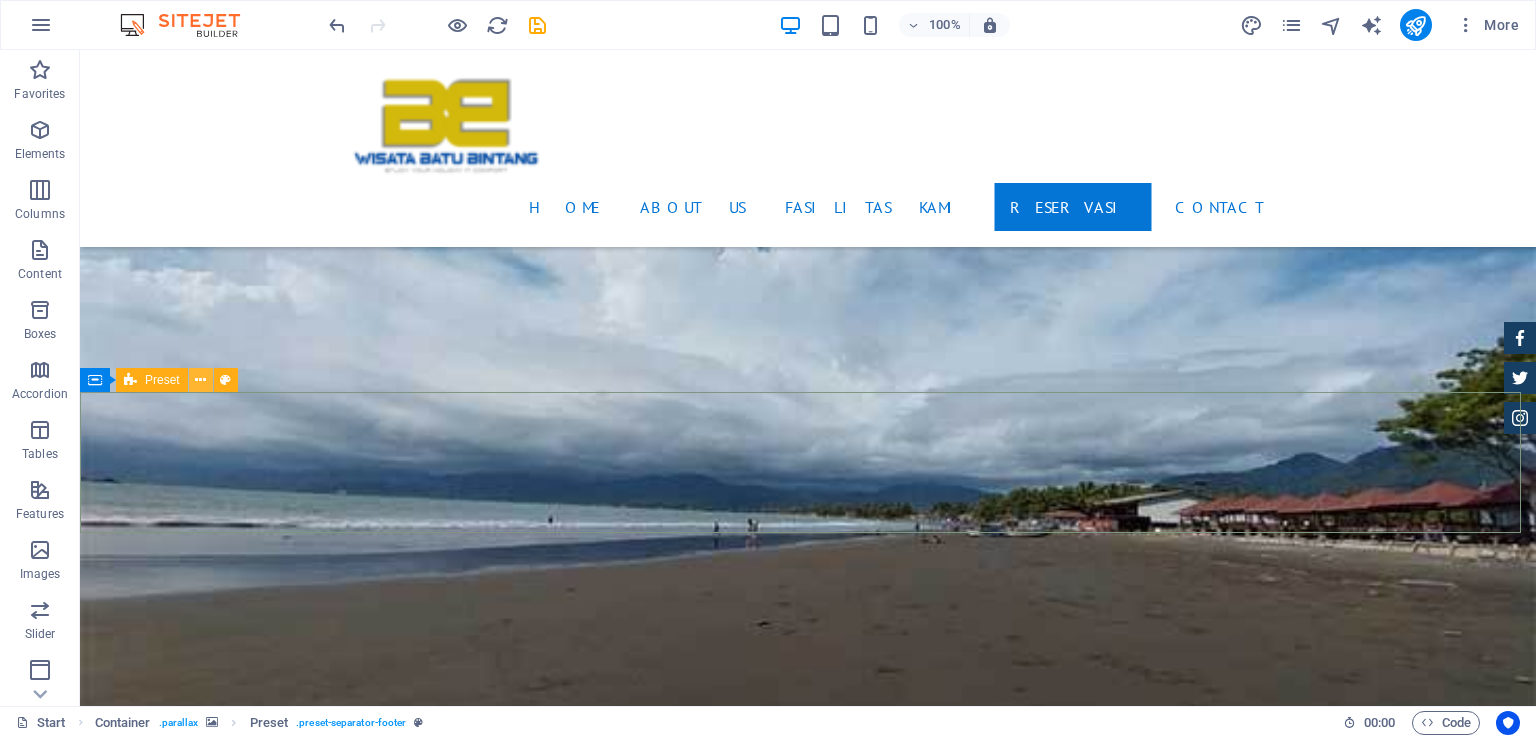 click at bounding box center (200, 380) 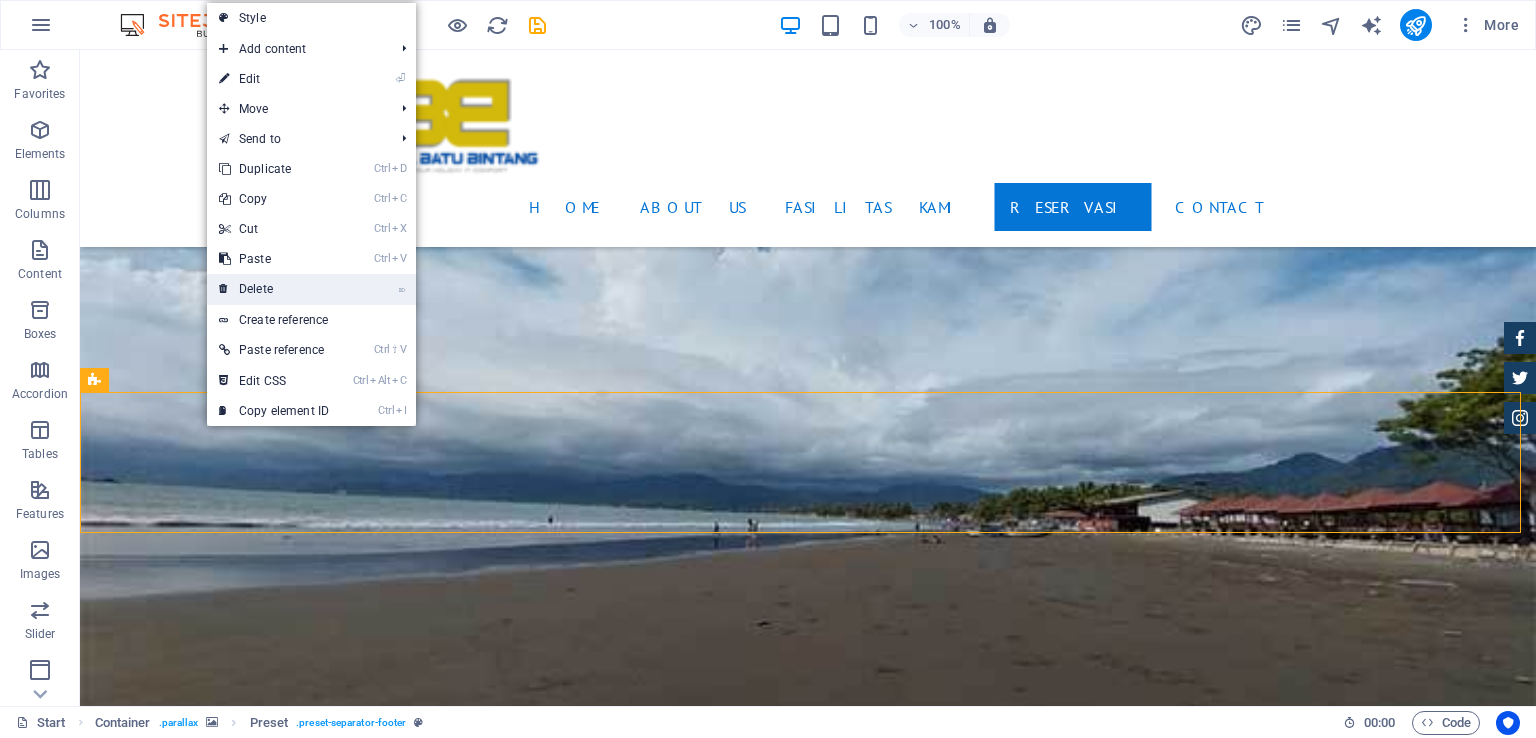 click on "⌦  Delete" at bounding box center (274, 289) 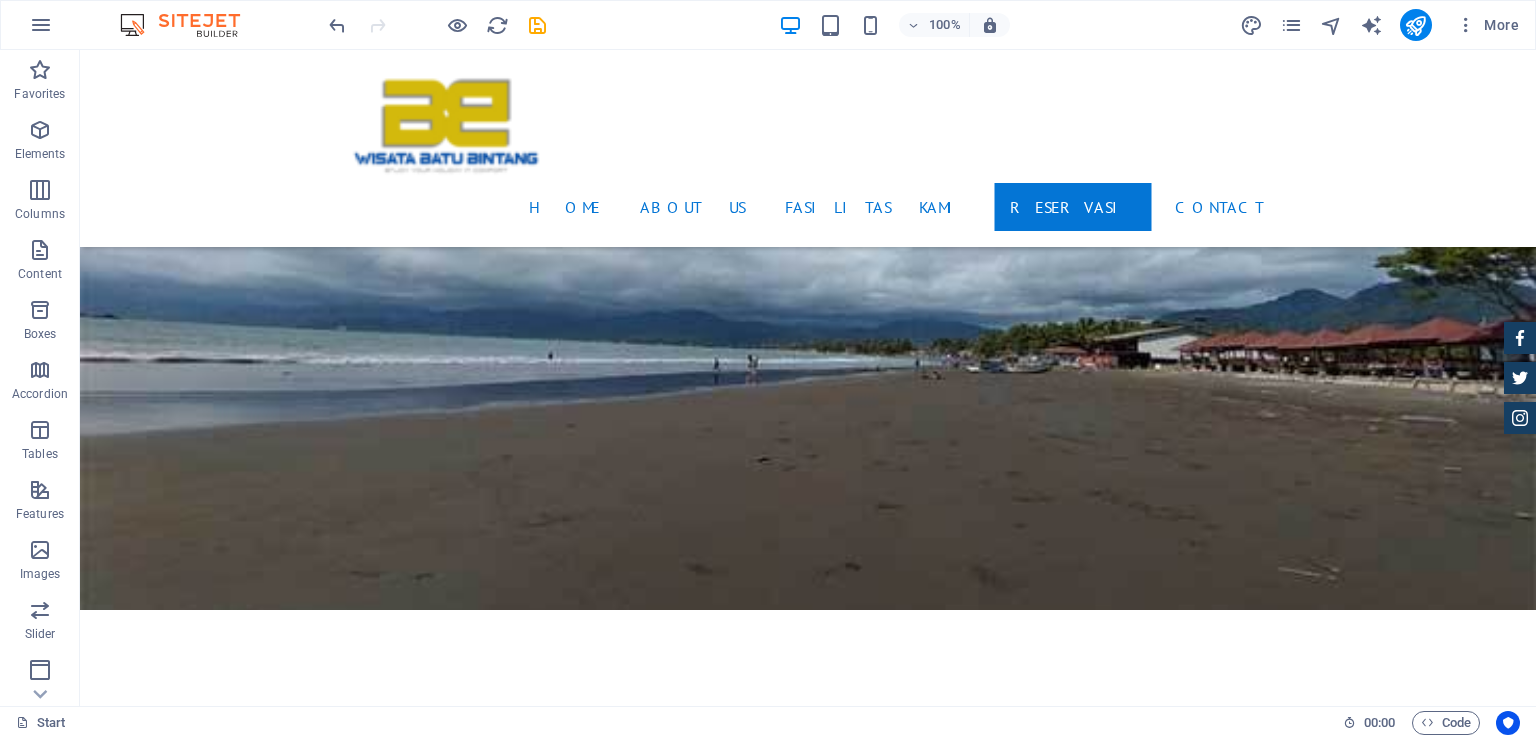 scroll, scrollTop: 2608, scrollLeft: 0, axis: vertical 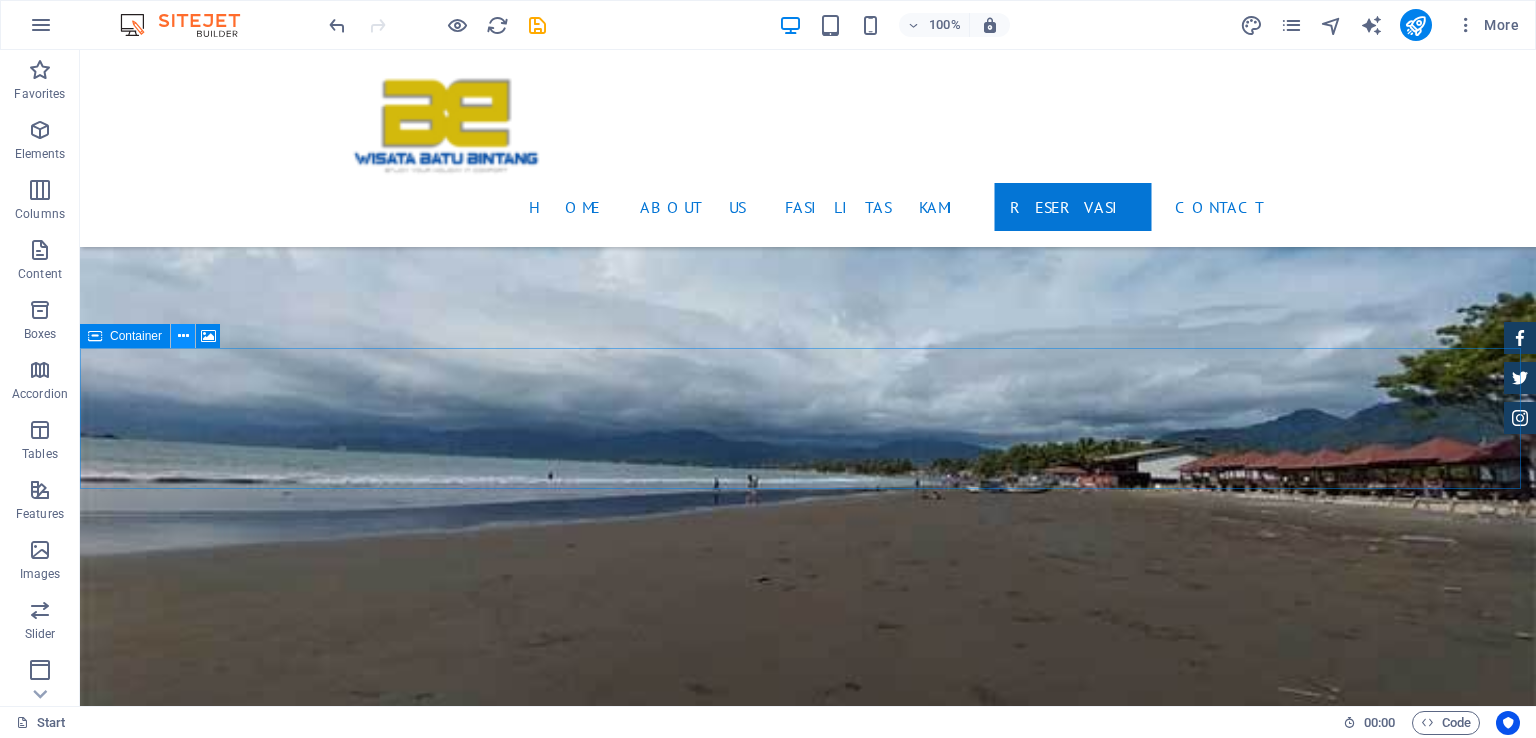 click at bounding box center (183, 336) 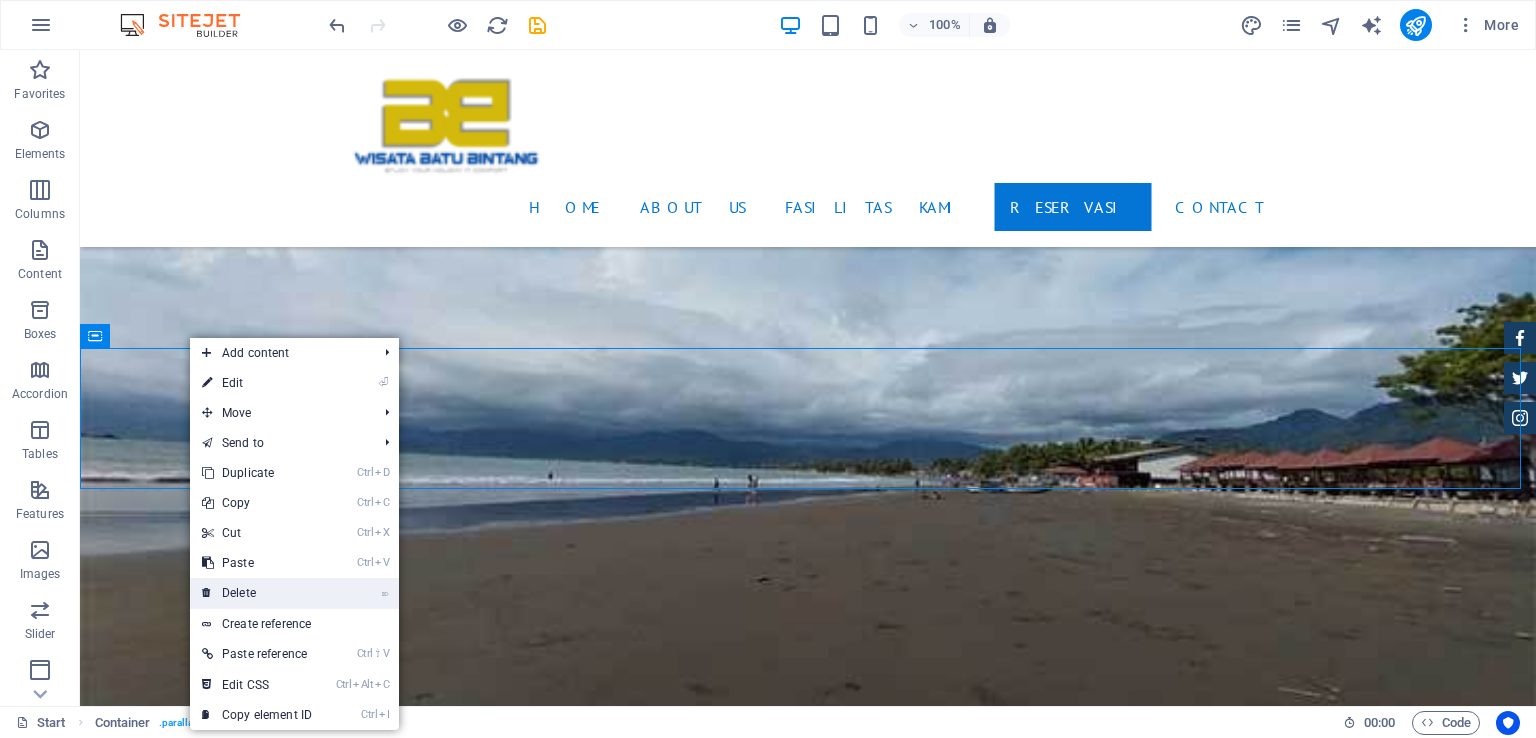 click on "⌦  Delete" at bounding box center [257, 593] 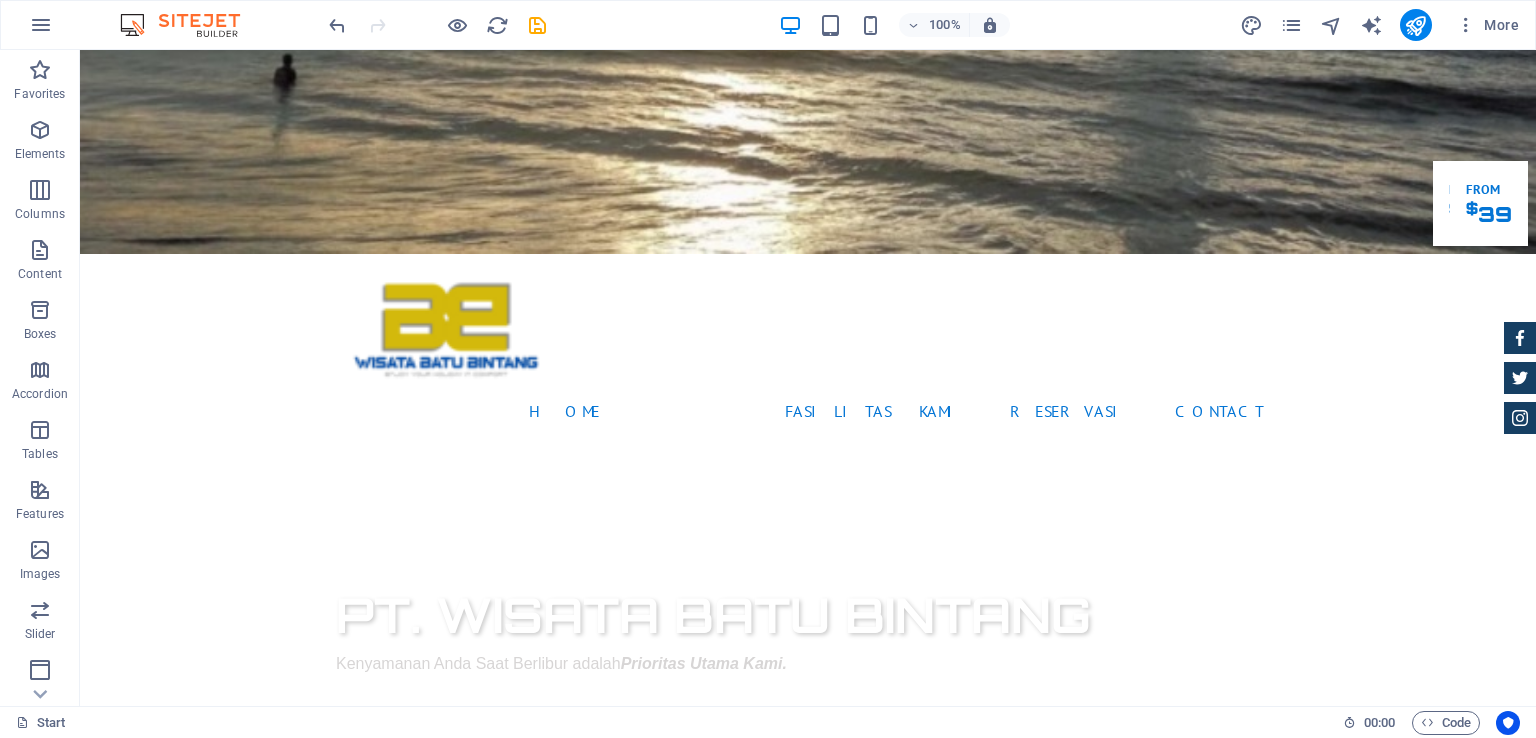 scroll, scrollTop: 477, scrollLeft: 0, axis: vertical 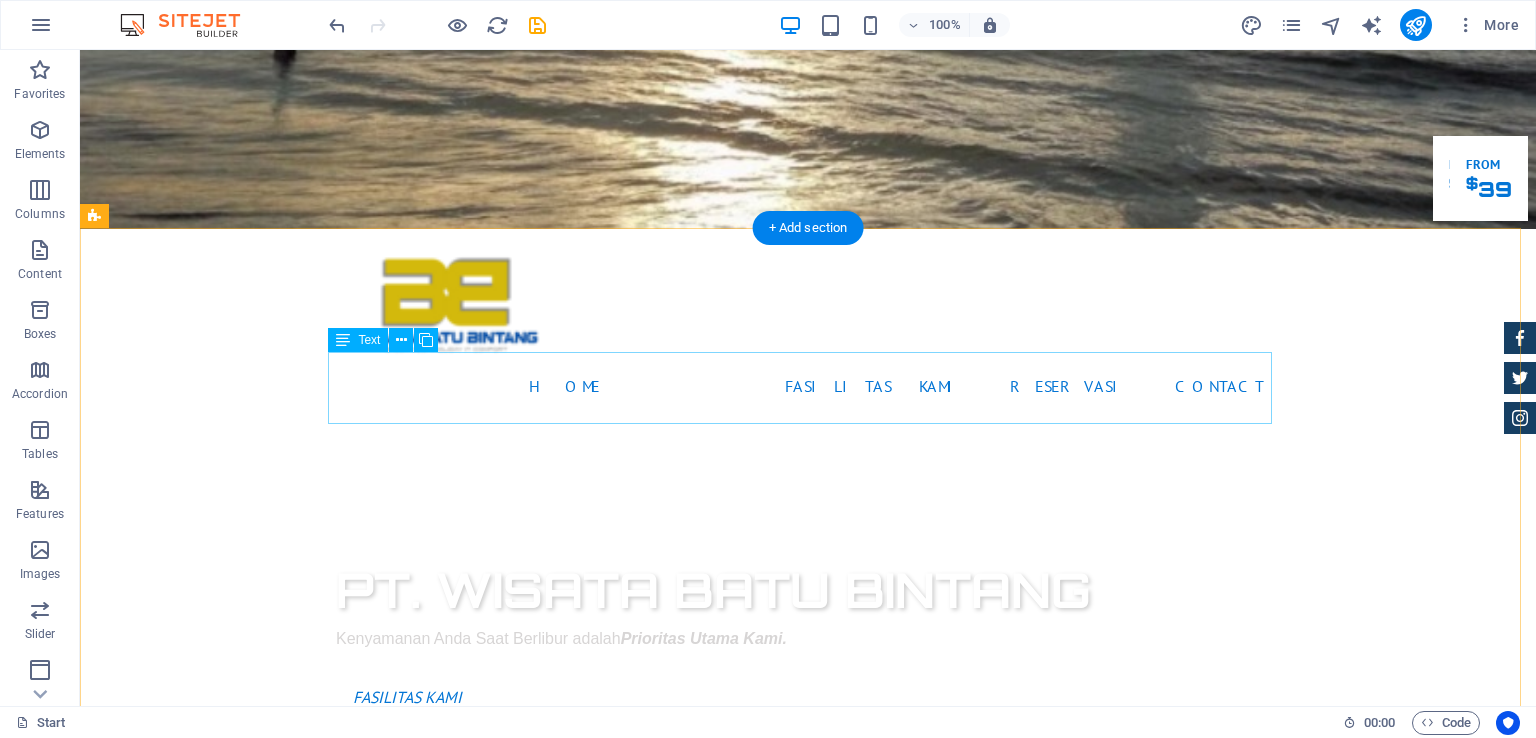 click on "Tersedia berbagai pilihan aktivitas air seperti berenang dan banana boat. Selain itu, Anda bisa bermanin ATV di tepi pantai atau sekadar bersantai menikmati keindahan alam. Pantai Batu Bintang dilengkapi dengan berbagai fasilitas pendukung pariwisata, seperti penginapan, restoran, dan tempat penyewaan peralatan olahraga air." at bounding box center (808, 1141) 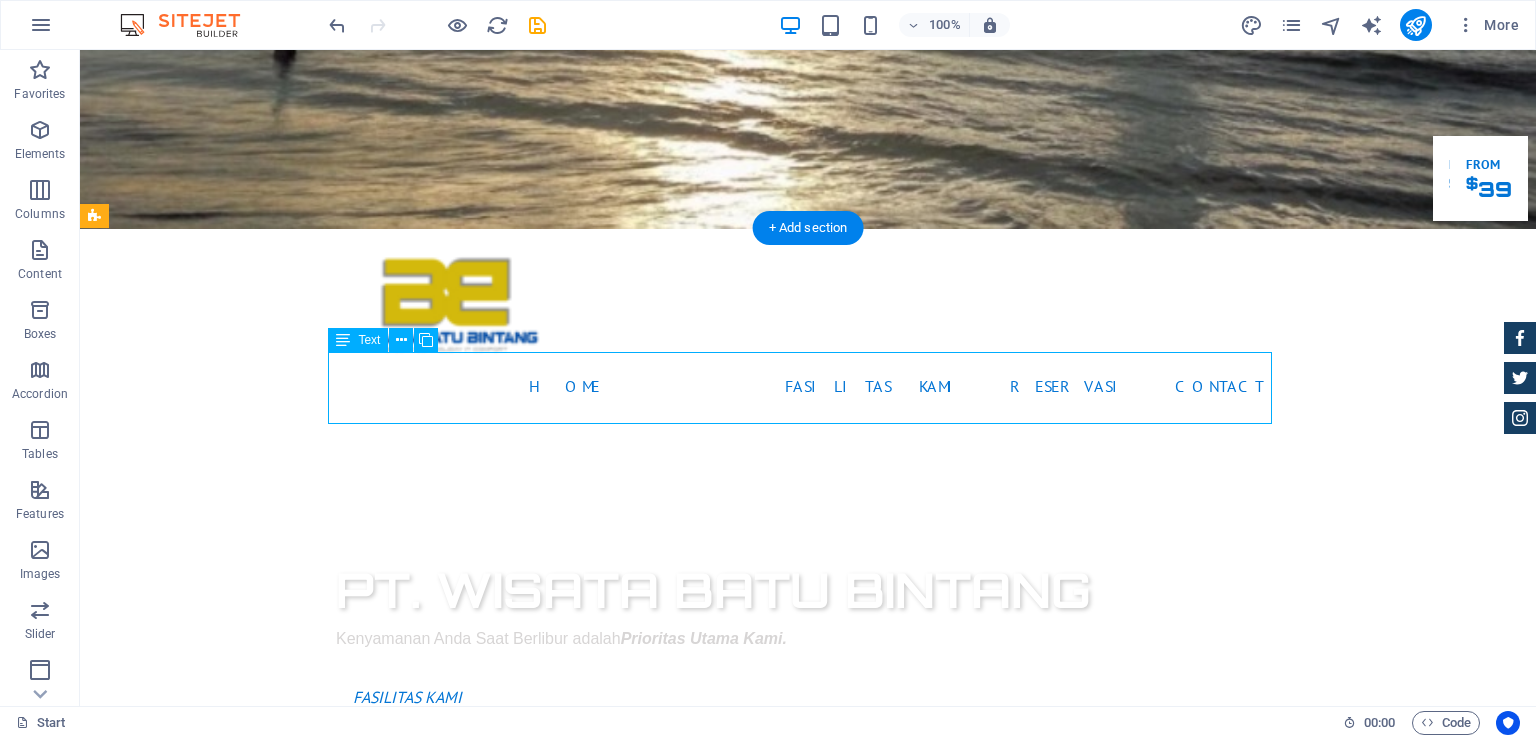 click on "Tersedia berbagai pilihan aktivitas air seperti berenang dan banana boat. Selain itu, Anda bisa bermanin ATV di tepi pantai atau sekadar bersantai menikmati keindahan alam. Pantai Batu Bintang dilengkapi dengan berbagai fasilitas pendukung pariwisata, seperti penginapan, restoran, dan tempat penyewaan peralatan olahraga air." at bounding box center [808, 1141] 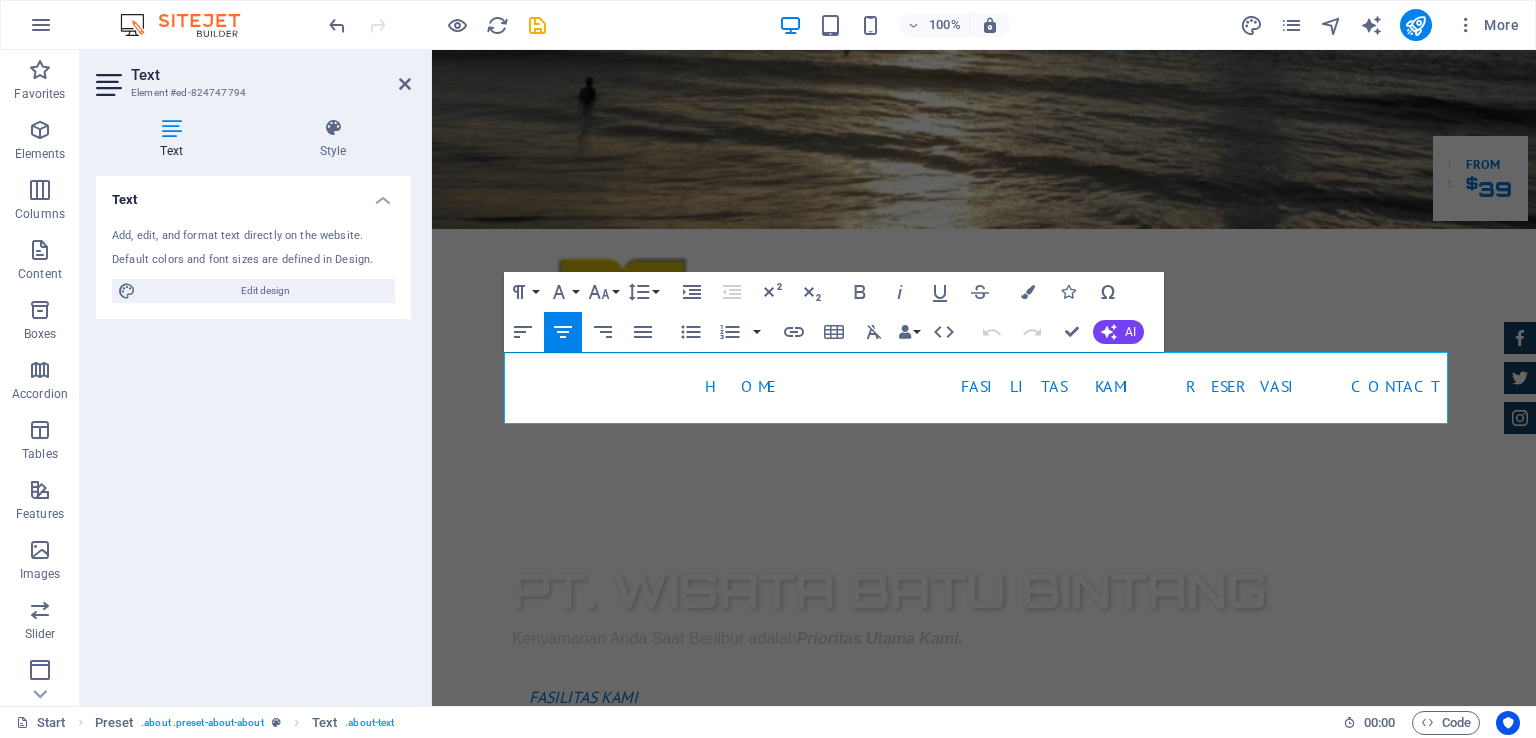drag, startPoint x: 1281, startPoint y: 416, endPoint x: 837, endPoint y: 361, distance: 447.39355 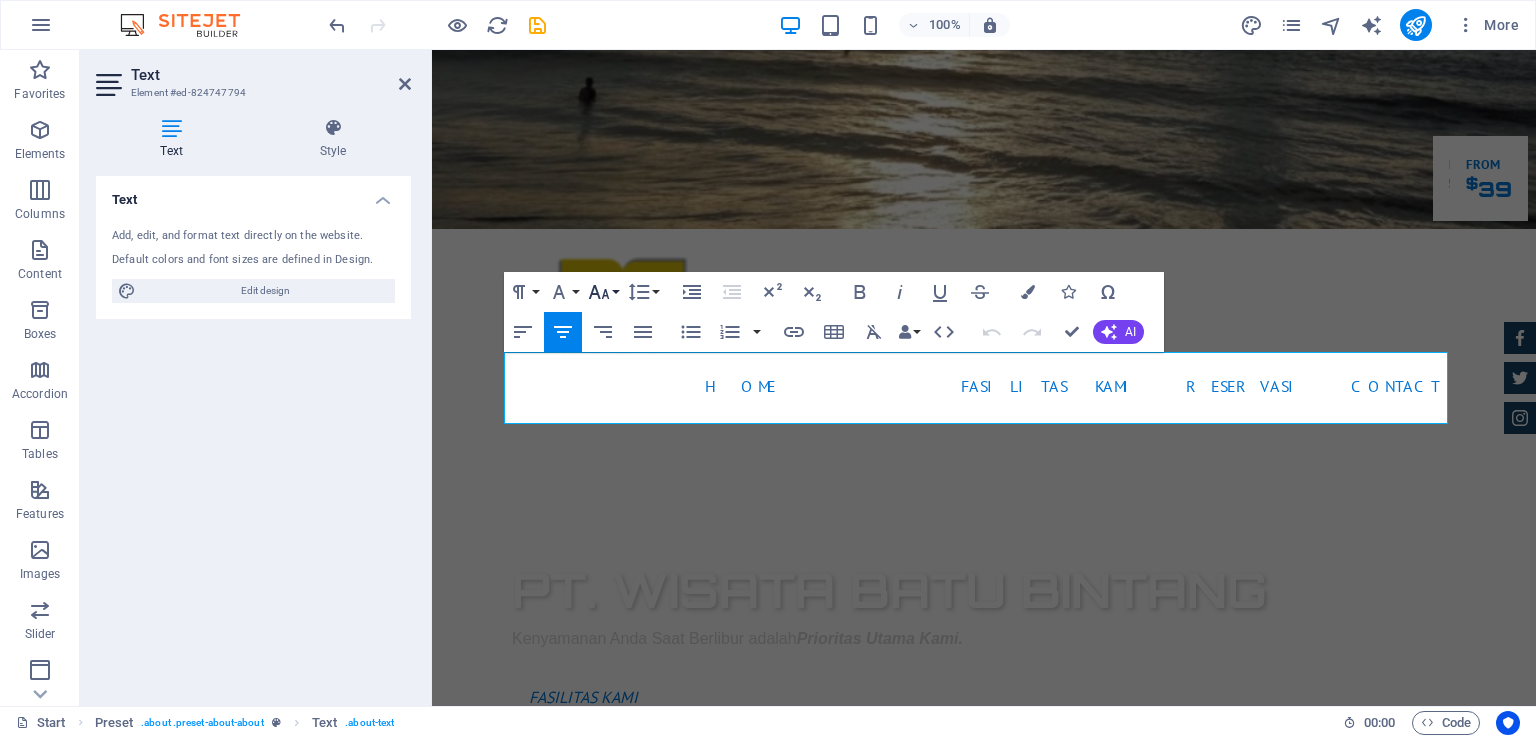 click on "Font Size" at bounding box center [603, 292] 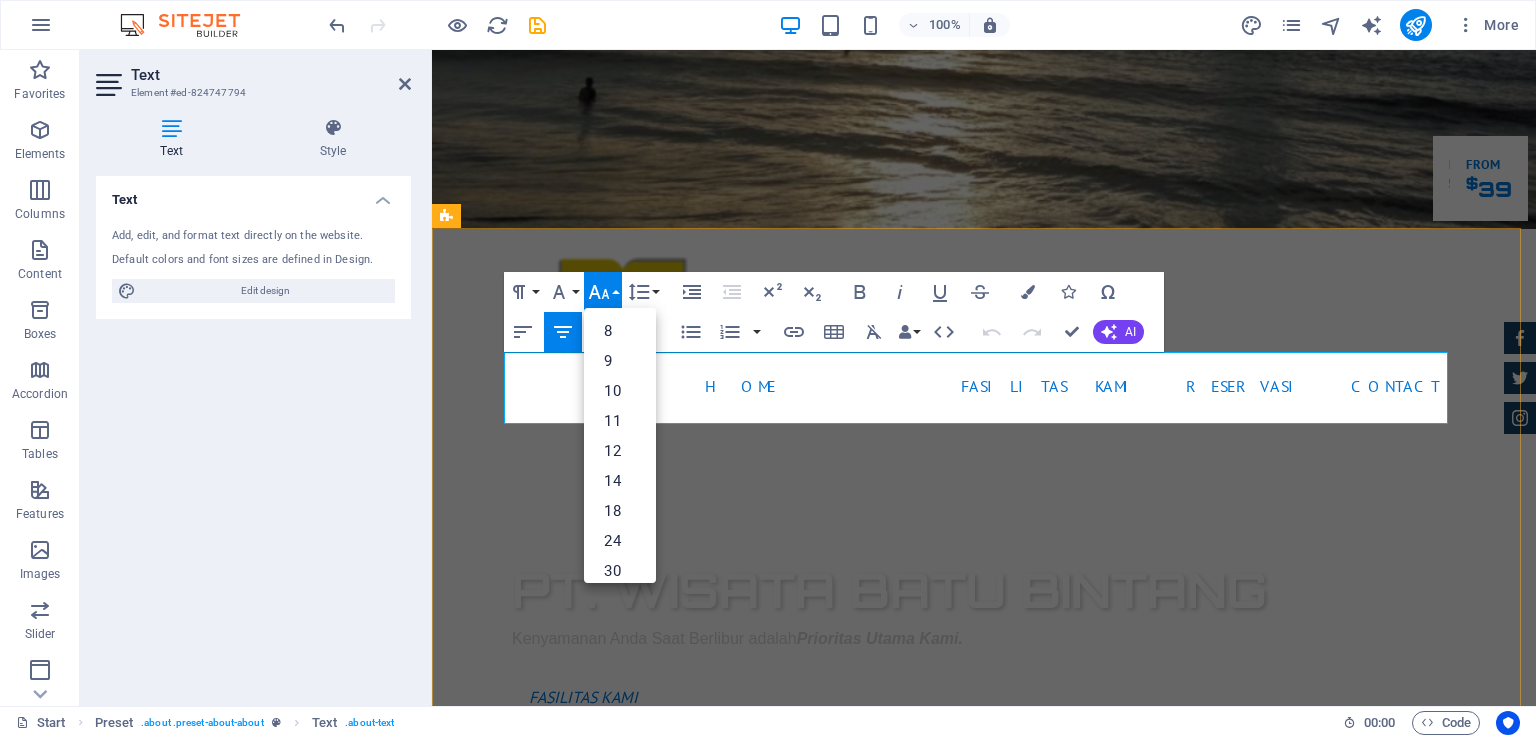 click on "Pantai Batu Bintang dilengkapi dengan berbagai fasilitas pendukung pariwisata, seperti penginapan, restoran, dan tempat penyewaan peralatan olahraga air." at bounding box center [1072, 1154] 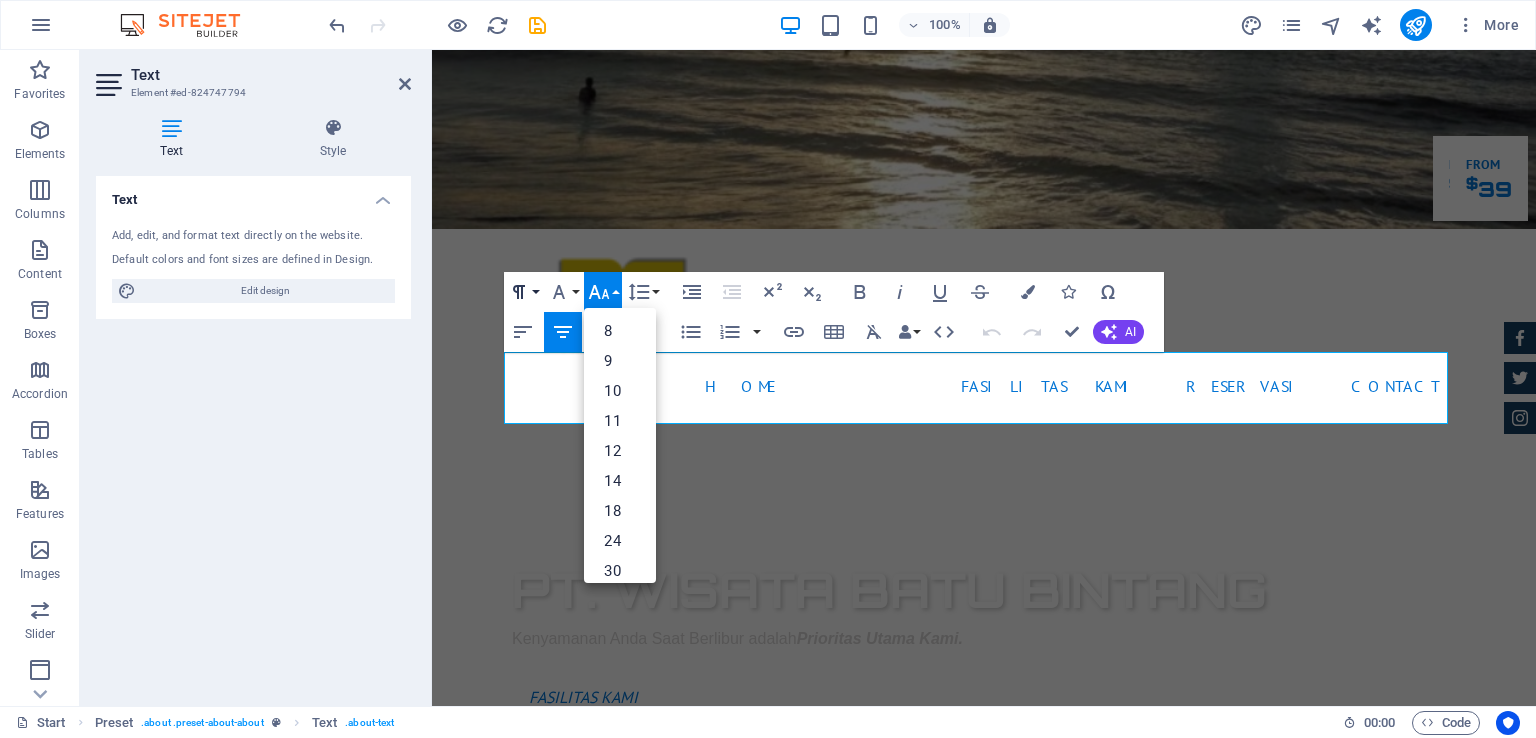click on "Paragraph Format" at bounding box center [523, 292] 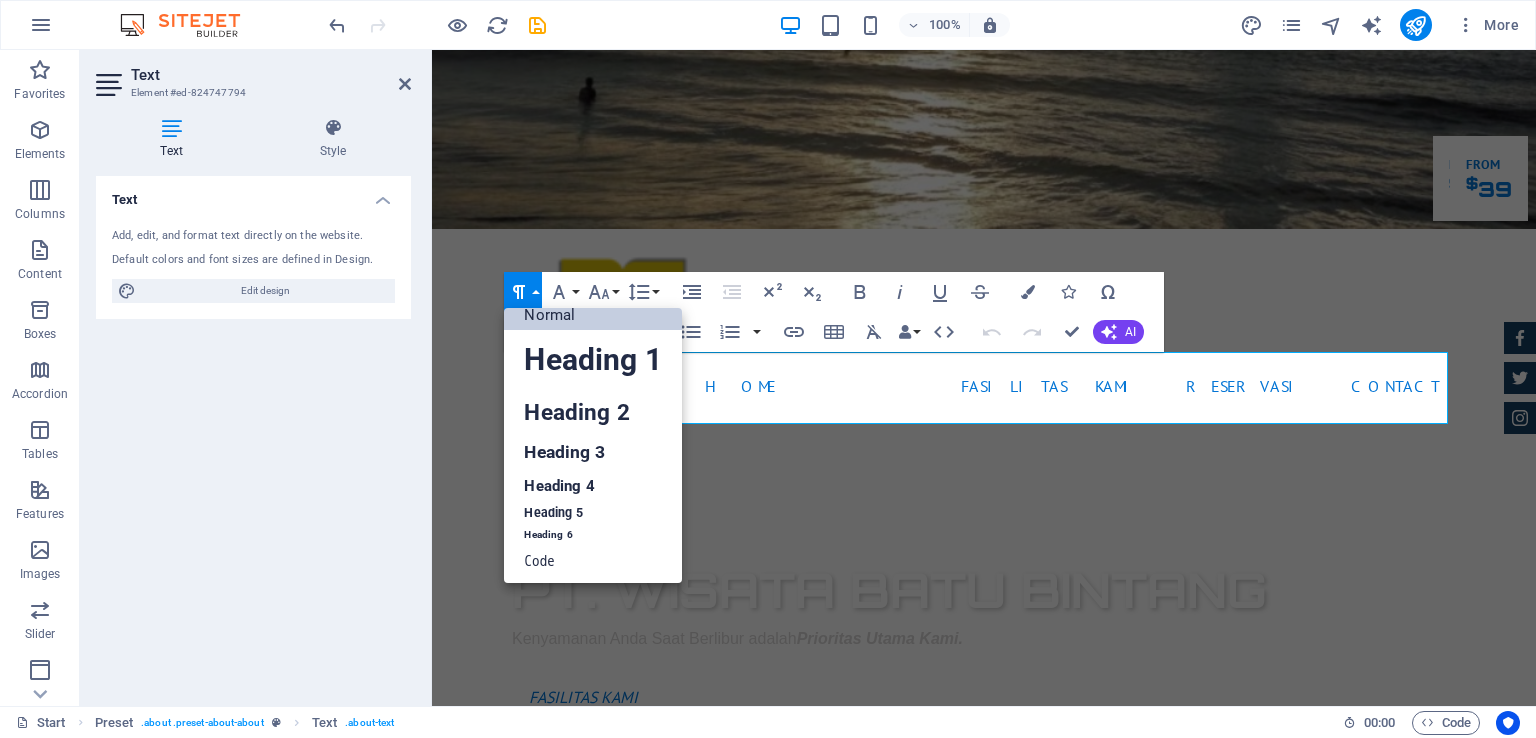 scroll, scrollTop: 16, scrollLeft: 0, axis: vertical 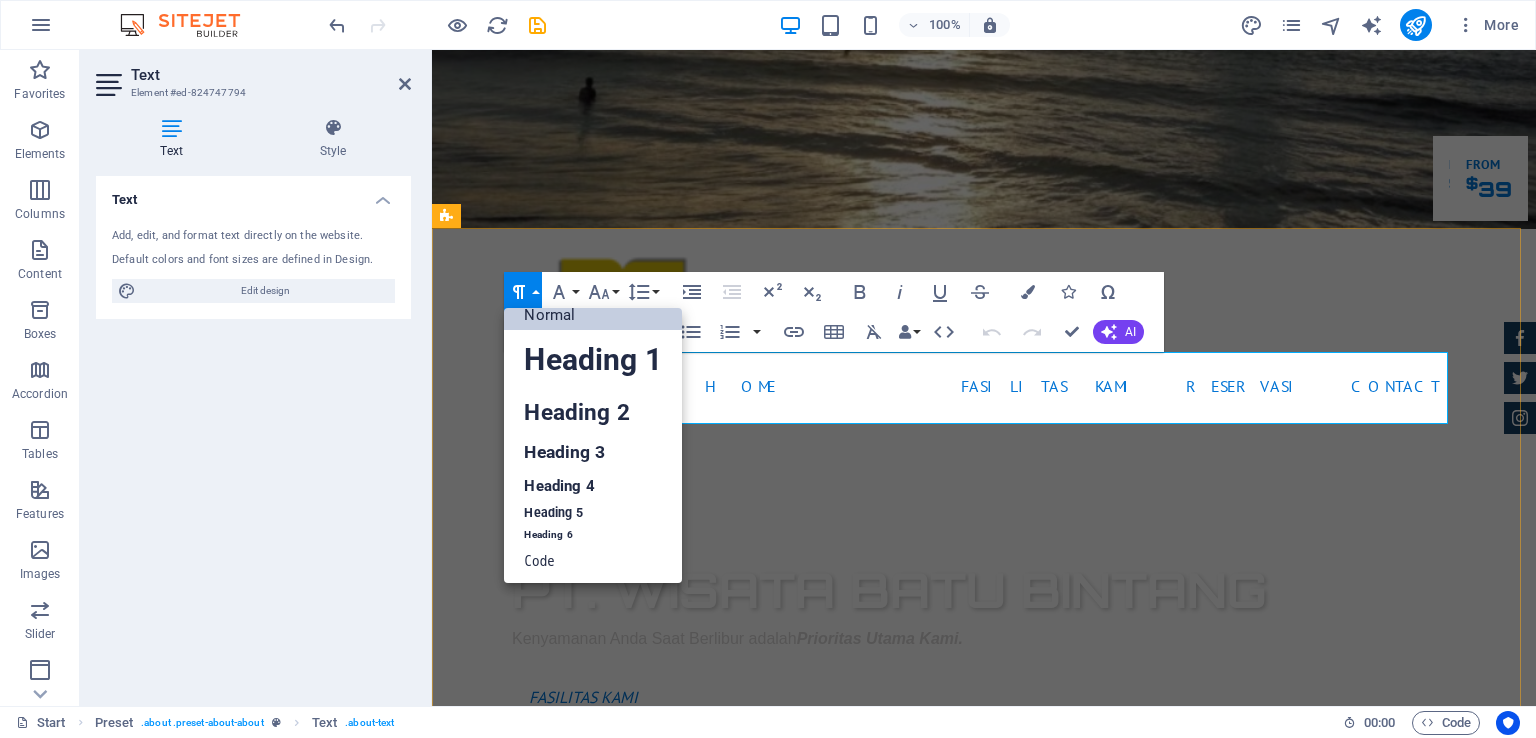 click on "Tersedia berbagai pilihan aktivitas air seperti berenang dan banana boat. Selain itu, Anda bisa bermanin ATV di tepi pantai atau sekadar bersantai menikmati keindahan alam. Pantai Batu Bintang dilengkapi dengan berbagai fasilitas pendukung pariwisata, seperti penginapan, restoran, dan tempat penyewaan peralatan olahraga air." at bounding box center (984, 1141) 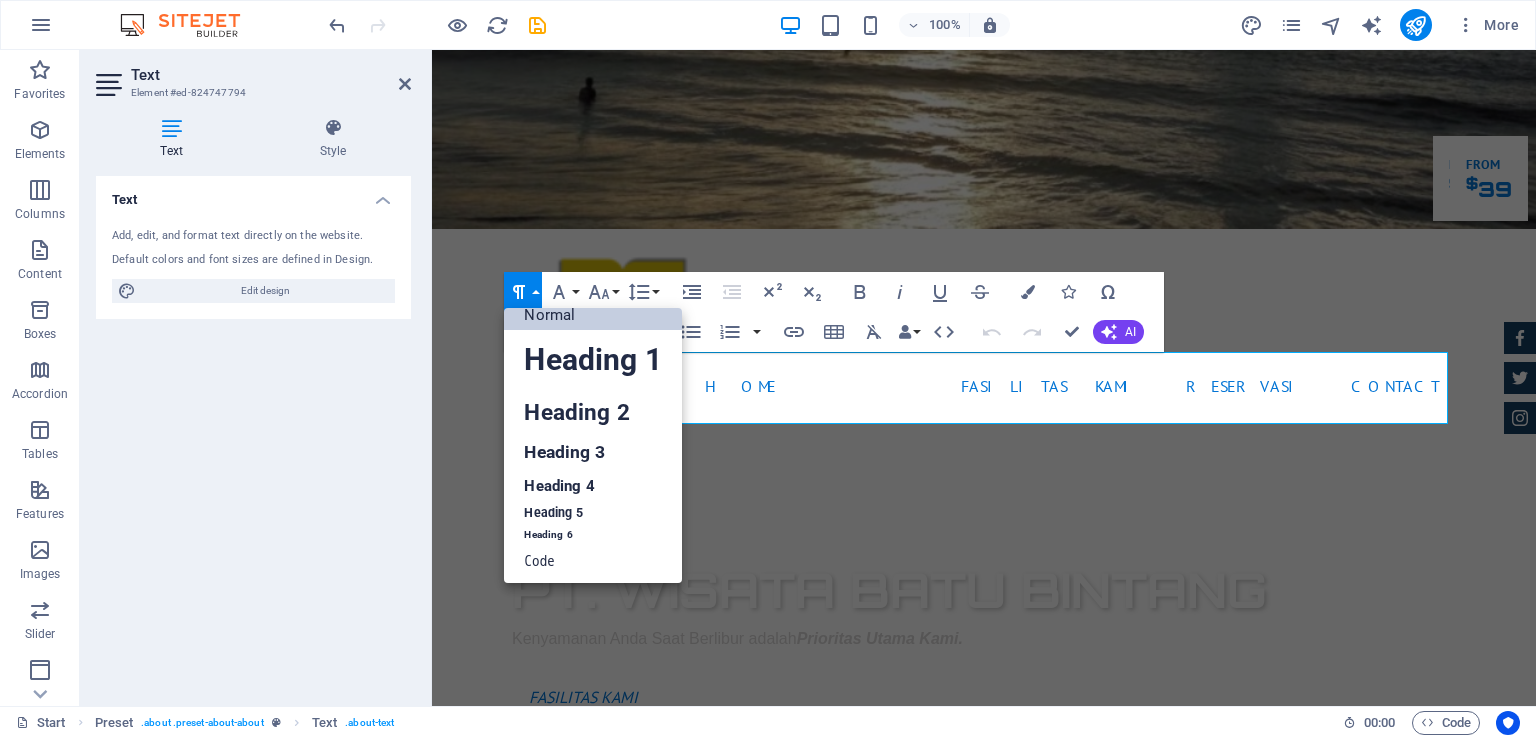 click 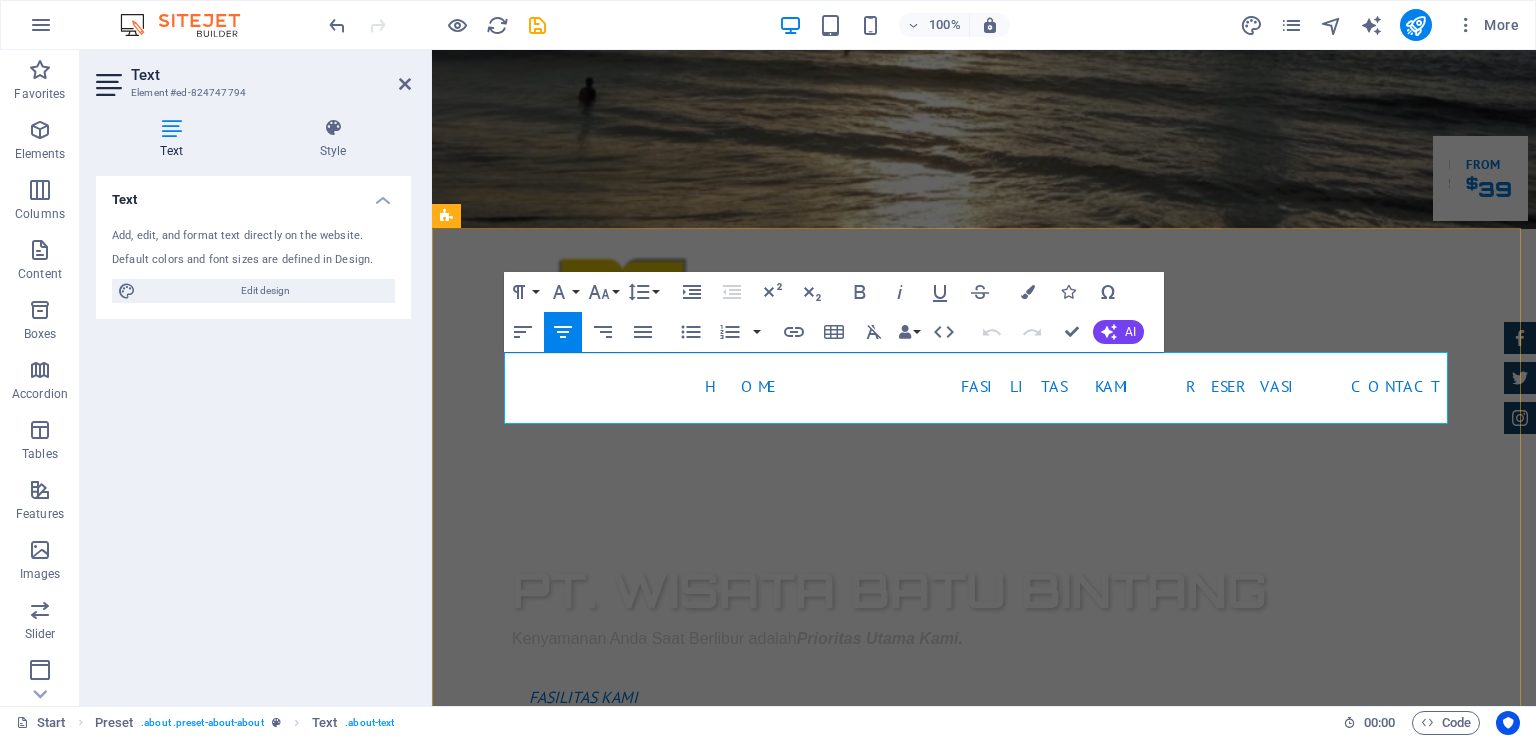click on "Pantai Batu Bintang dilengkapi dengan berbagai fasilitas pendukung pariwisata, seperti penginapan, restoran, dan tempat penyewaan peralatan olahraga air." at bounding box center (1072, 1154) 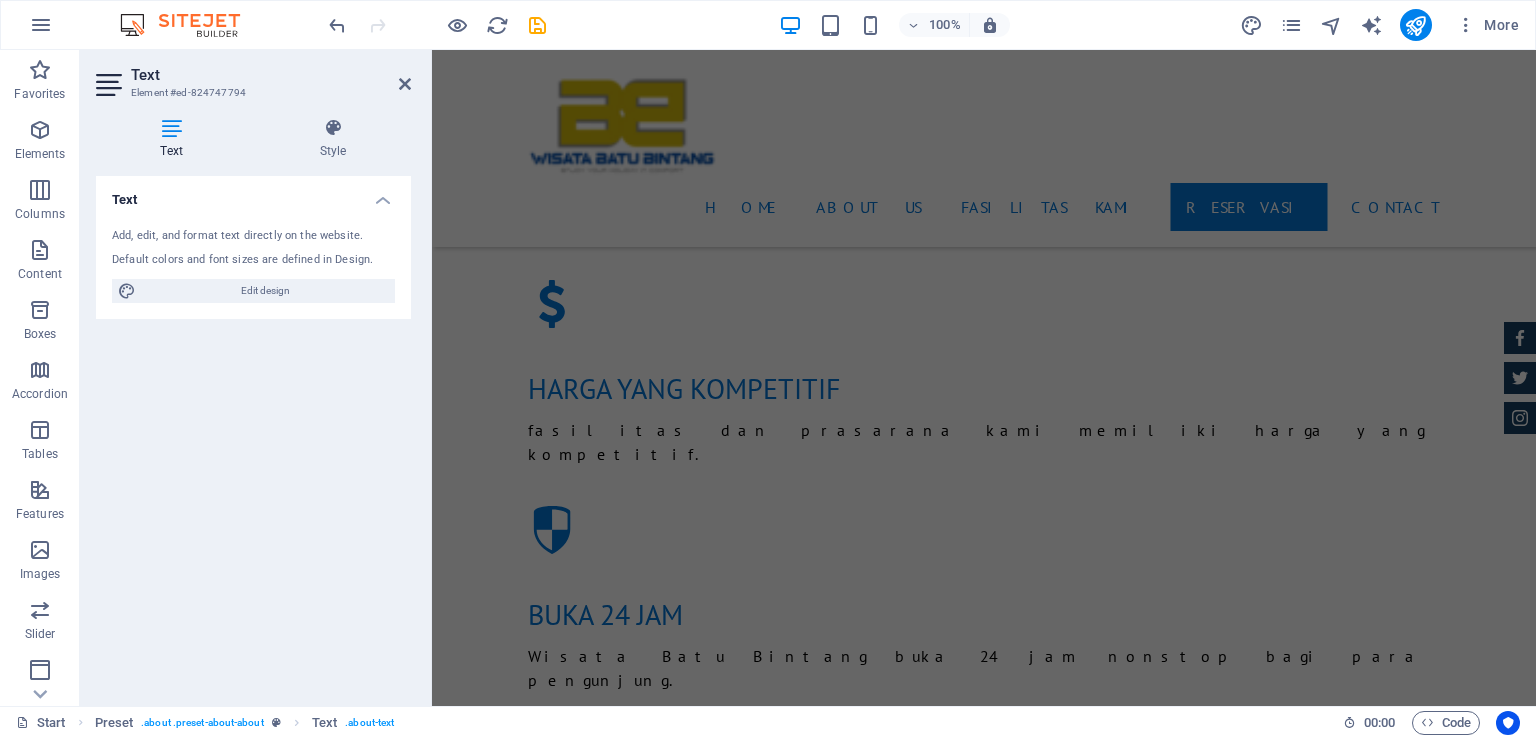 scroll, scrollTop: 1844, scrollLeft: 0, axis: vertical 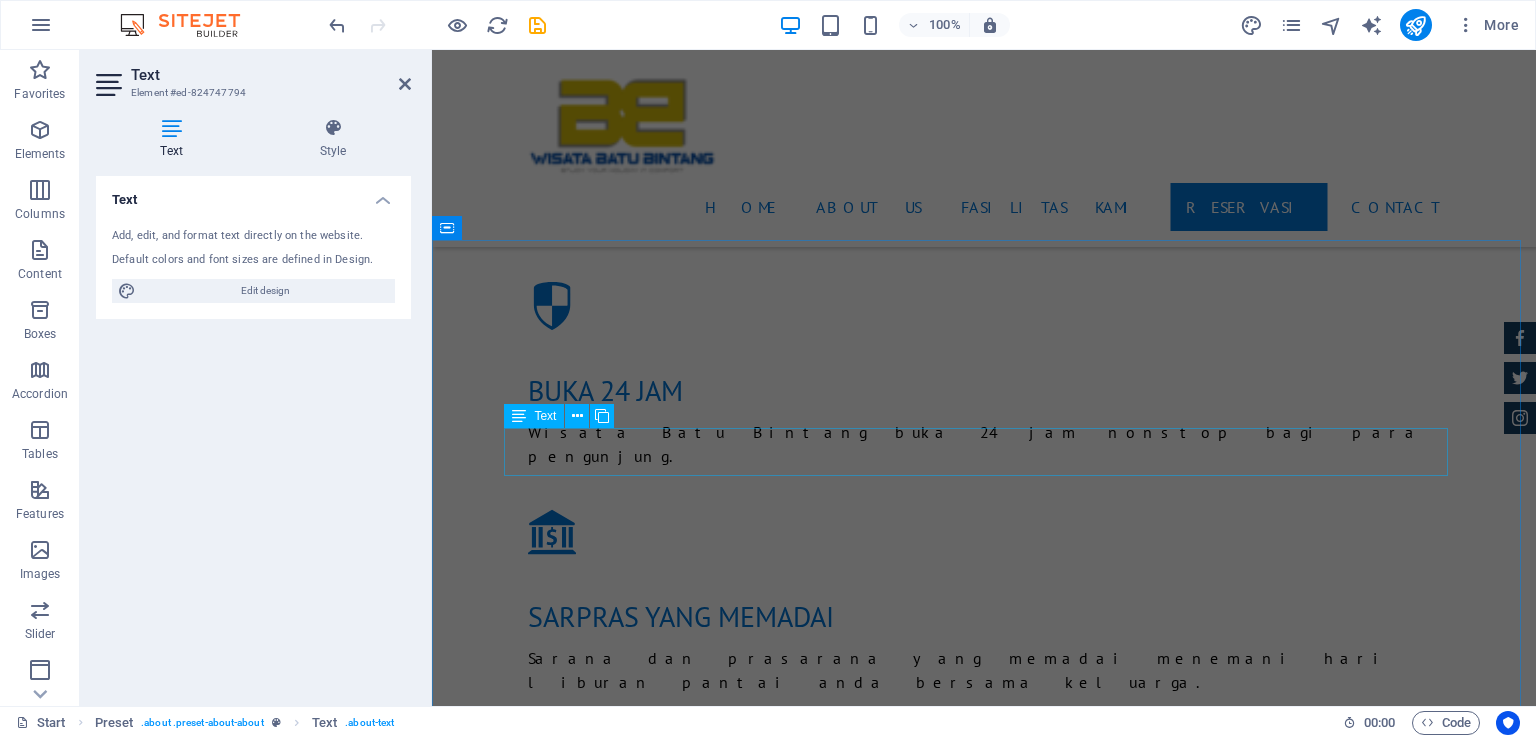 click on "WISATA BATU BINTANG MENYEDIAKAN BEBERAPA FASILITAS BERMAIN BAGI PENGUNJUNG, MEMANJAKAN PENGUNJUNG DENGAN SUASANA PANTAI YANG HANGAT DAN NYAMAN BAIK ANAK-ANAK MAUPUN ORANG DEWASA." at bounding box center (984, 1810) 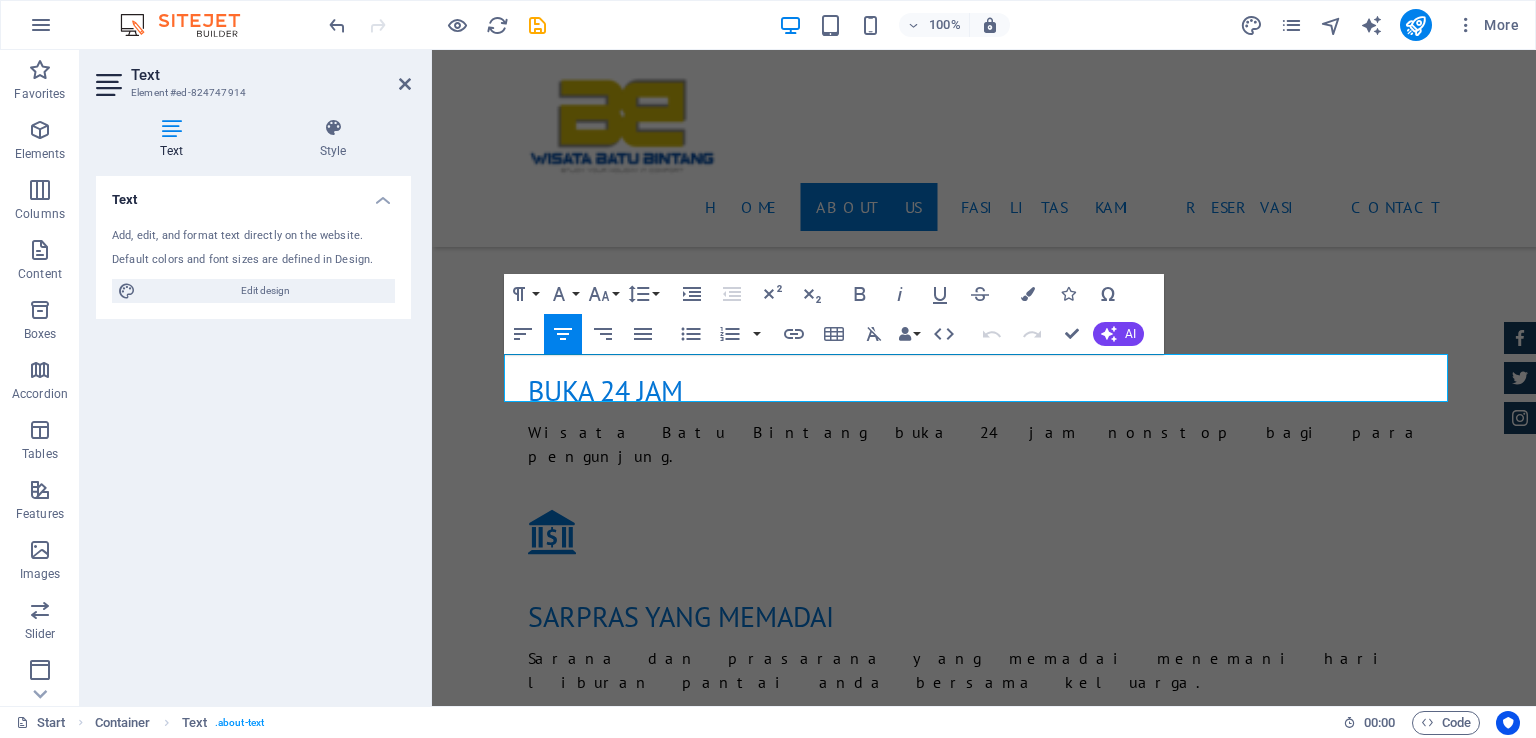 scroll, scrollTop: 1918, scrollLeft: 0, axis: vertical 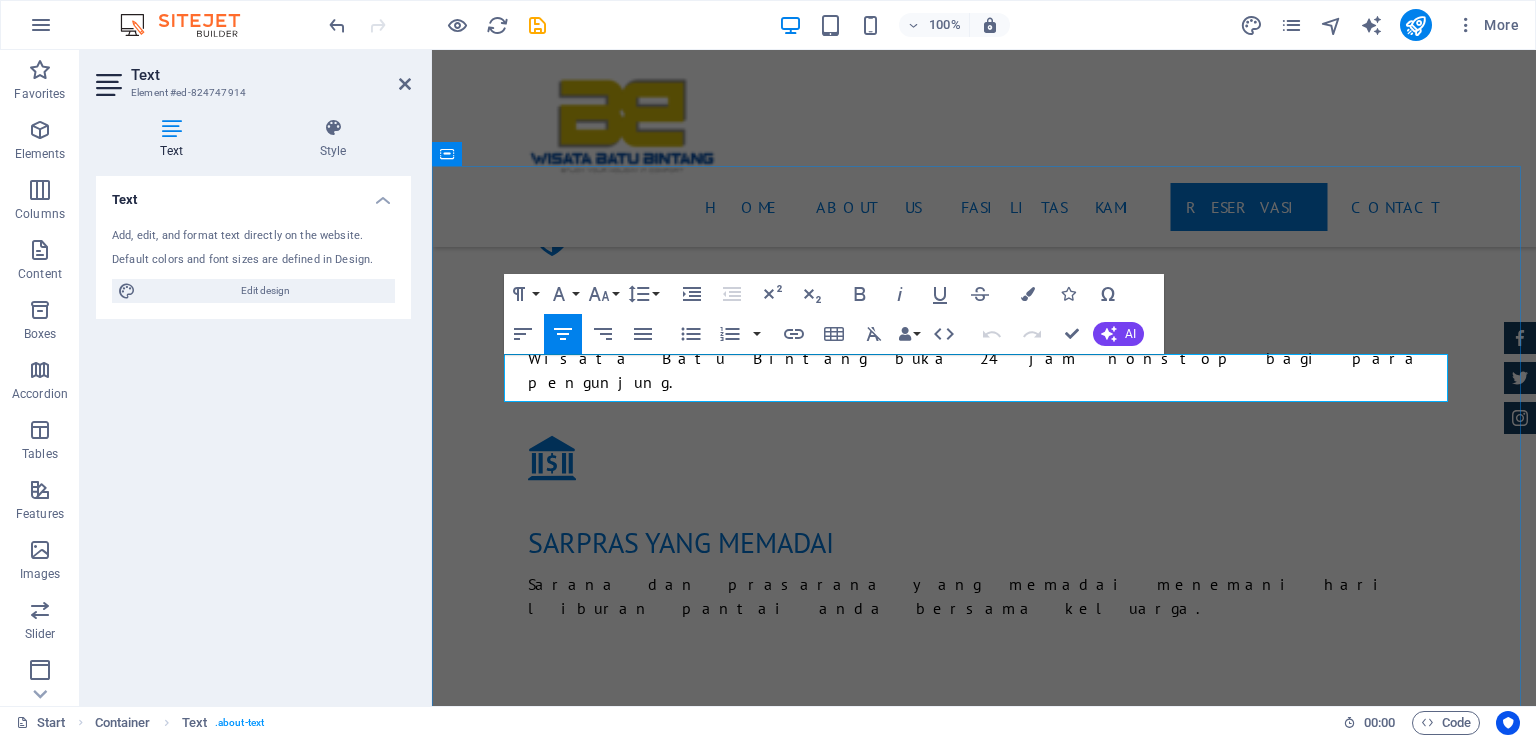 click on "WISATA BATU BINTANG MENYEDIAKAN BEBERAPA FASILITAS BERMAIN BAGI PENGUNJUNG, MEMANJAKAN PENGUNJUNG DENGAN SUASANA PANTAI YANG HANGAT DAN NYAMAN BAIK ANAK-ANAK MAUPUN ORANG DEWASA." at bounding box center (984, 1736) 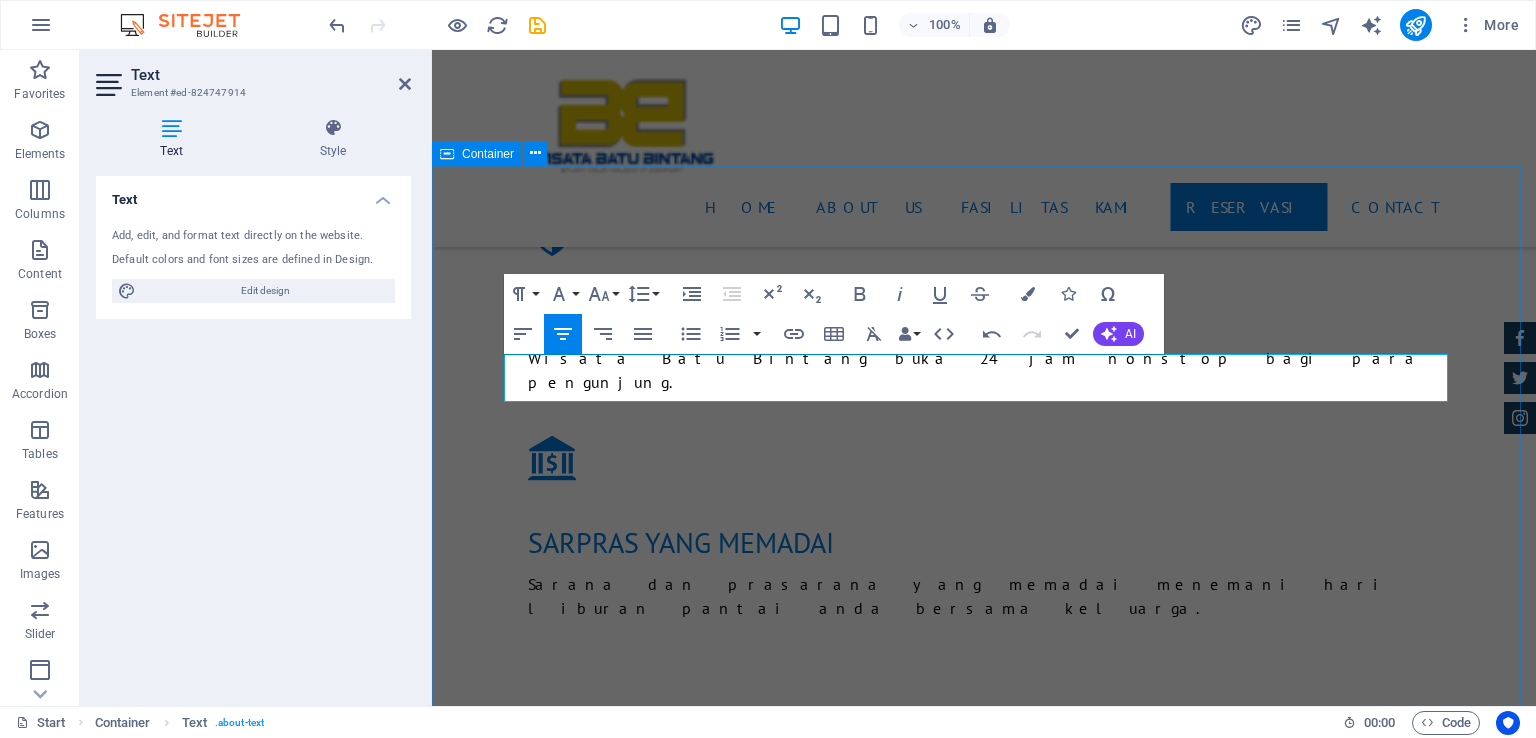 click on "fasilitas kami Wisata Batu Bintang memberikan beberapa fasilitas bagi pengunjung,dengan suasana yang hangat dan nyaman baik bagi anak-abak maupun orang dewasa. CAR CHECK Lorum ipsum At vero eos et Stet clita kasd Ut wisi enim from $ [PRICE] Insurance cover Lorum ipsum At vero eos et Stet clita kasd Ut wisi enim from $ [PRICE] Tire Change Lorum ipsum At vero eos et Stet clita kasd Ut wisi enim from $ [PRICE] System upgrade Lorum ipsum At vero eos et Stet clita kasd Ut wisi enim from $ [PRICE] Oil Change Lorum ipsum At vero eos et Stet clita kasd Ut wisi enim from $ [PRICE] Car Cleanup Lorum ipsum At vero eos et Stet clita kasd Ut wisi enim from $ [PRICE]" at bounding box center (984, 3136) 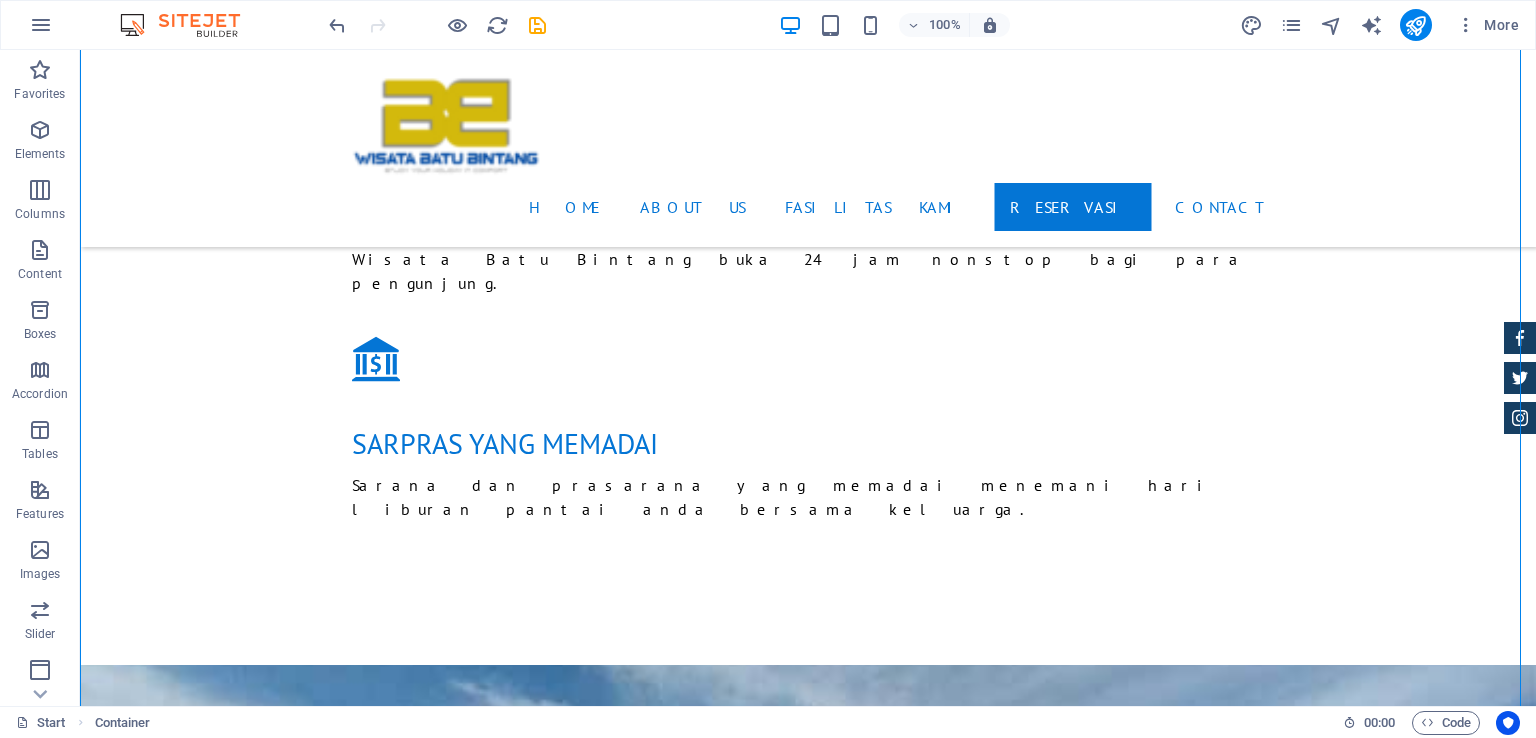 scroll, scrollTop: 2052, scrollLeft: 0, axis: vertical 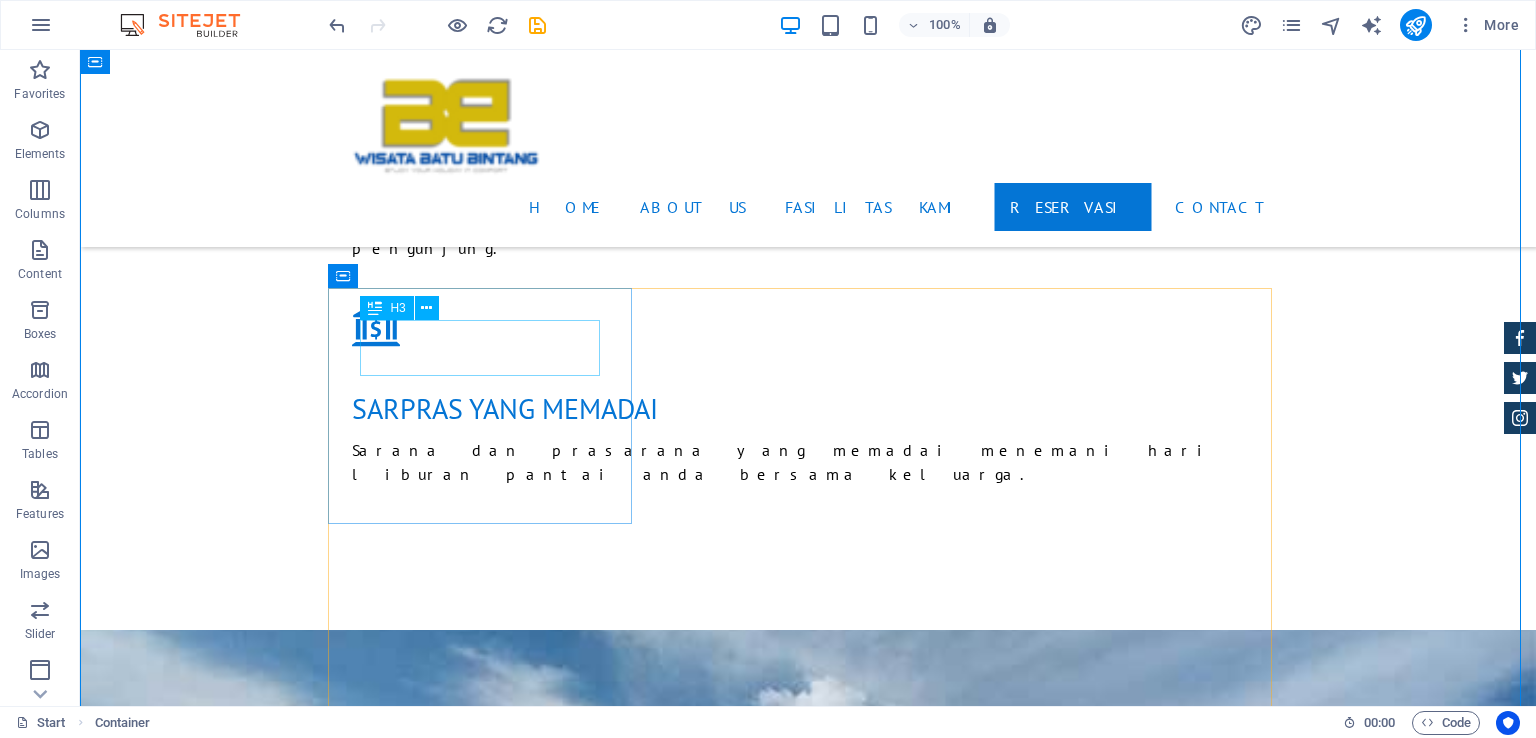 click on "CAR  CHECK" at bounding box center (808, 1954) 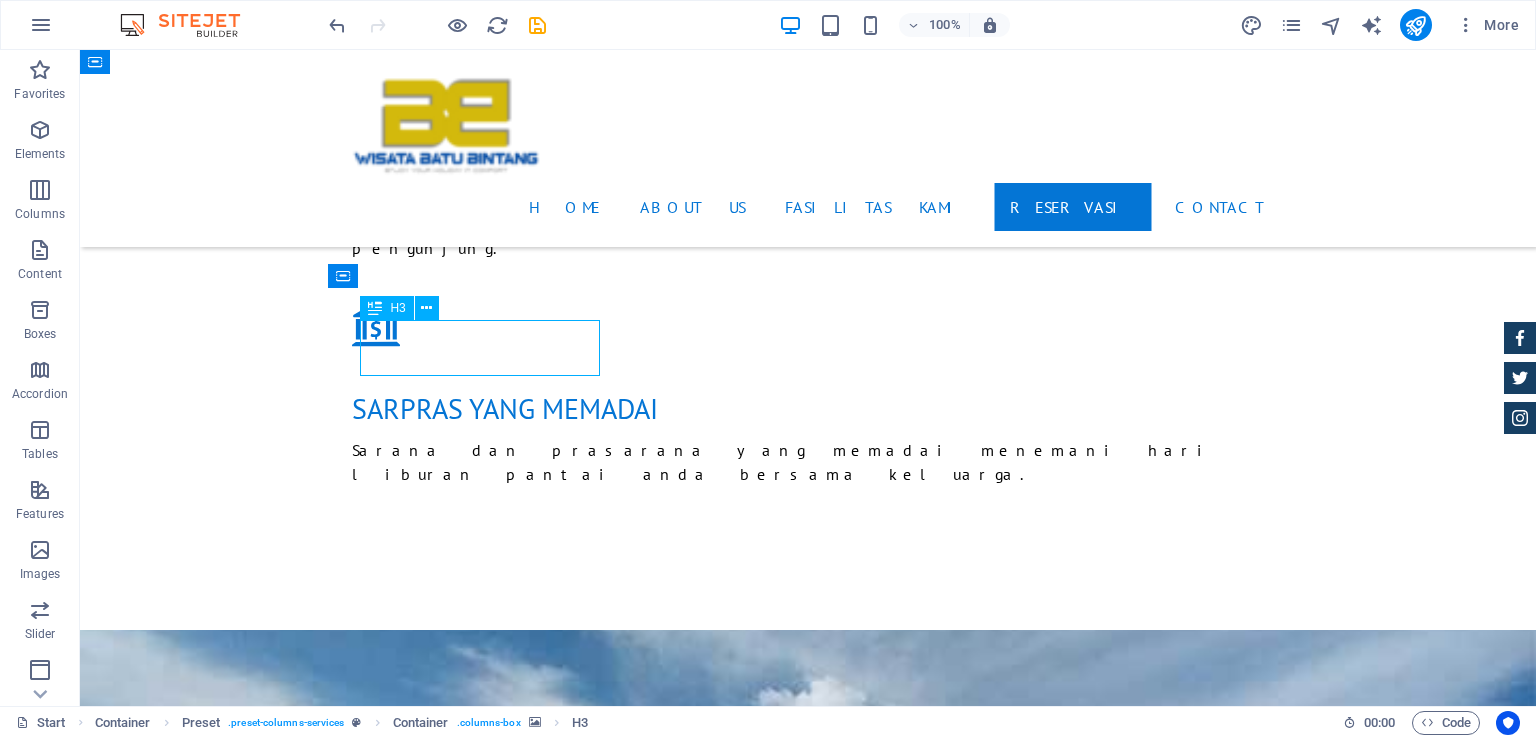 click on "CAR  CHECK" at bounding box center [808, 1954] 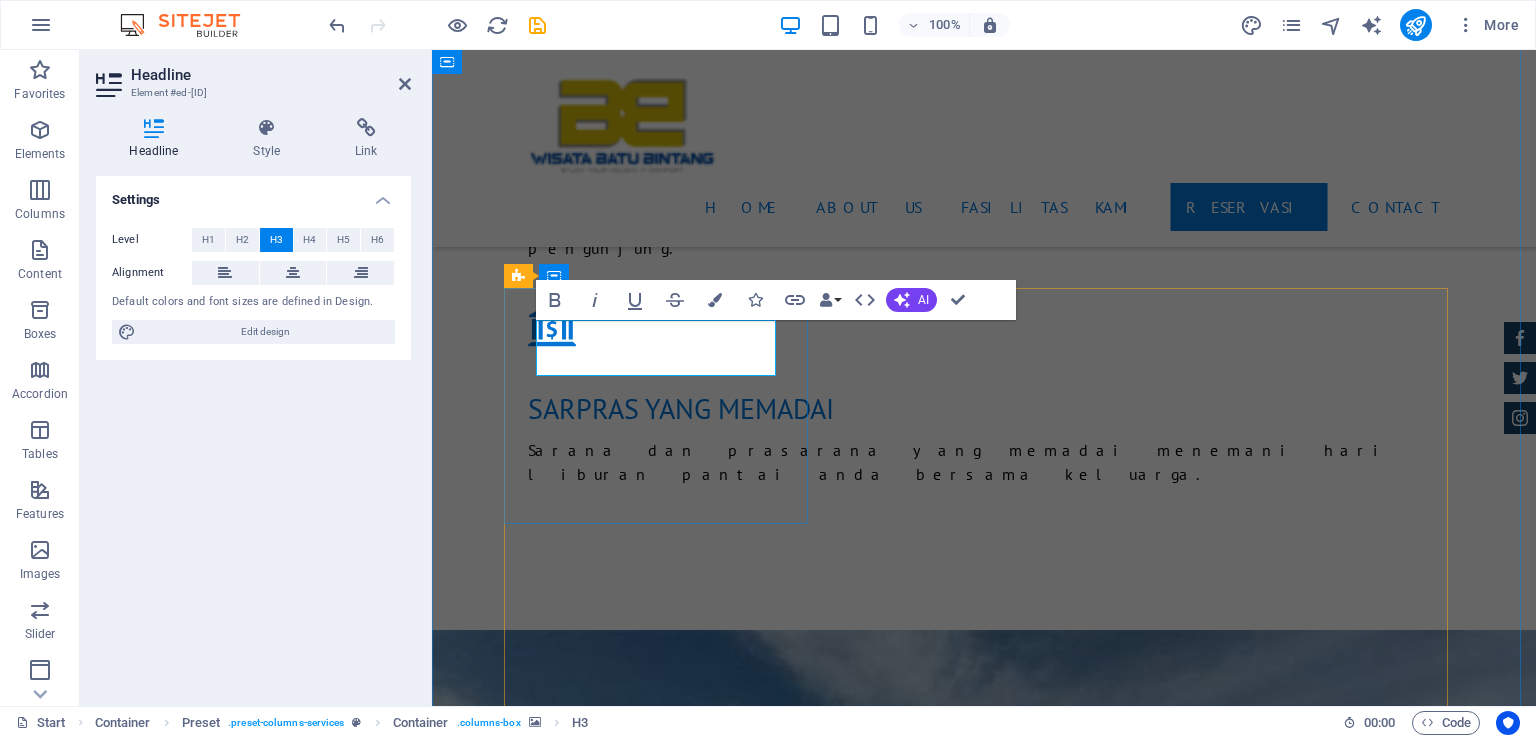 type 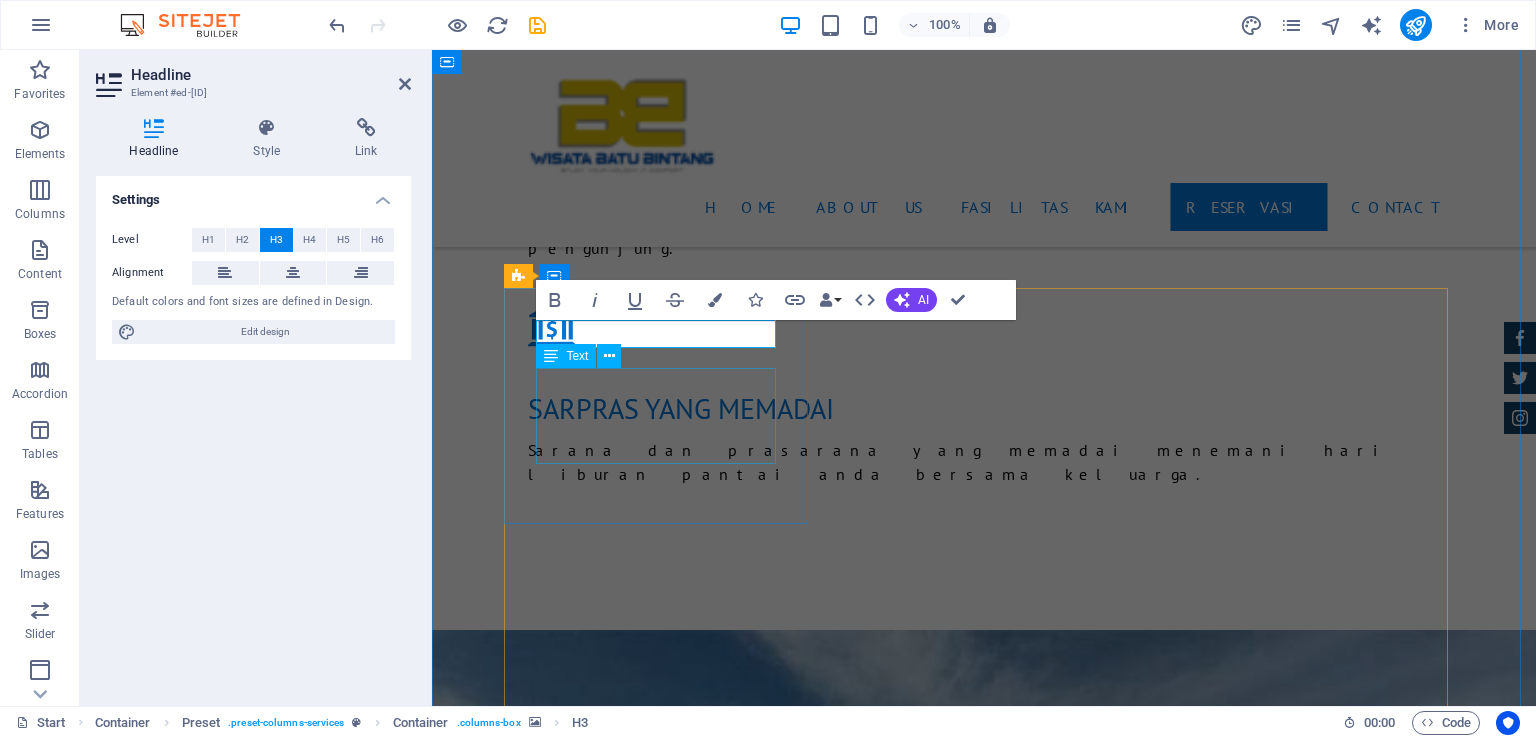 click on "Lorum ipsum At vero eos et  Stet clita kasd  Ut wisi enim" at bounding box center (984, 2024) 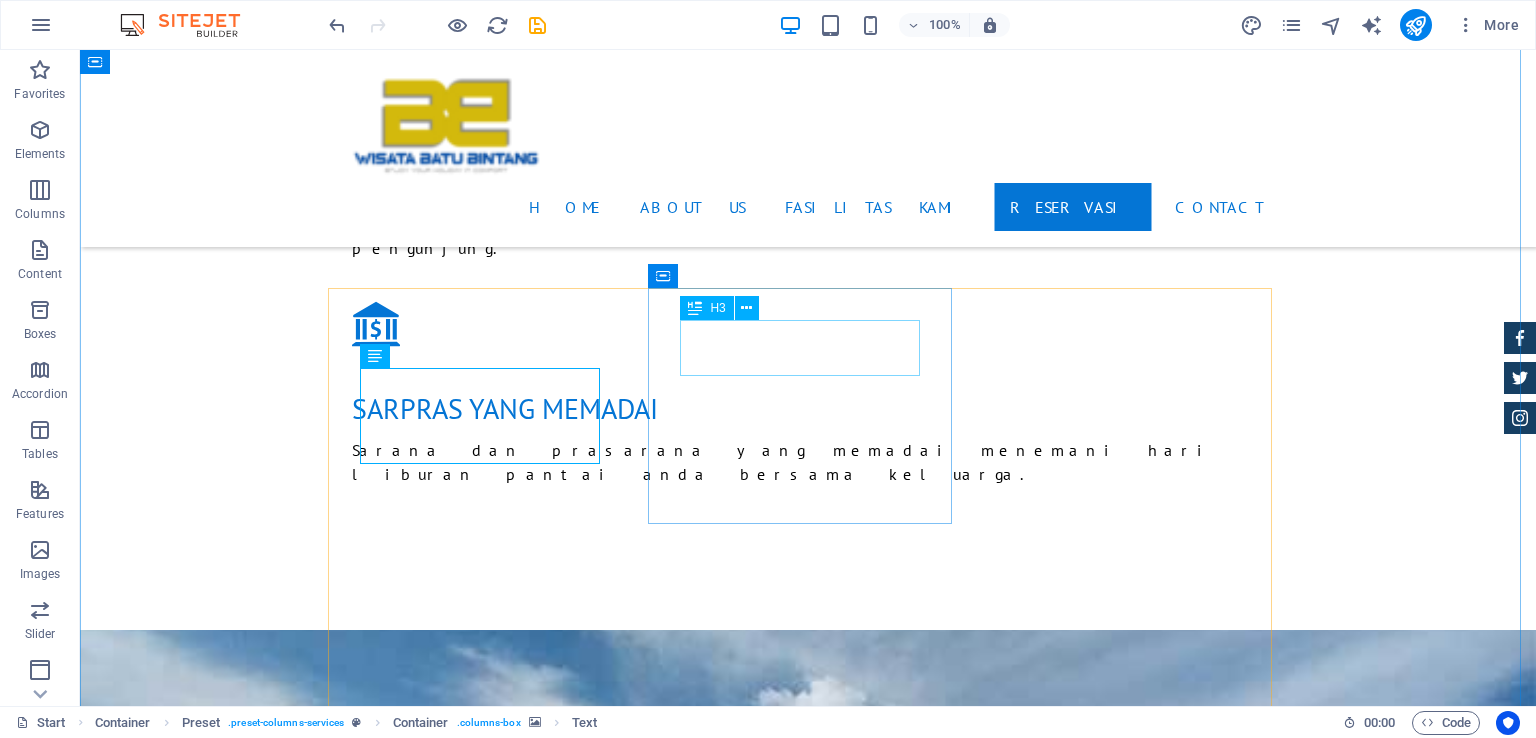 click on "Insurance cover" at bounding box center [808, 2396] 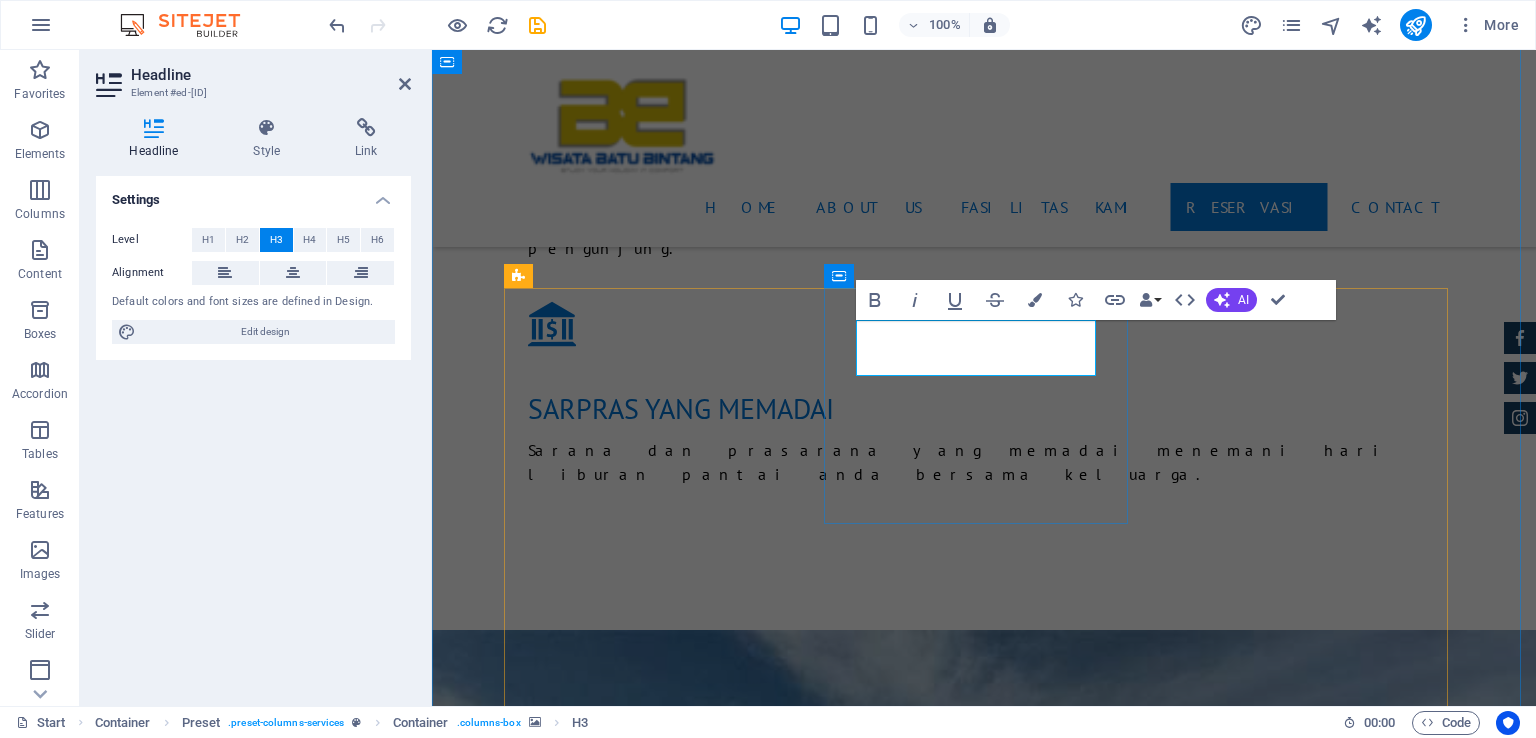 type 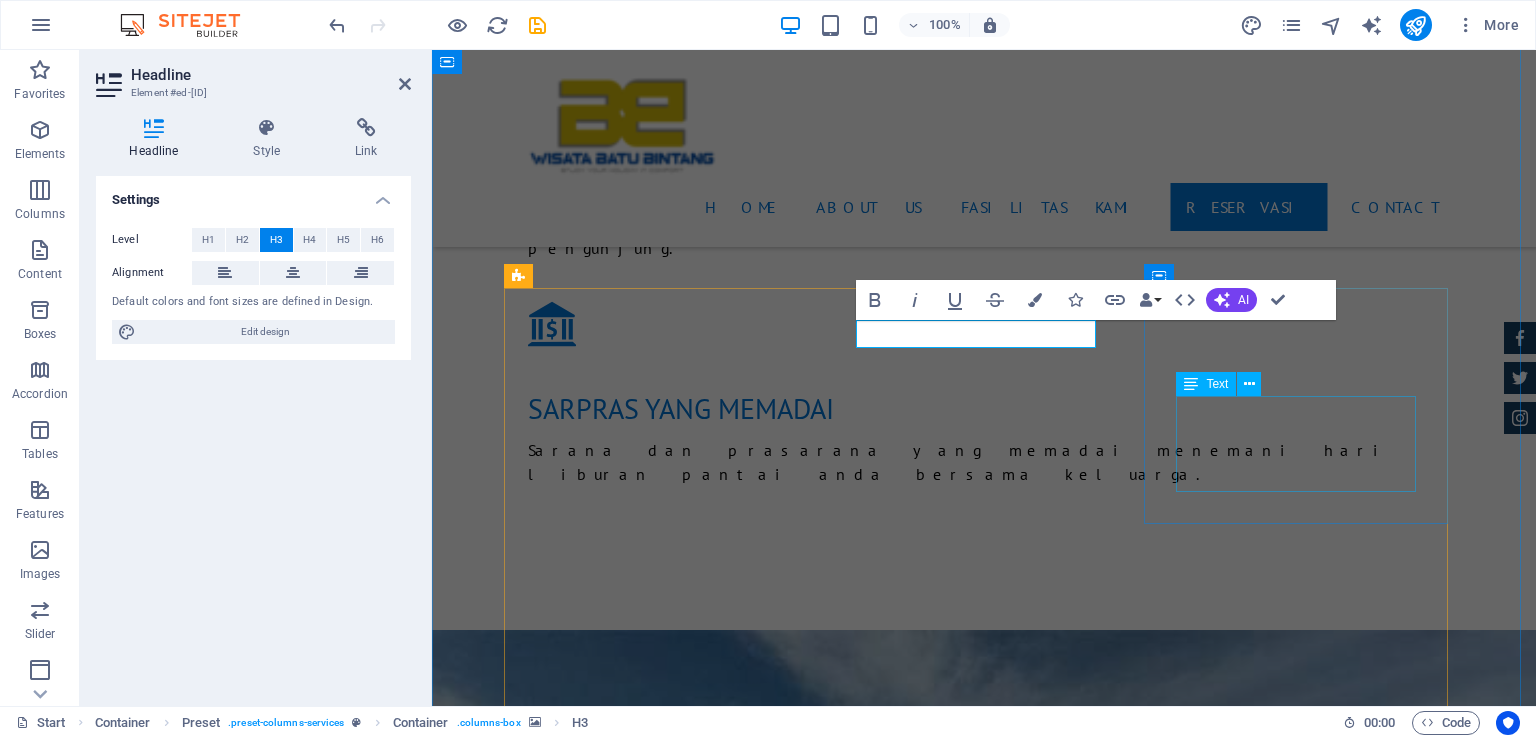 click on "Lorum ipsum At vero eos et  Stet clita kasd  Ut wisi enim" at bounding box center (984, 2964) 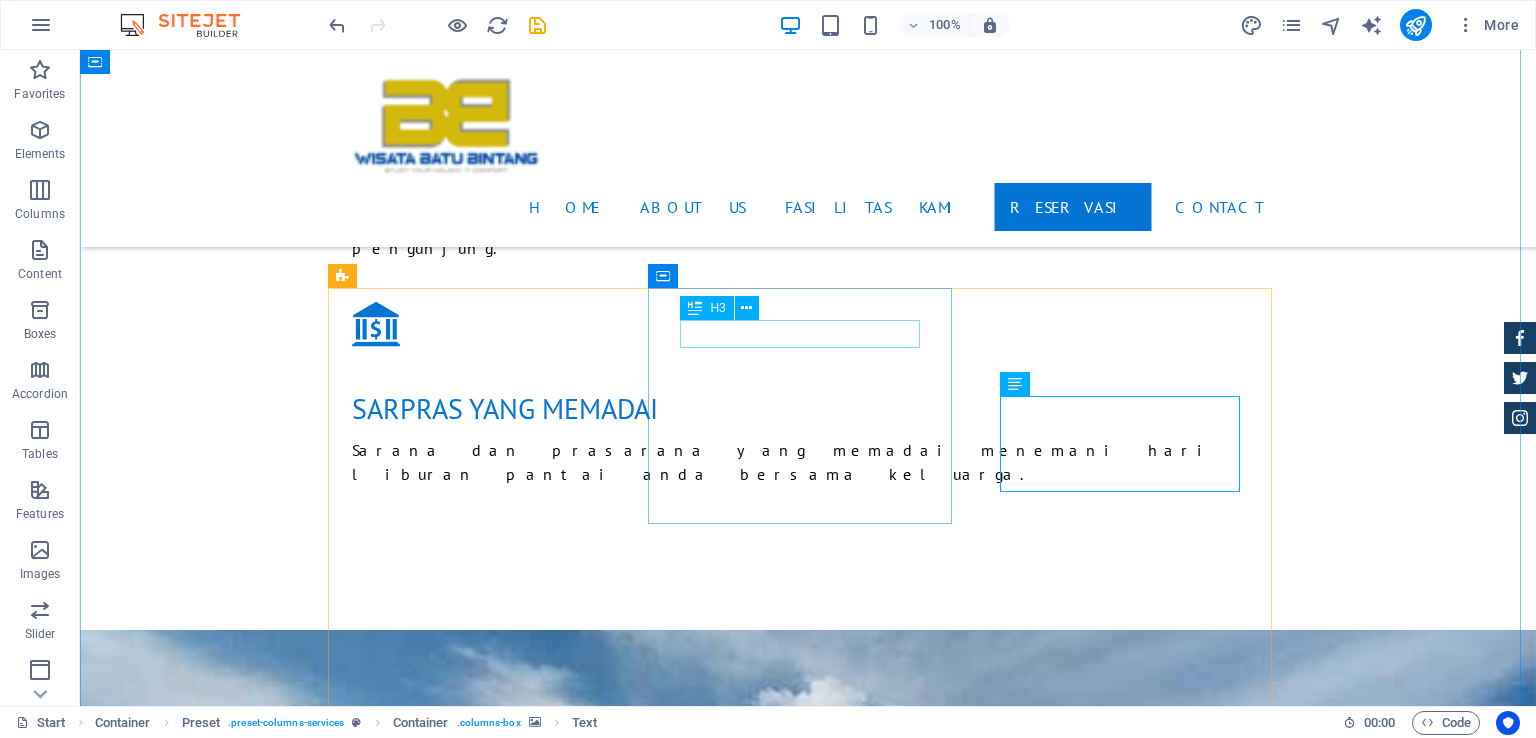 click on "AREA MAcing" at bounding box center [808, 2396] 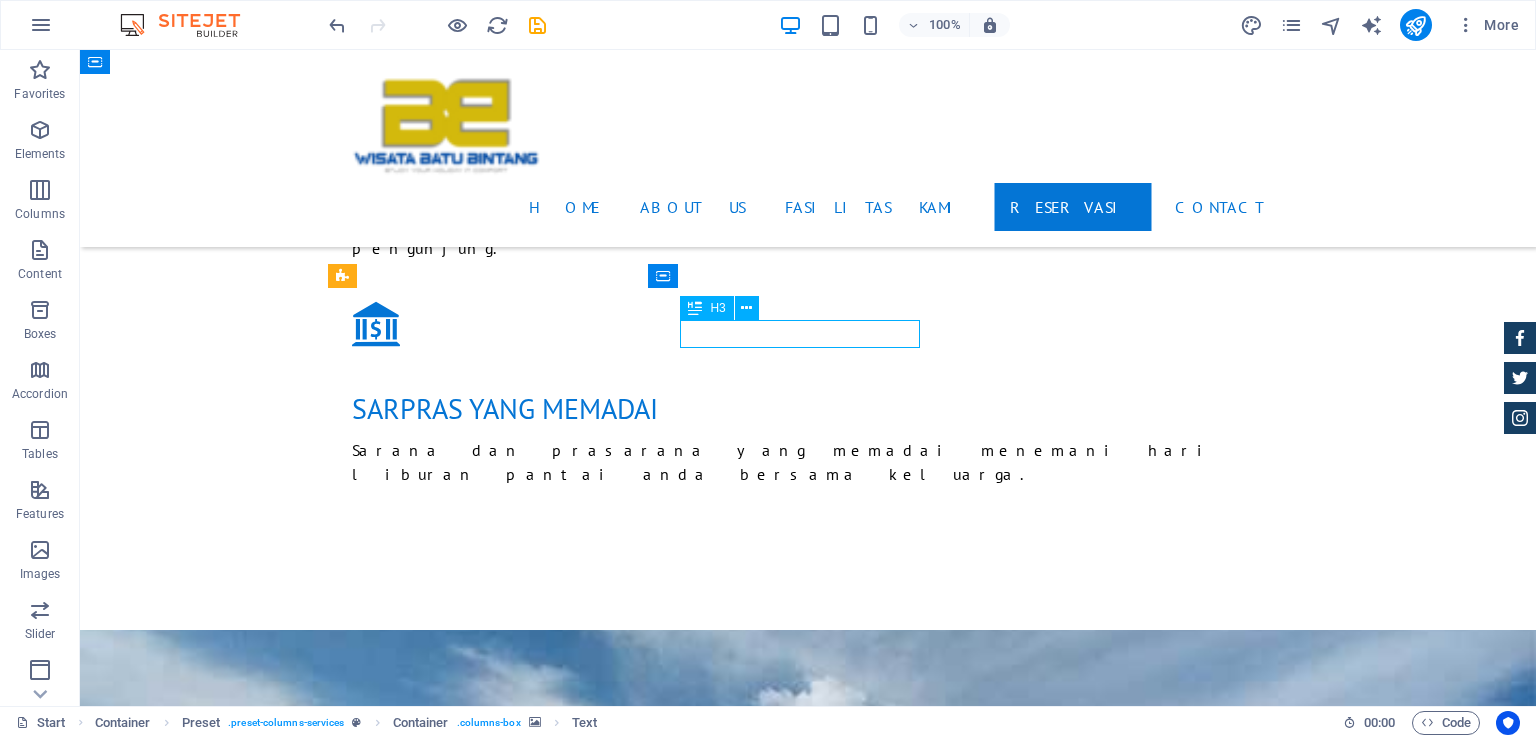 click on "AREA MAcing" at bounding box center [808, 2396] 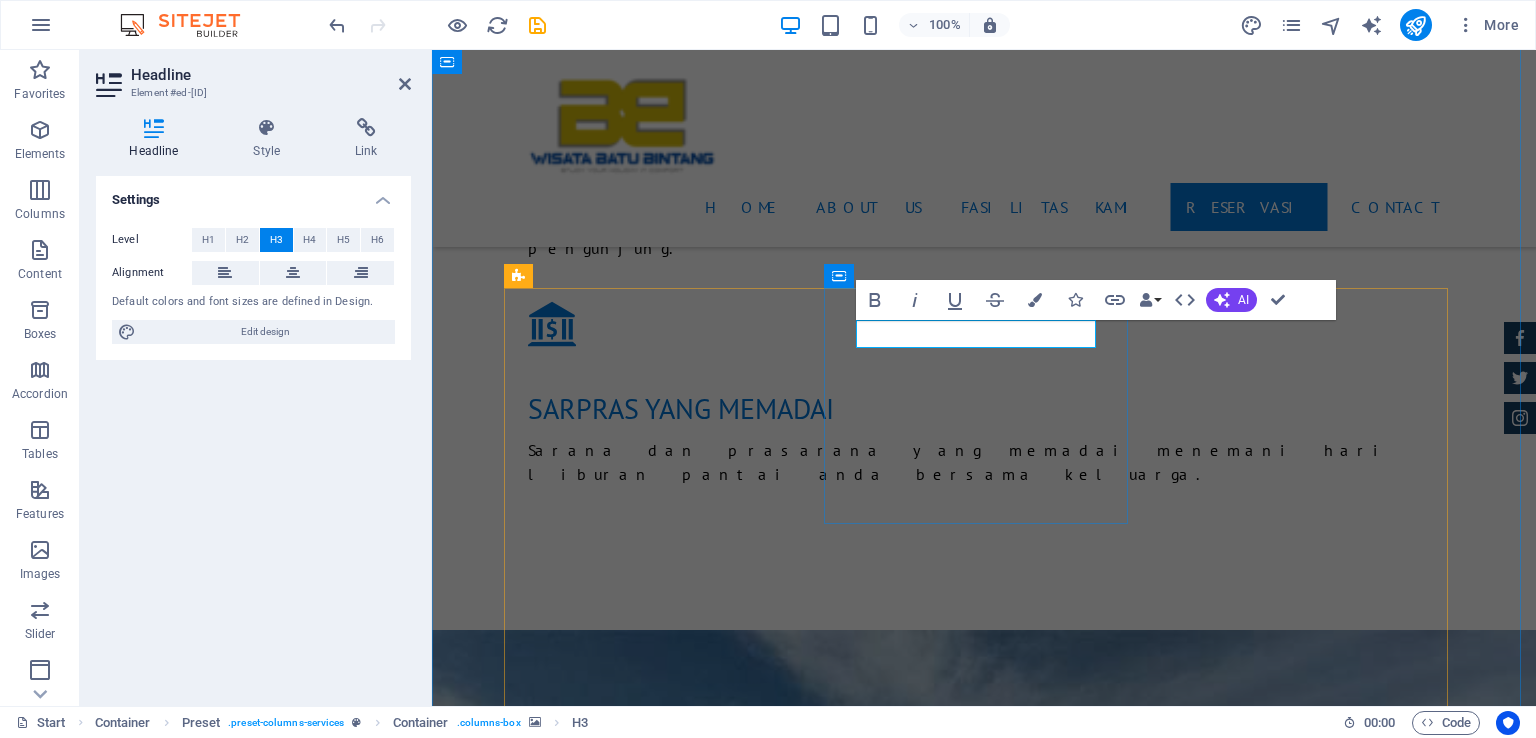 click on "AREA MAcing" at bounding box center (984, 2396) 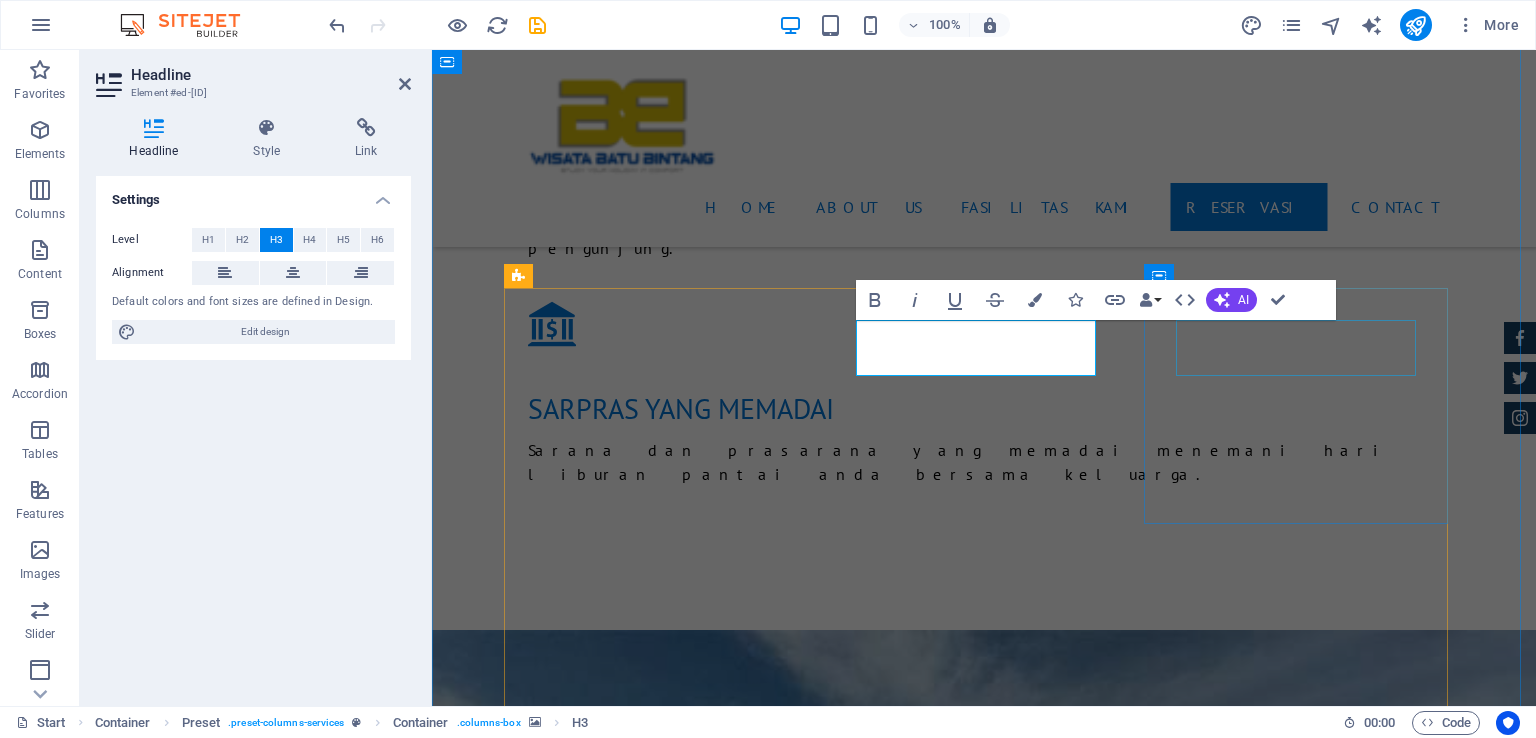 click on "Tire  Change" at bounding box center (984, 2866) 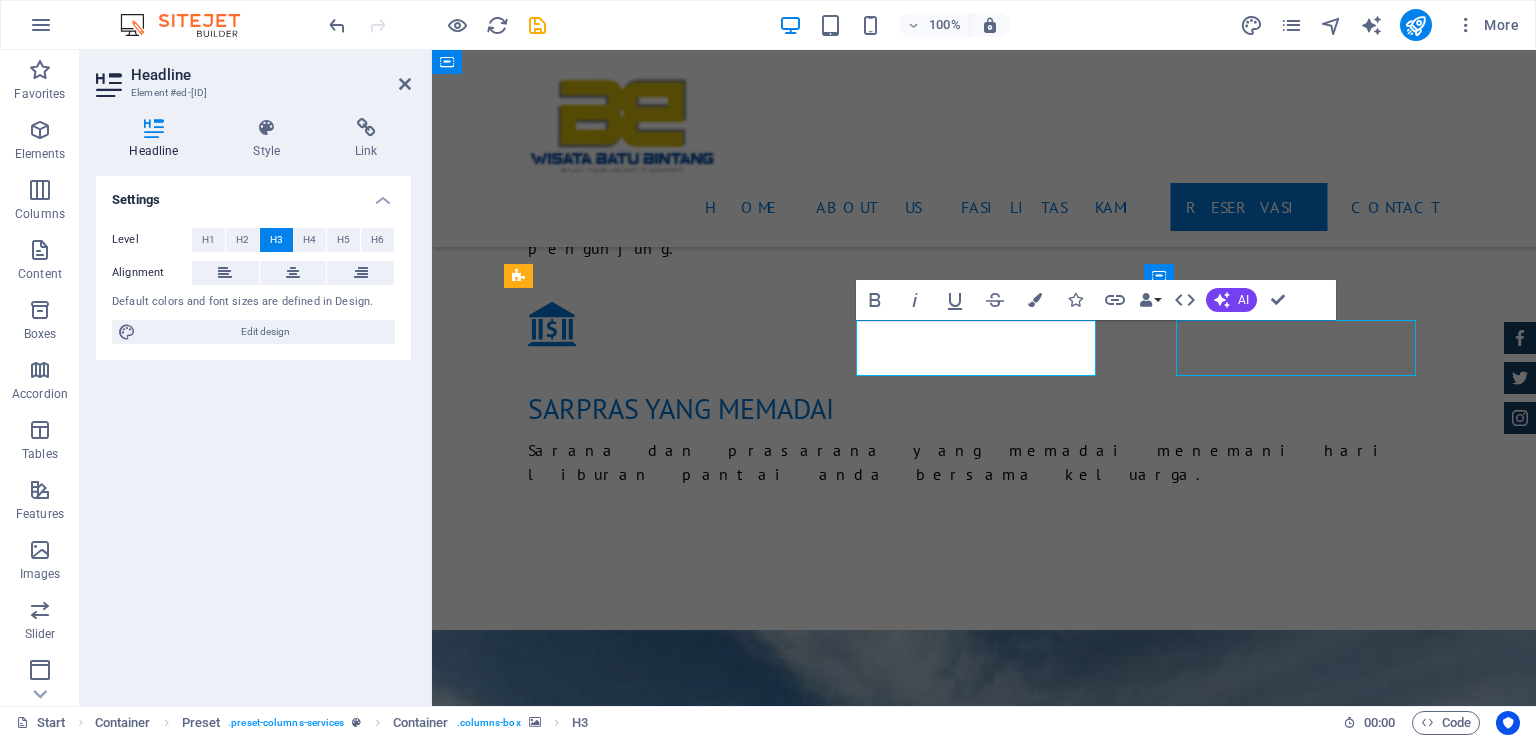 click on "Tire  Change" at bounding box center (984, 2866) 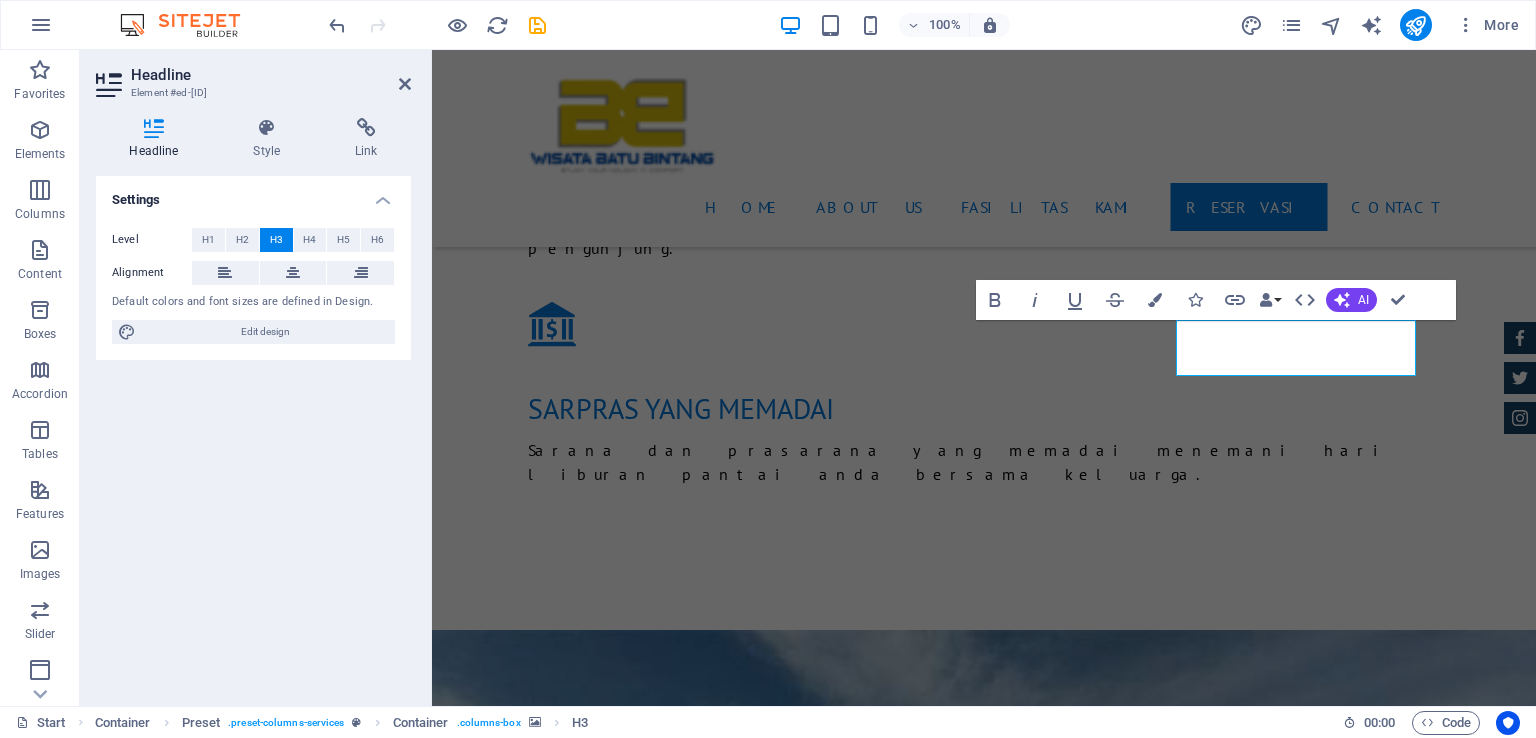 type 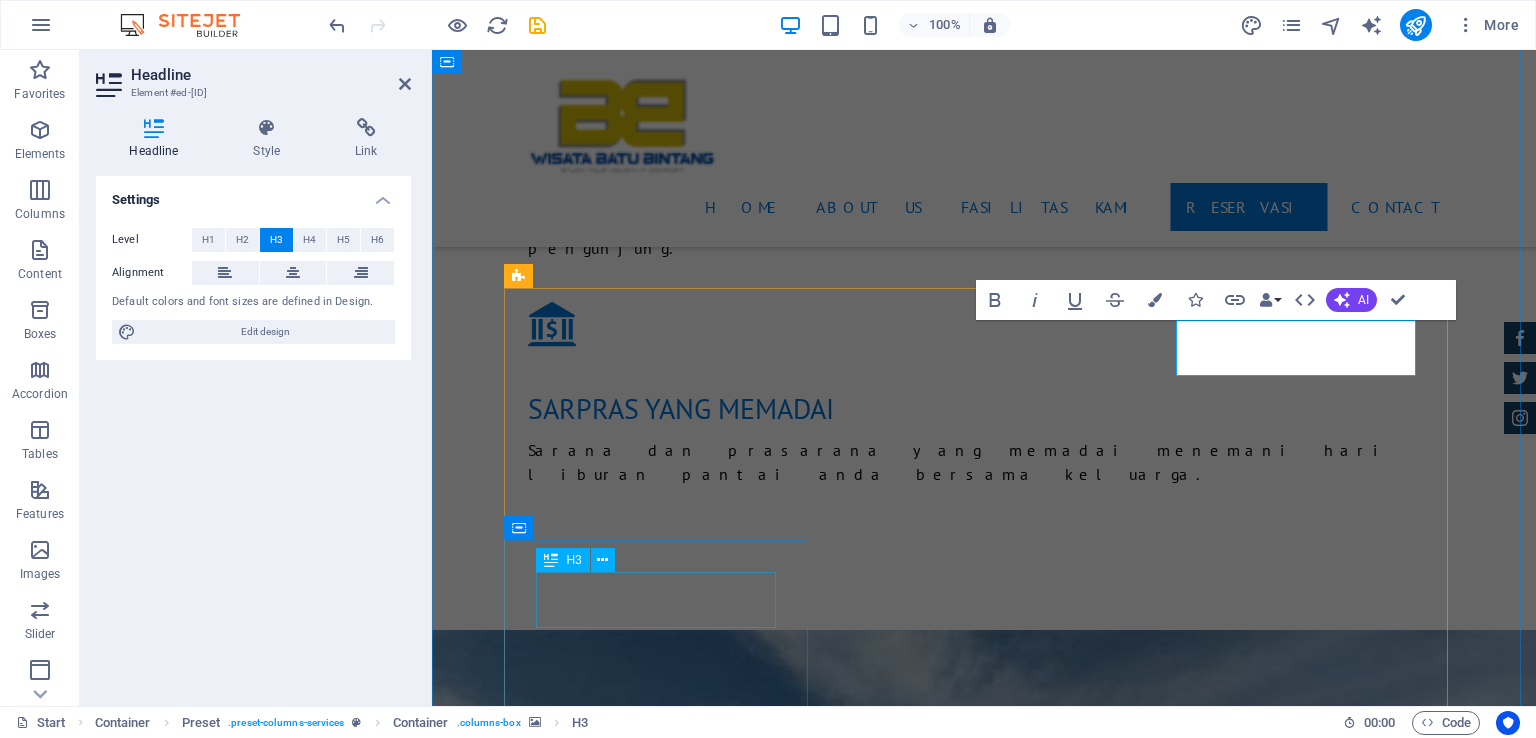 click on "System upgrade" at bounding box center [984, 3308] 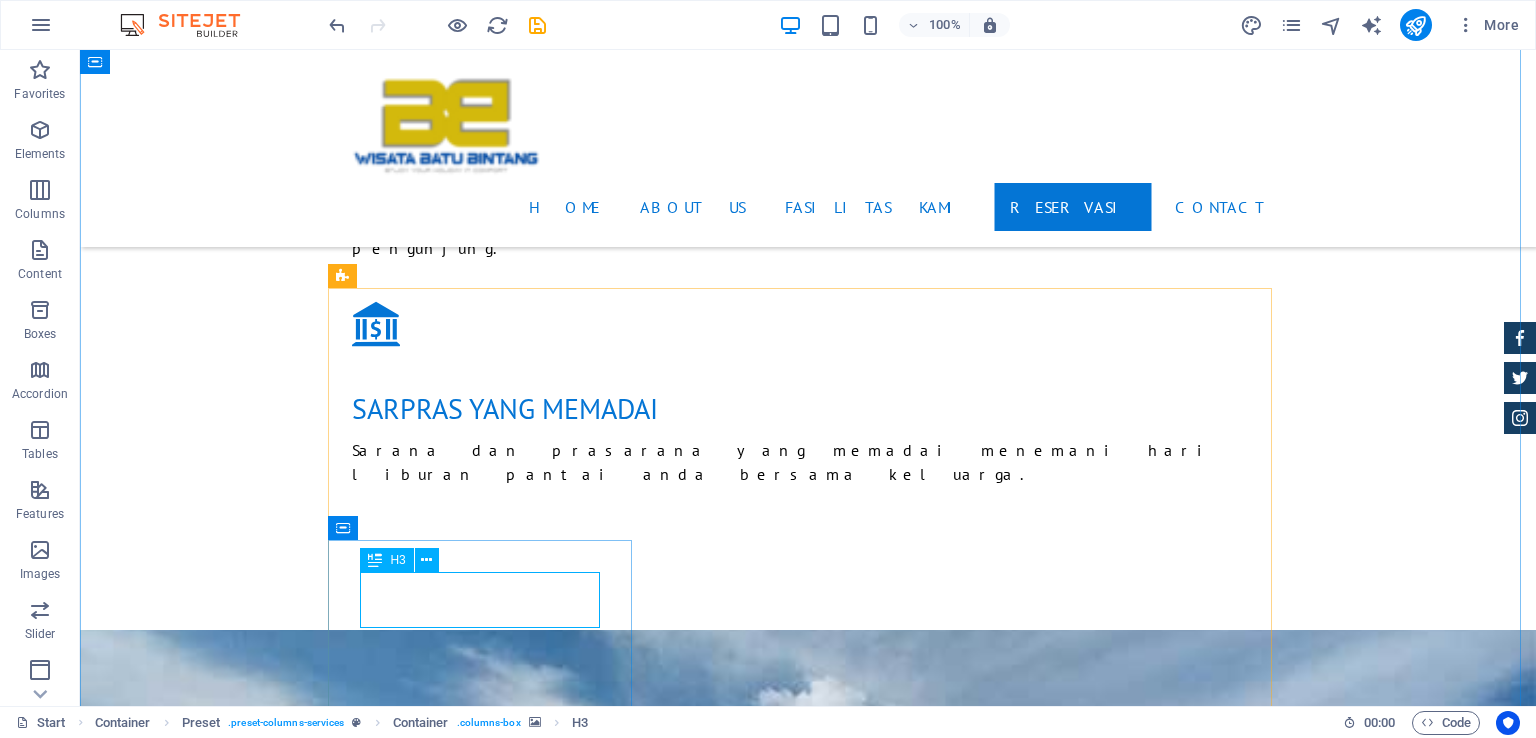 click on "System upgrade" at bounding box center [808, 3308] 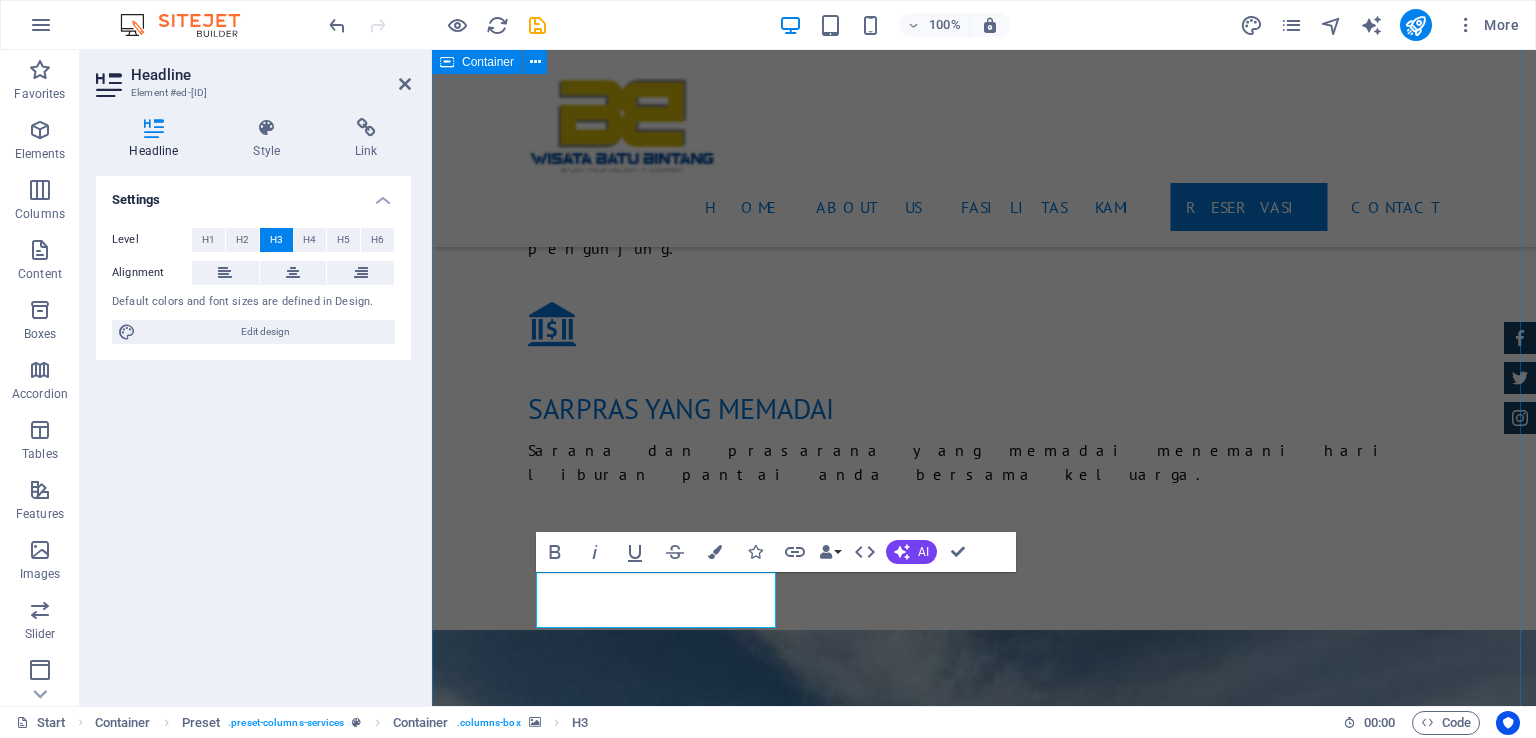 type 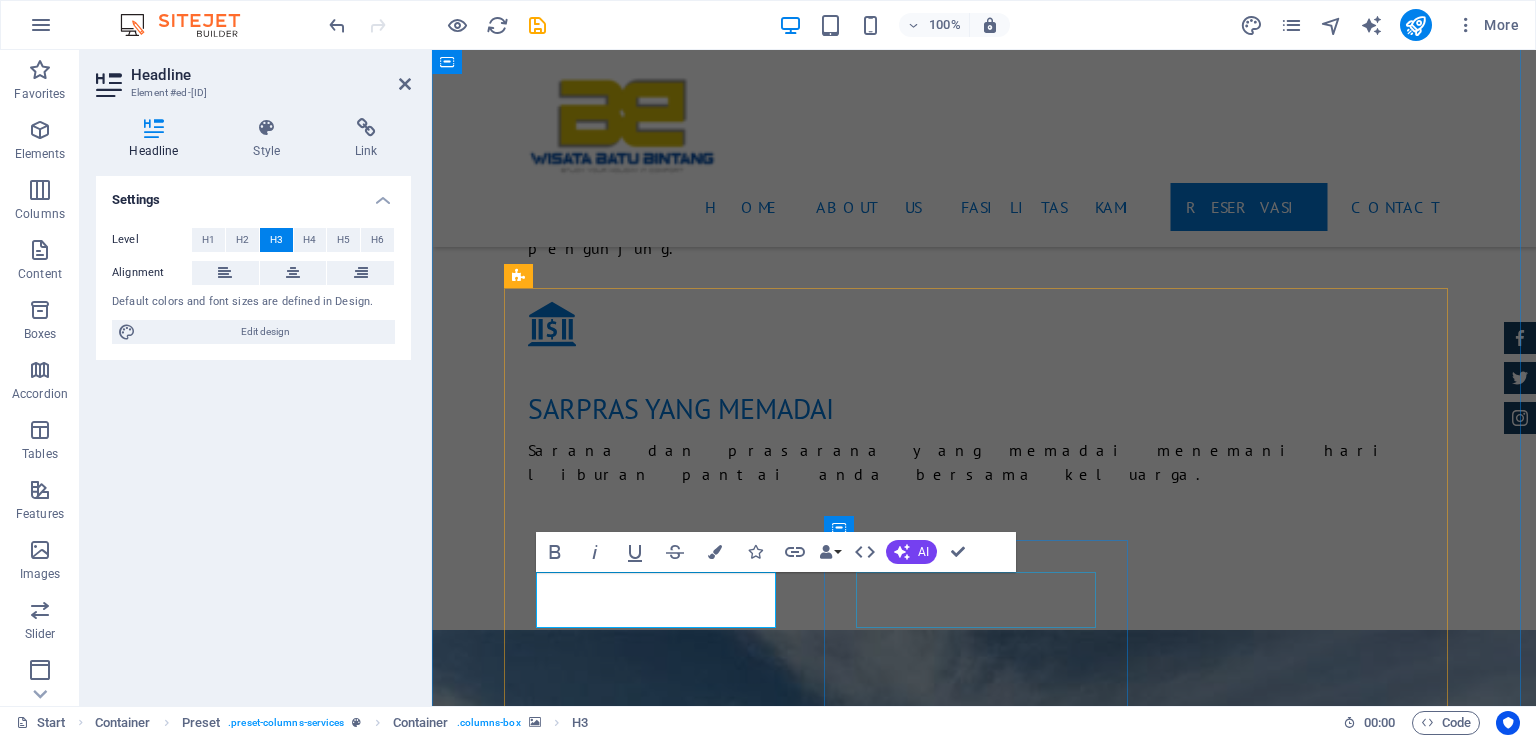 click on "Oil Change" at bounding box center [984, 3778] 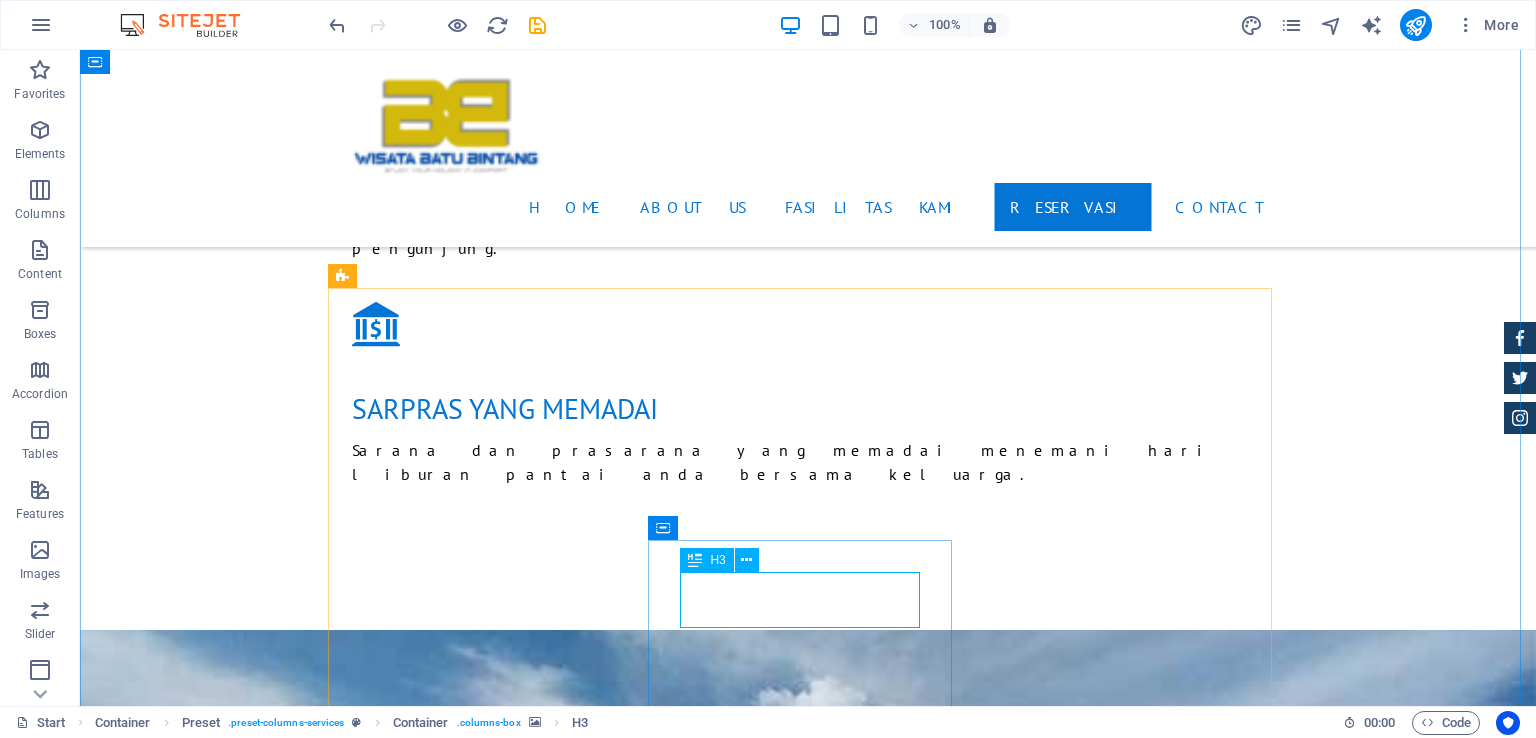 click on "Oil Change" at bounding box center [808, 3778] 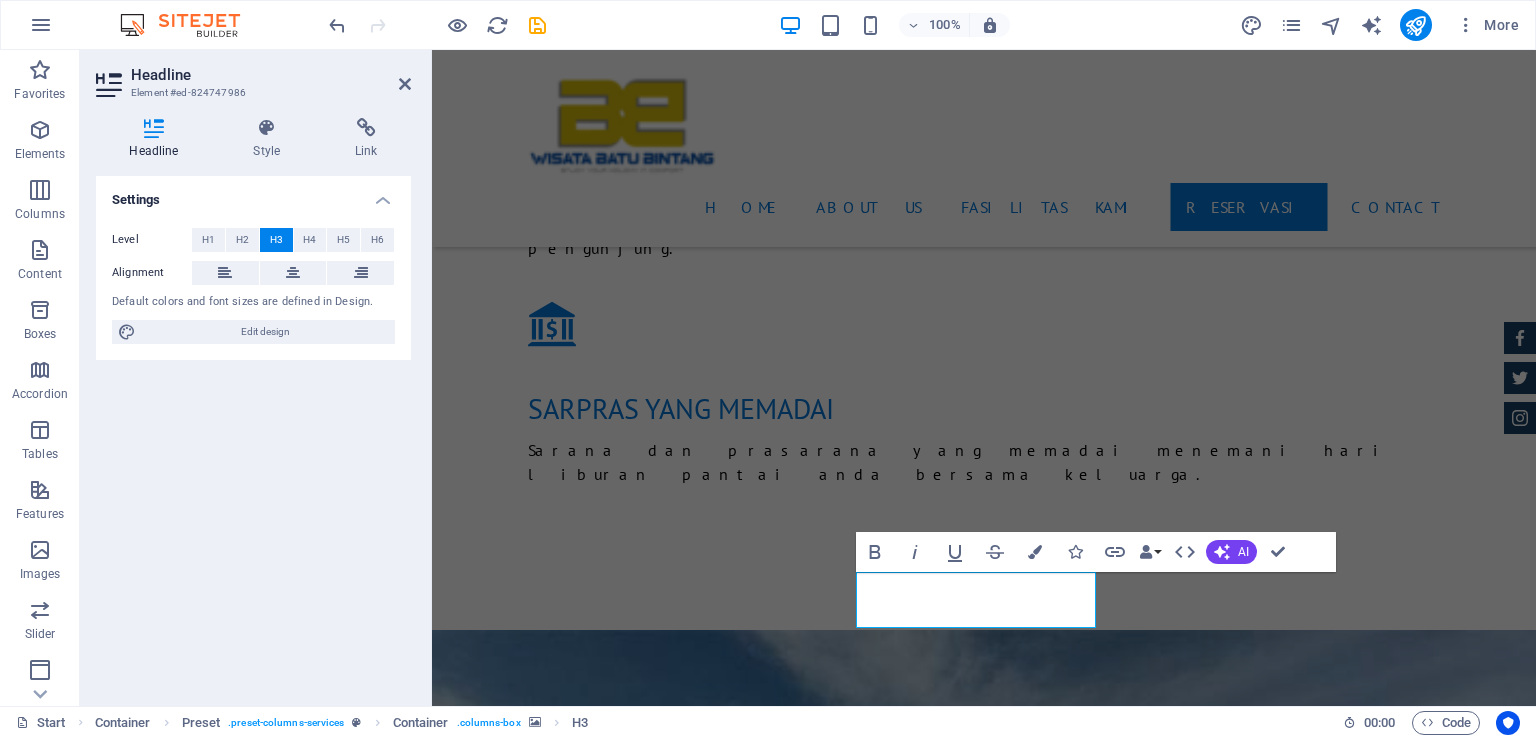type 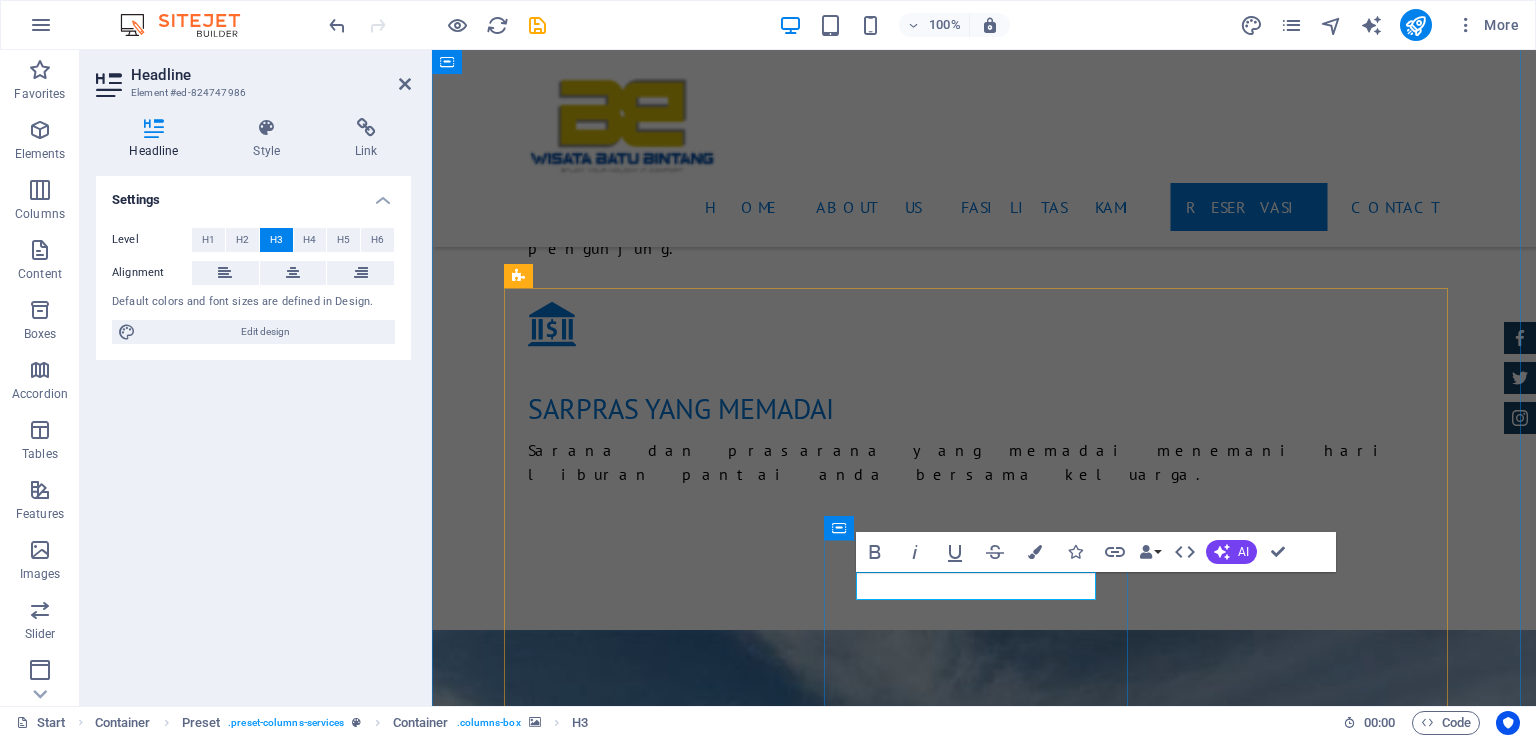 click on "RESTAURAN" at bounding box center [984, 3764] 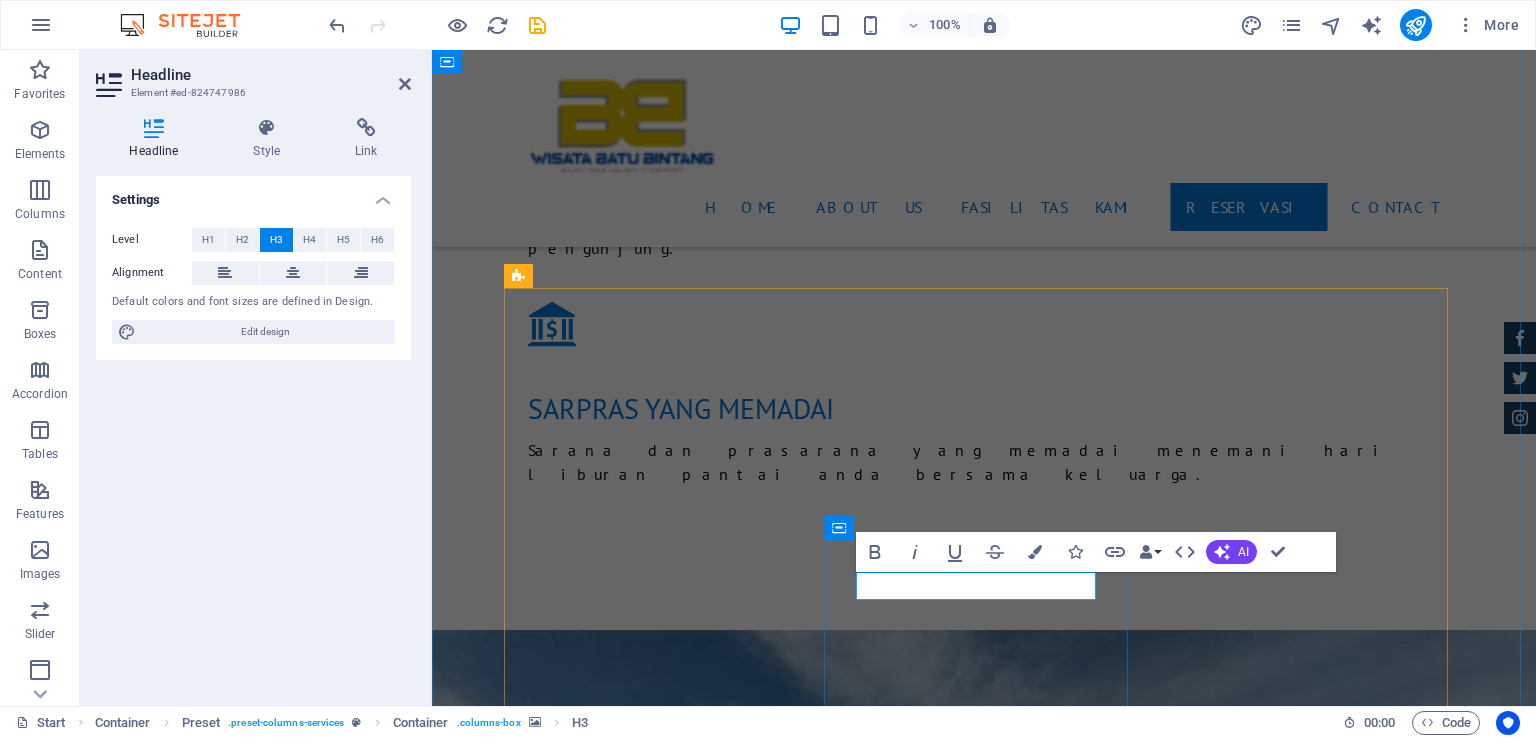 click on "RESTAURAN" at bounding box center [984, 3764] 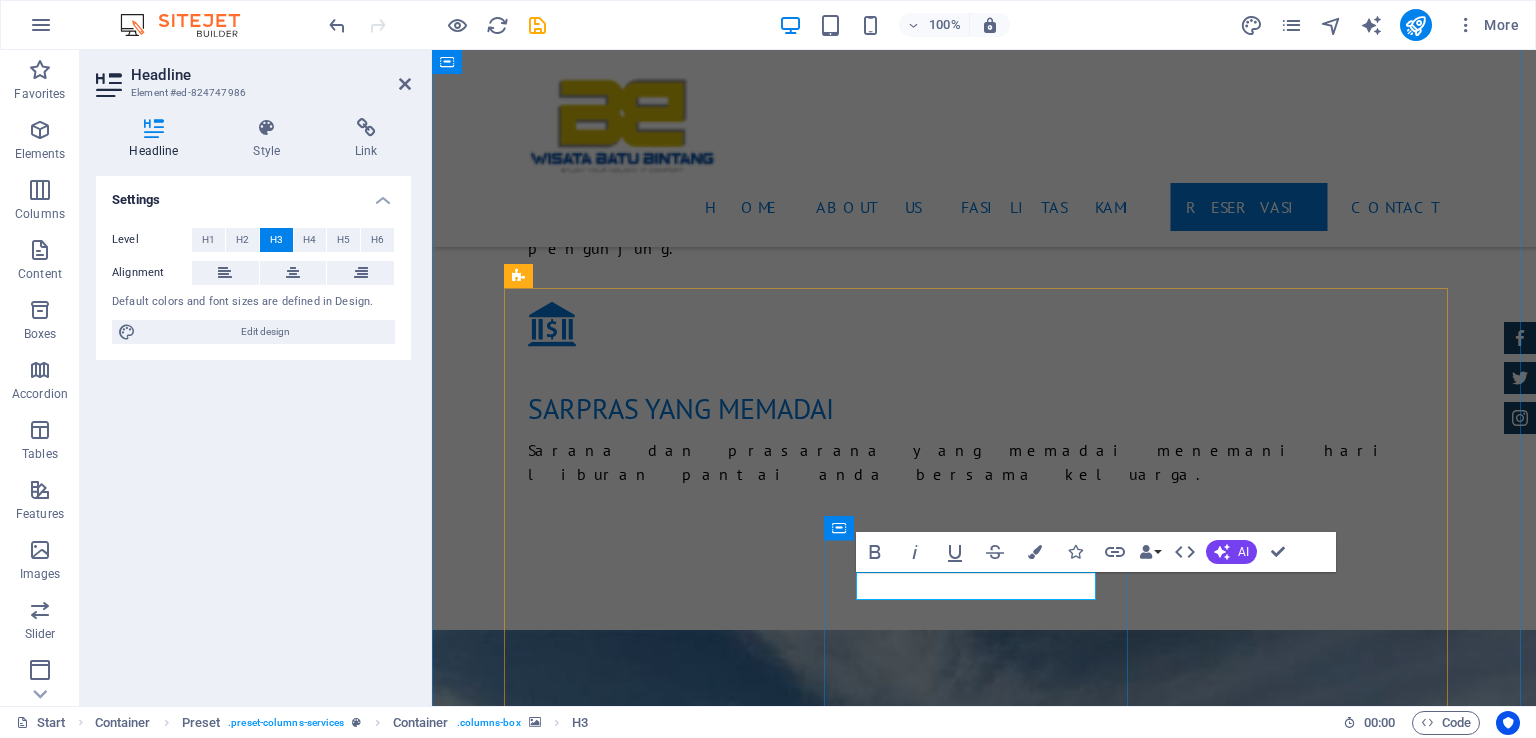 click on "RESTAURAN" at bounding box center [984, 3764] 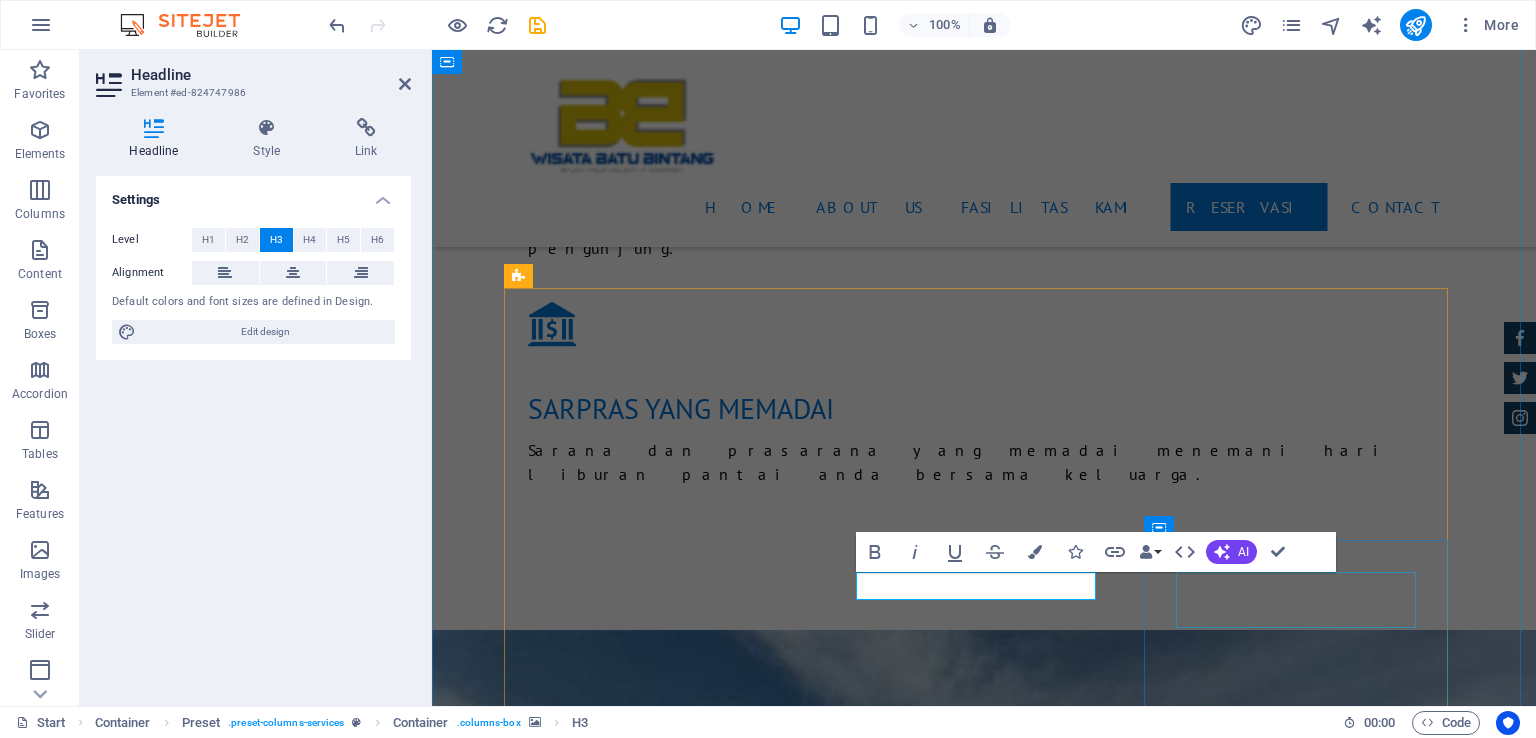 click on "Car Cleanup" at bounding box center [984, 4234] 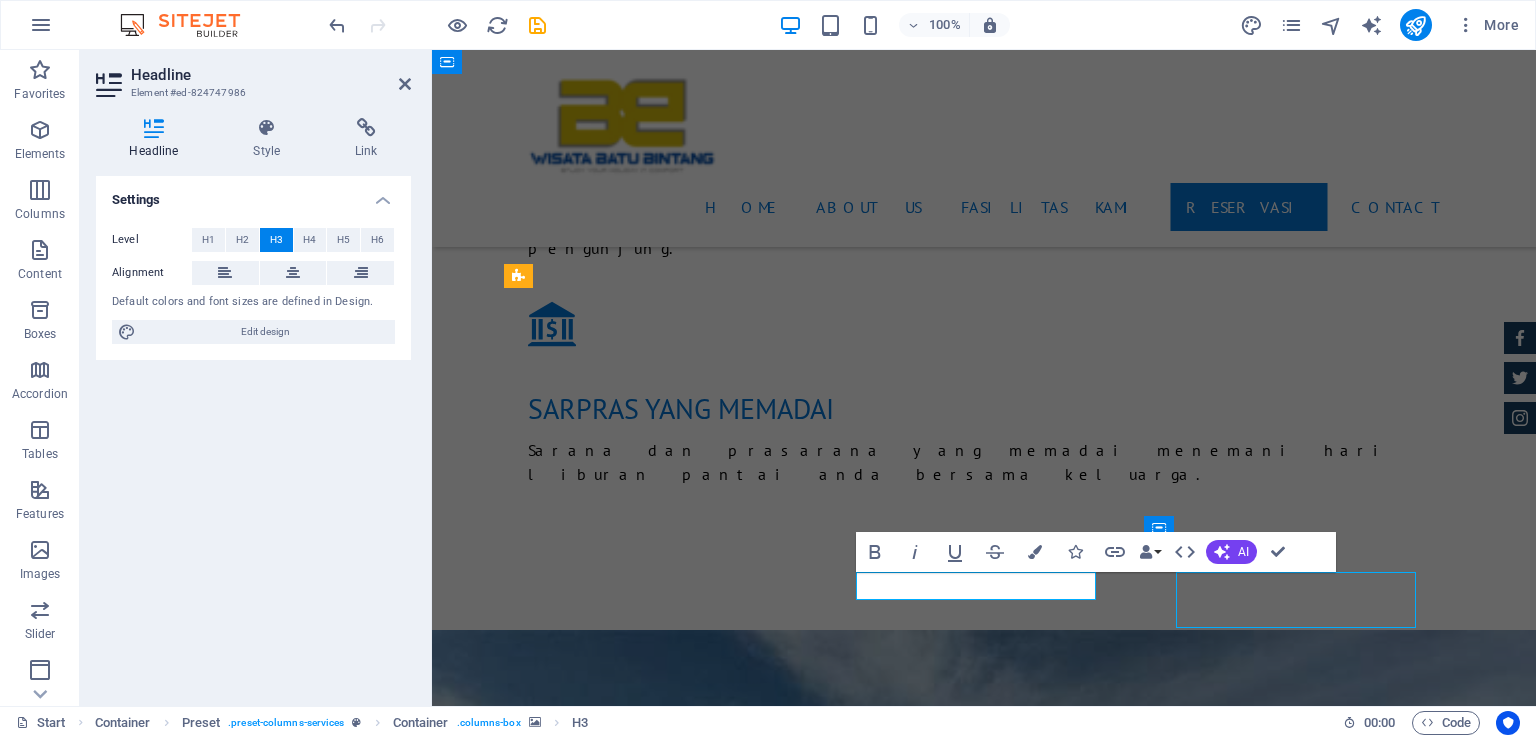 click on "Car Cleanup" at bounding box center (984, 4234) 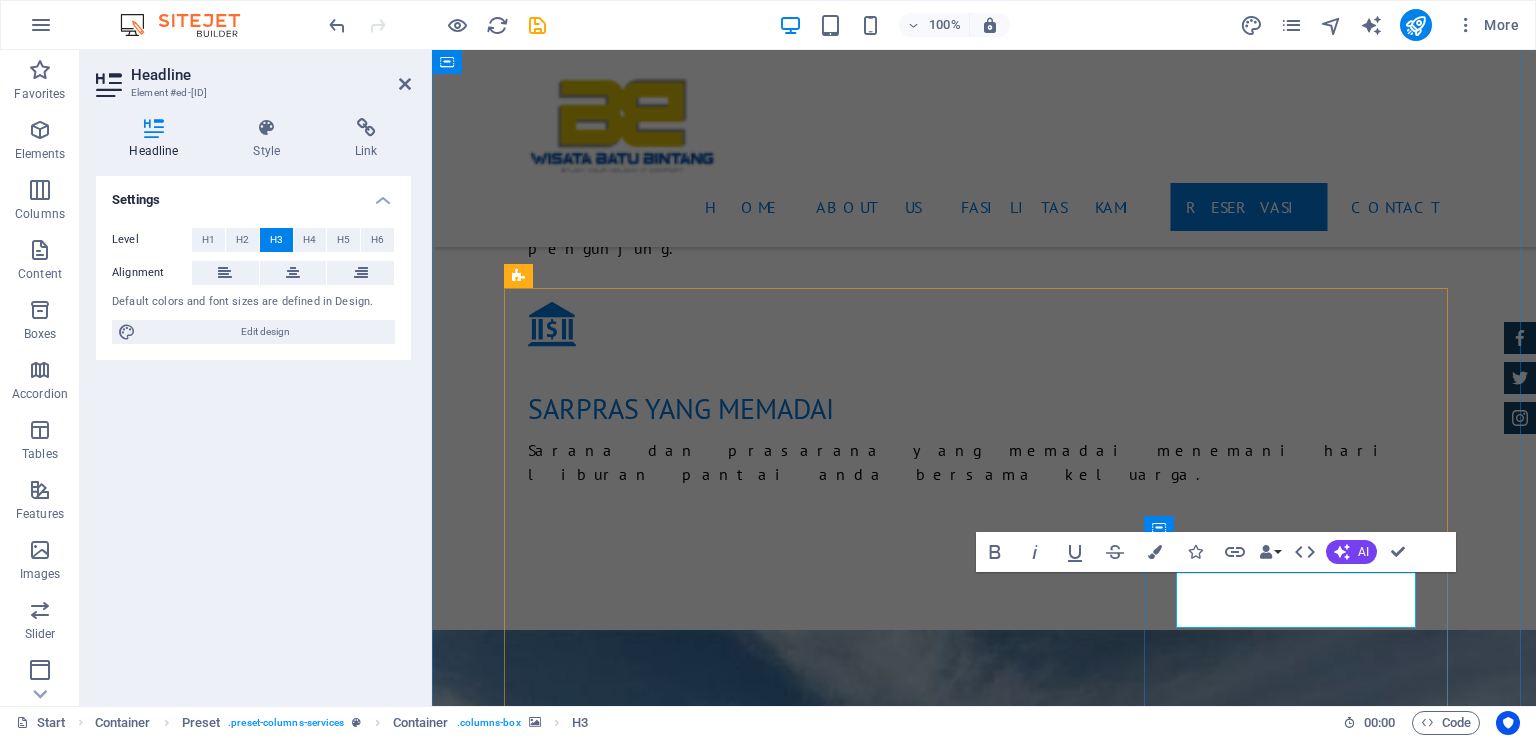 type 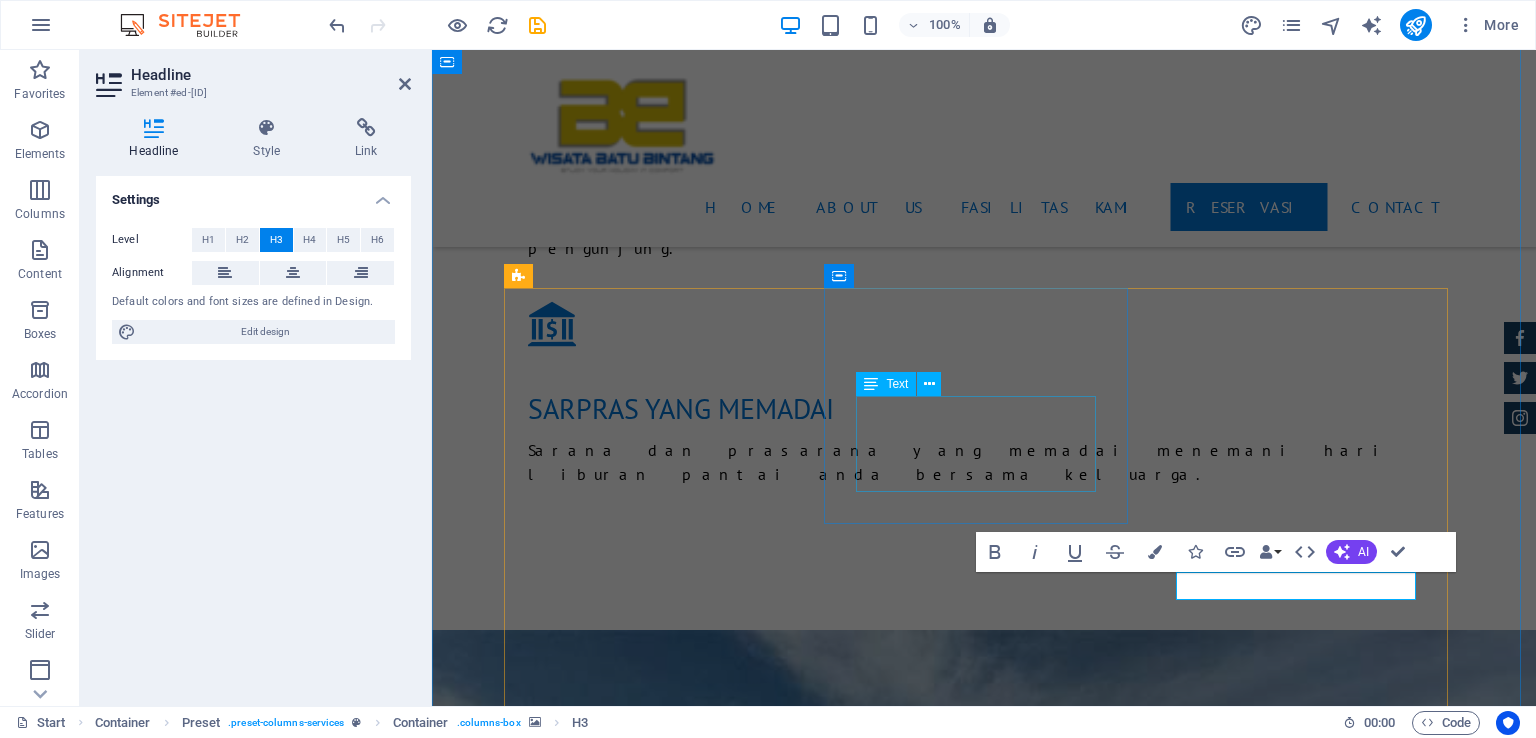 click on "Lorum ipsum At vero eos et Stet clita kasd  Ut wisi enim" at bounding box center [984, 2480] 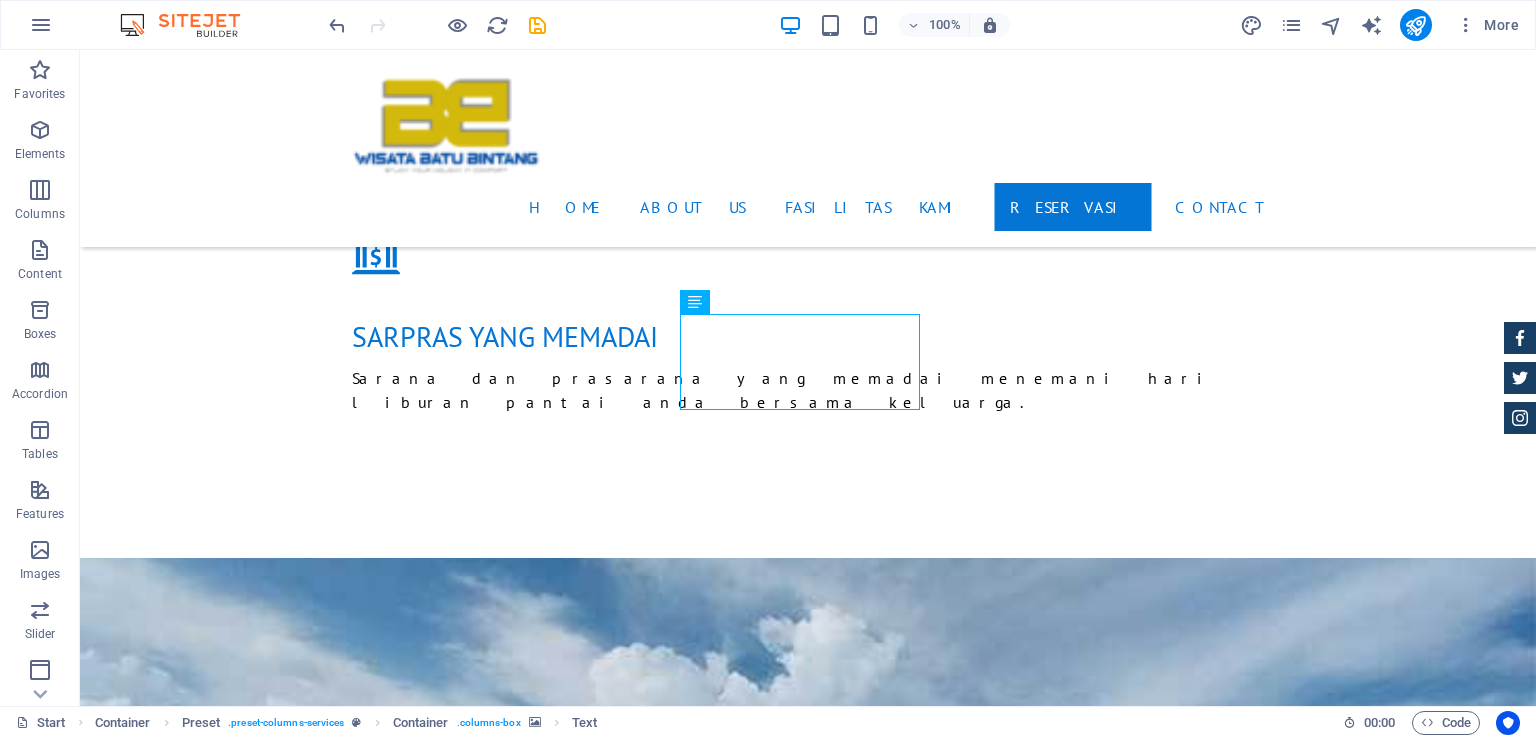 scroll, scrollTop: 2168, scrollLeft: 0, axis: vertical 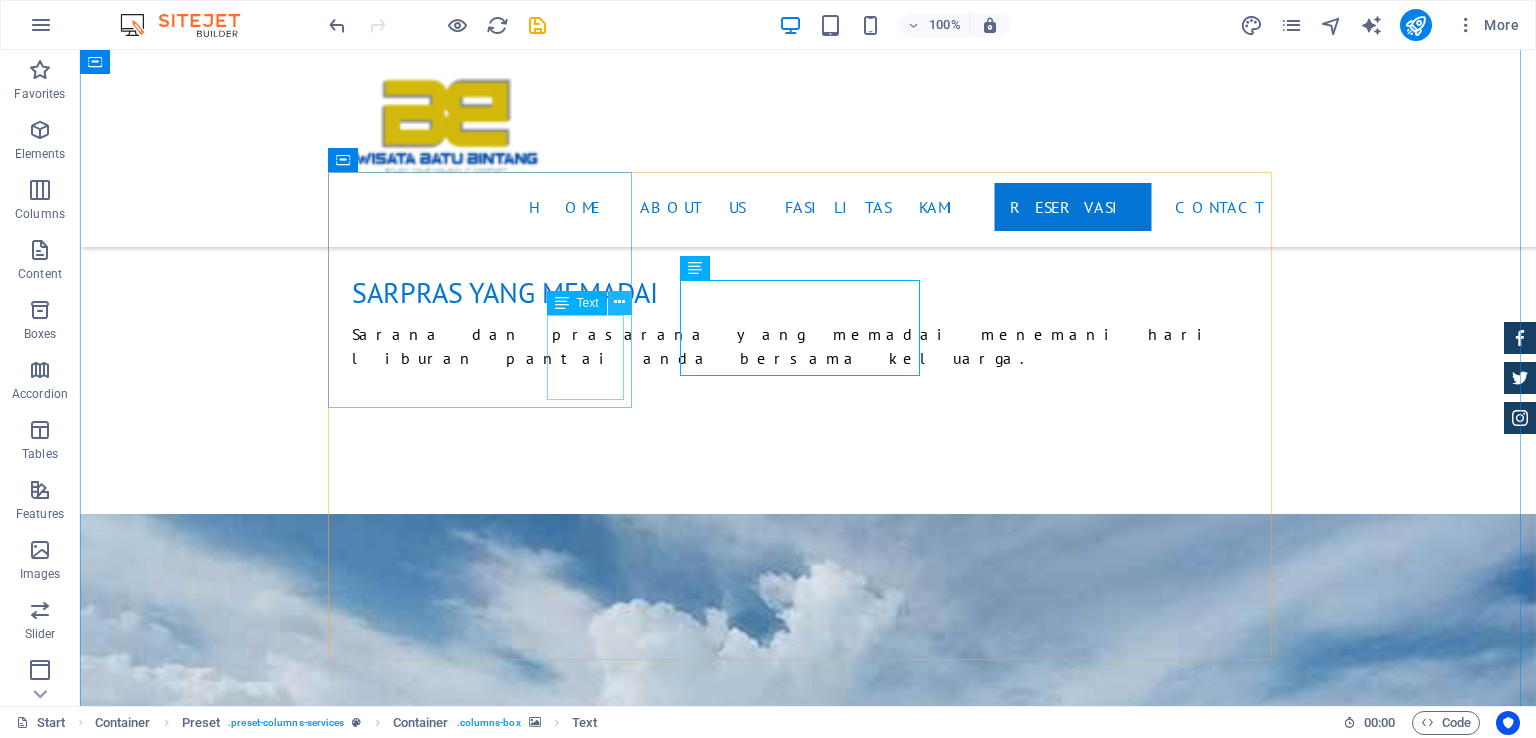 click at bounding box center (619, 302) 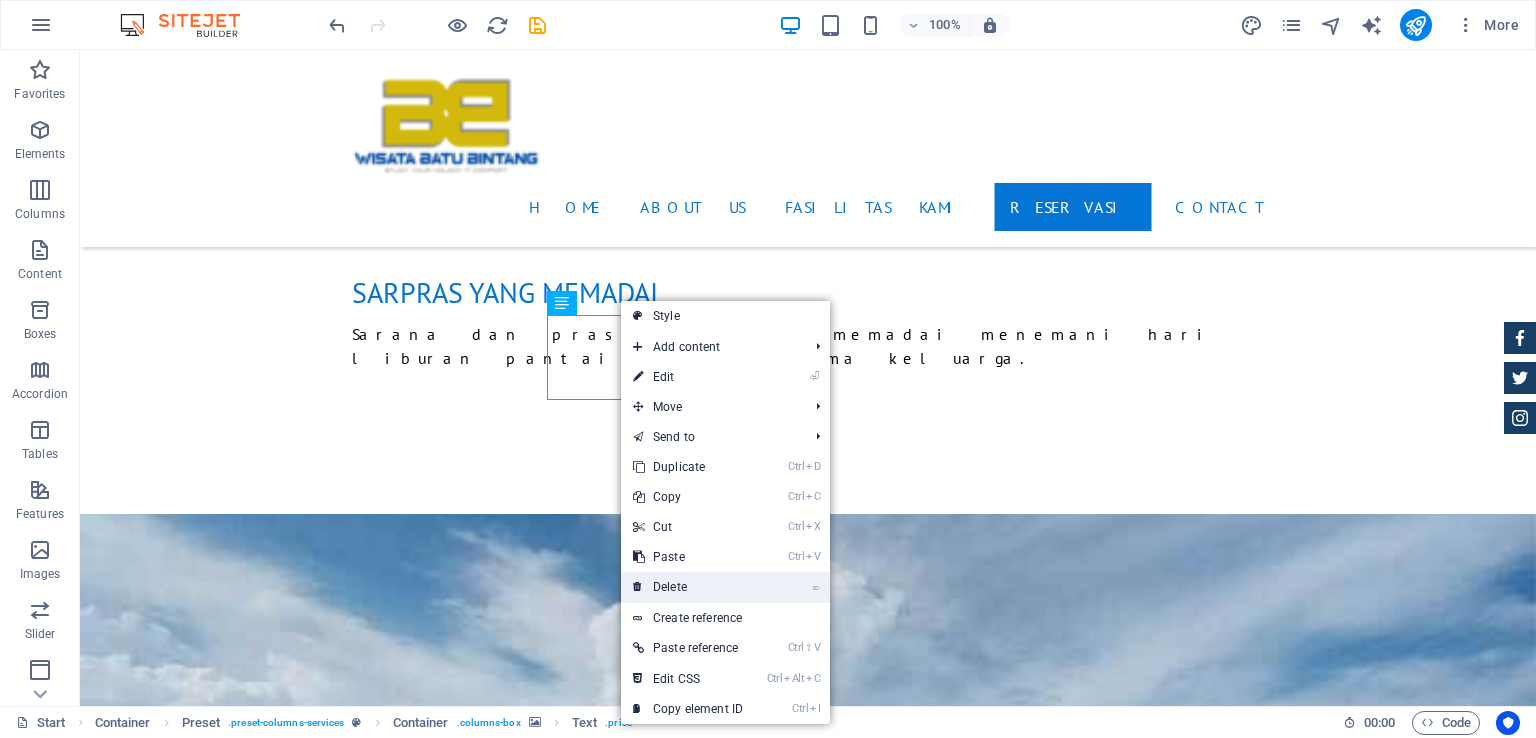 click on "⌦  Delete" at bounding box center (688, 587) 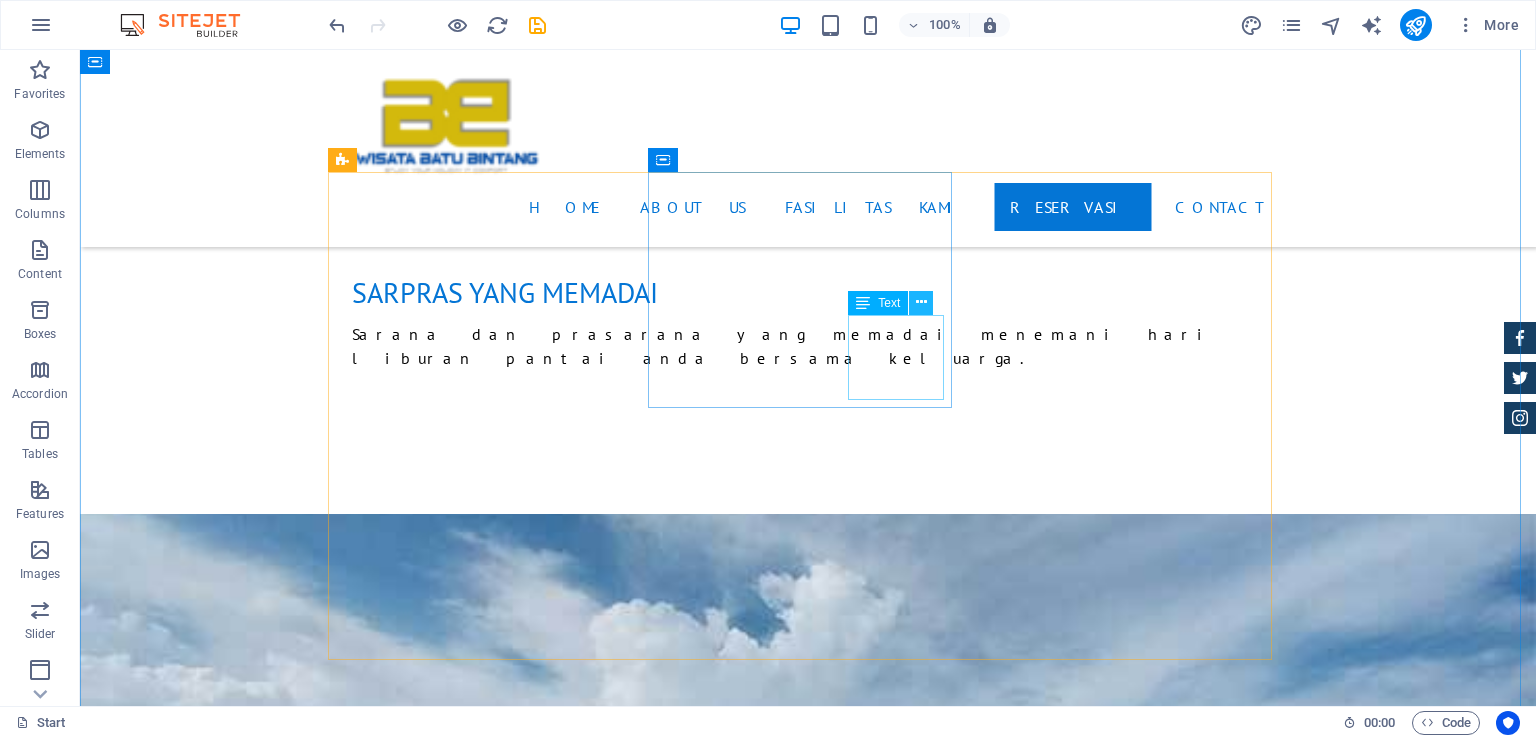 click at bounding box center [921, 302] 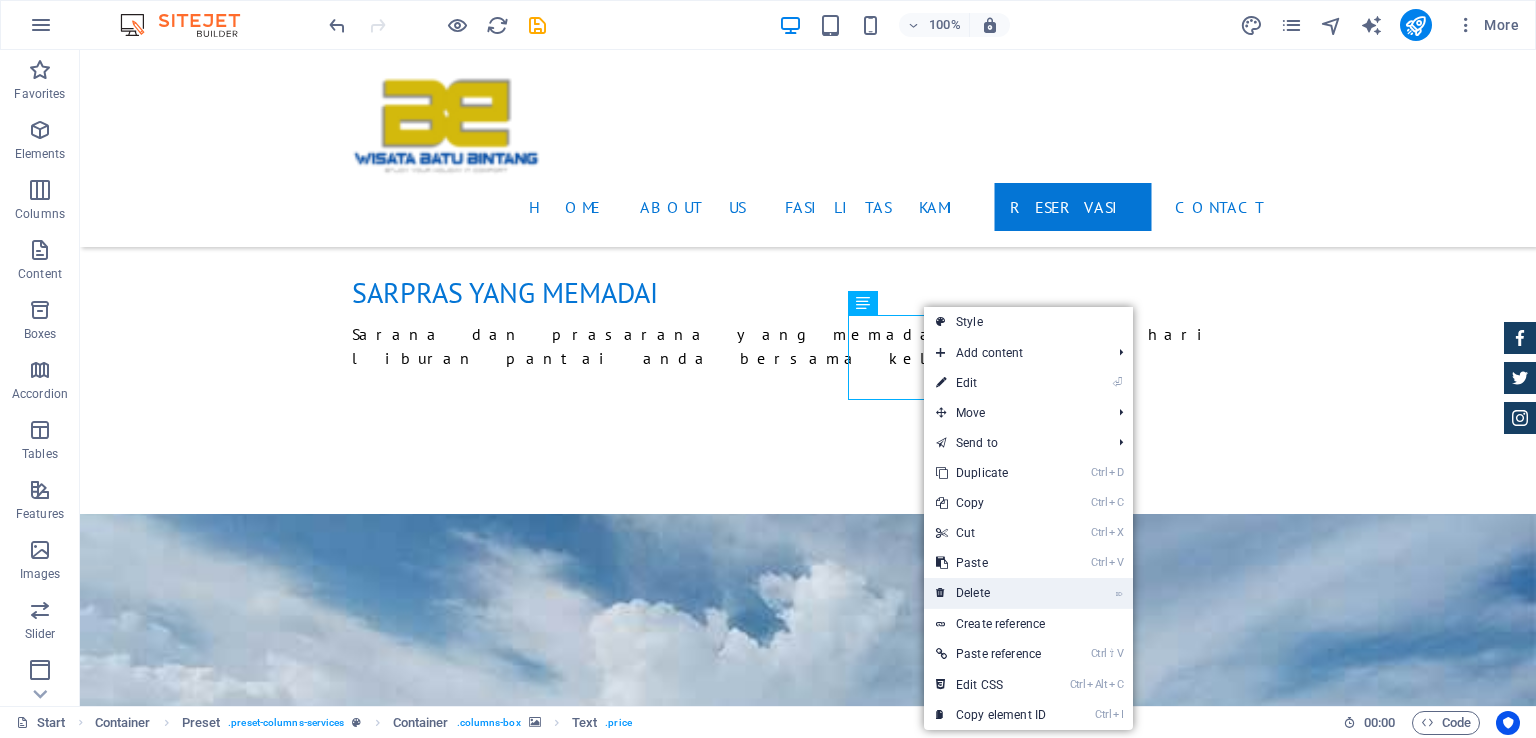 click on "⌦  Delete" at bounding box center [991, 593] 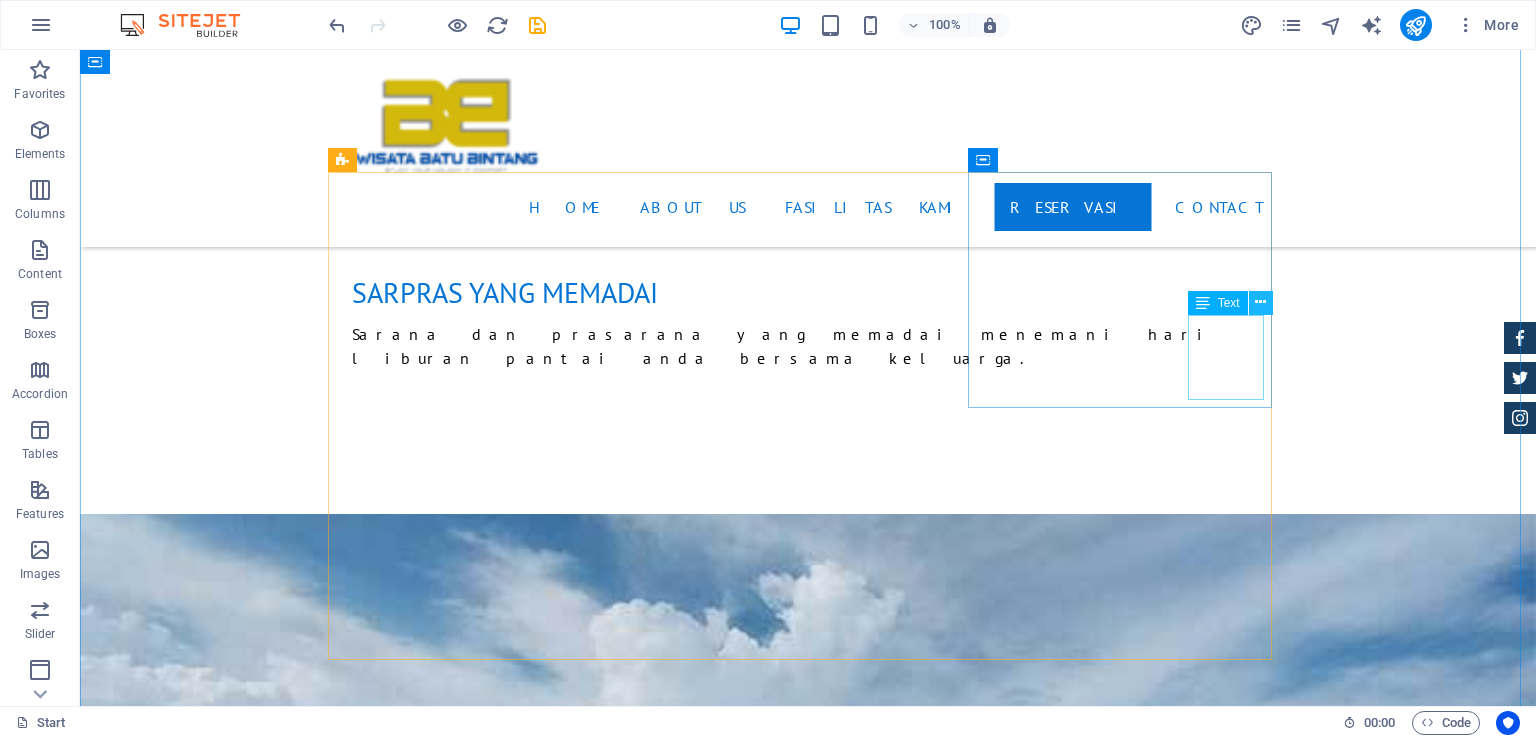 click at bounding box center (1260, 302) 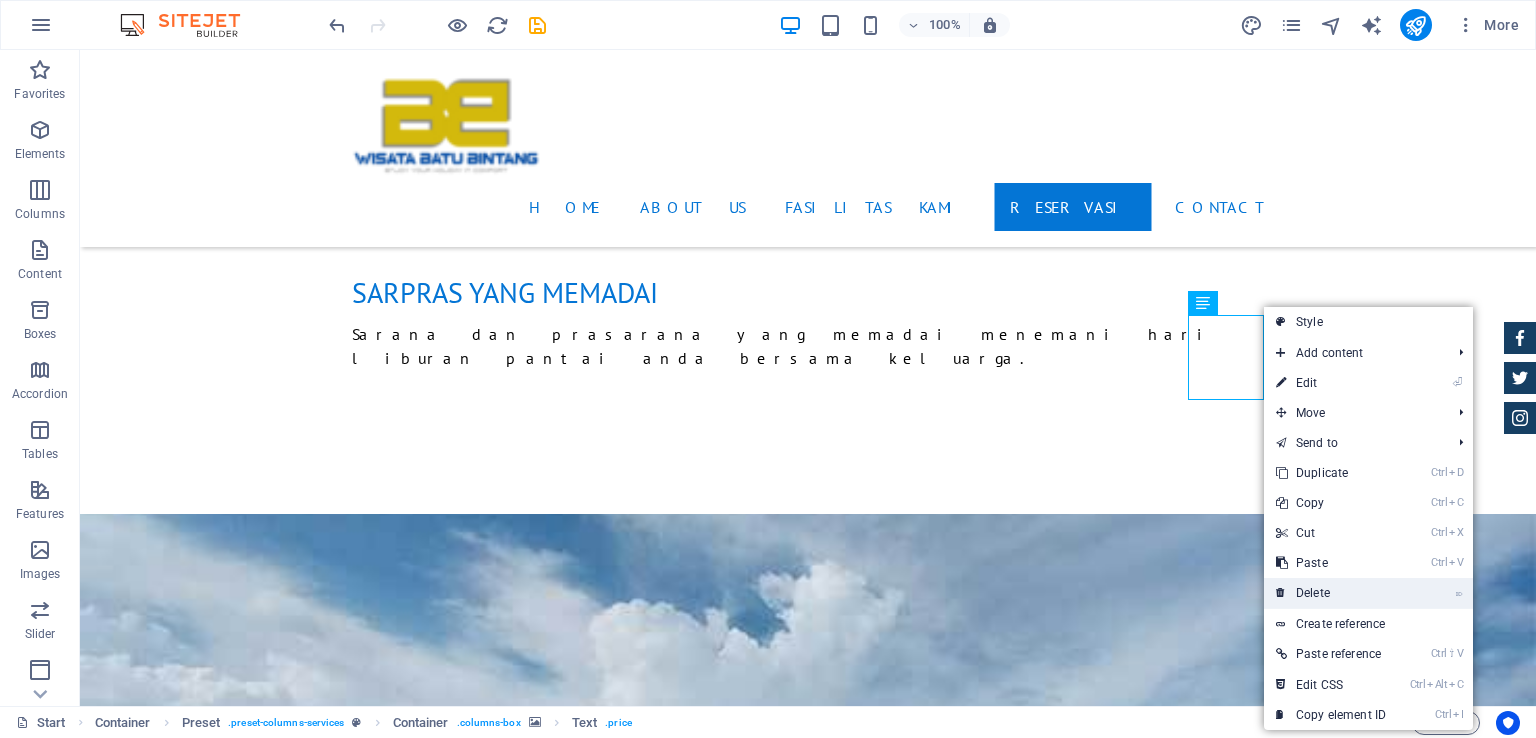 click on "⌦  Delete" at bounding box center [1331, 593] 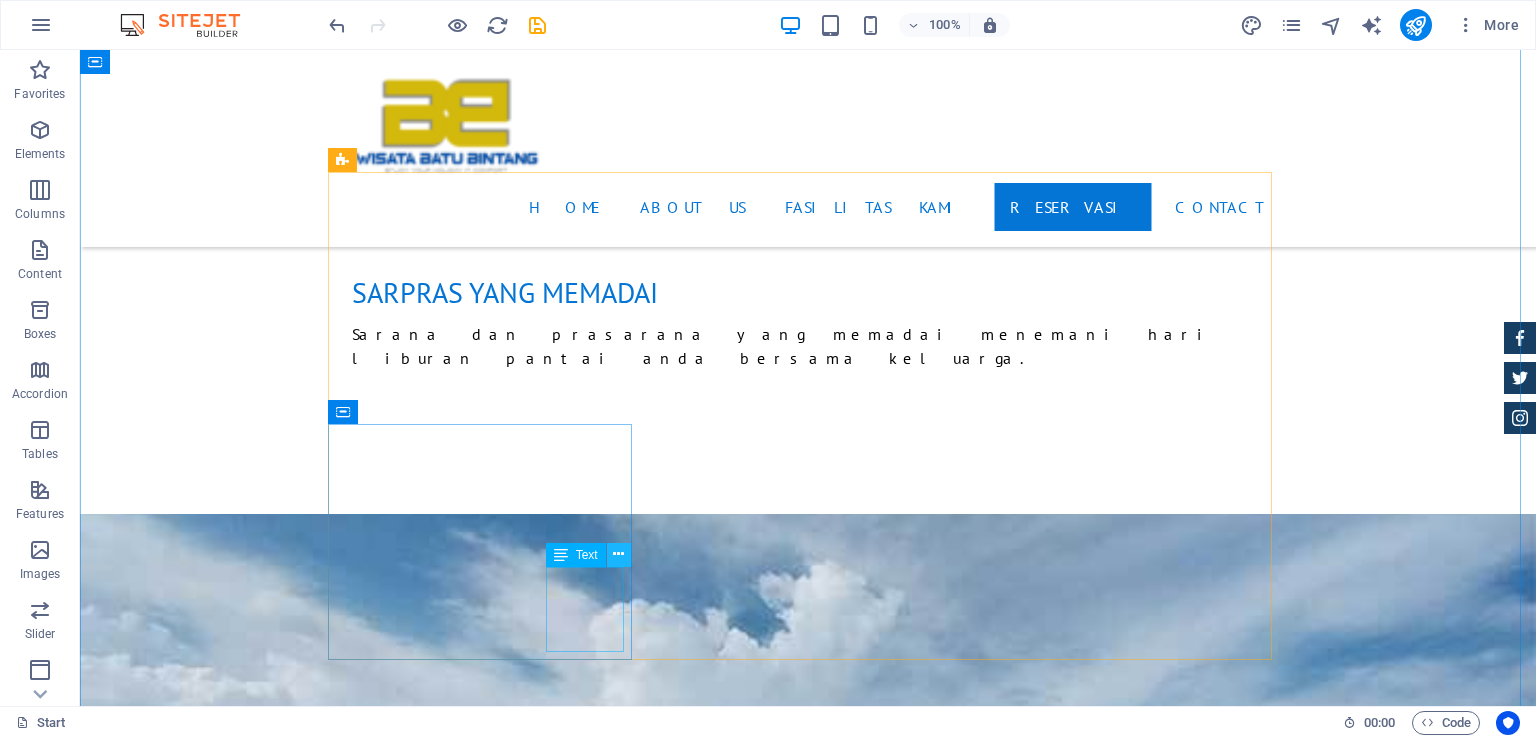 click at bounding box center (618, 554) 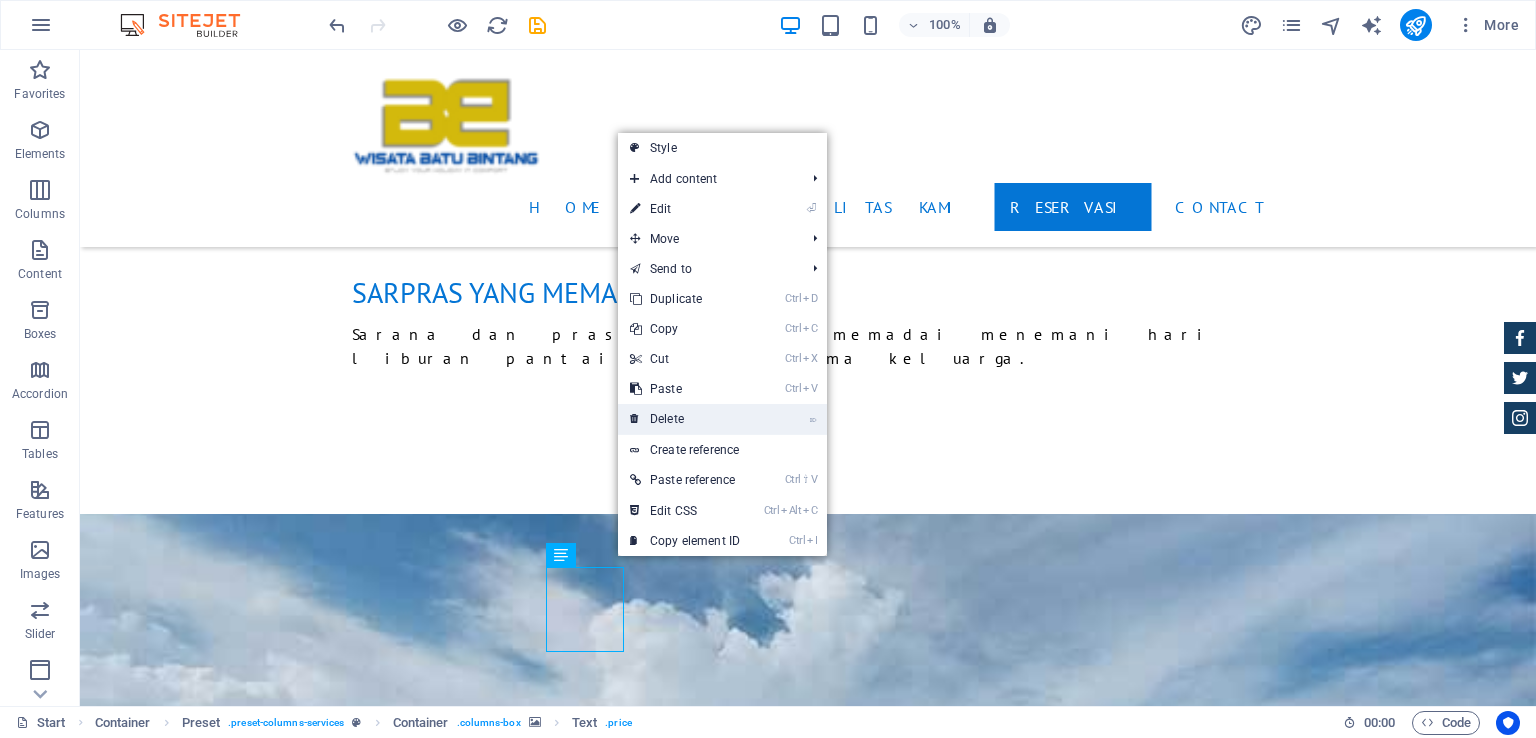 click on "⌦  Delete" at bounding box center [685, 419] 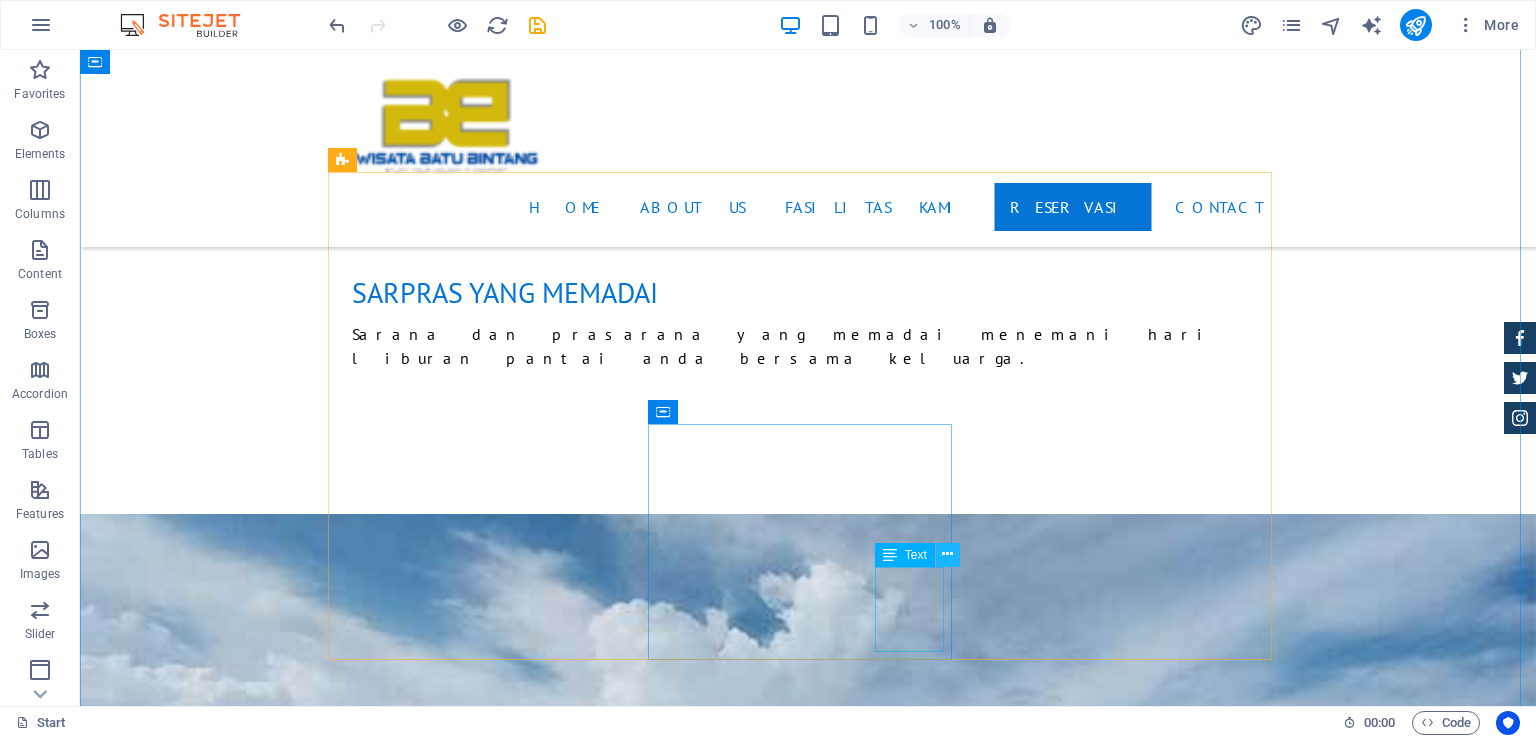 click at bounding box center (947, 554) 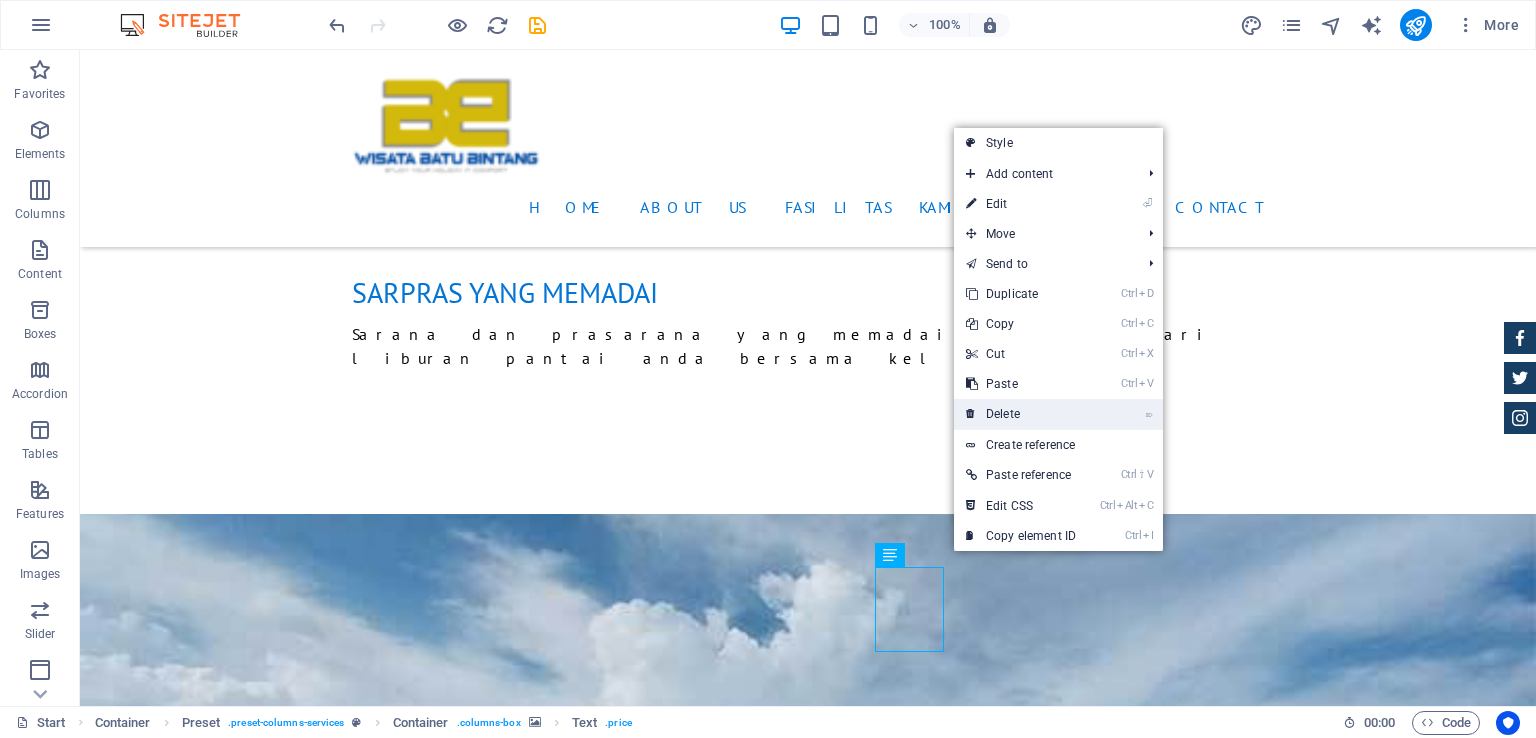 click on "⌦  Delete" at bounding box center (1021, 414) 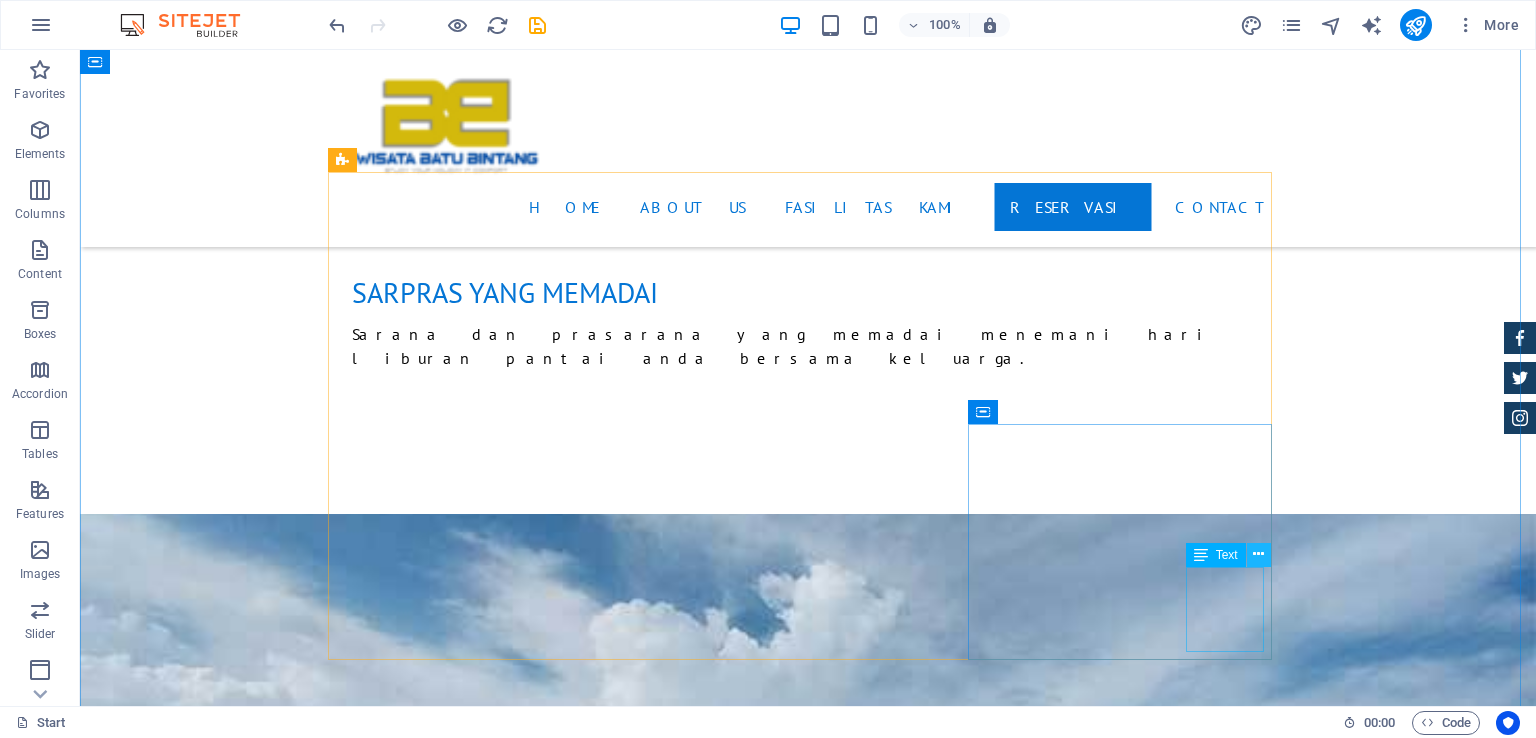 click at bounding box center [1258, 554] 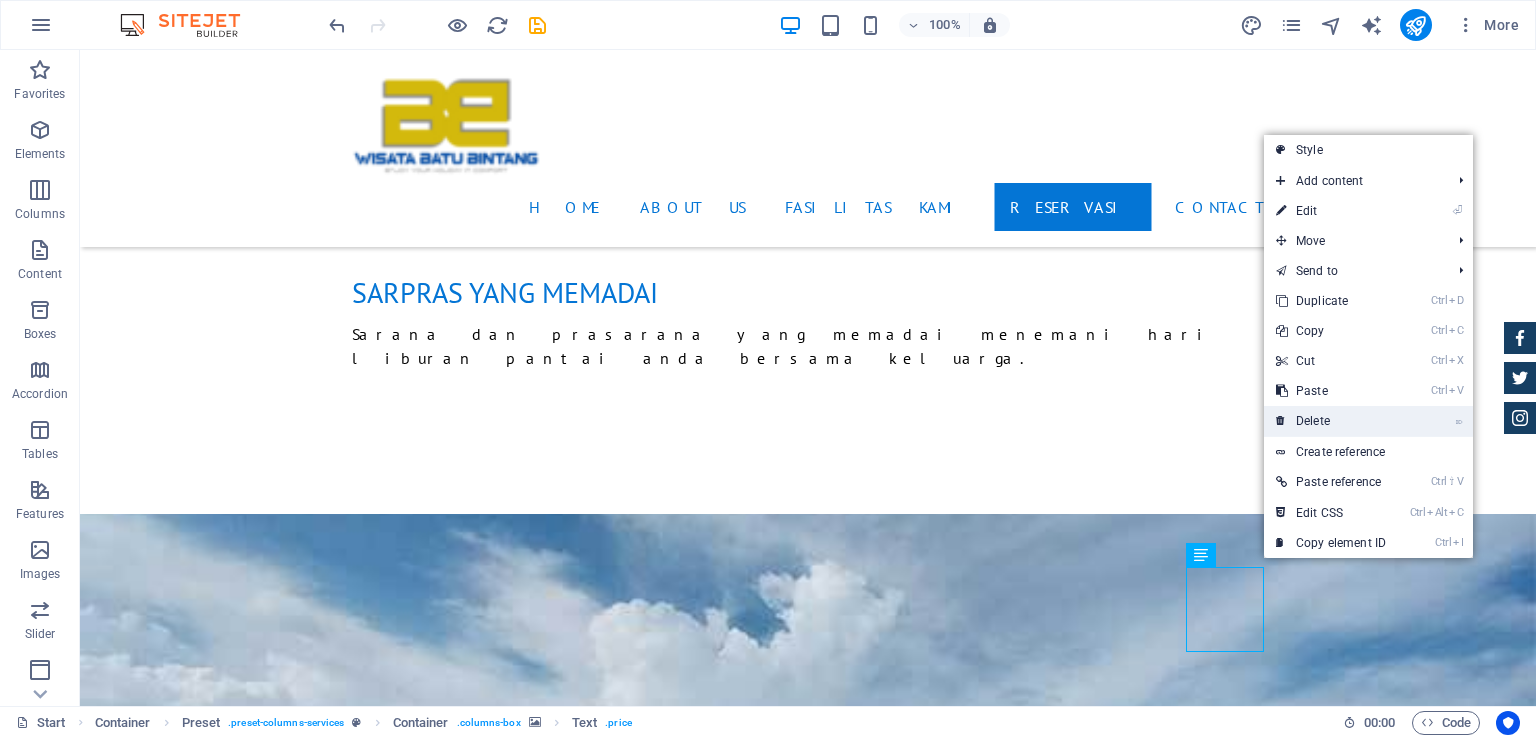 click on "⌦  Delete" at bounding box center [1331, 421] 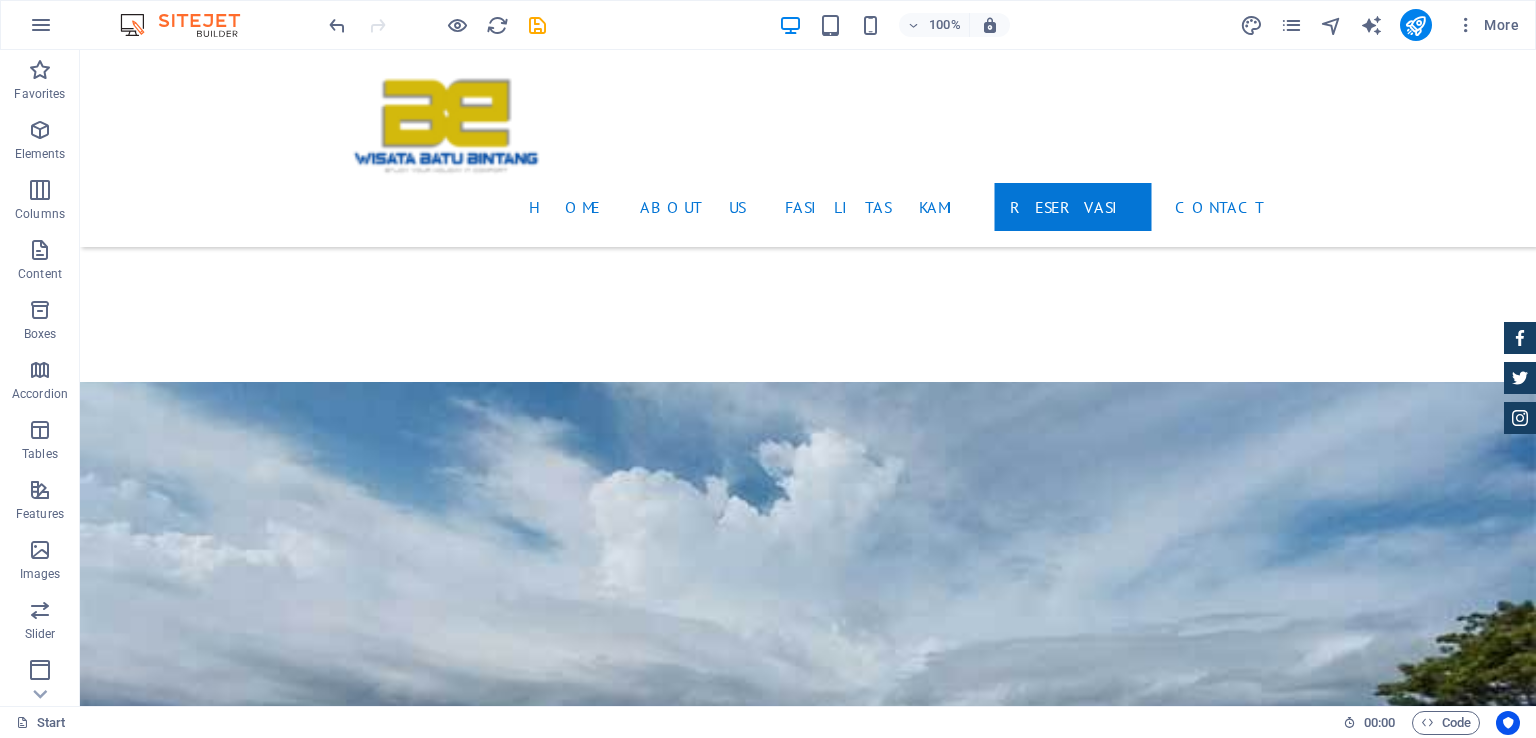 scroll, scrollTop: 2305, scrollLeft: 0, axis: vertical 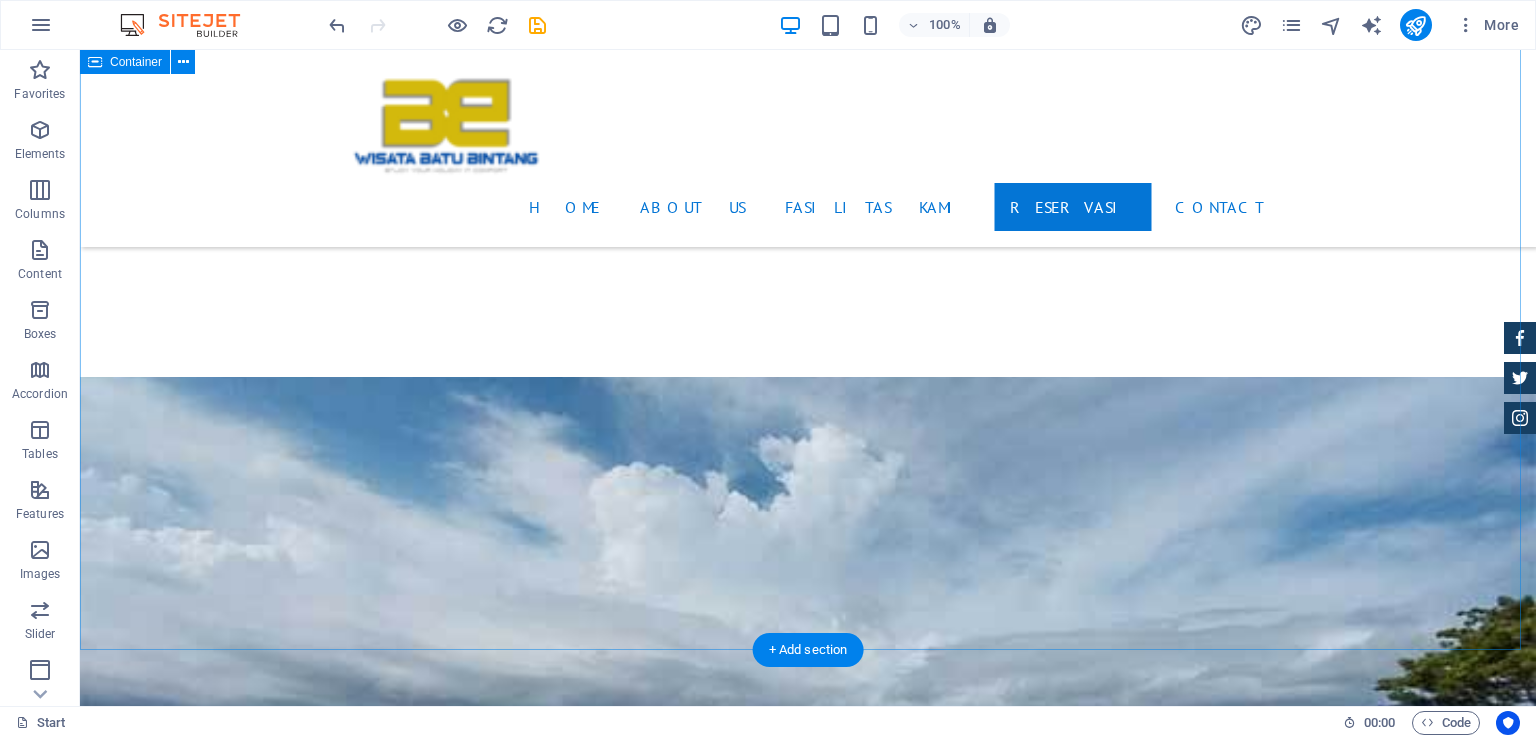 click at bounding box center (808, 3803) 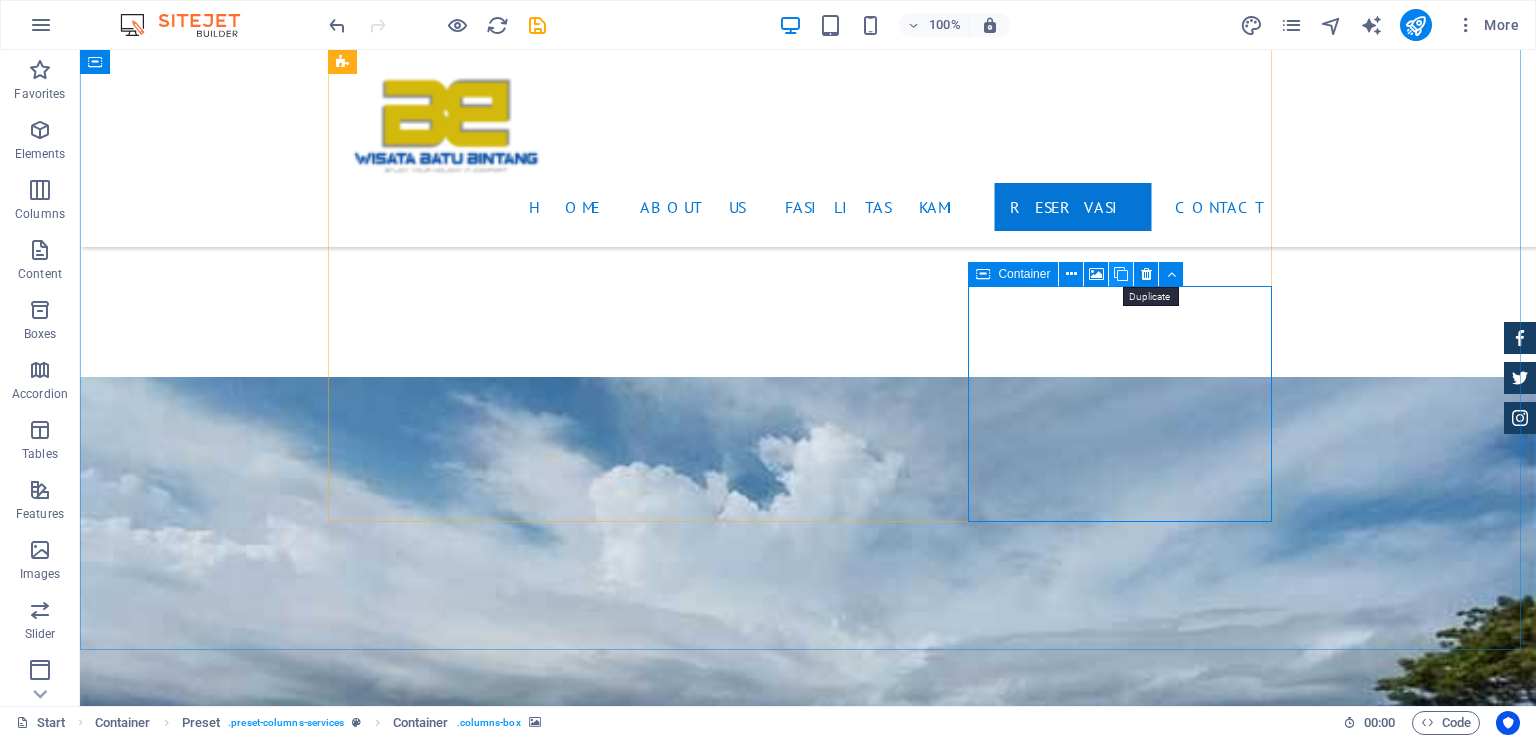 click at bounding box center (1121, 274) 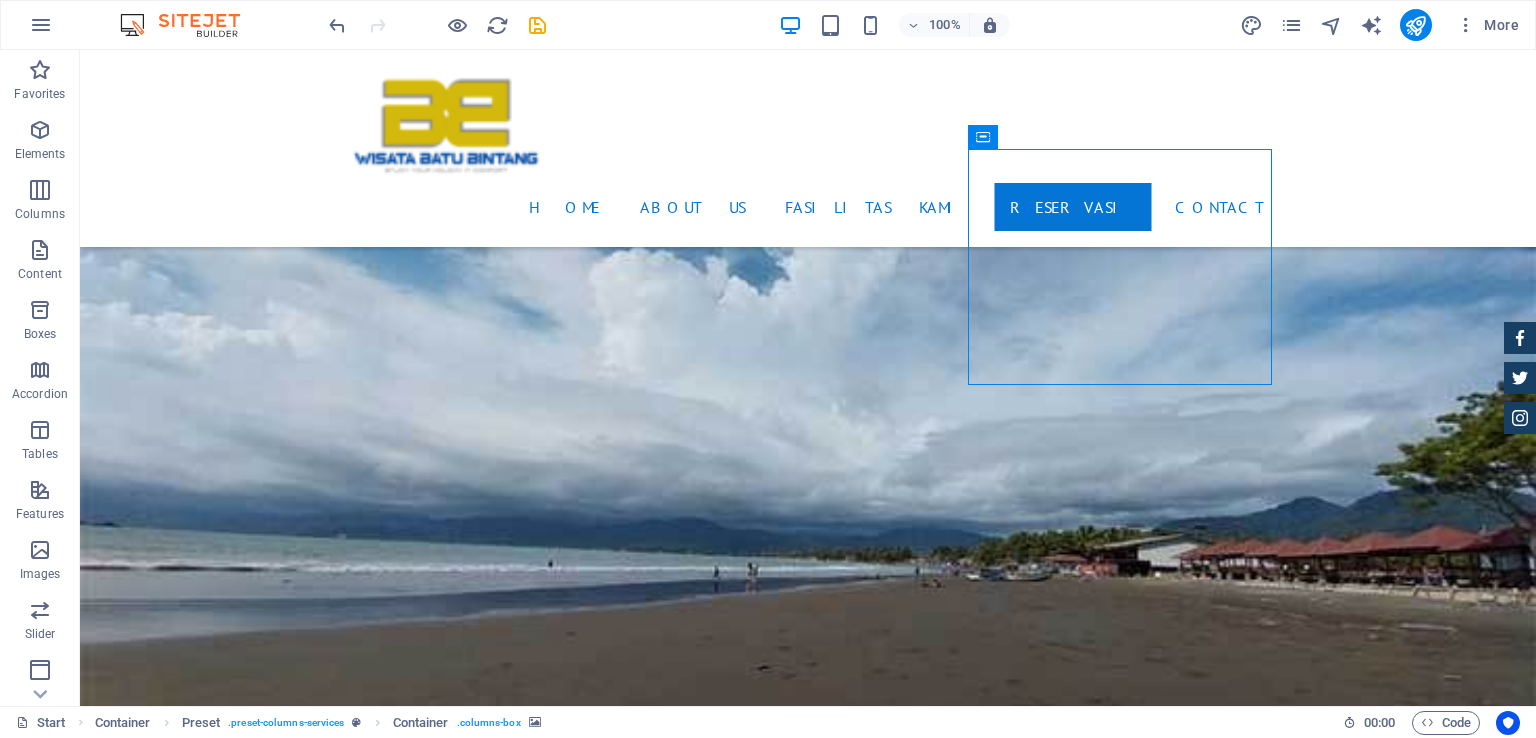scroll, scrollTop: 2443, scrollLeft: 0, axis: vertical 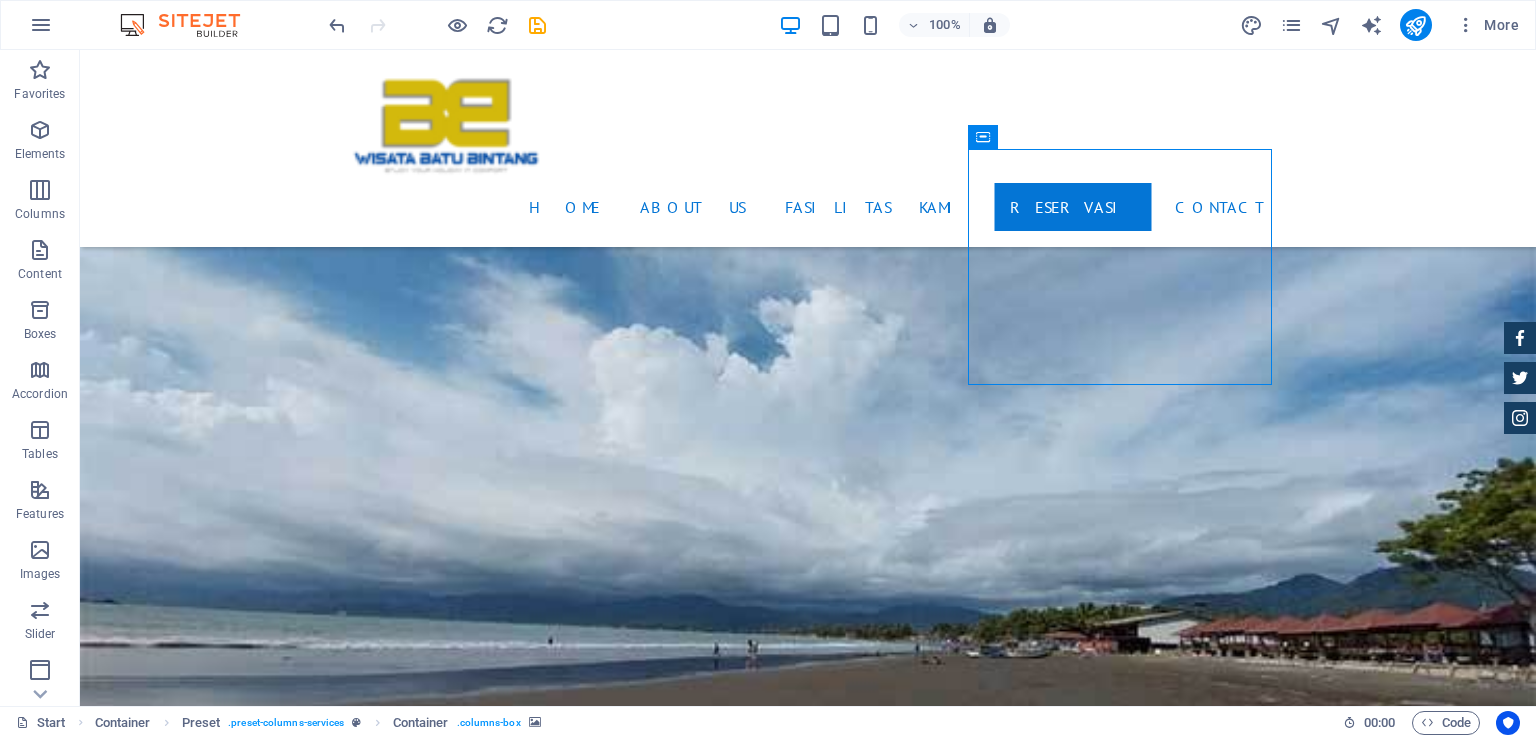 click at bounding box center [808, 4107] 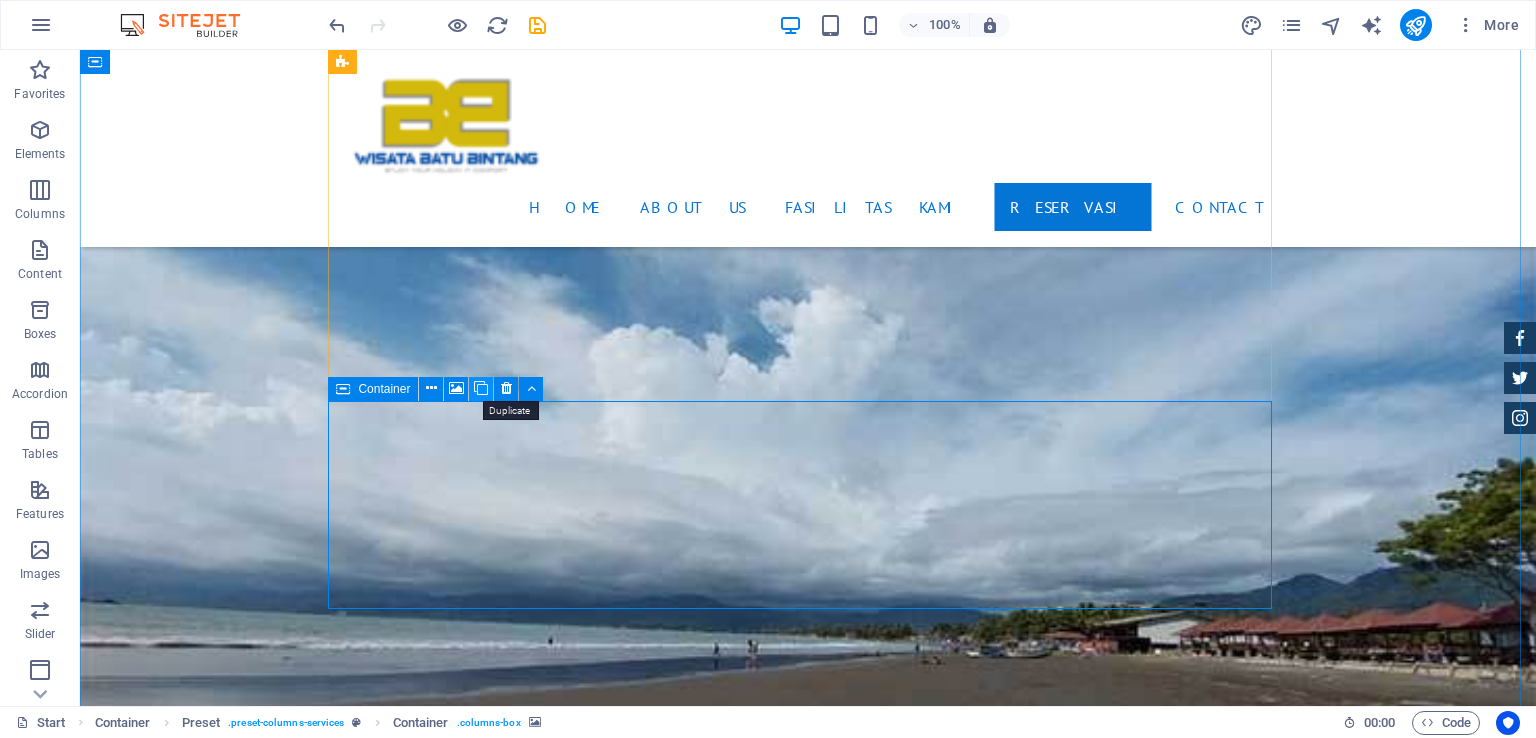 click at bounding box center (481, 388) 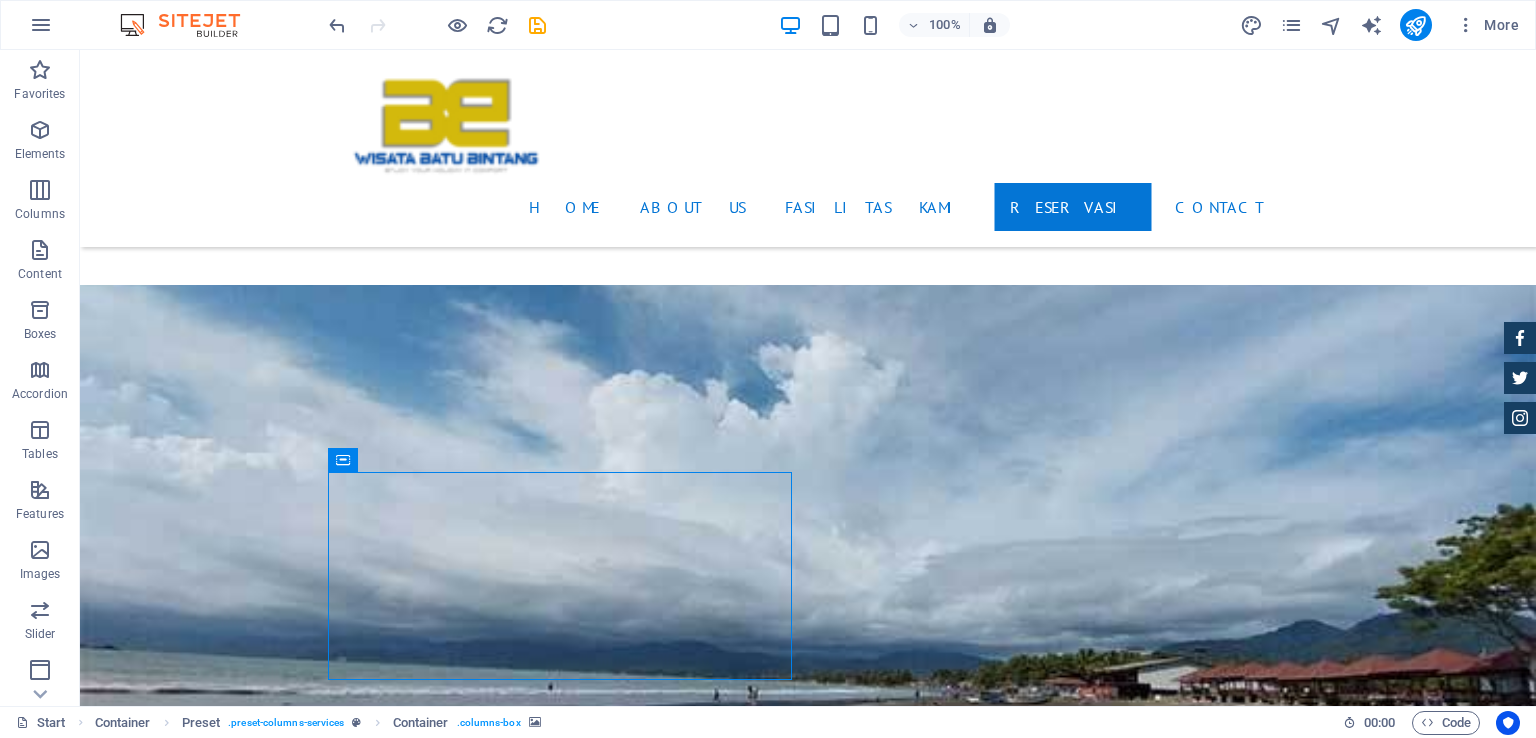 scroll, scrollTop: 2464, scrollLeft: 0, axis: vertical 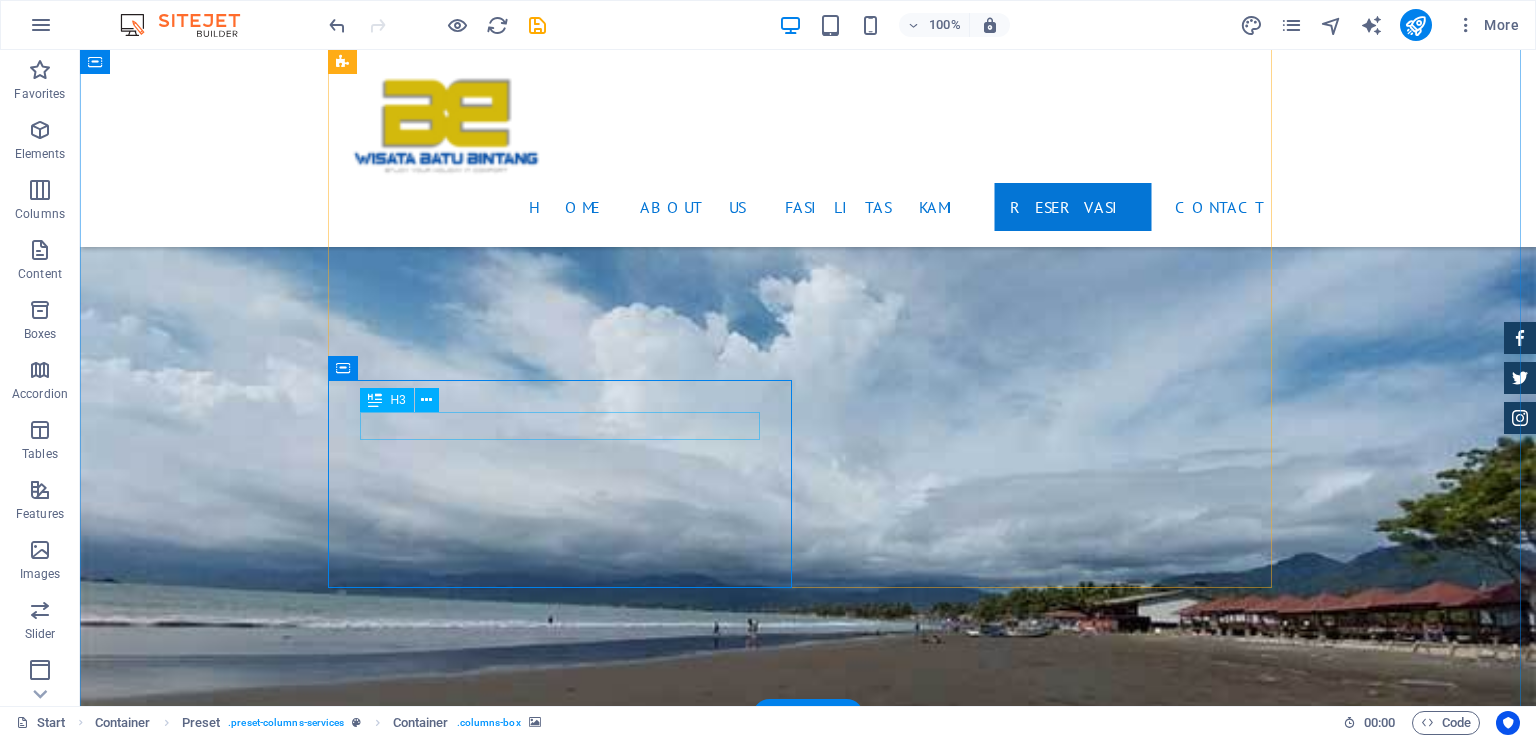 click on "Penginapan" at bounding box center [808, 4236] 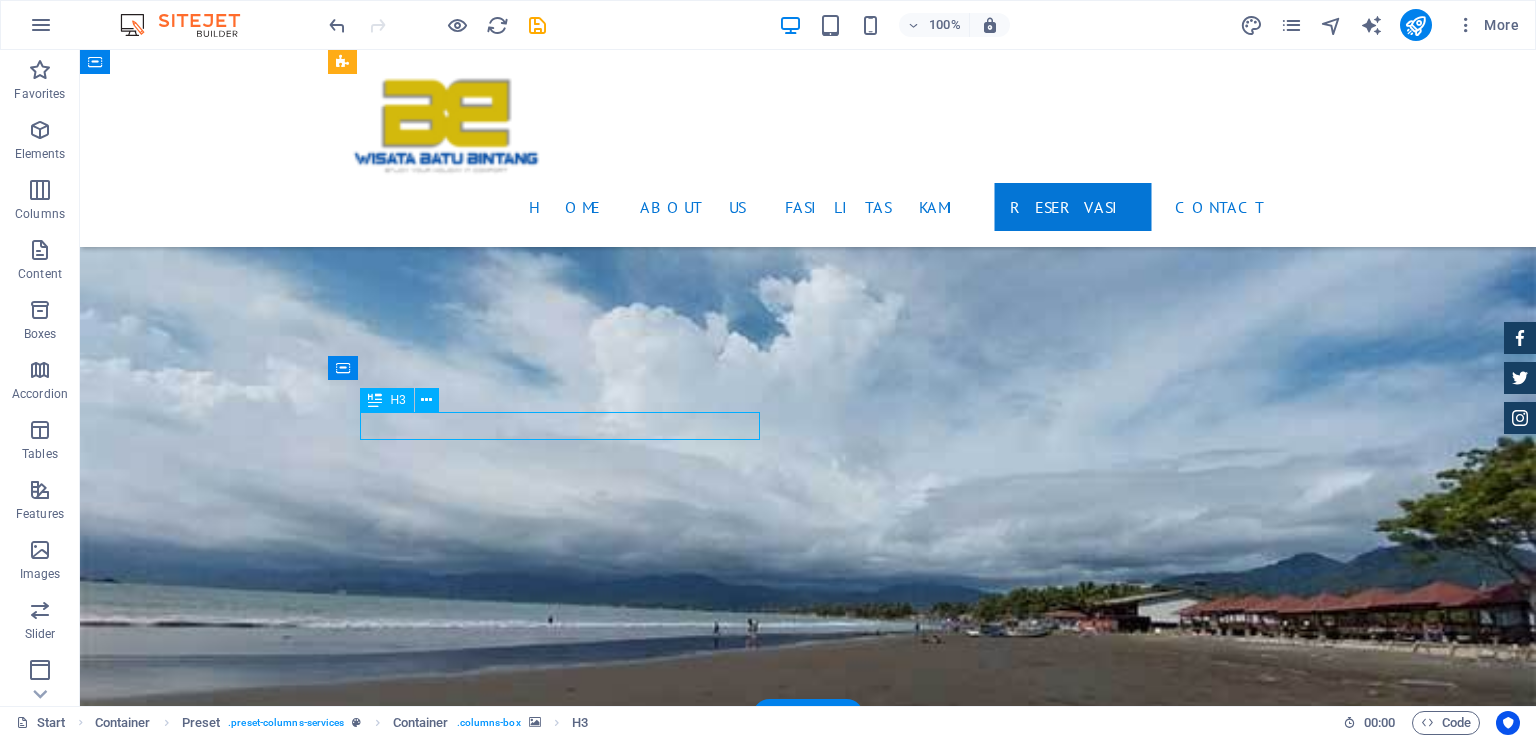 click on "Penginapan" at bounding box center (808, 4236) 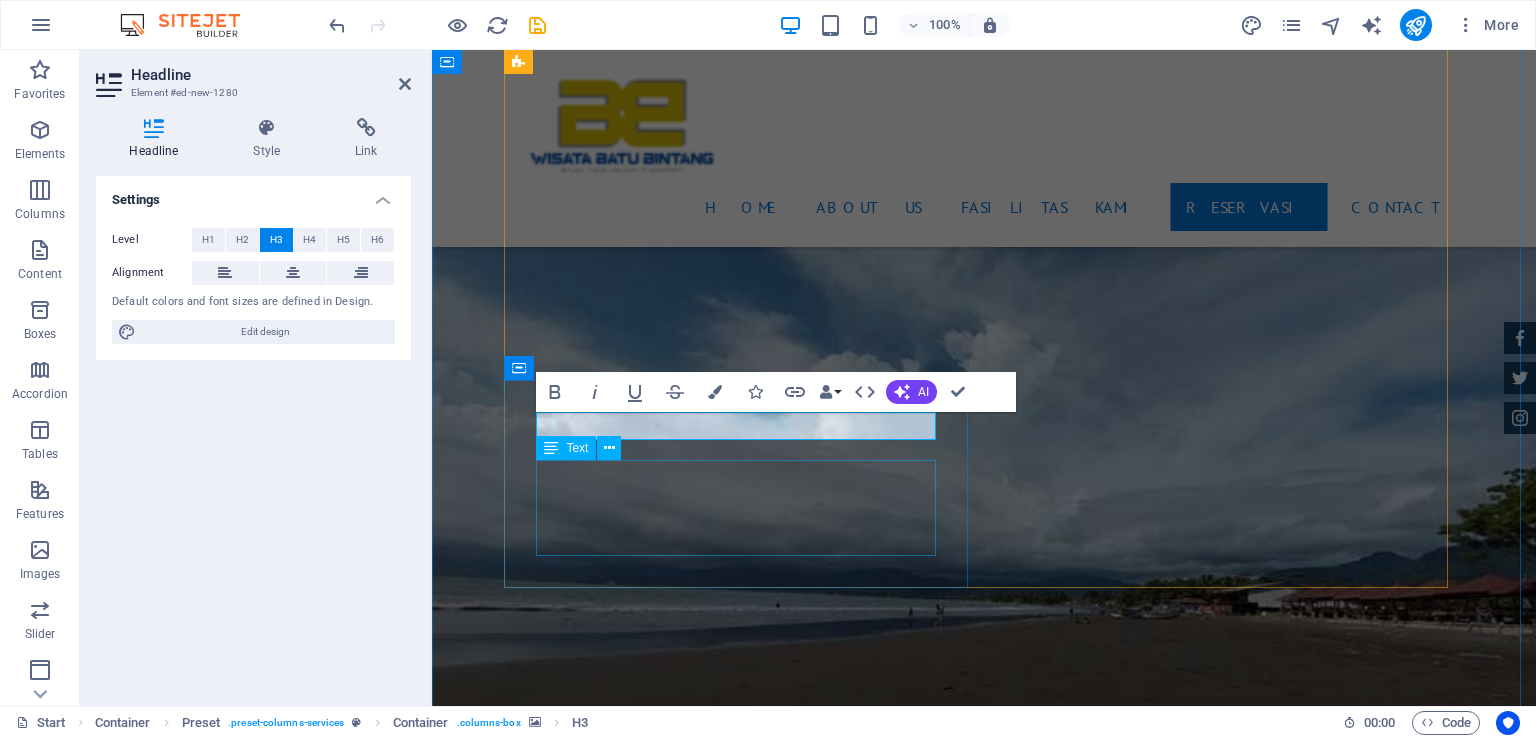 type 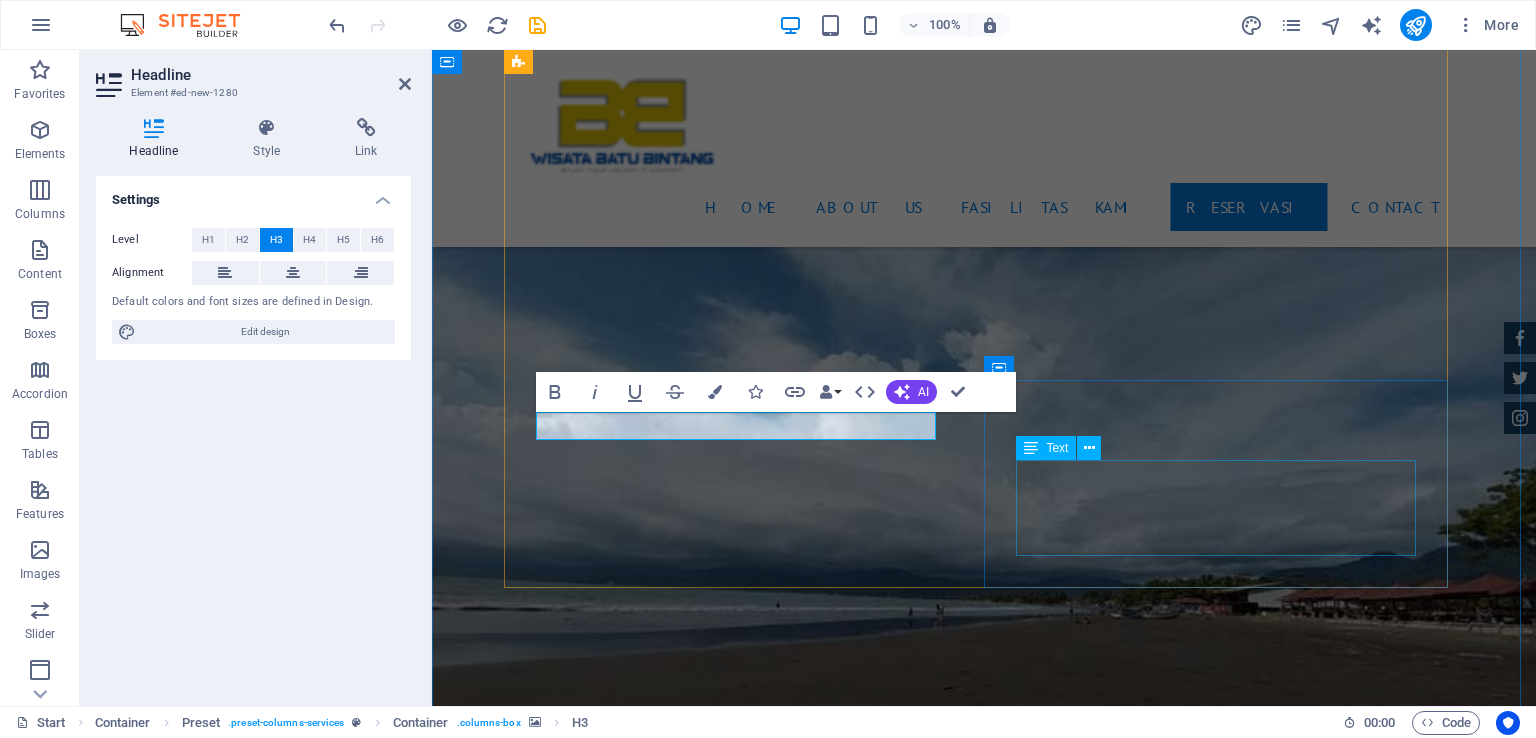 click on "Lorum ipsum At vero eos et  Stet clita kasd  Ut wisi enim" at bounding box center [984, 4748] 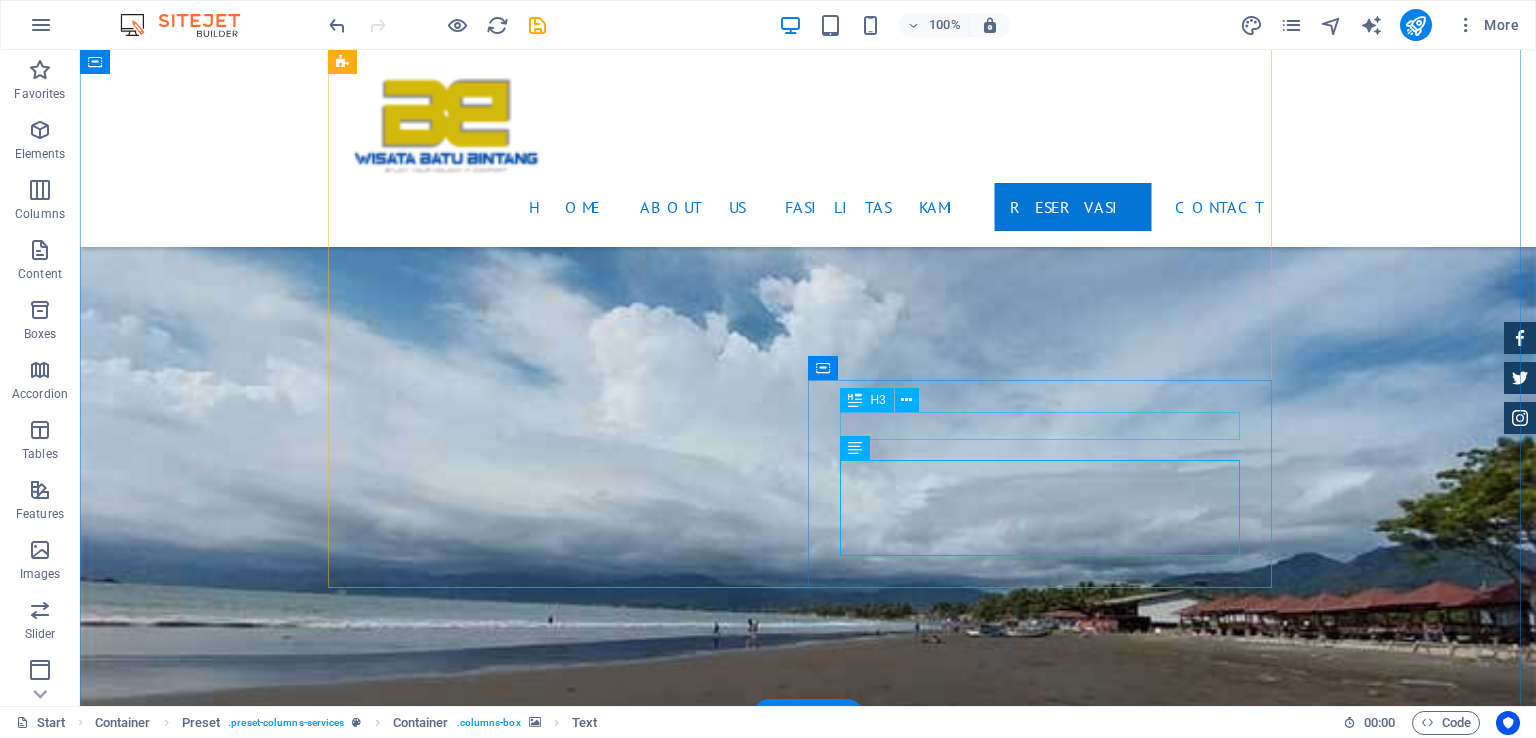 click on "Penginapan" at bounding box center [808, 4664] 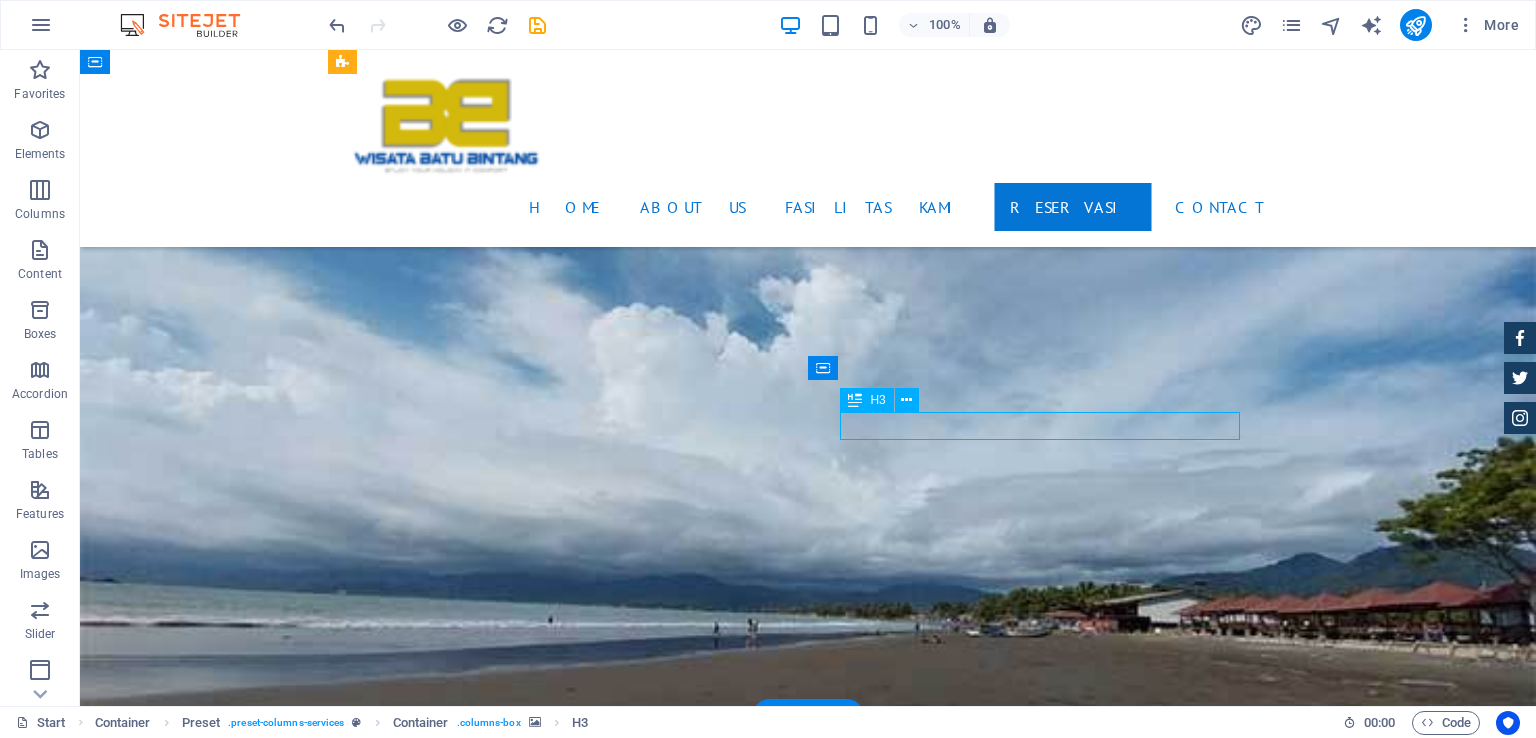 click on "Penginapan" at bounding box center [808, 4664] 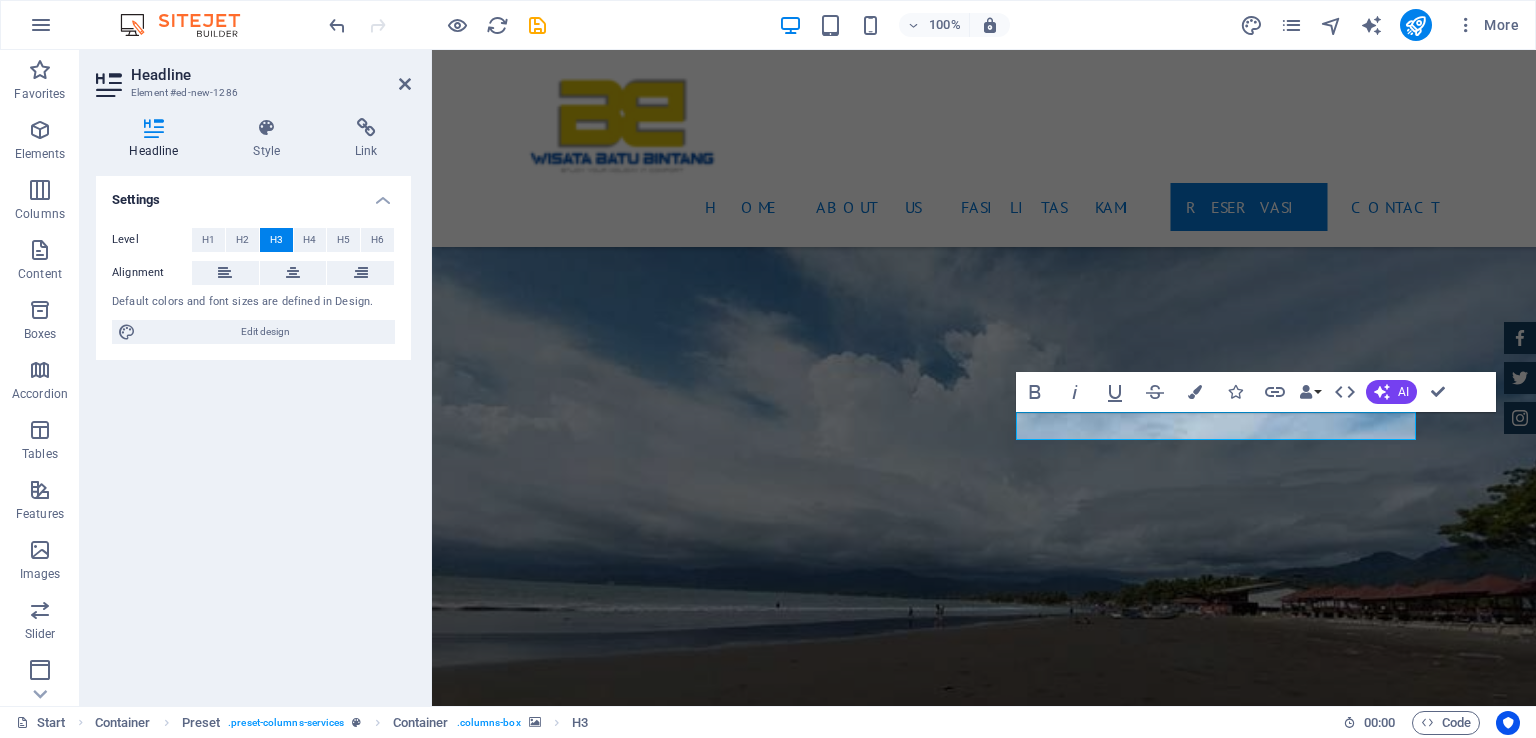 type 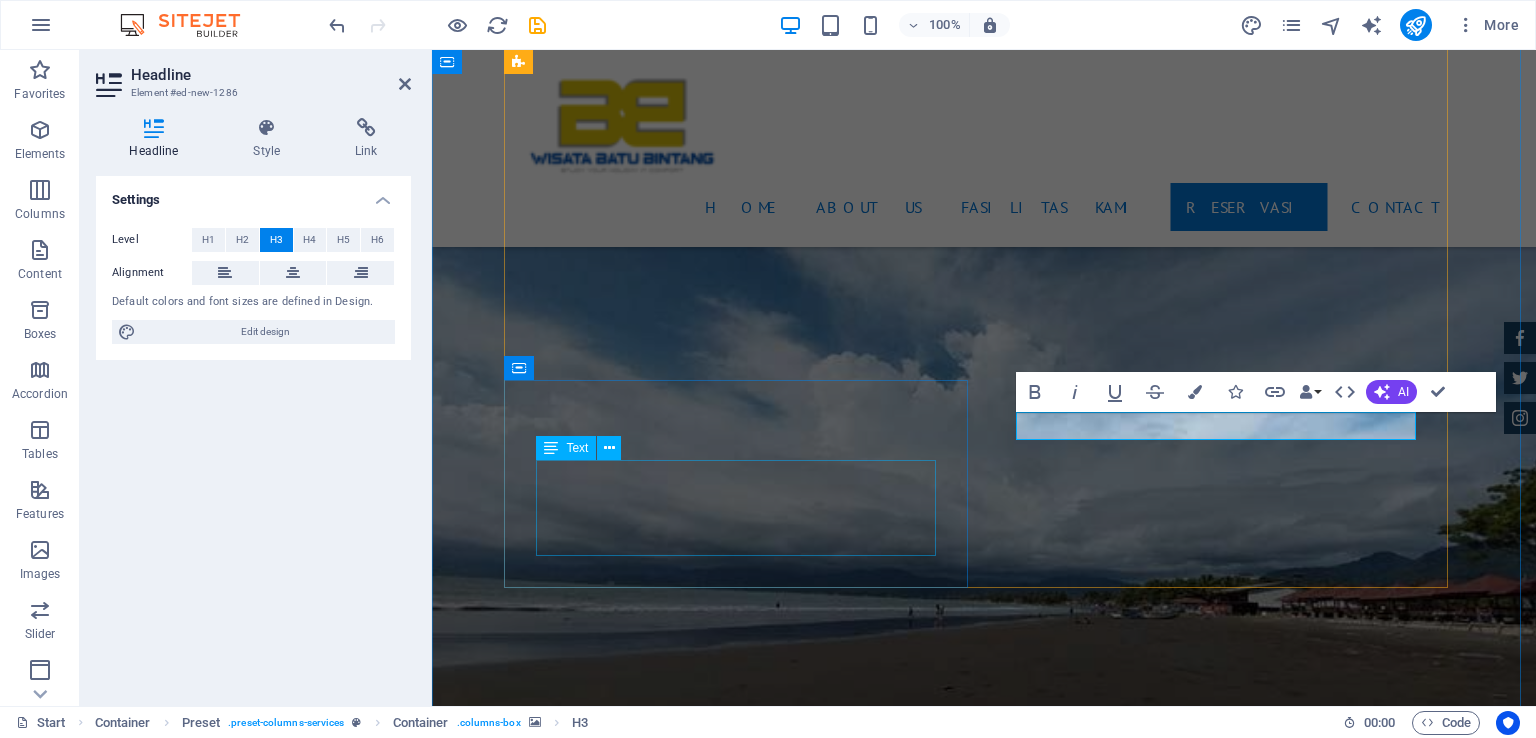 click on "Lorum ipsum At vero eos et  Stet clita kasd  Ut wisi enim" at bounding box center [984, 4320] 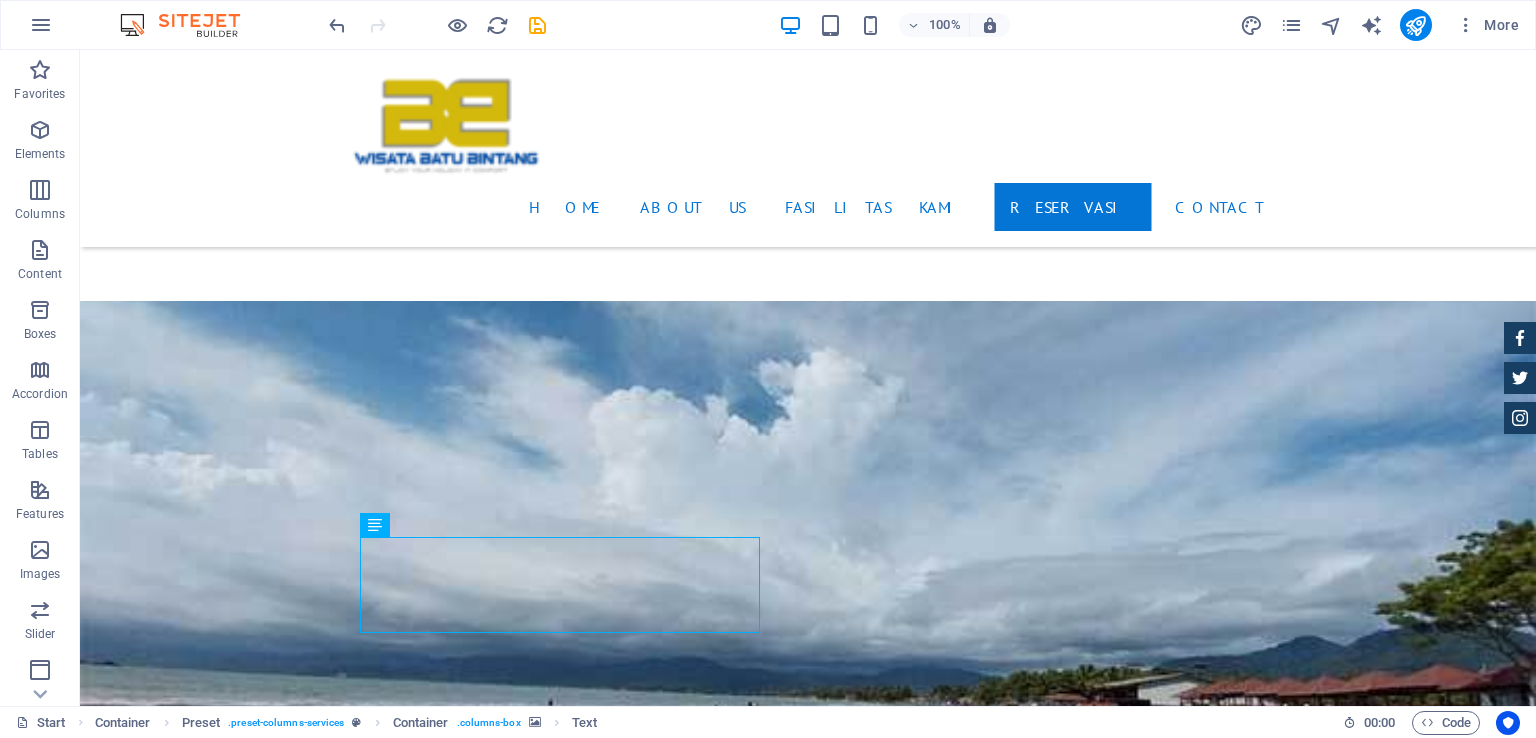 scroll, scrollTop: 2412, scrollLeft: 0, axis: vertical 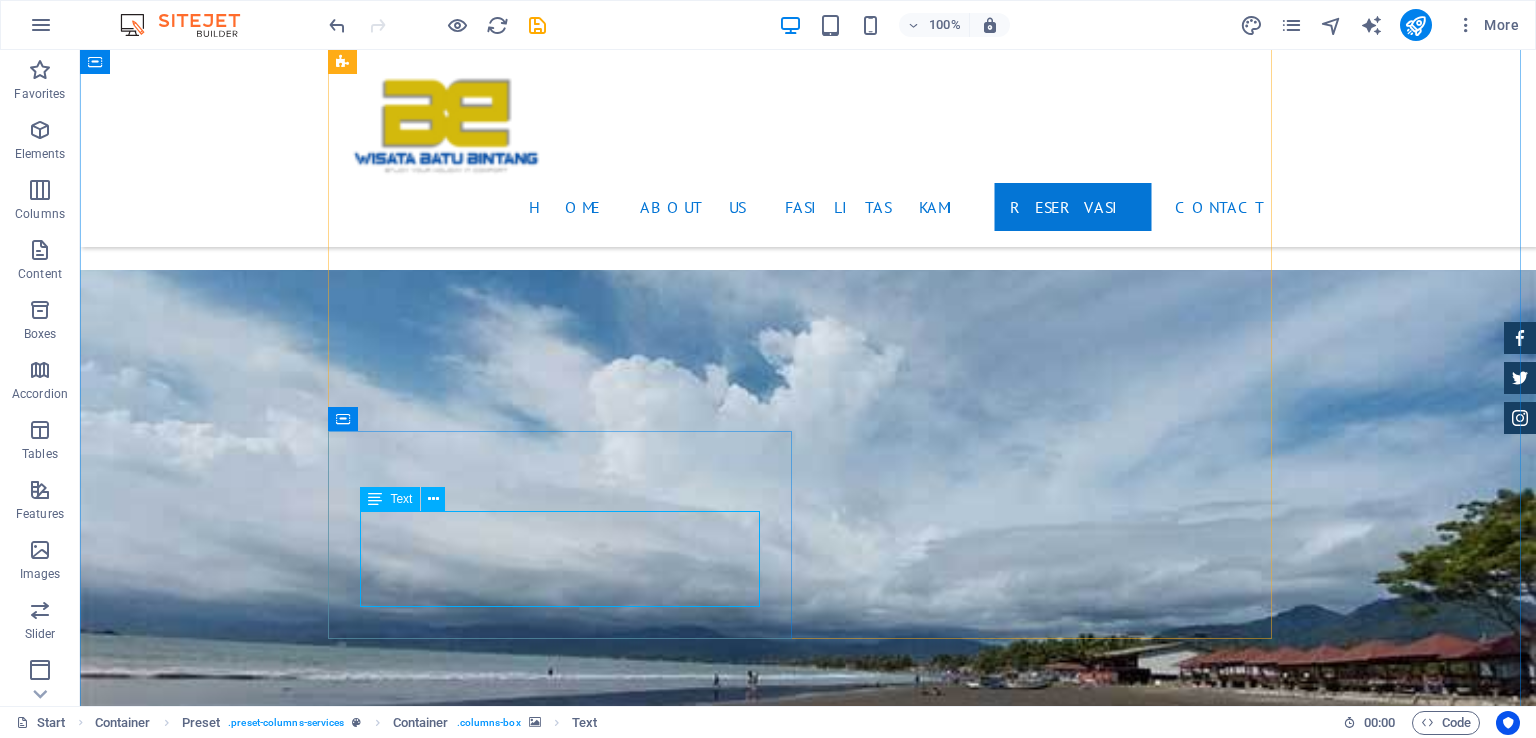 click on "Lorum ipsum At vero eos et  Stet clita kasd  Ut wisi enim" at bounding box center [808, 4372] 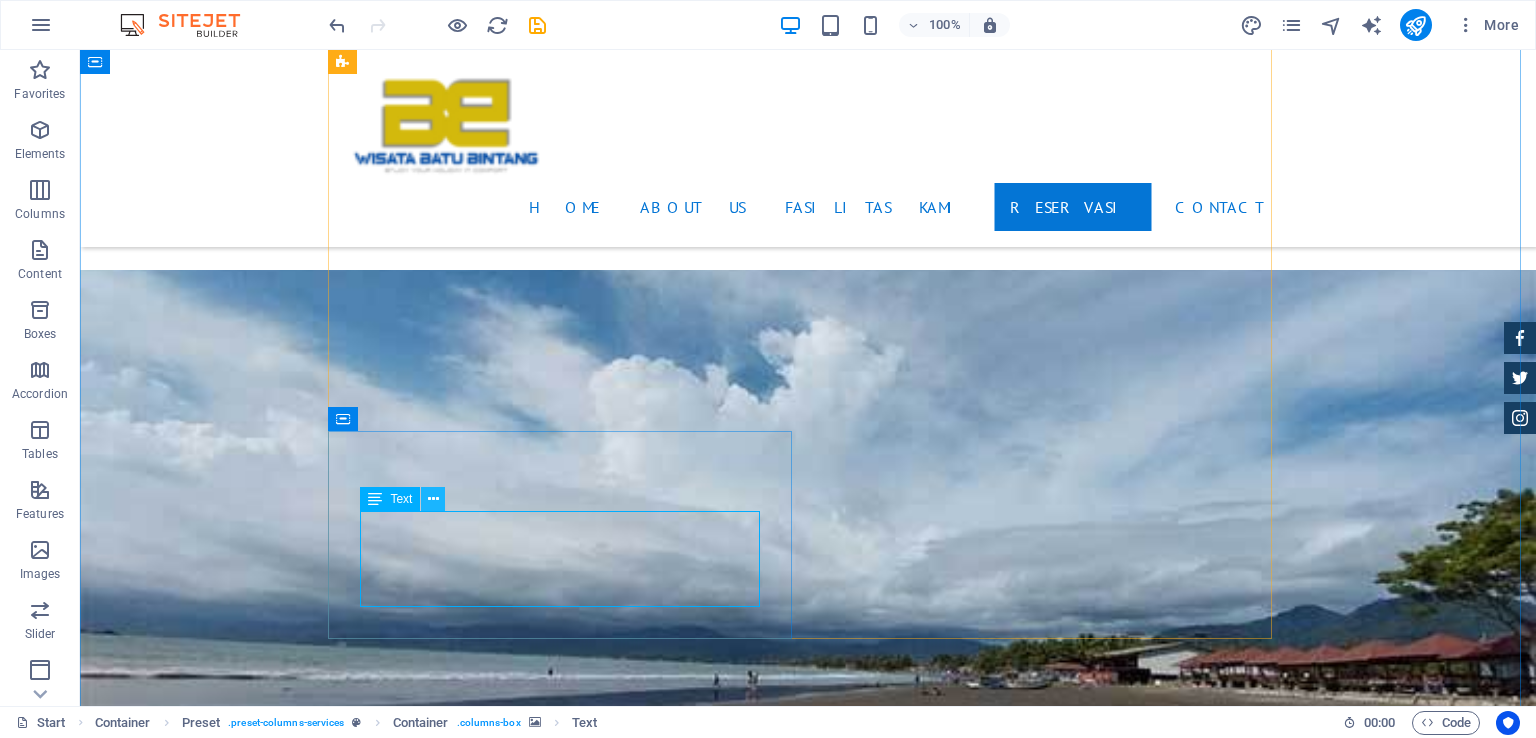 click at bounding box center (433, 499) 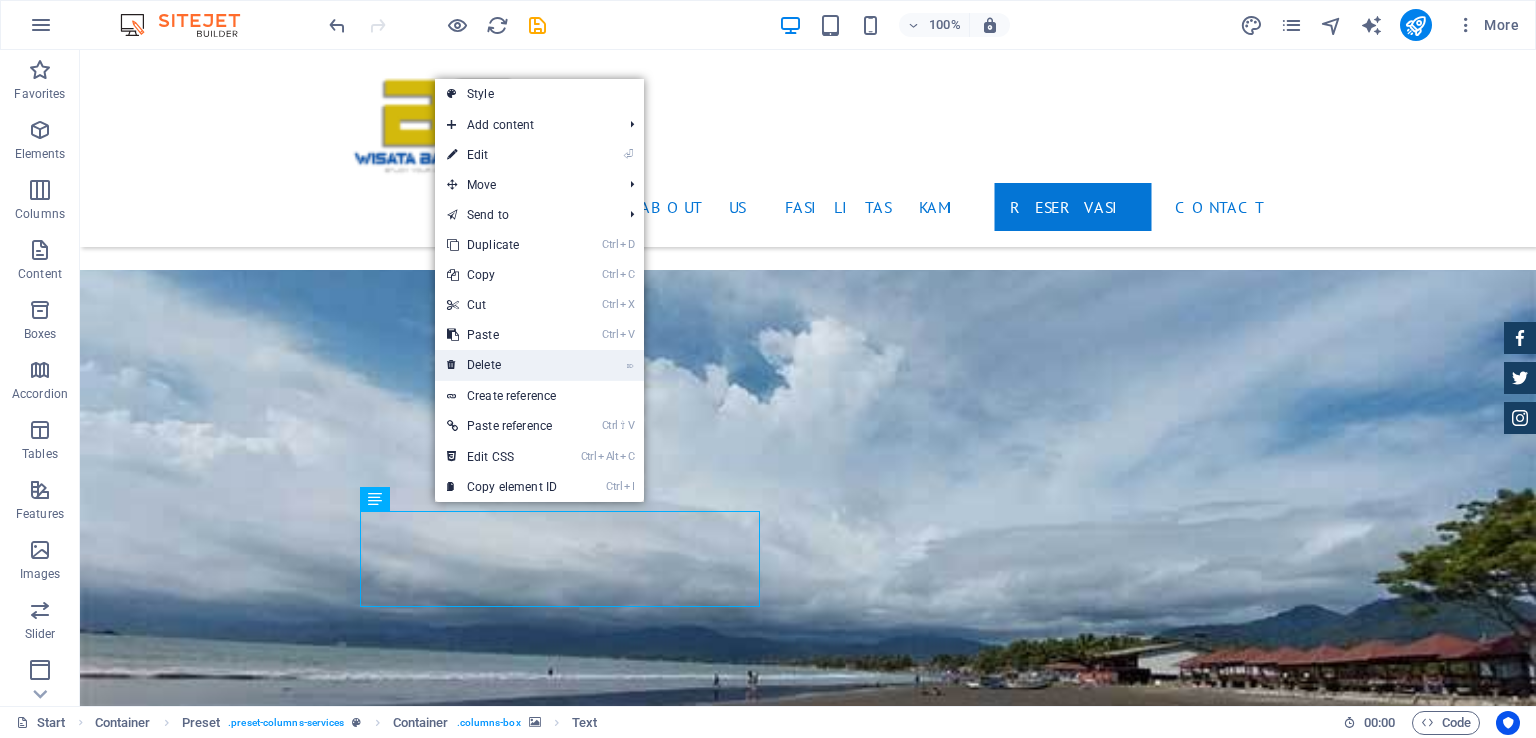 click on "⌦  Delete" at bounding box center (502, 365) 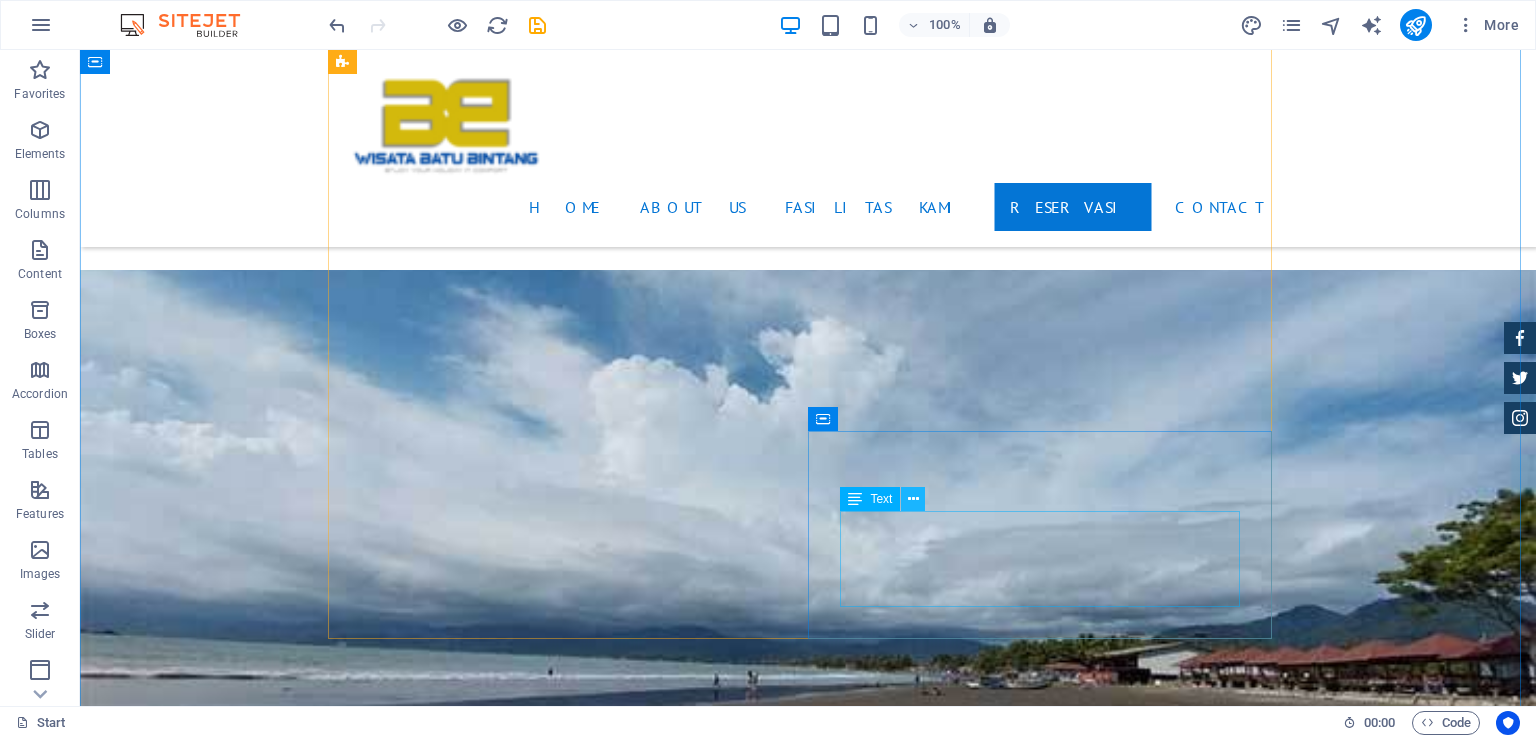click at bounding box center (913, 499) 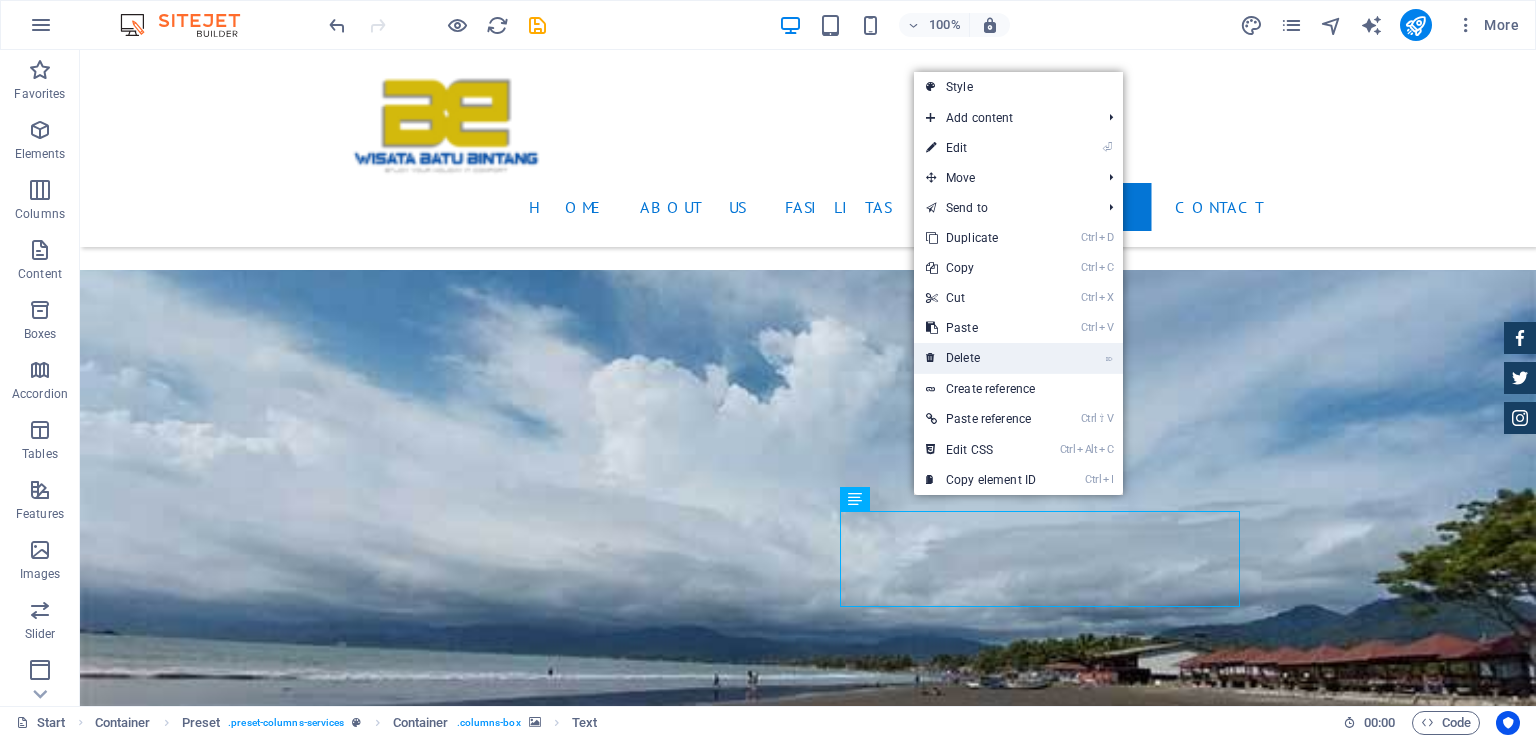 click on "⌦  Delete" at bounding box center [981, 358] 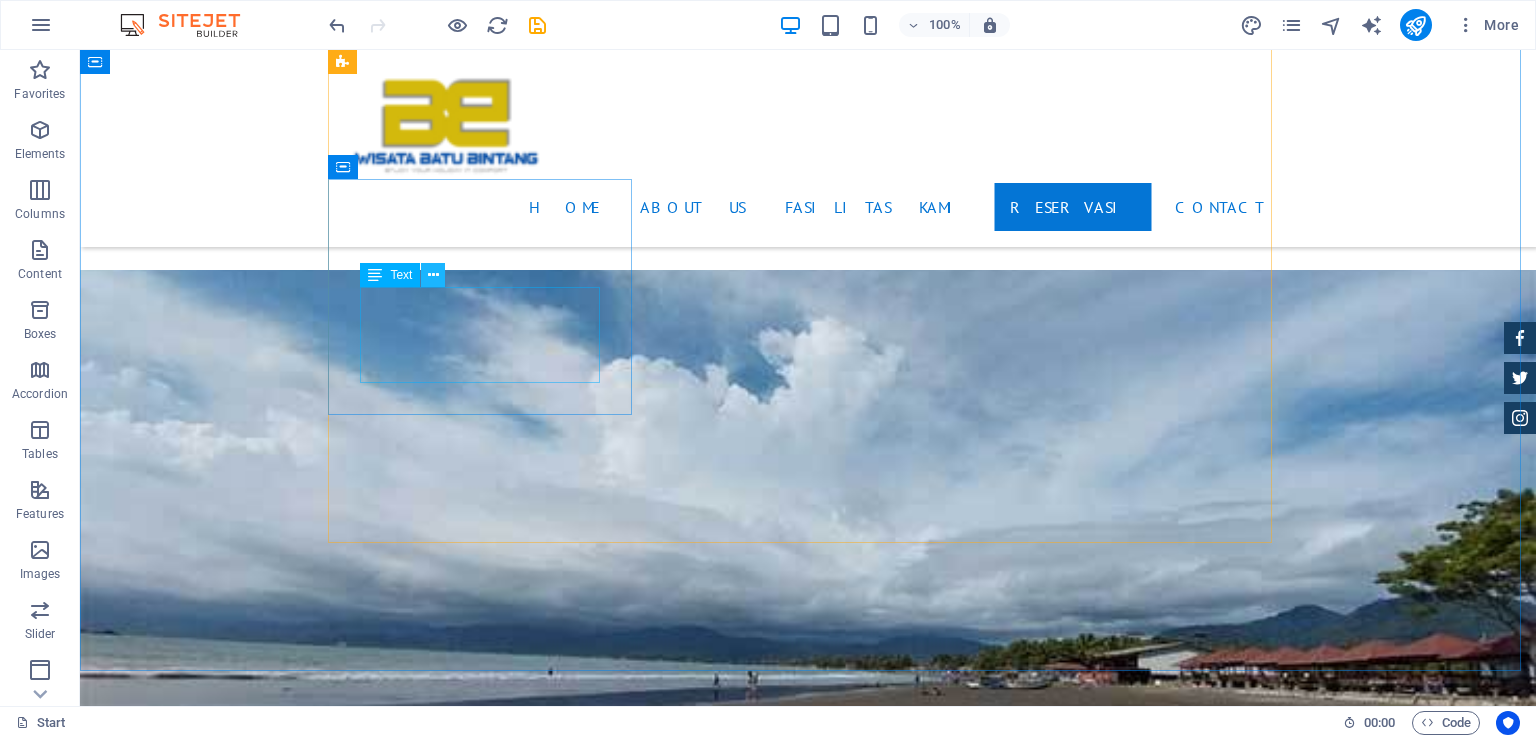 click at bounding box center [433, 275] 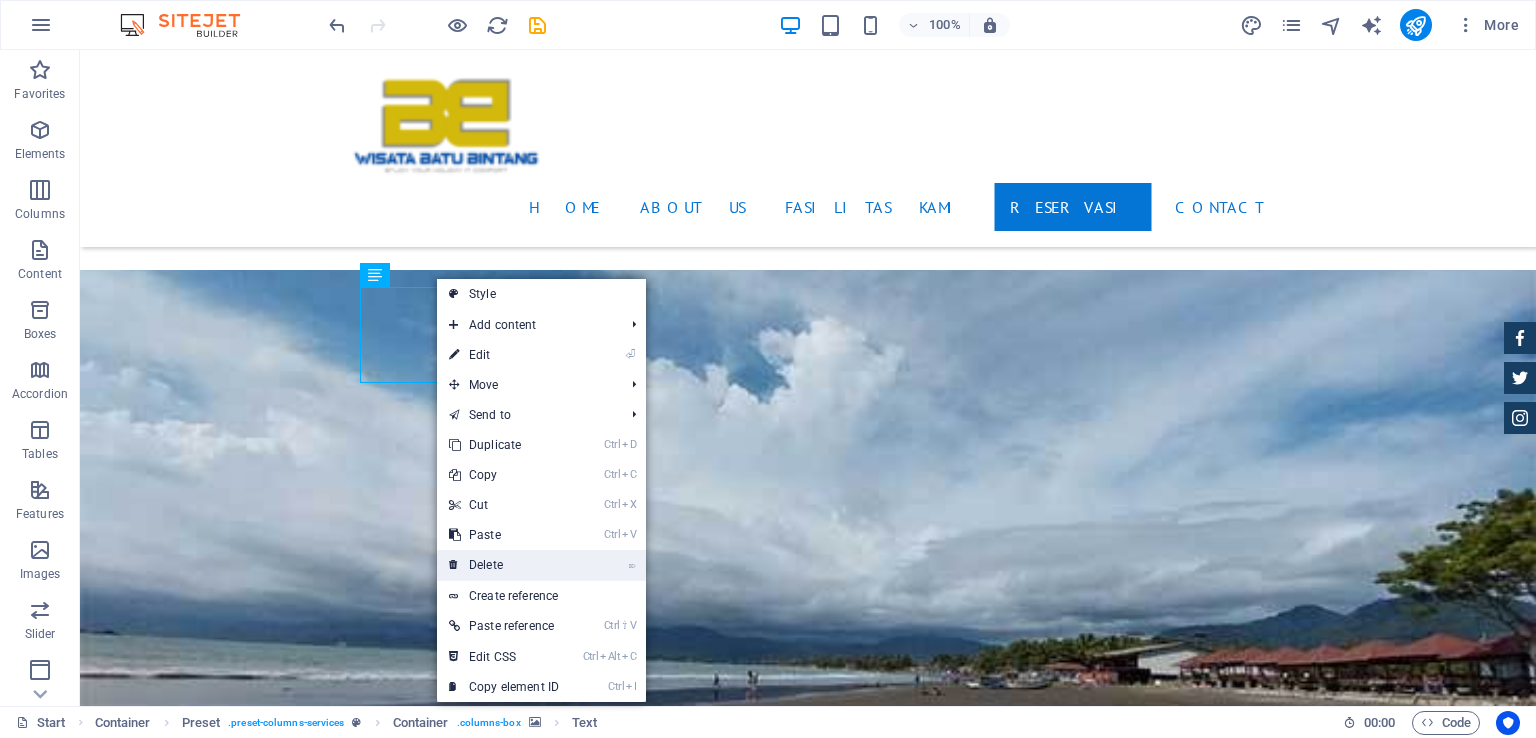 click on "⌦  Delete" at bounding box center [504, 565] 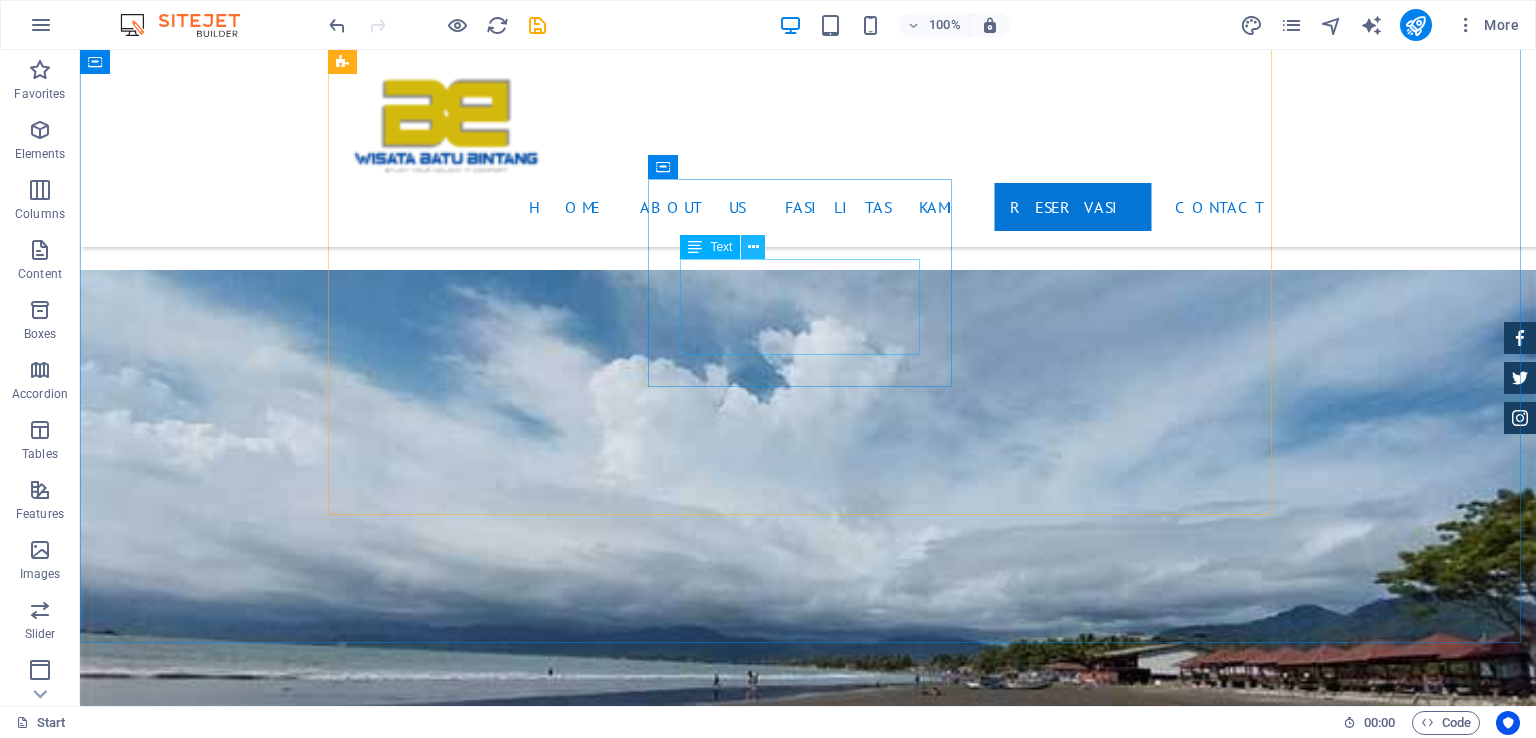 click at bounding box center (753, 247) 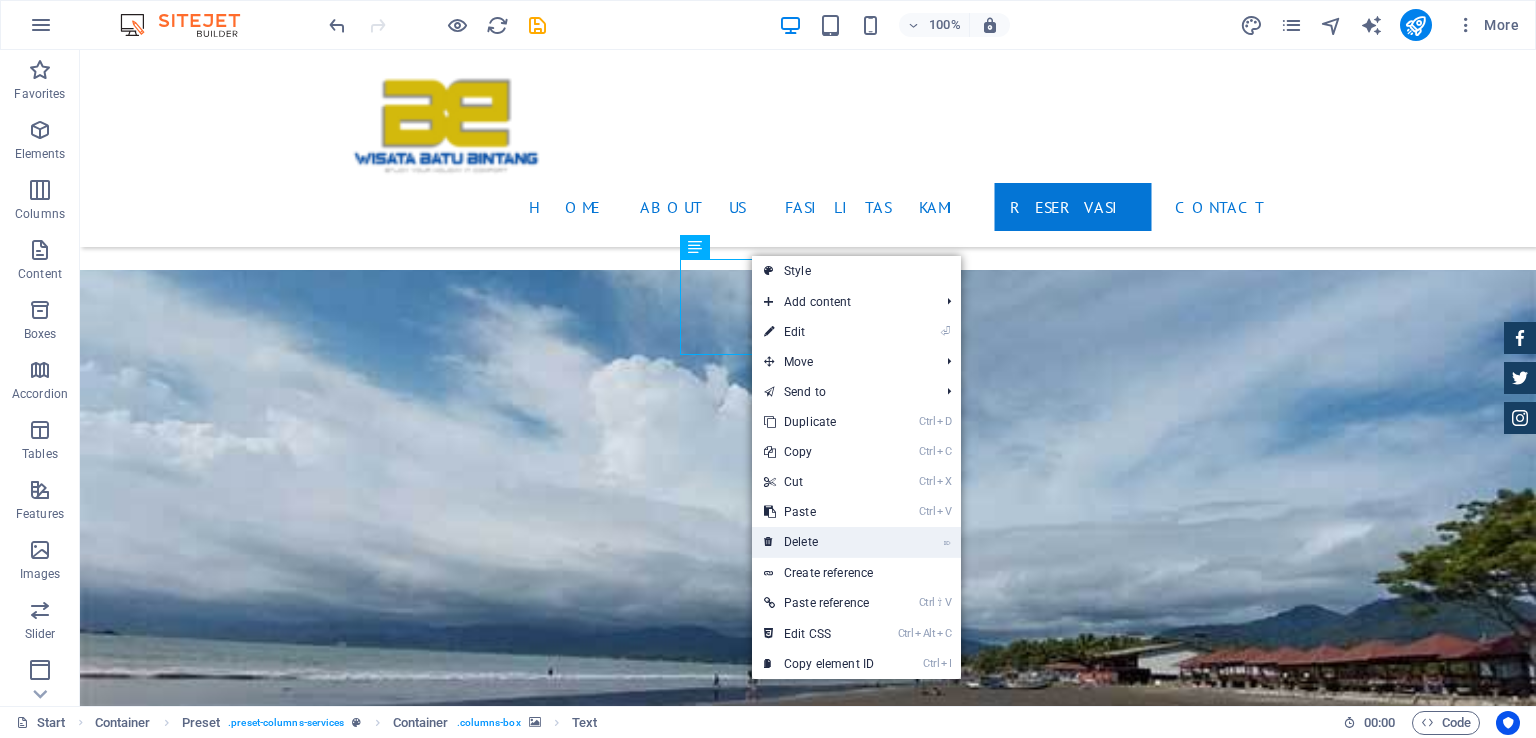 click on "⌦  Delete" at bounding box center (819, 542) 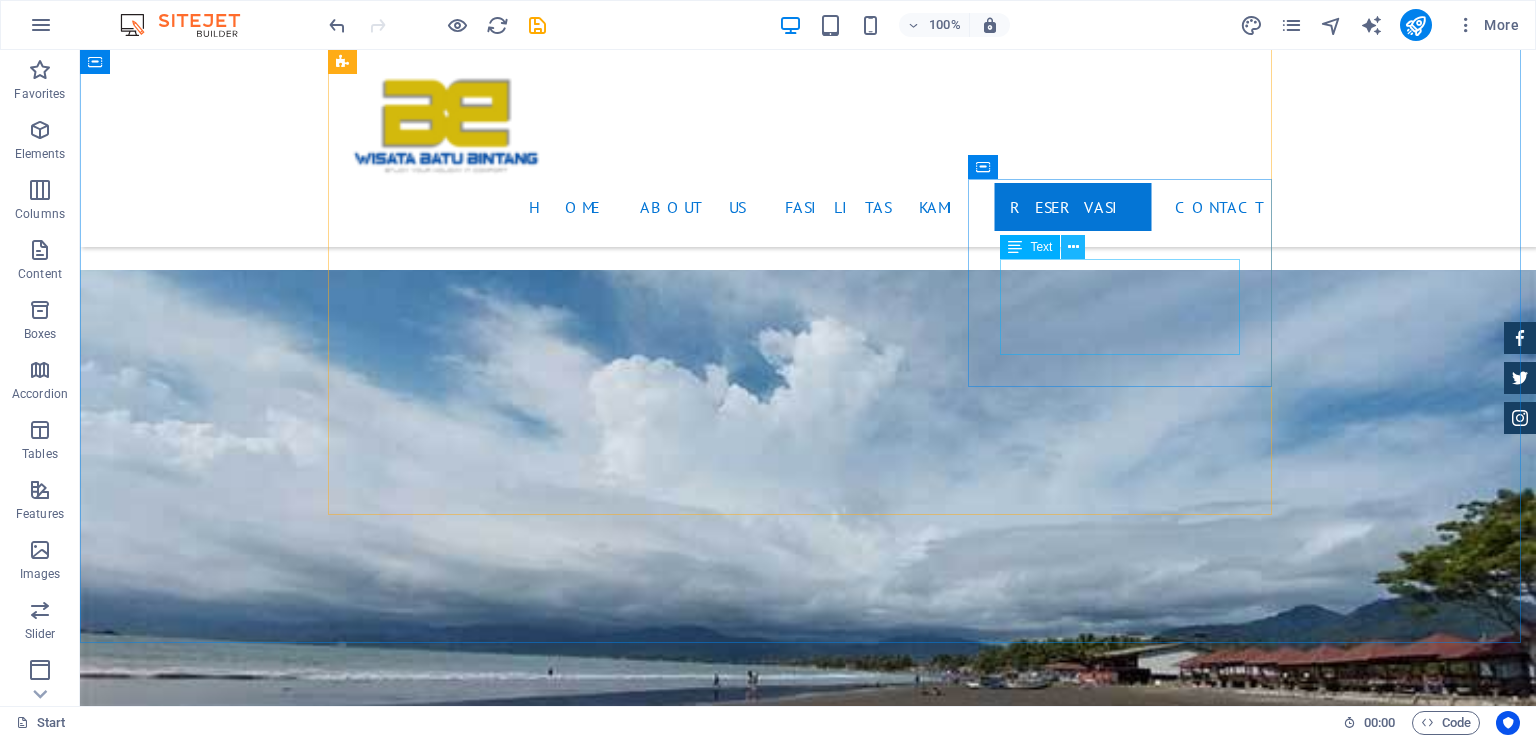 click at bounding box center (1073, 247) 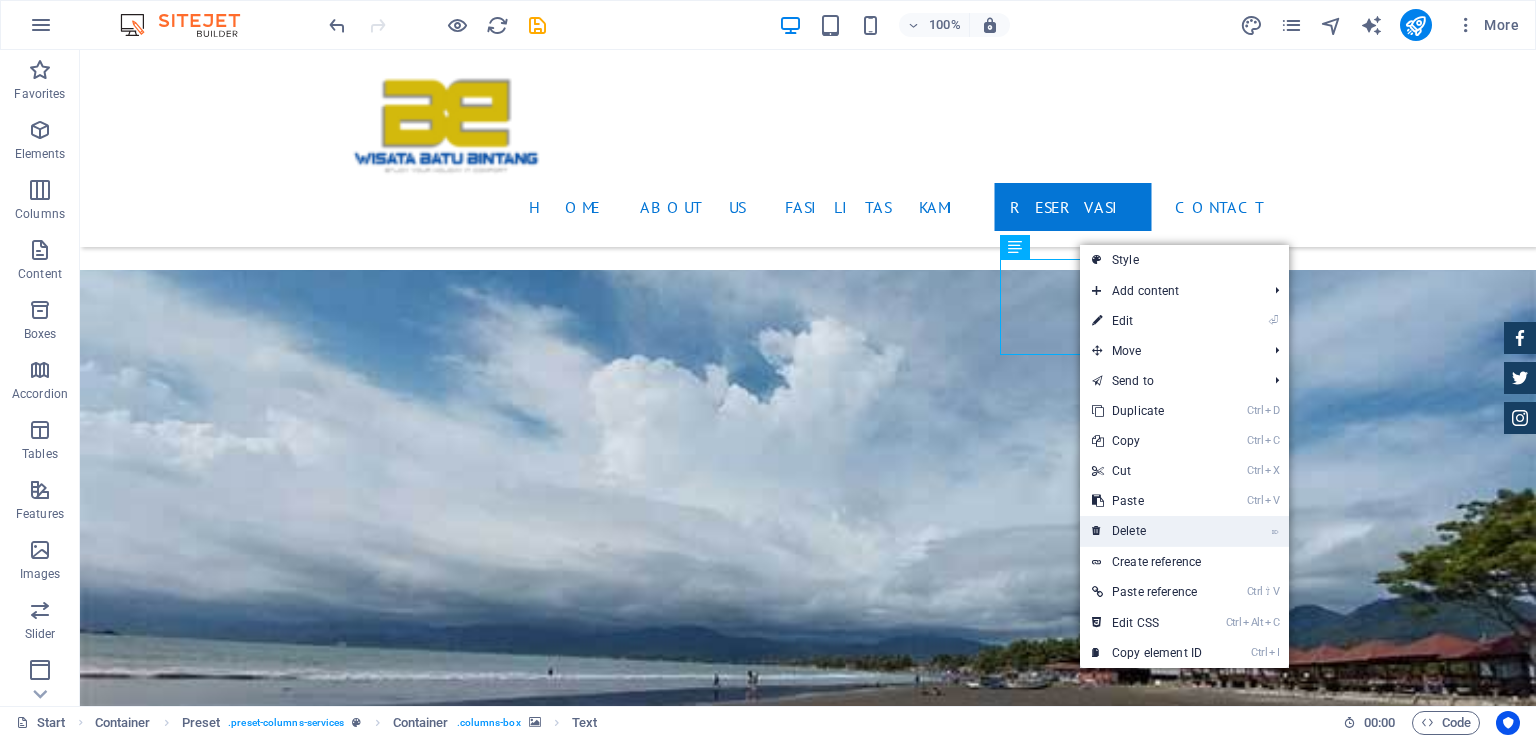 click on "⌦  Delete" at bounding box center [1147, 531] 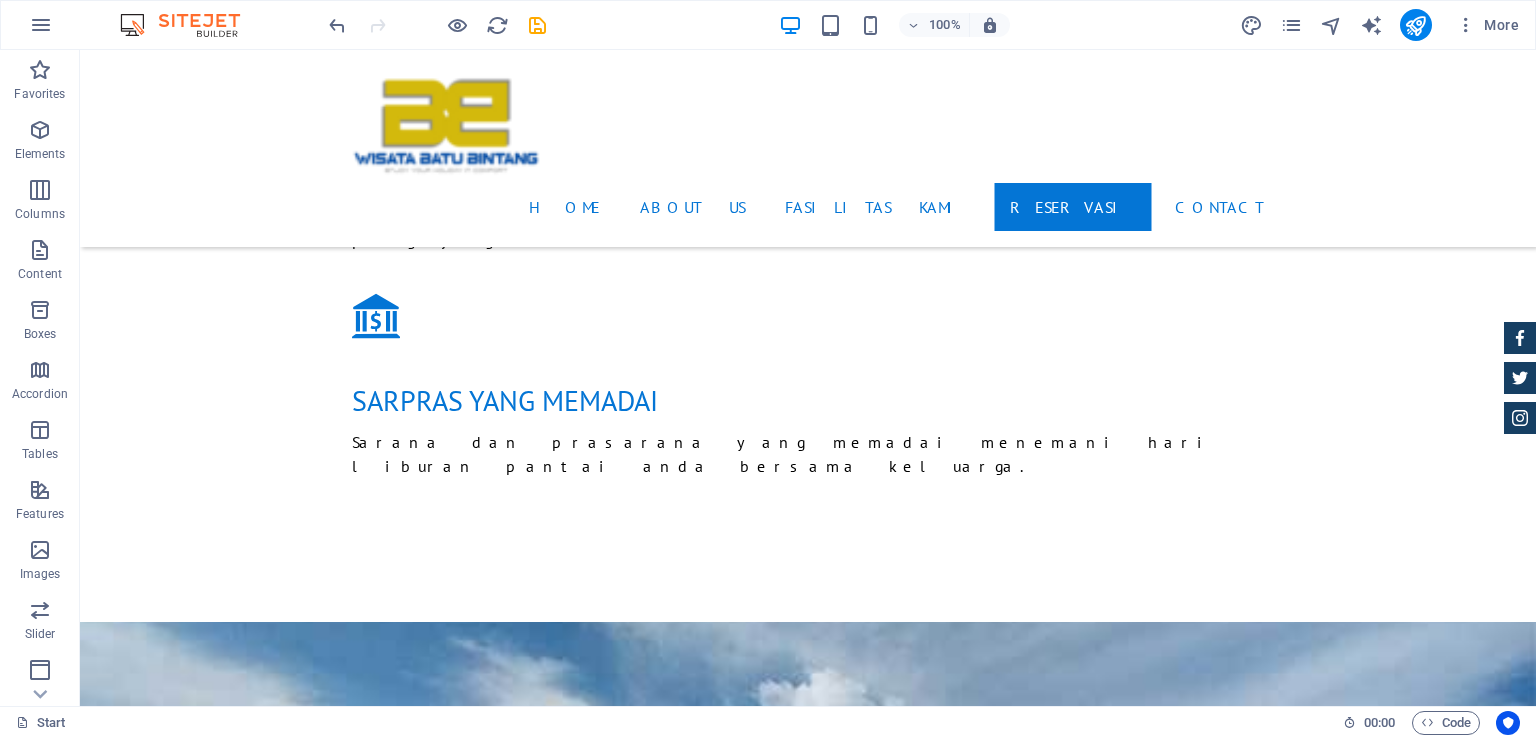 scroll, scrollTop: 2069, scrollLeft: 0, axis: vertical 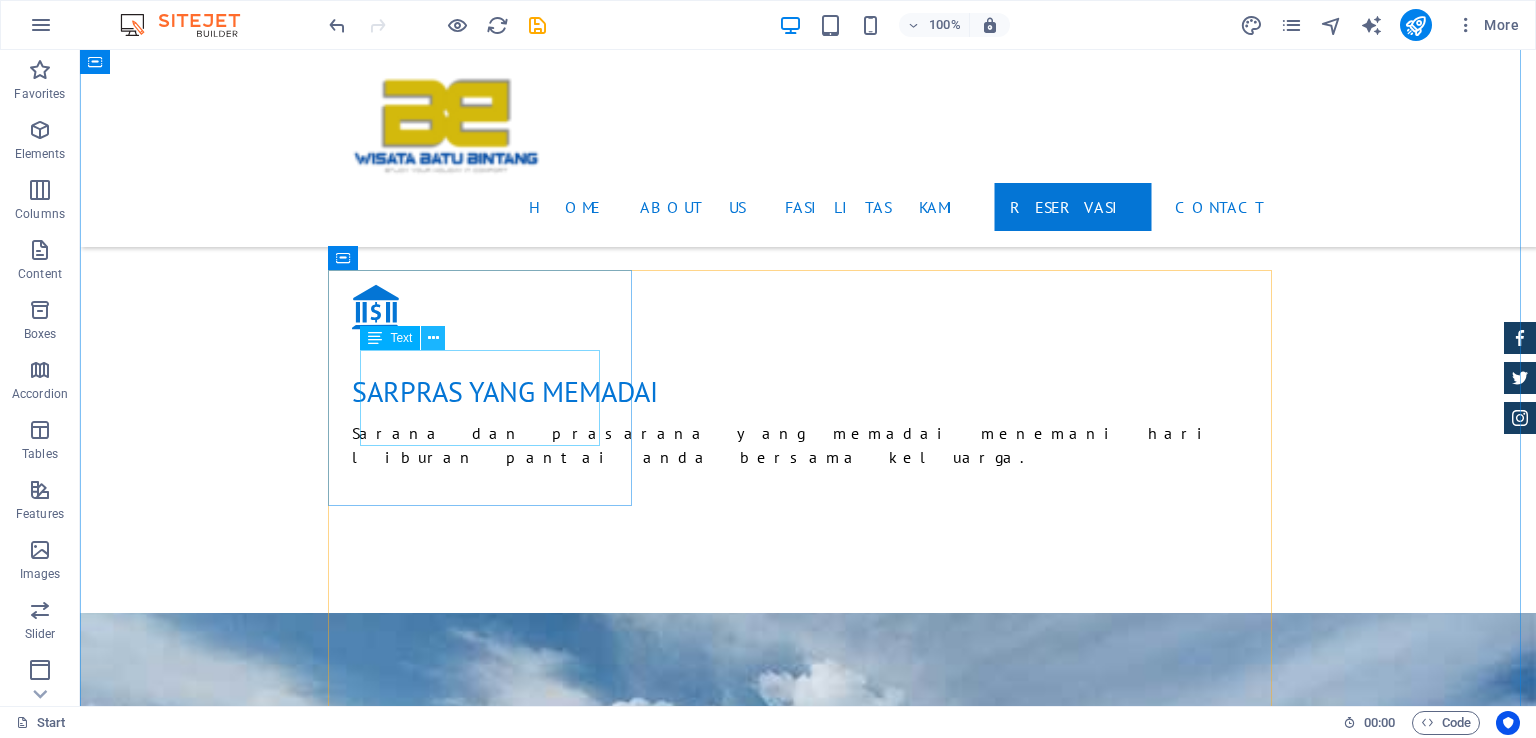 click at bounding box center [433, 338] 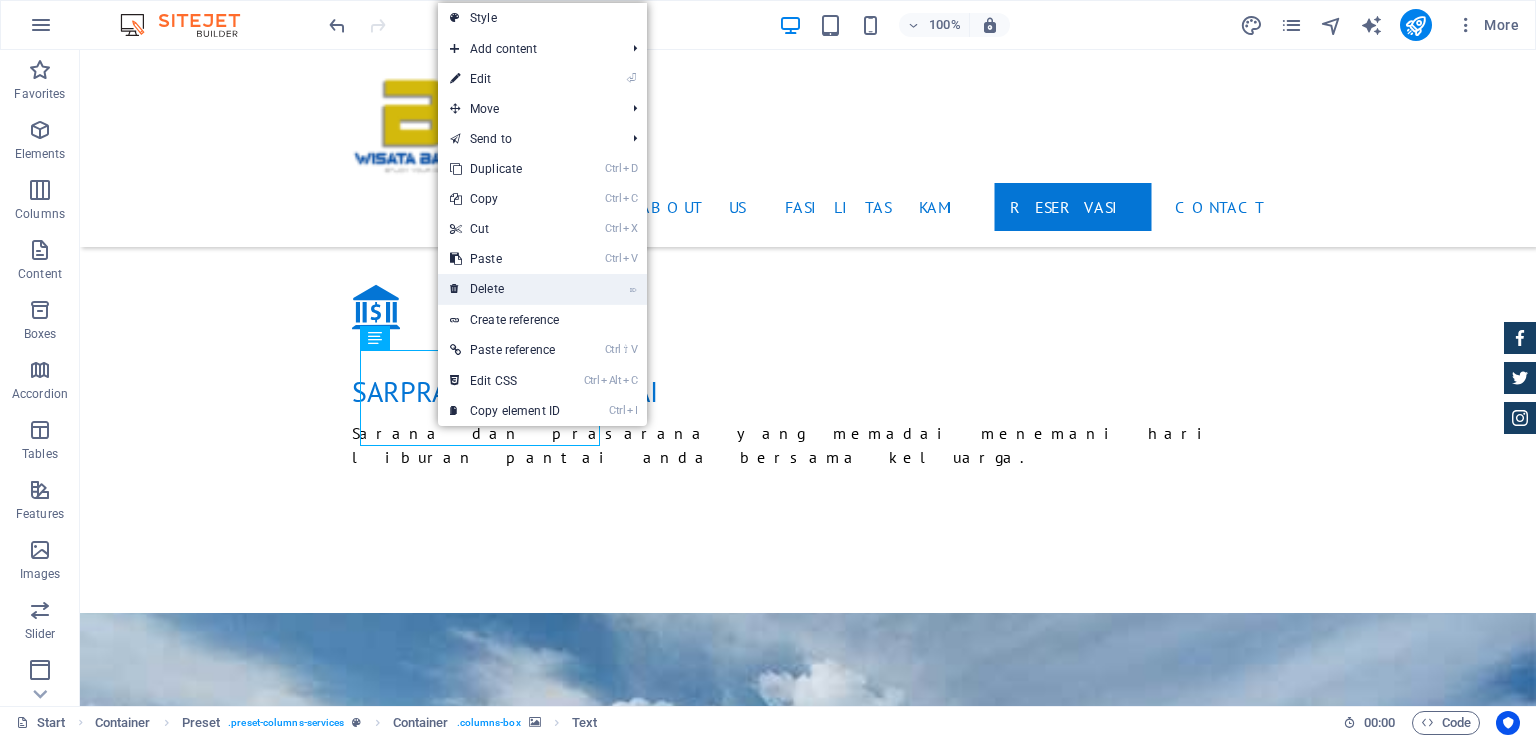 click on "⌦  Delete" at bounding box center (505, 289) 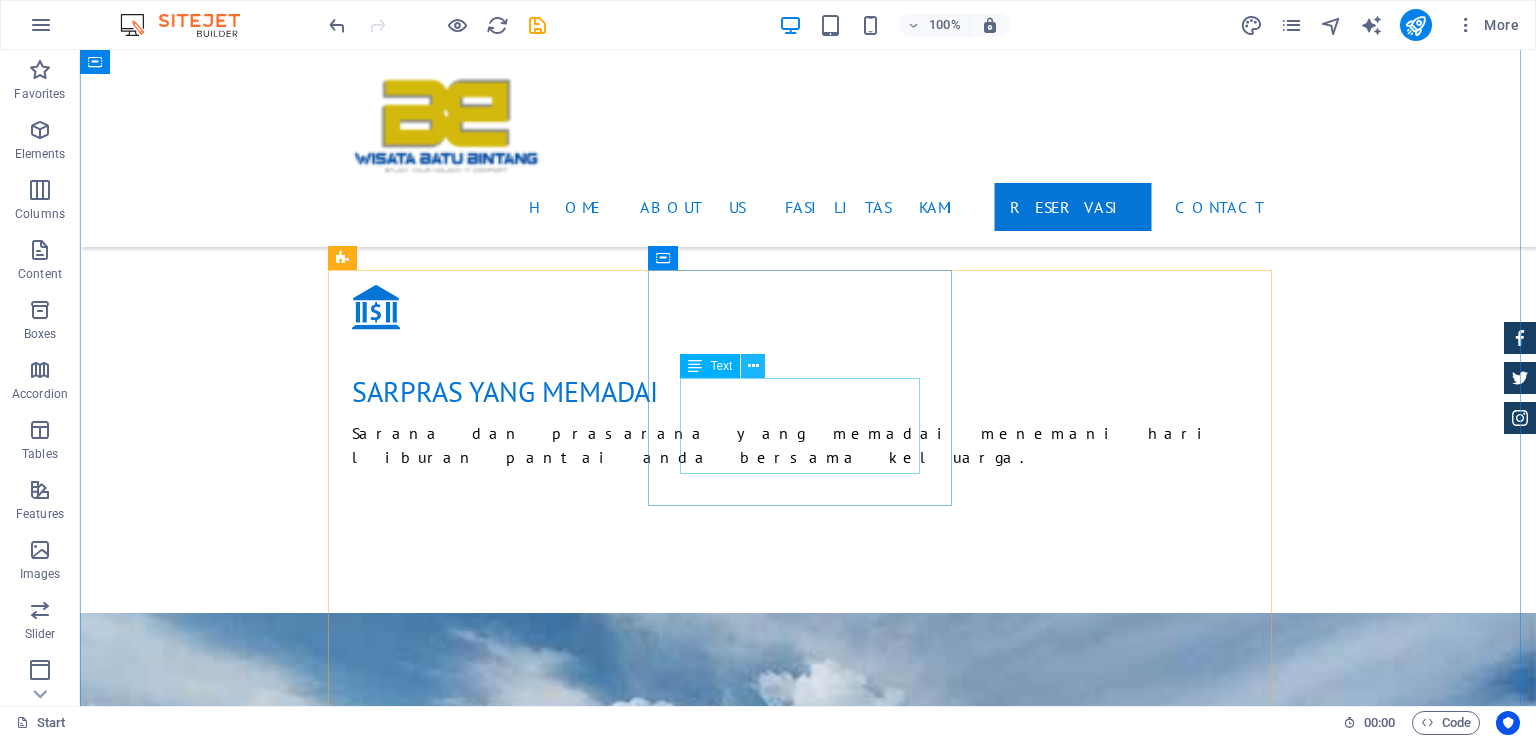 click at bounding box center (753, 366) 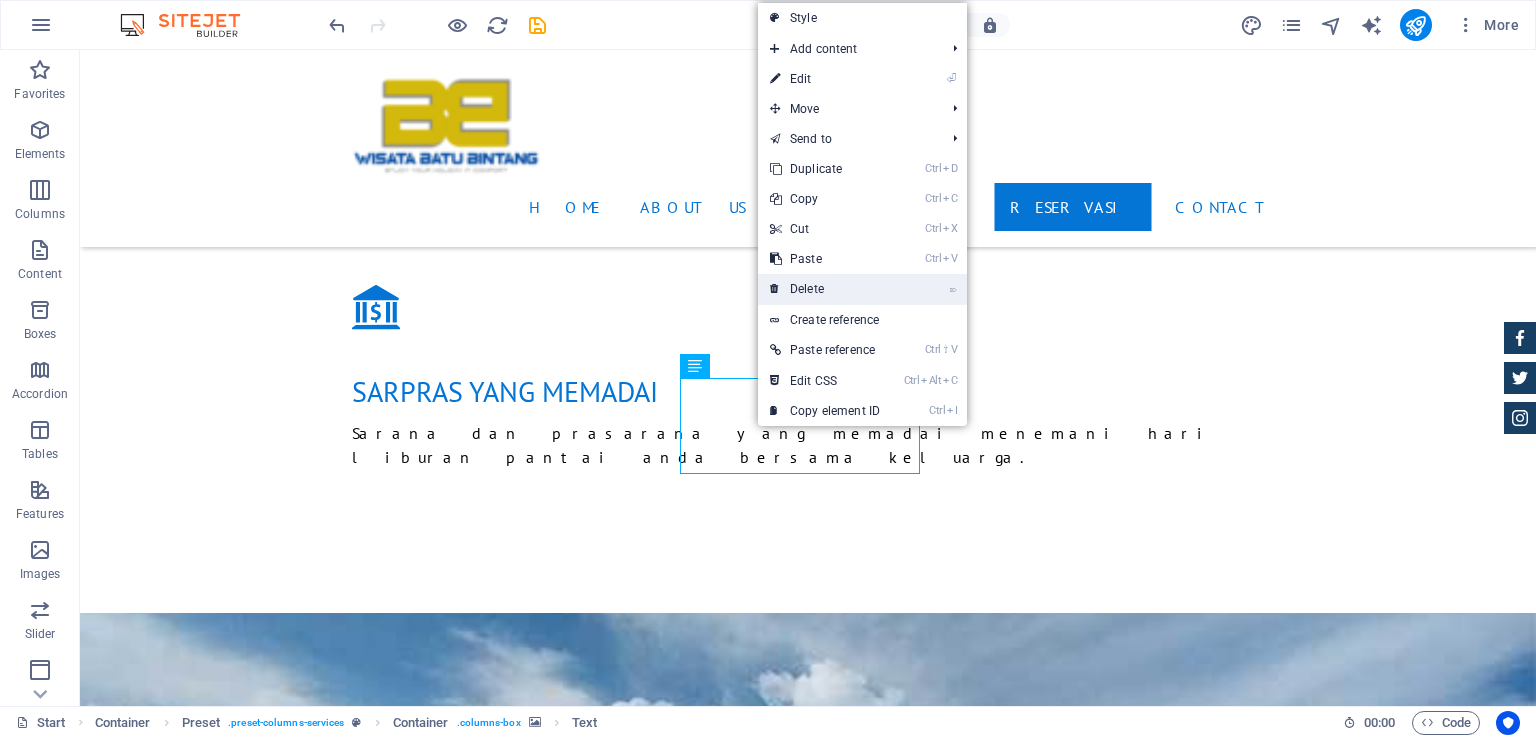 click on "⌦  Delete" at bounding box center (825, 289) 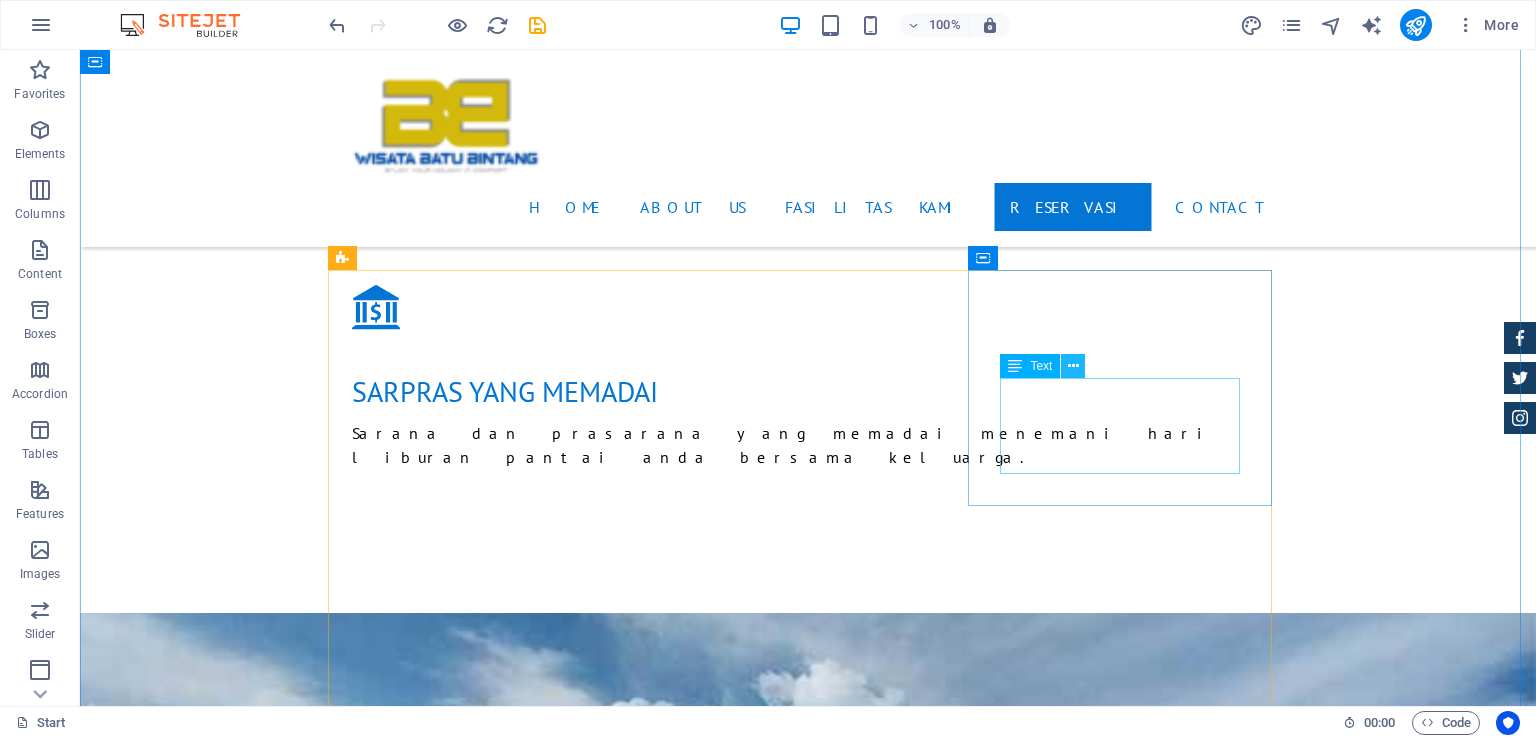 click at bounding box center (1073, 366) 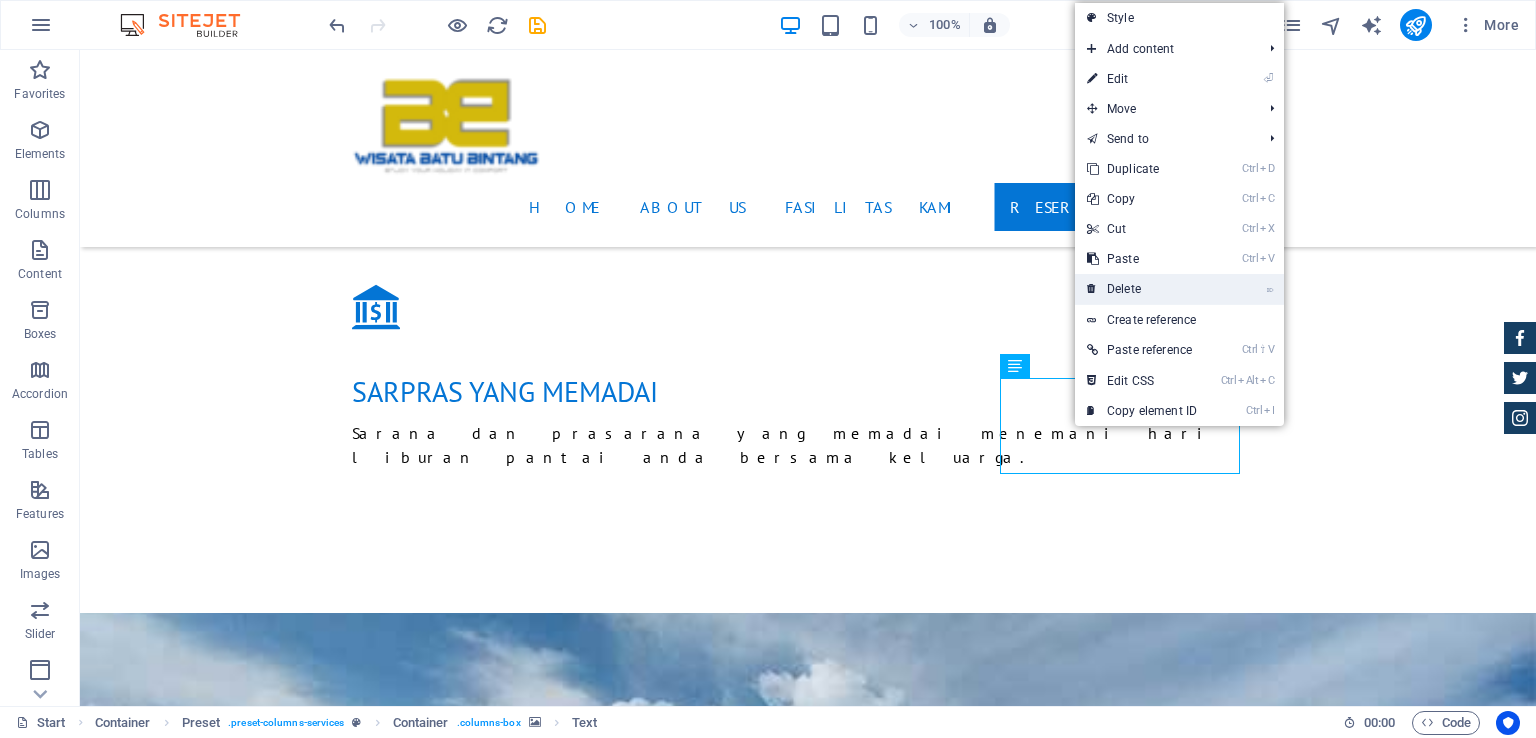 click on "⌦  Delete" at bounding box center [1142, 289] 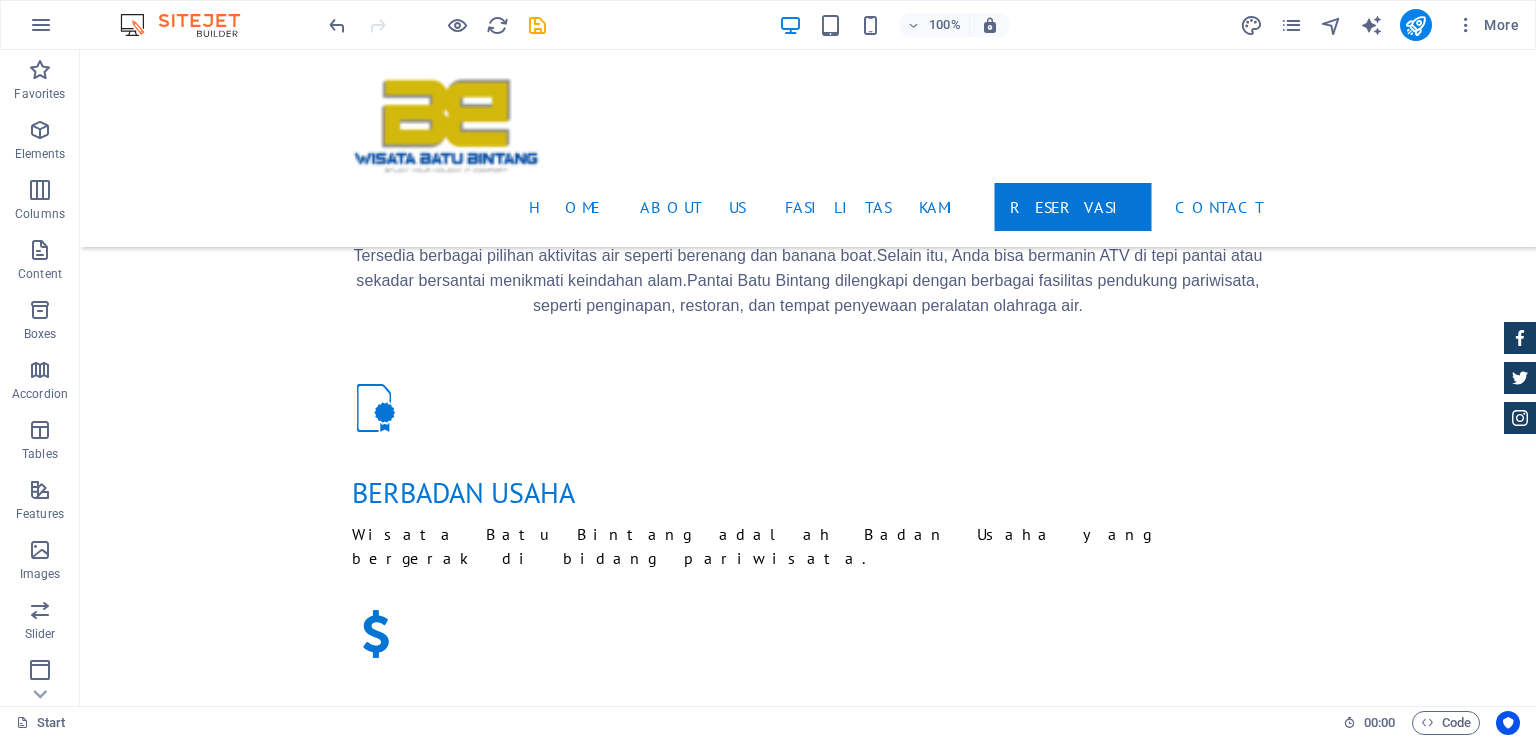 scroll, scrollTop: 1371, scrollLeft: 0, axis: vertical 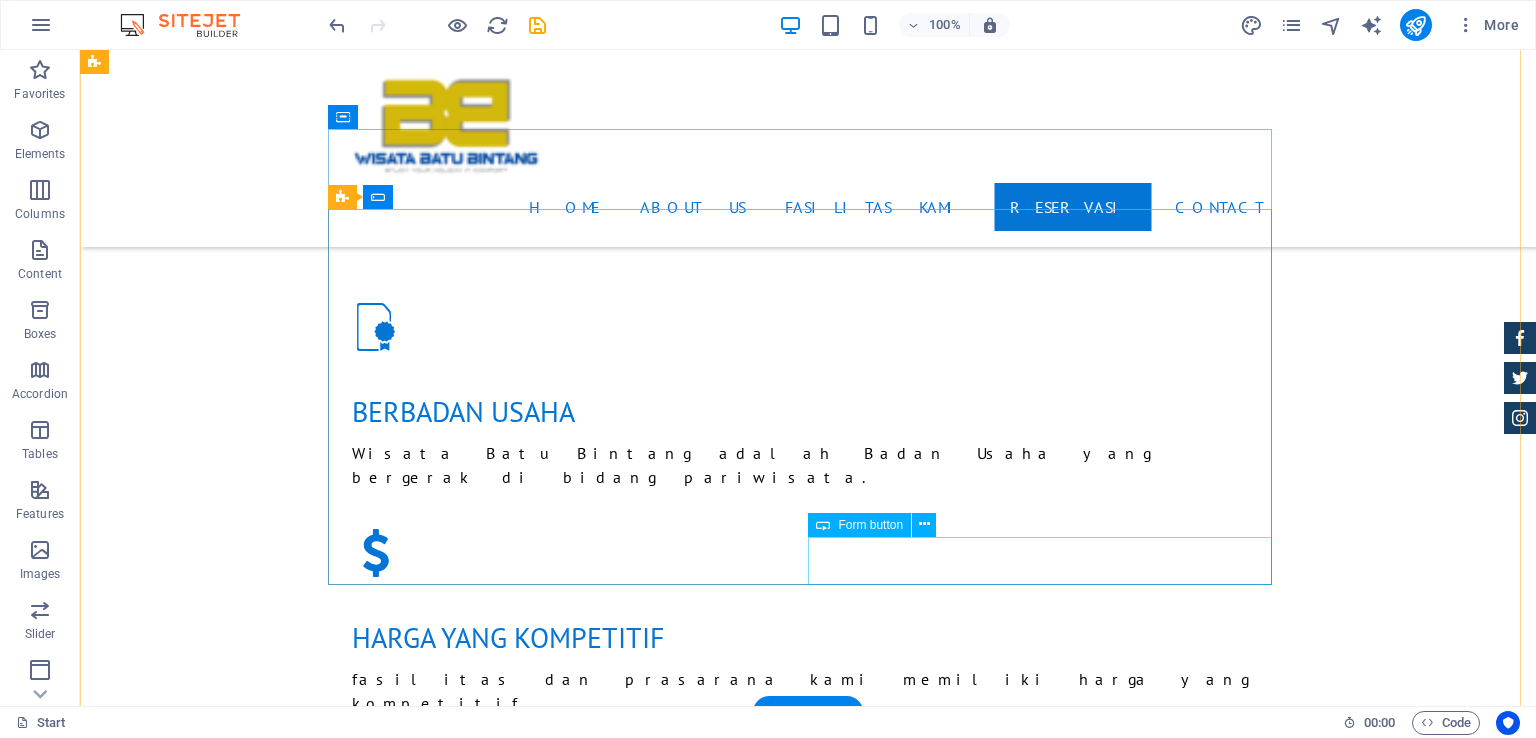 click on "Send your request" at bounding box center [1048, 1906] 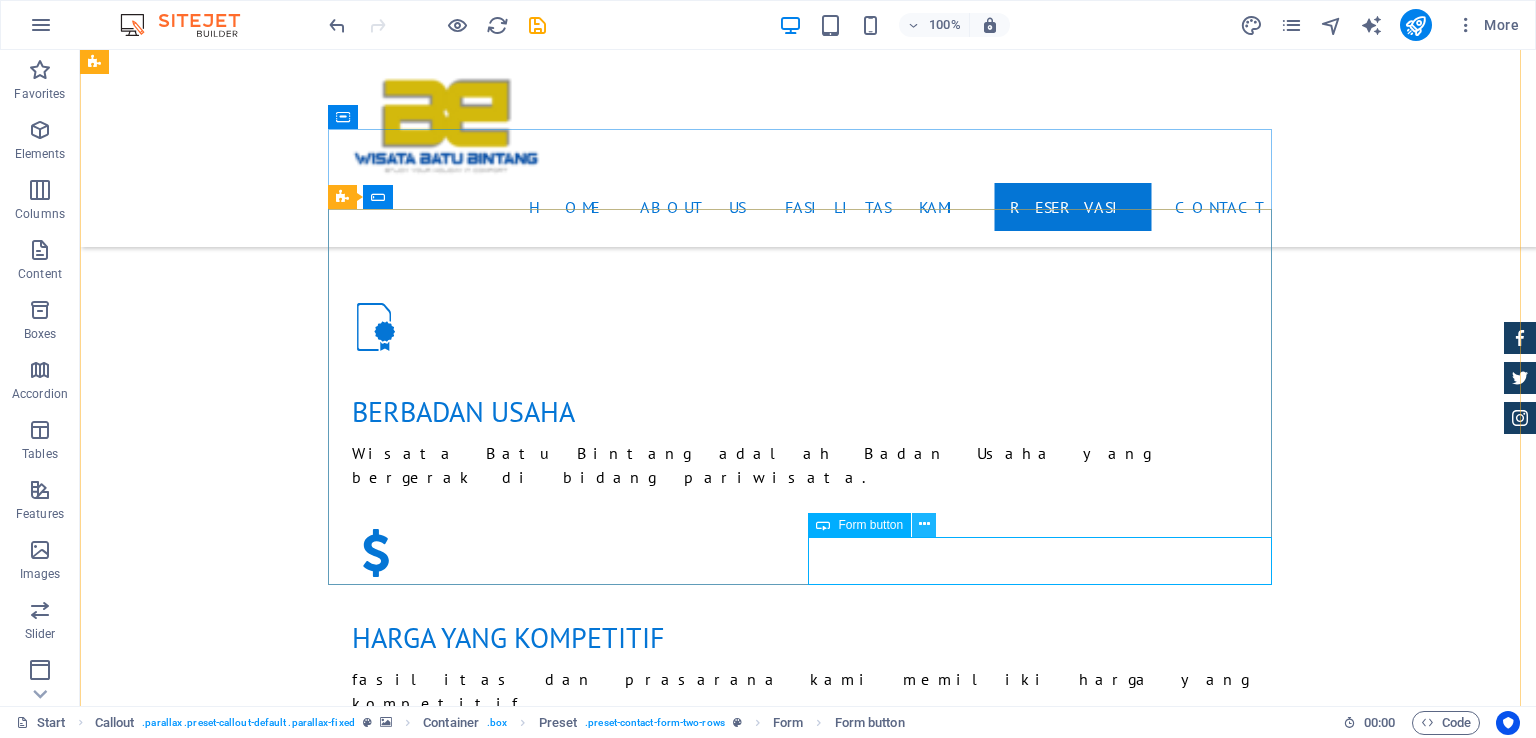 click at bounding box center [924, 524] 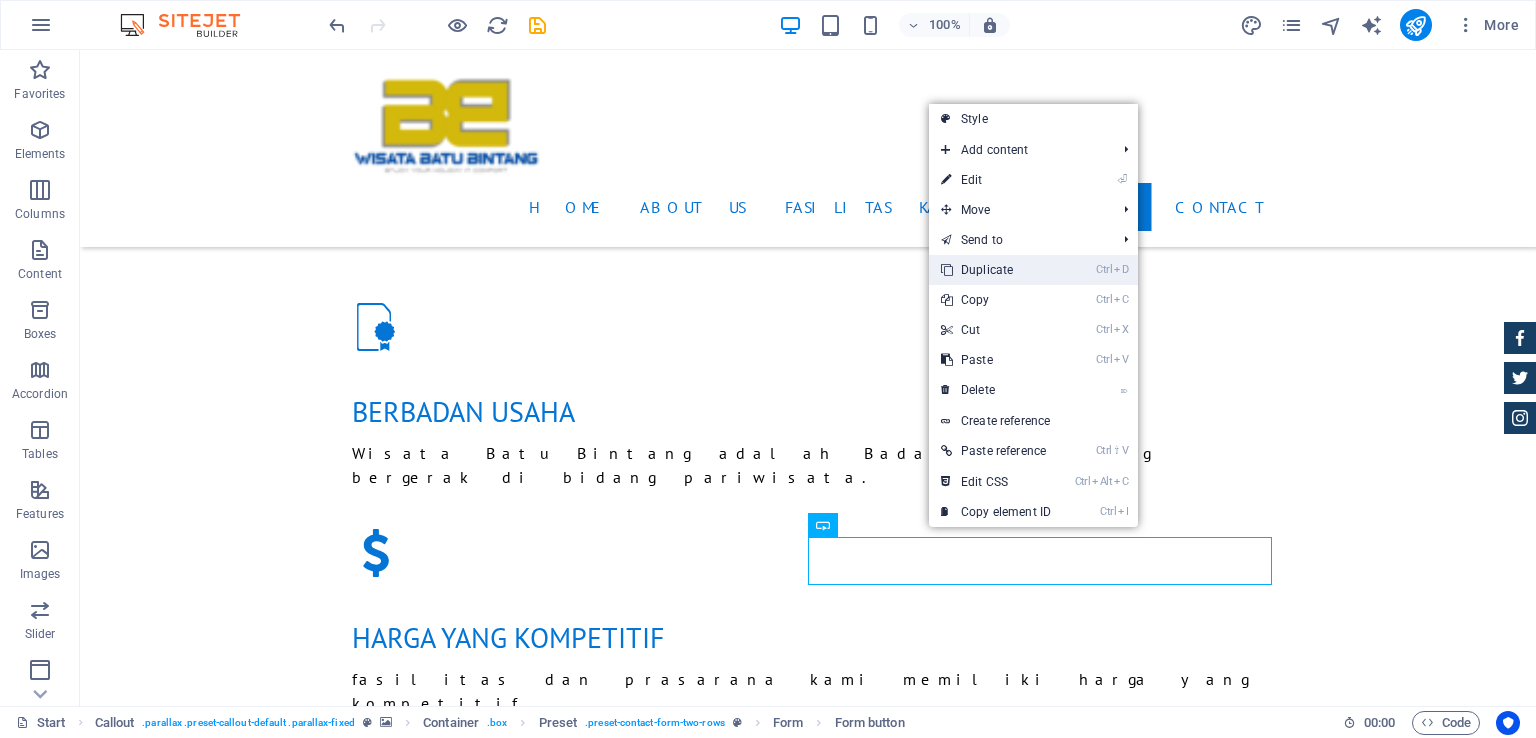 click on "Ctrl D  Duplicate" at bounding box center (996, 270) 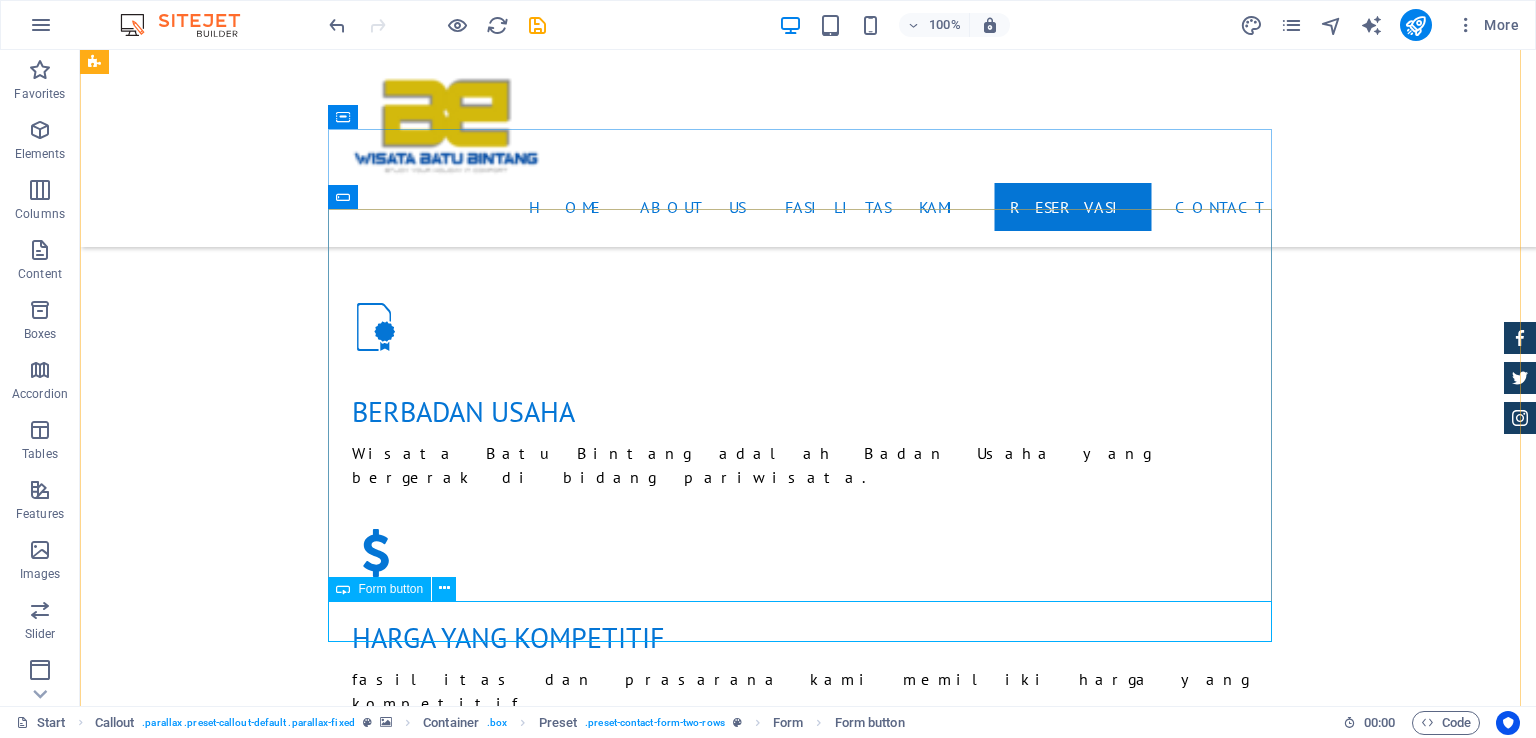 click on "Send your request" at bounding box center [808, 1968] 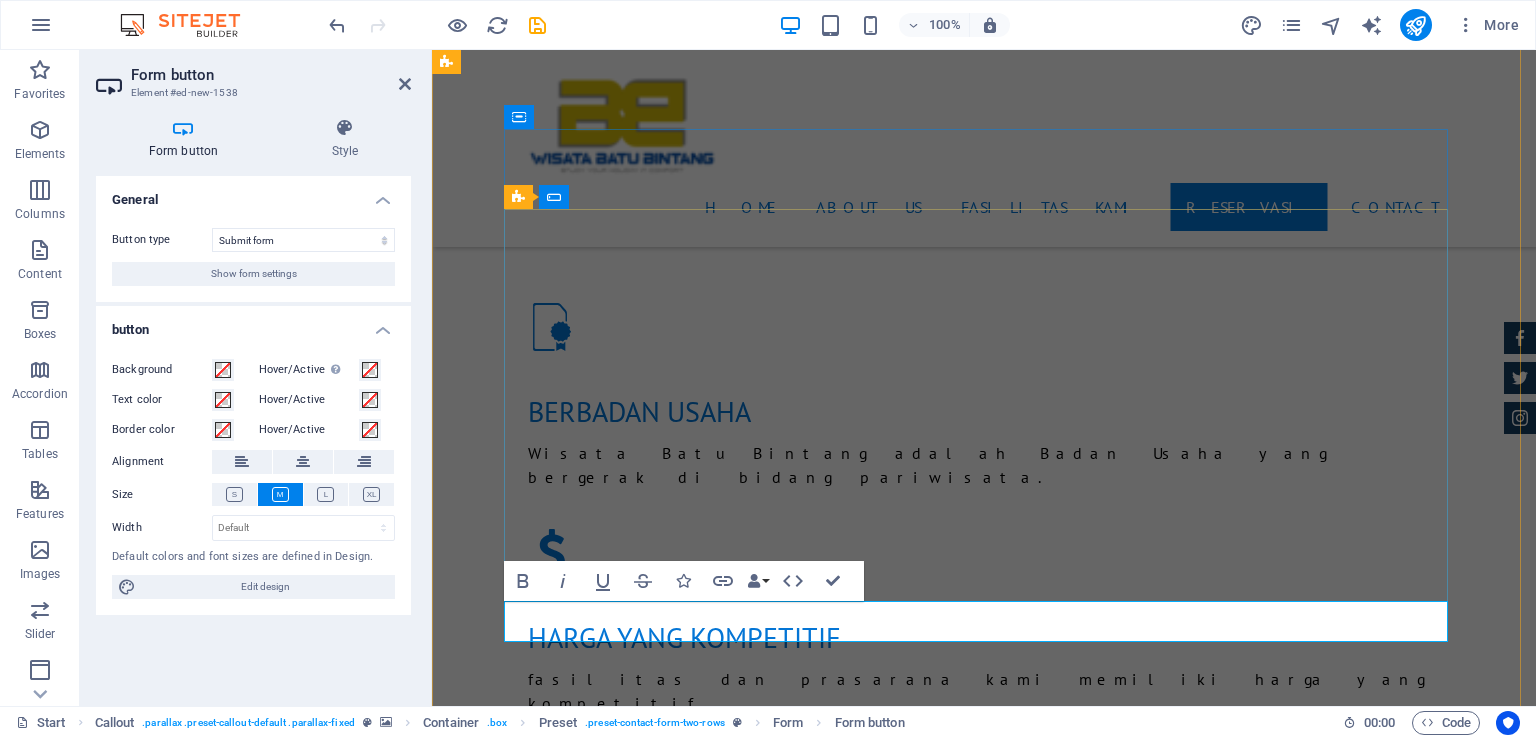 type on "Send your request" 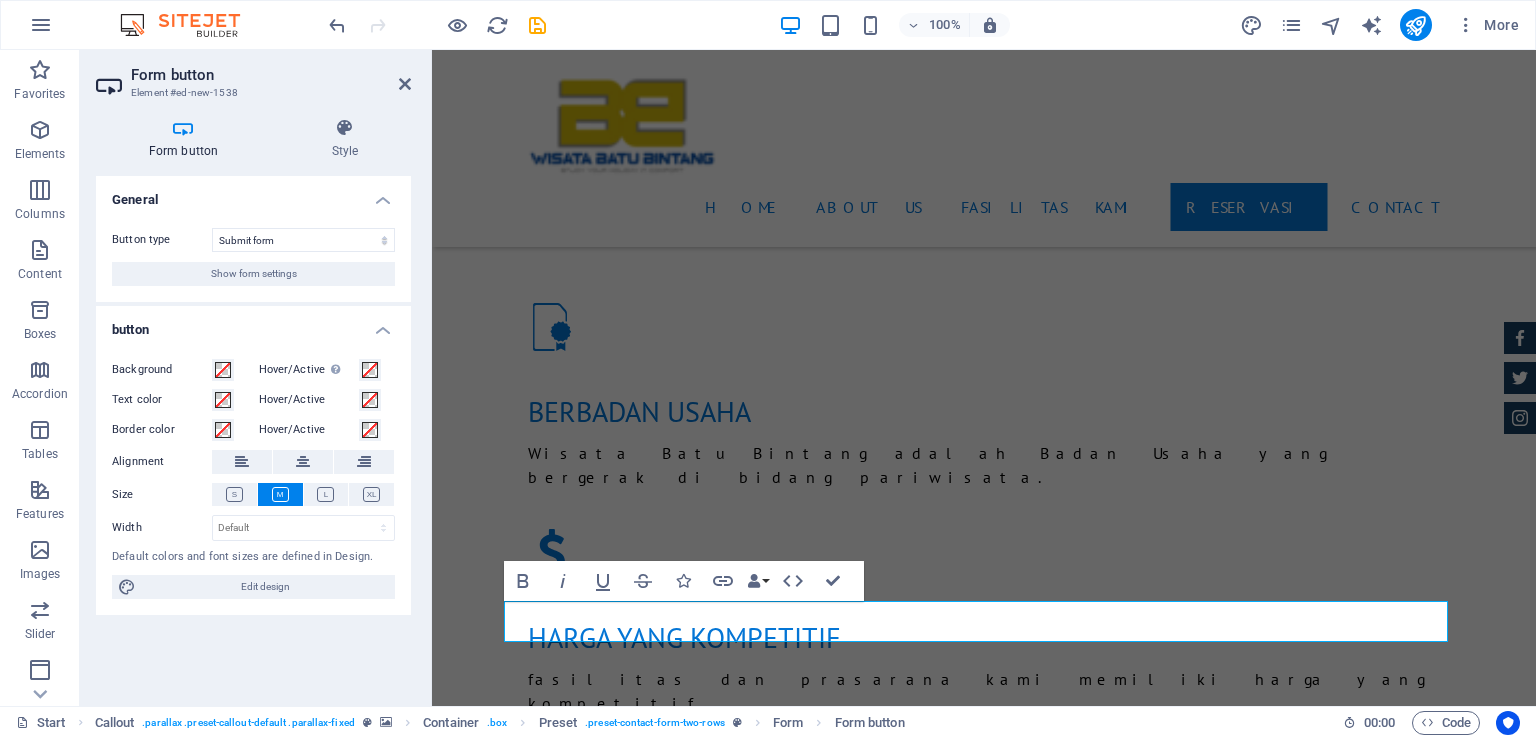 click at bounding box center (984, 1639) 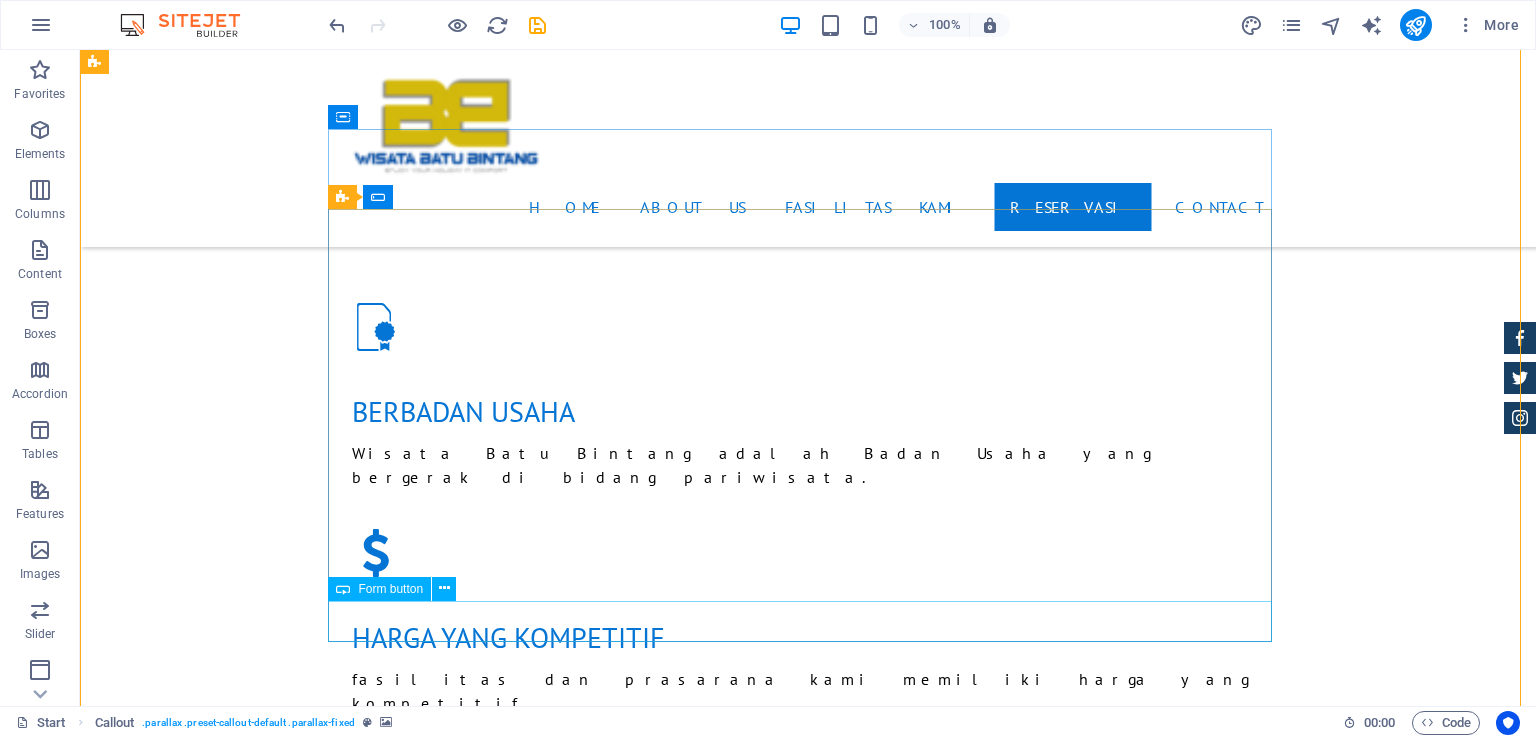 click on "WhastApp" at bounding box center [808, 1968] 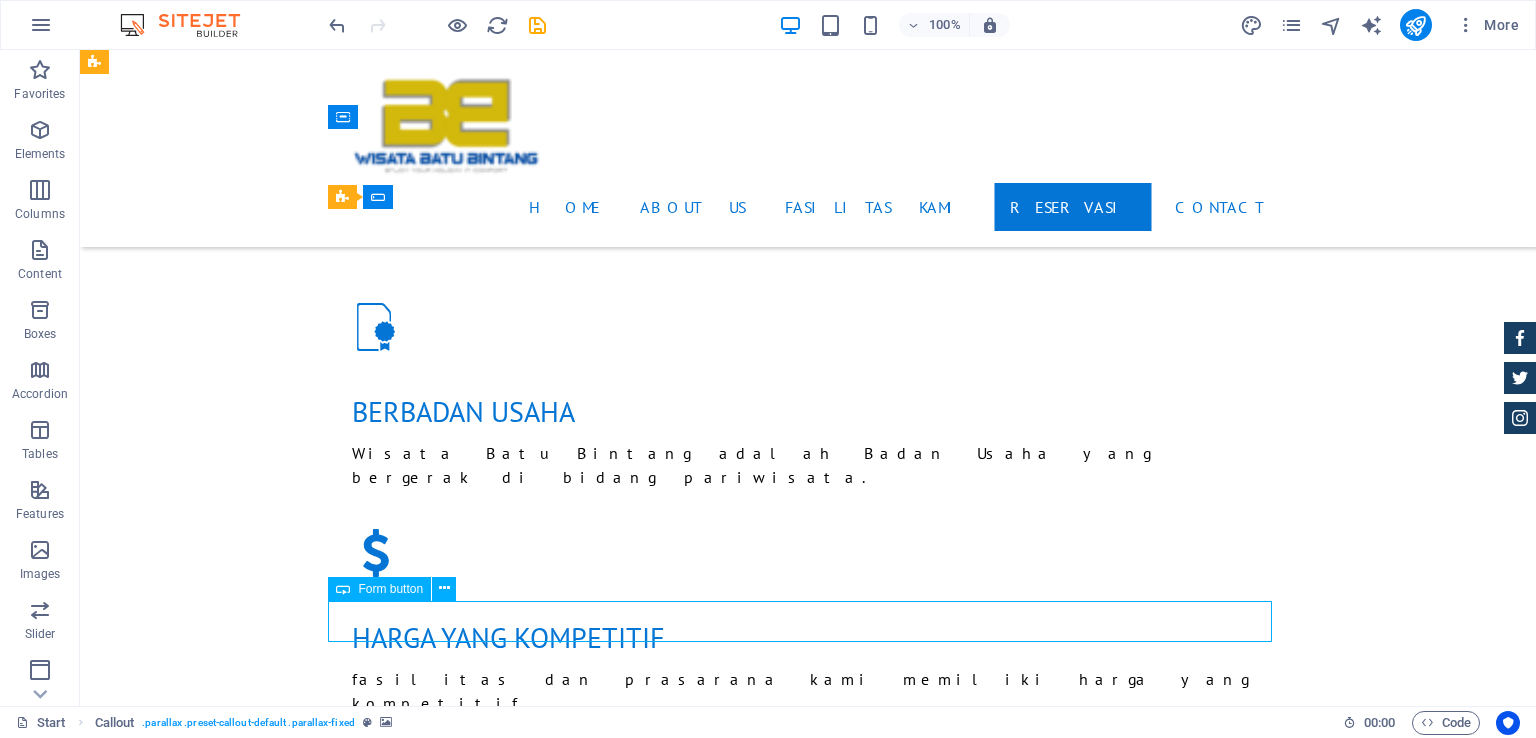 click on "WhastApp" at bounding box center (808, 1968) 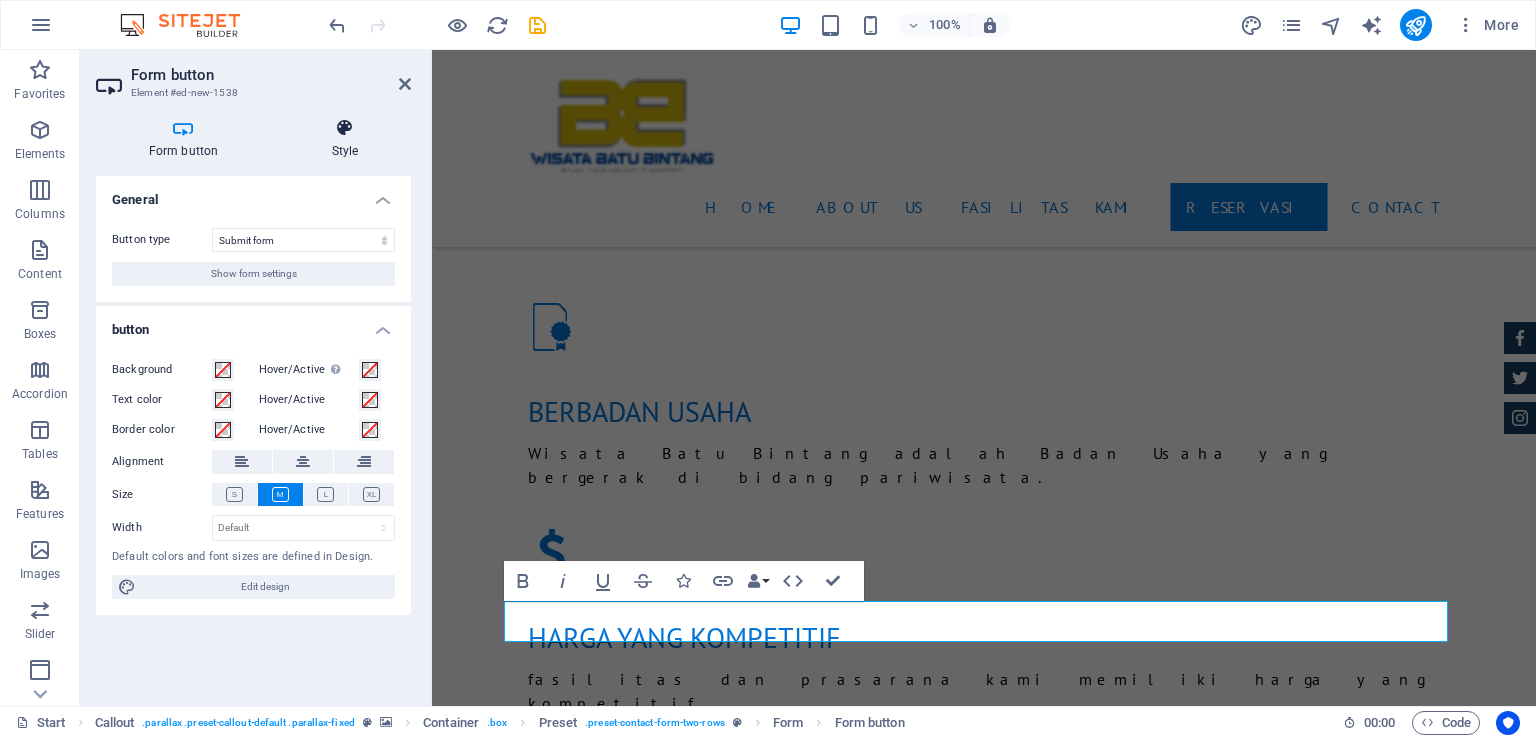 click at bounding box center (345, 128) 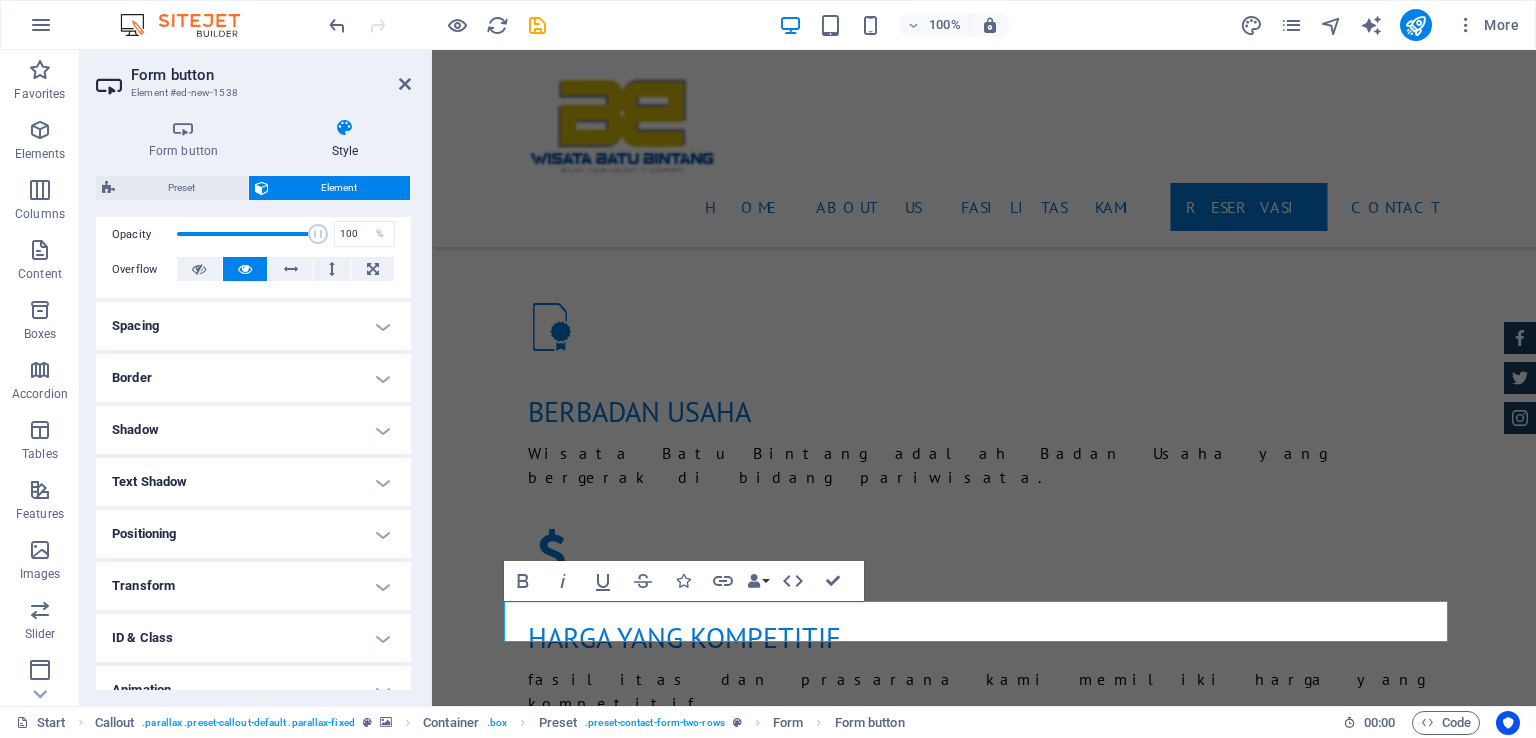 scroll, scrollTop: 372, scrollLeft: 0, axis: vertical 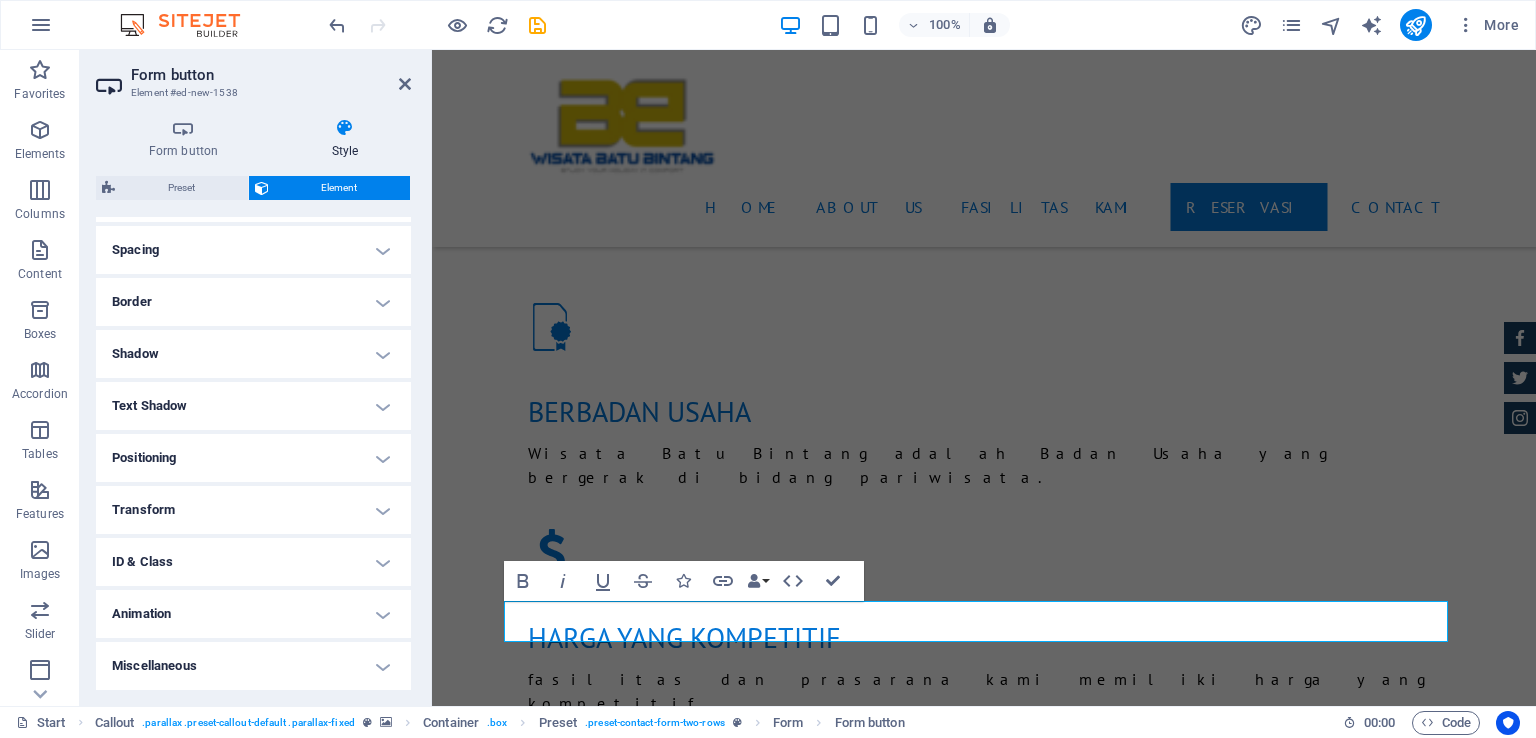 click on "Animation" at bounding box center (253, 614) 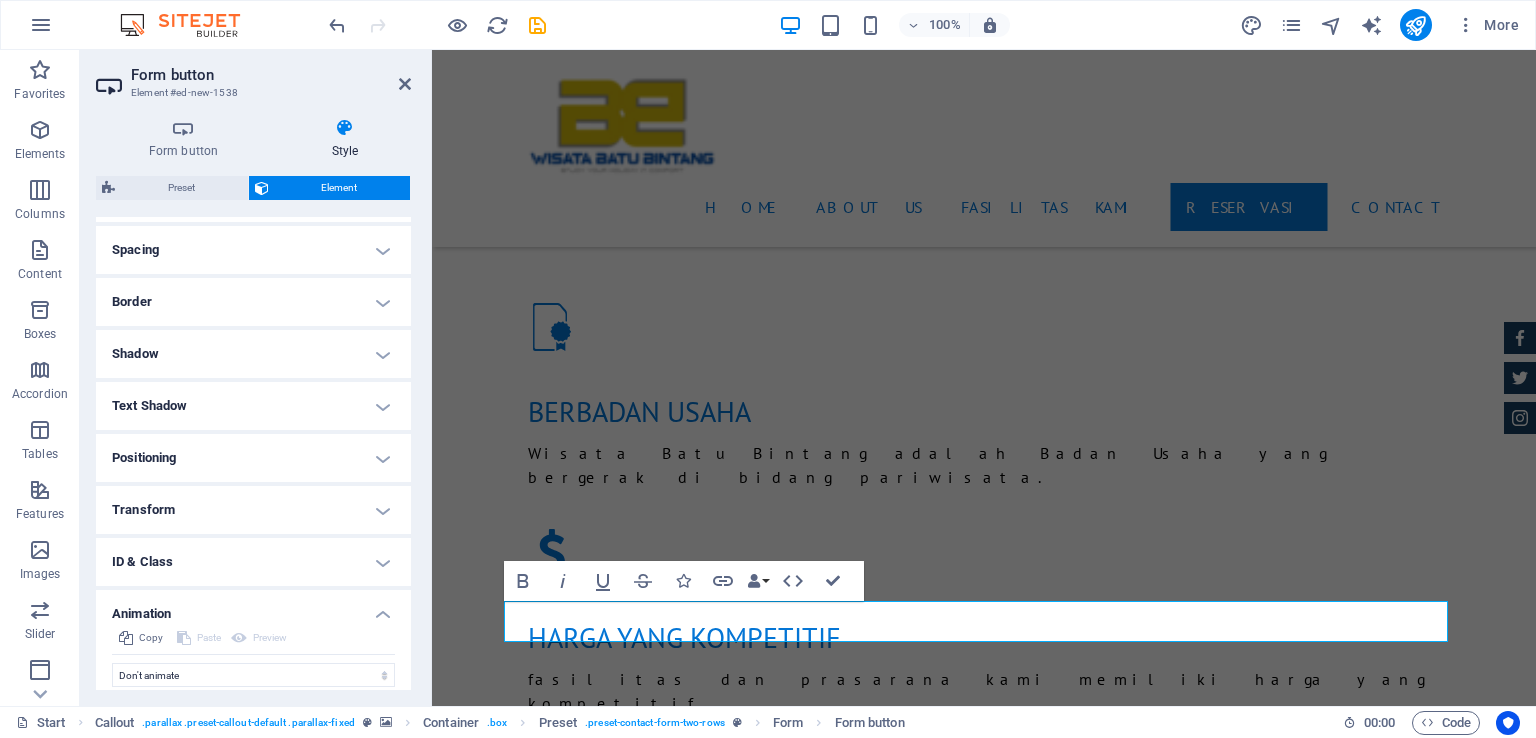 drag, startPoint x: 412, startPoint y: 609, endPoint x: 413, endPoint y: 588, distance: 21.023796 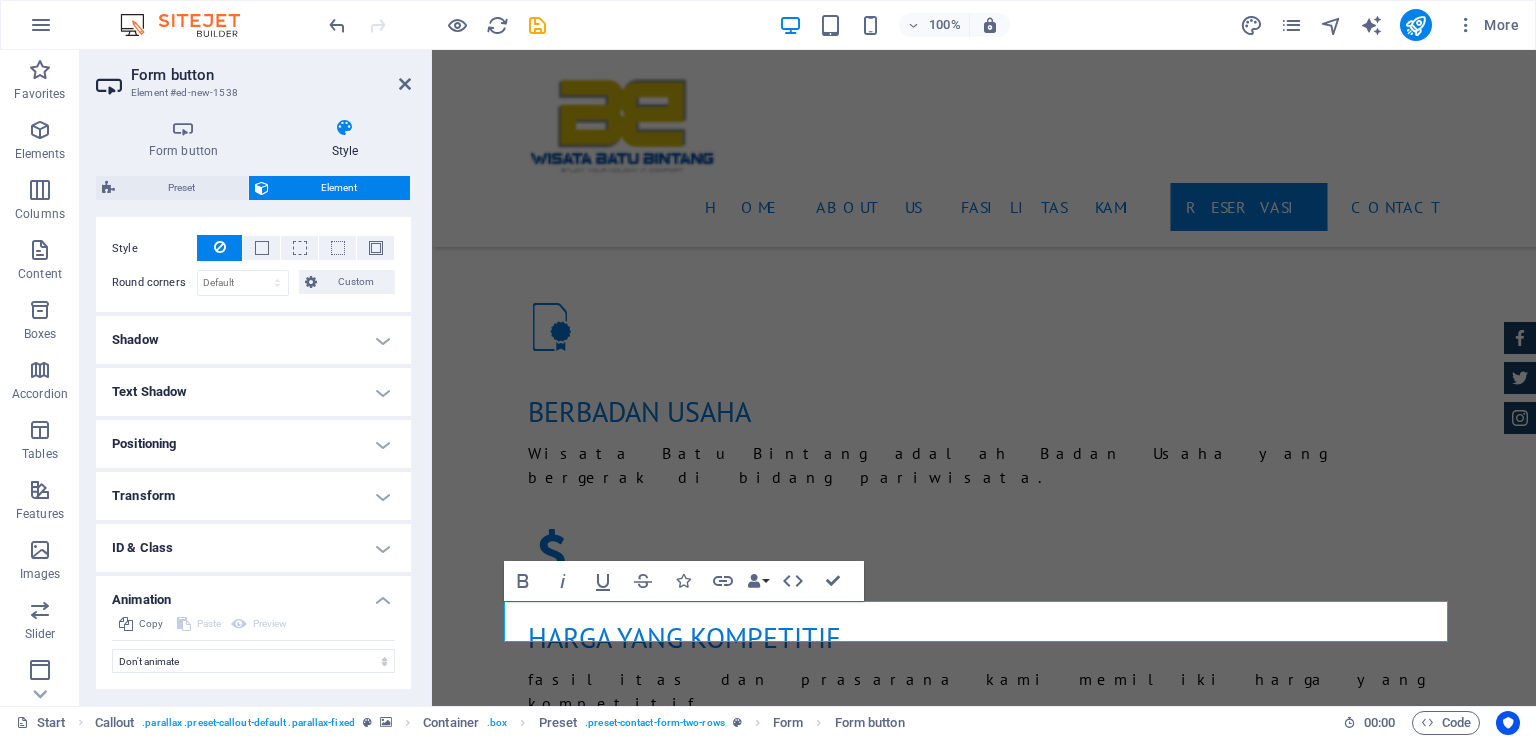 scroll, scrollTop: 516, scrollLeft: 0, axis: vertical 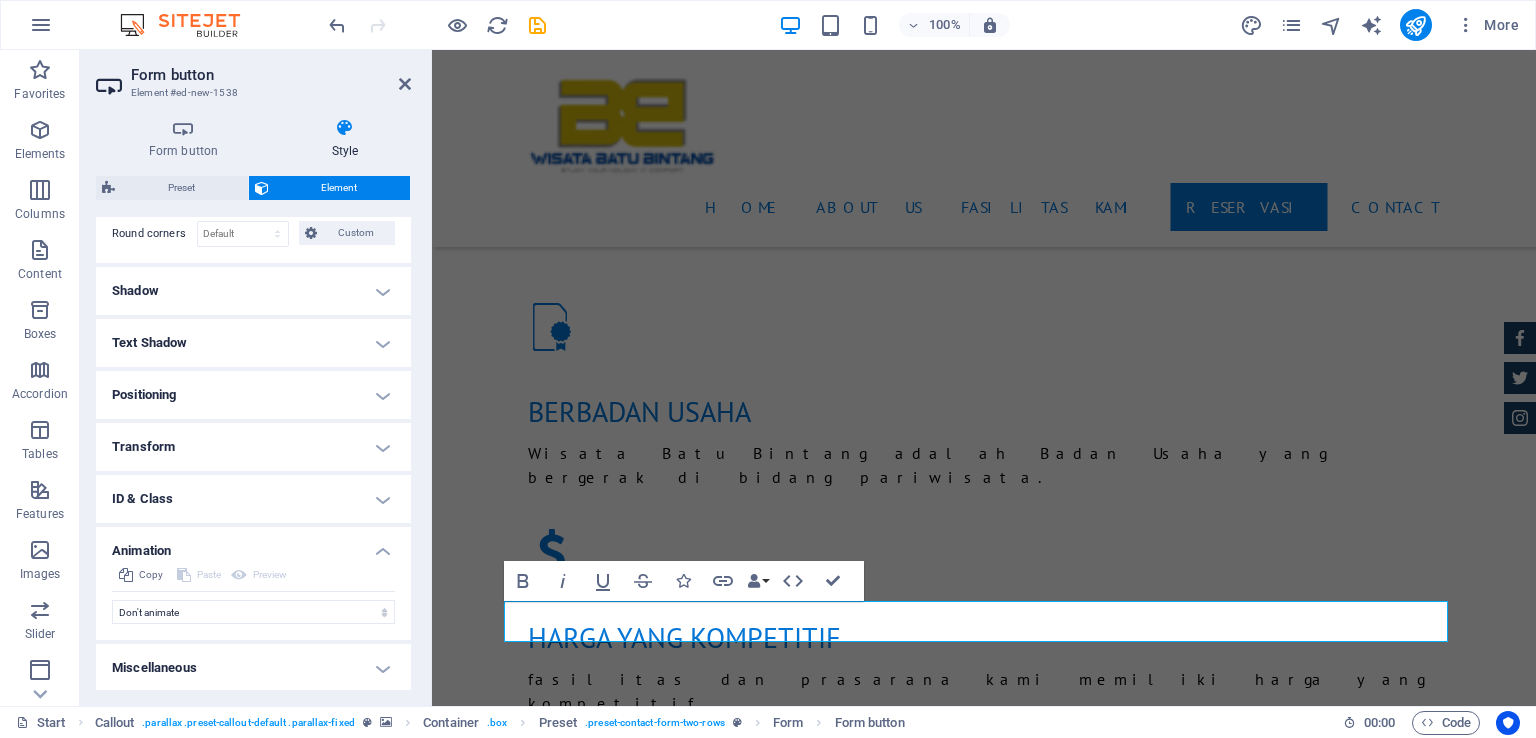 click on "ID & Class" at bounding box center [253, 499] 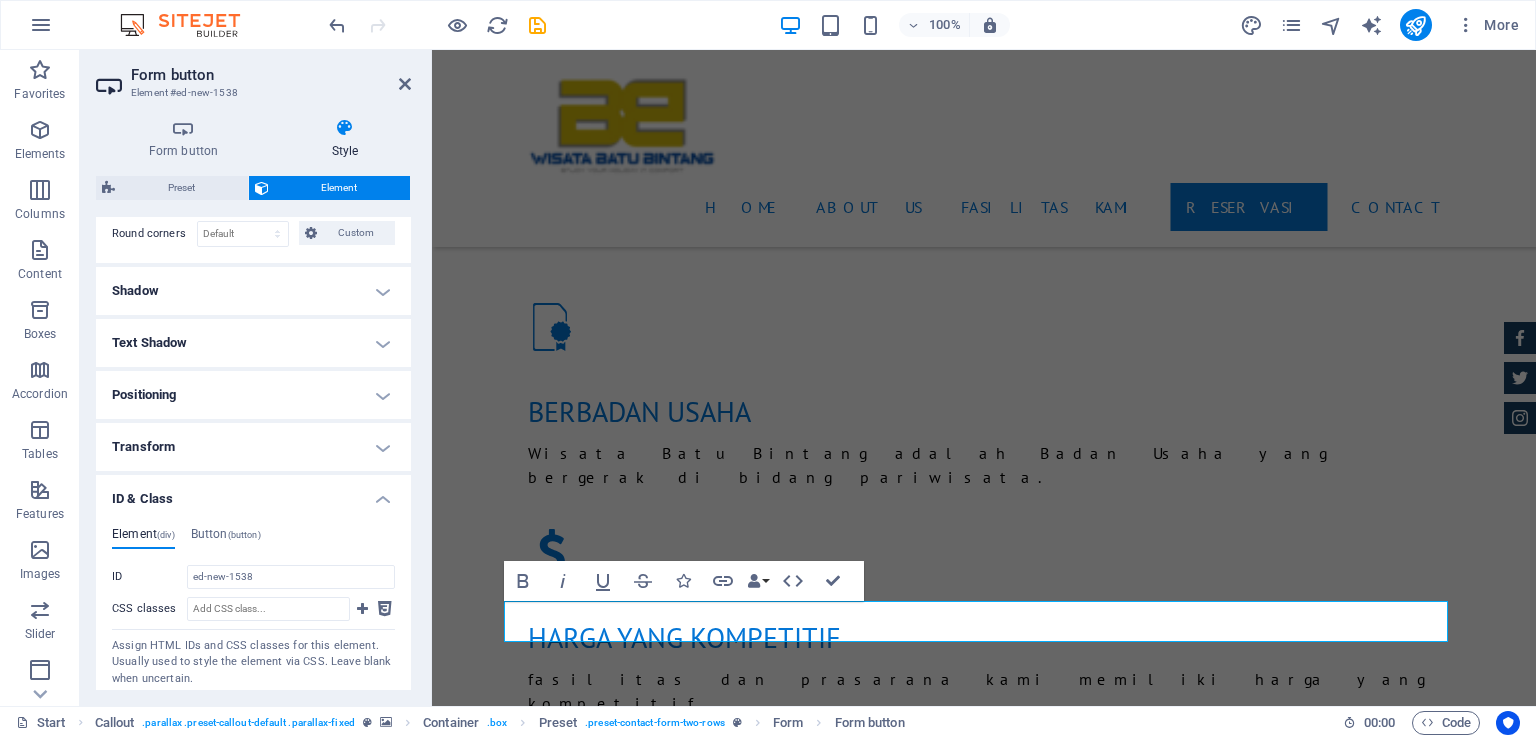 click on "Transform" at bounding box center [253, 447] 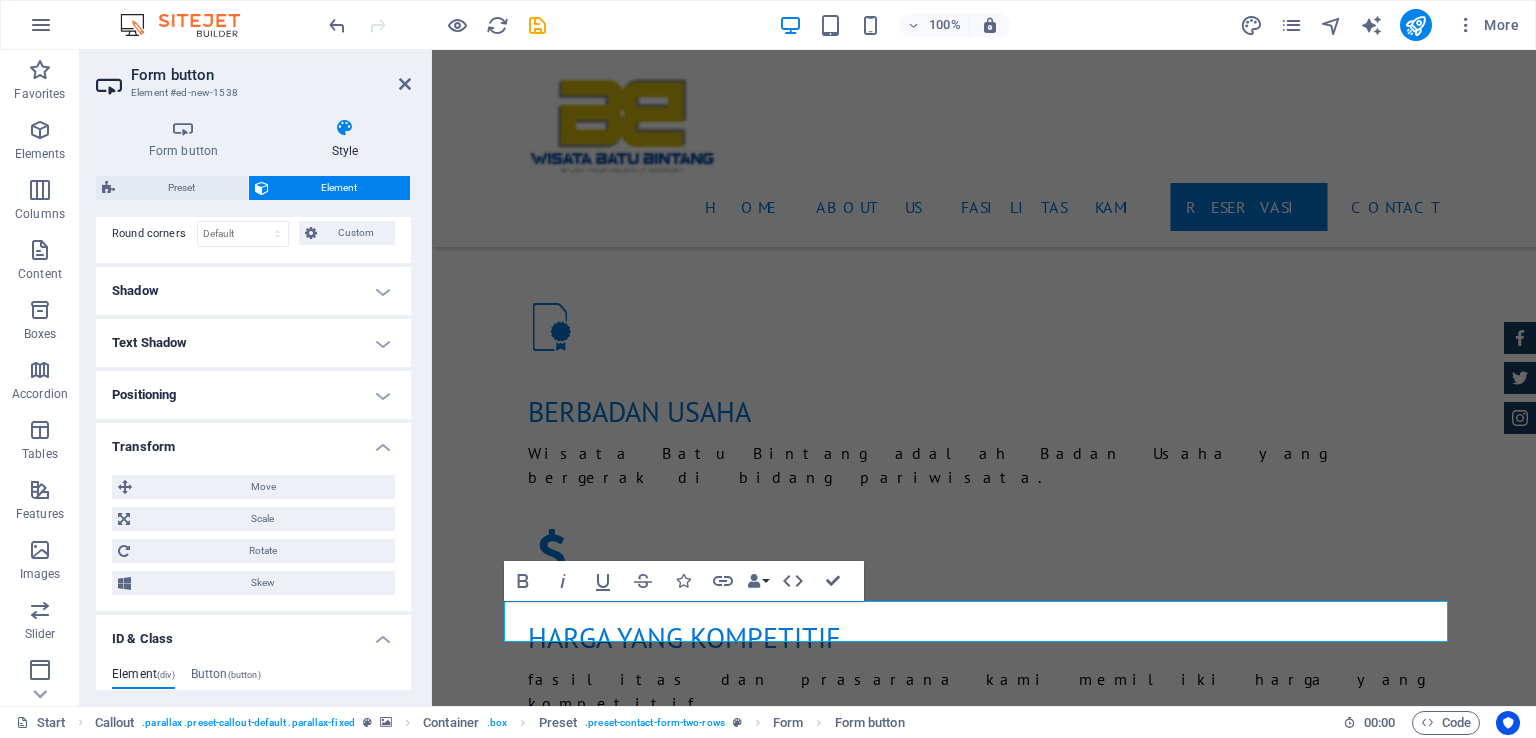 click on "Positioning" at bounding box center [253, 395] 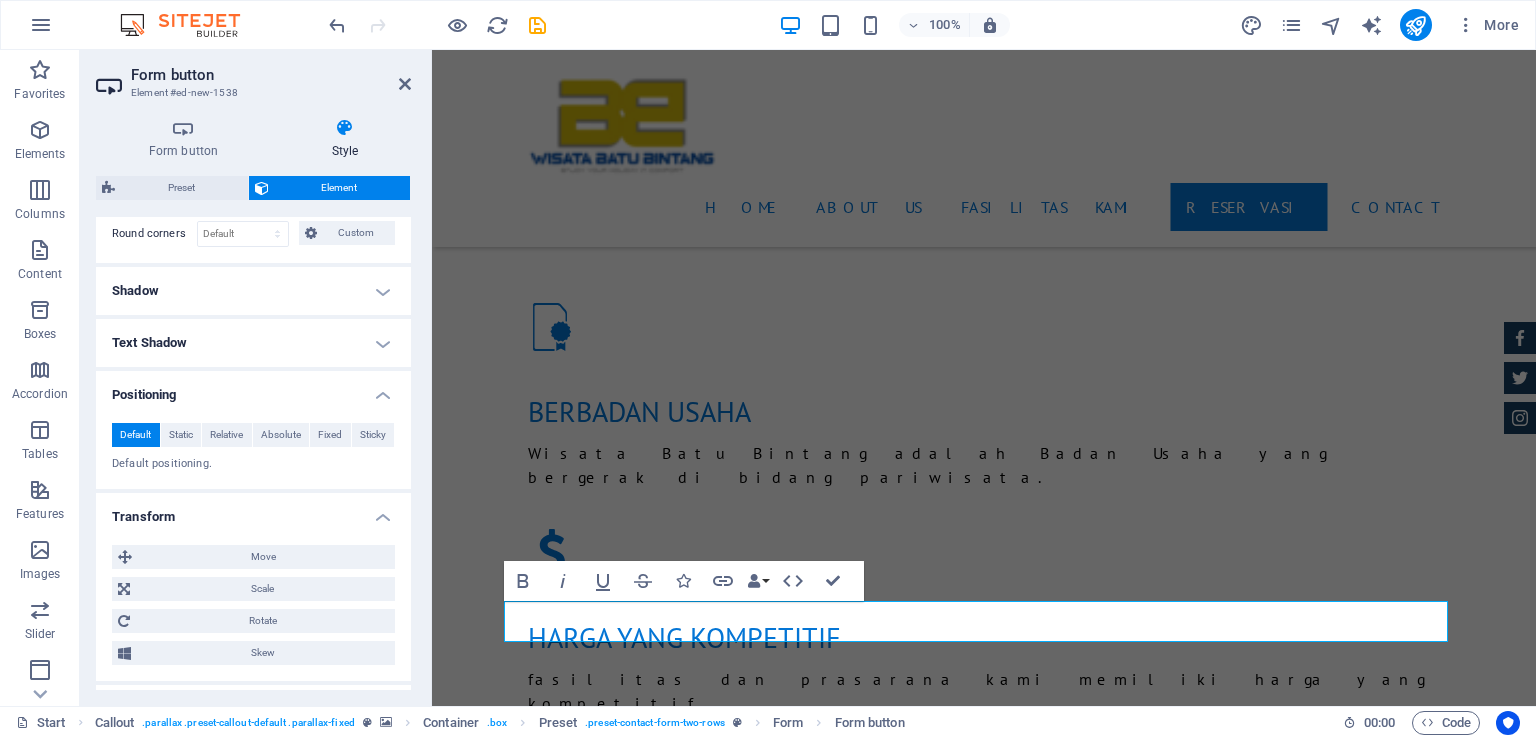 click on "Text Shadow" at bounding box center (253, 343) 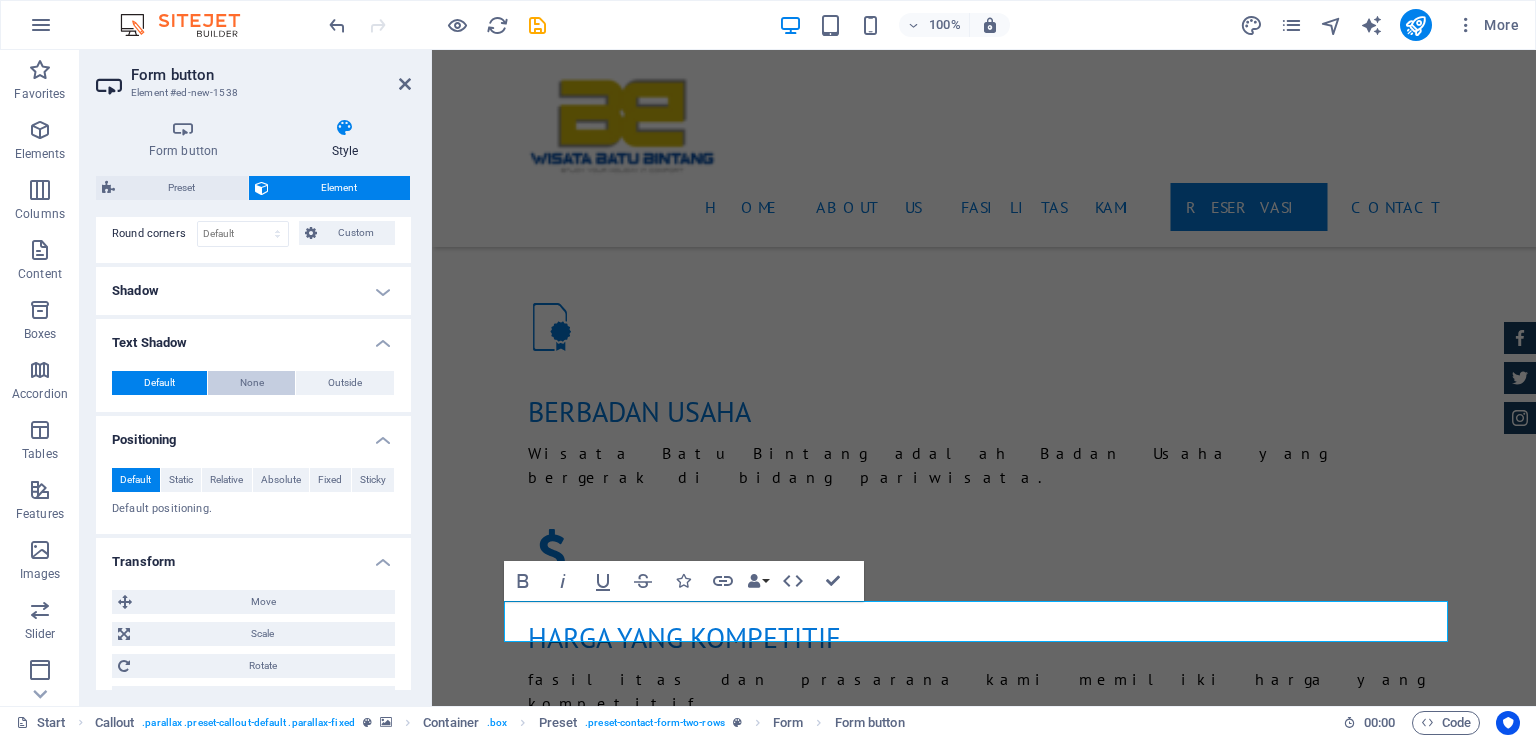 click on "None" at bounding box center (252, 383) 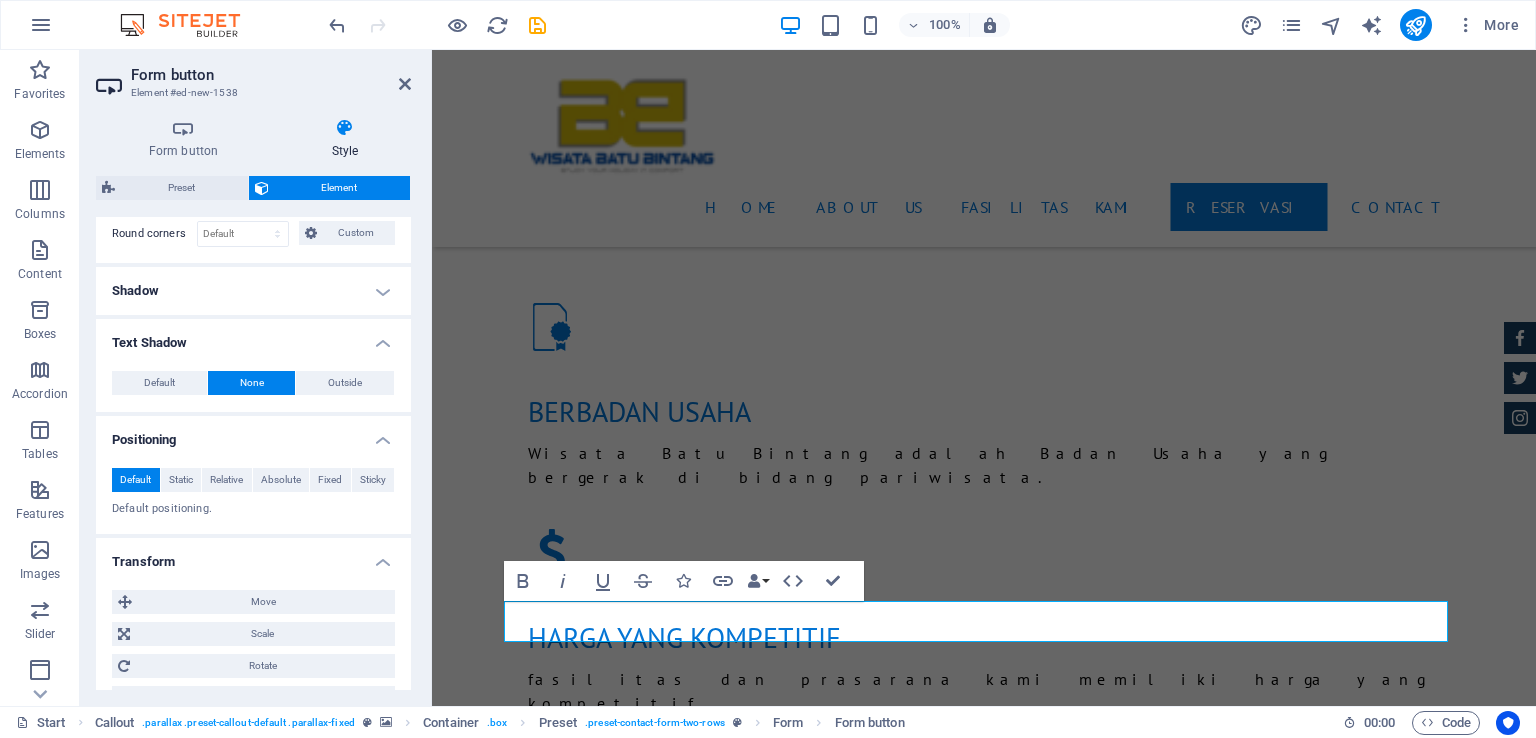click on "Shadow" at bounding box center [253, 291] 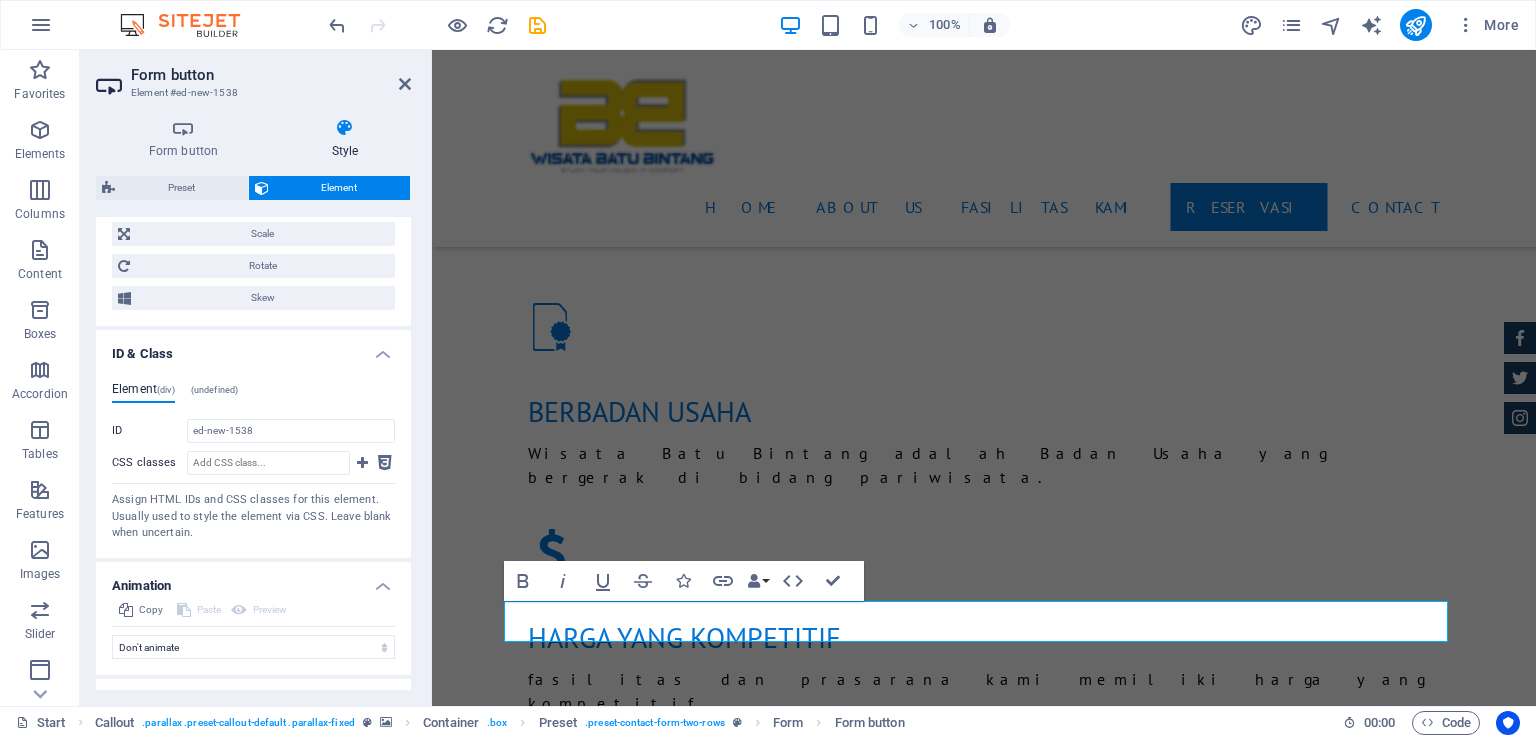 scroll, scrollTop: 996, scrollLeft: 0, axis: vertical 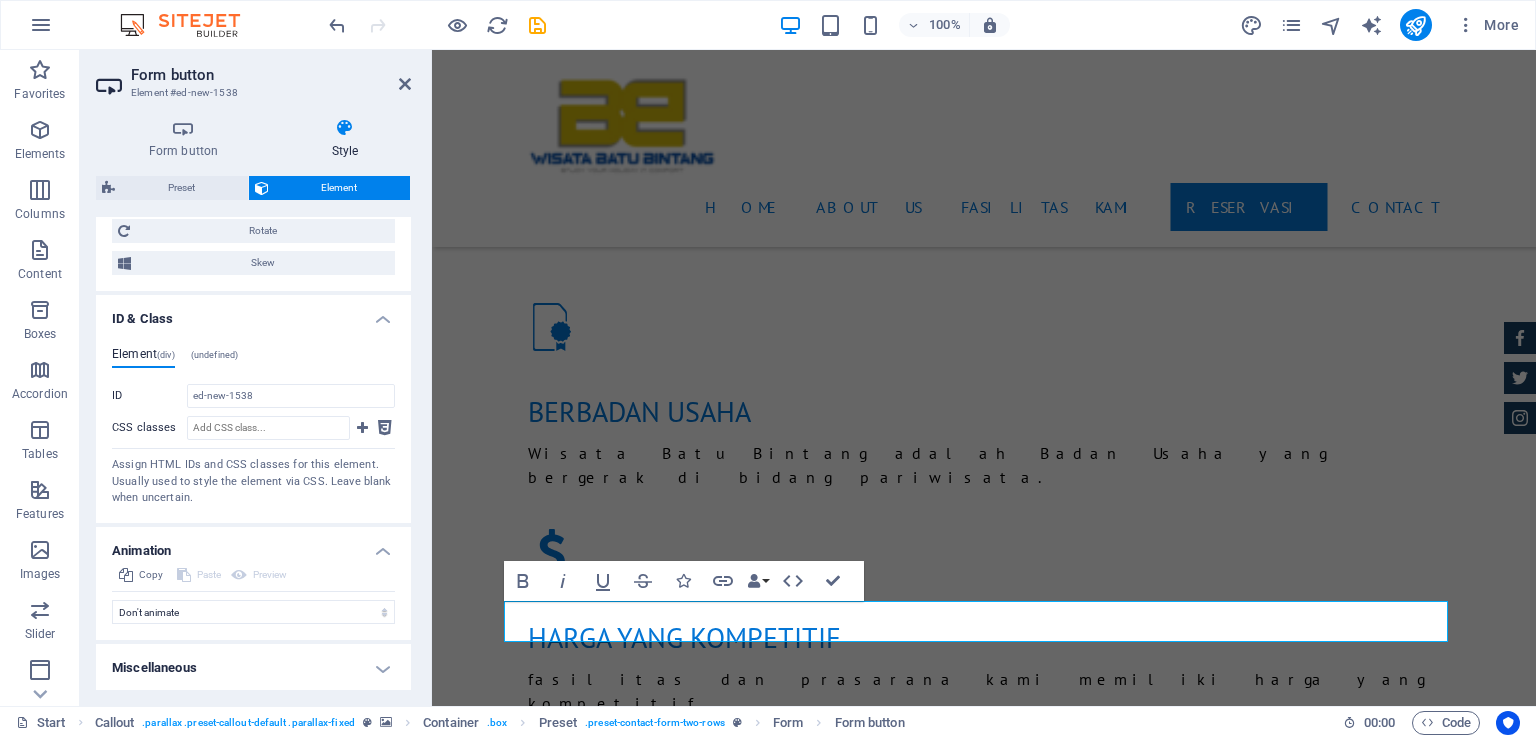 click on "Miscellaneous" at bounding box center (253, 668) 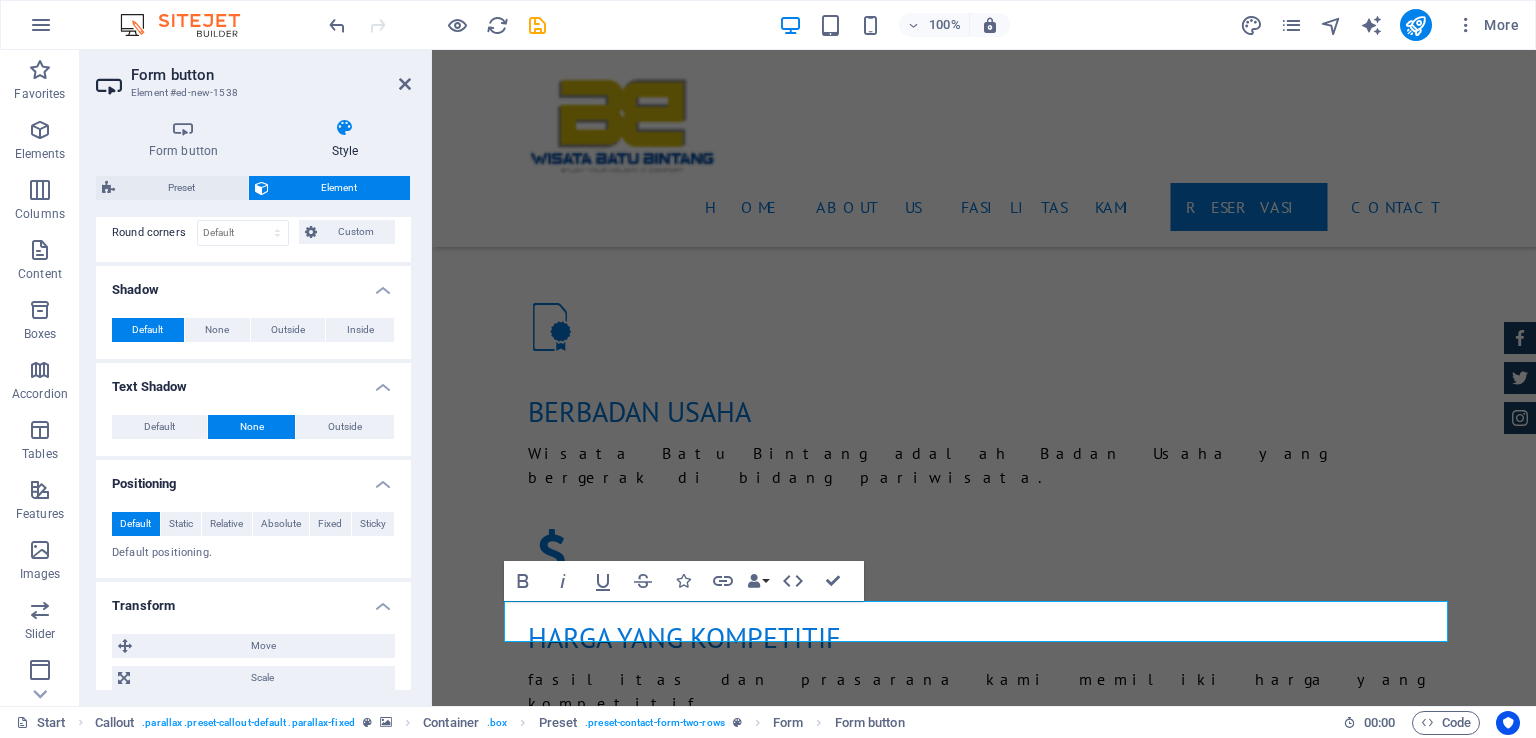 scroll, scrollTop: 0, scrollLeft: 0, axis: both 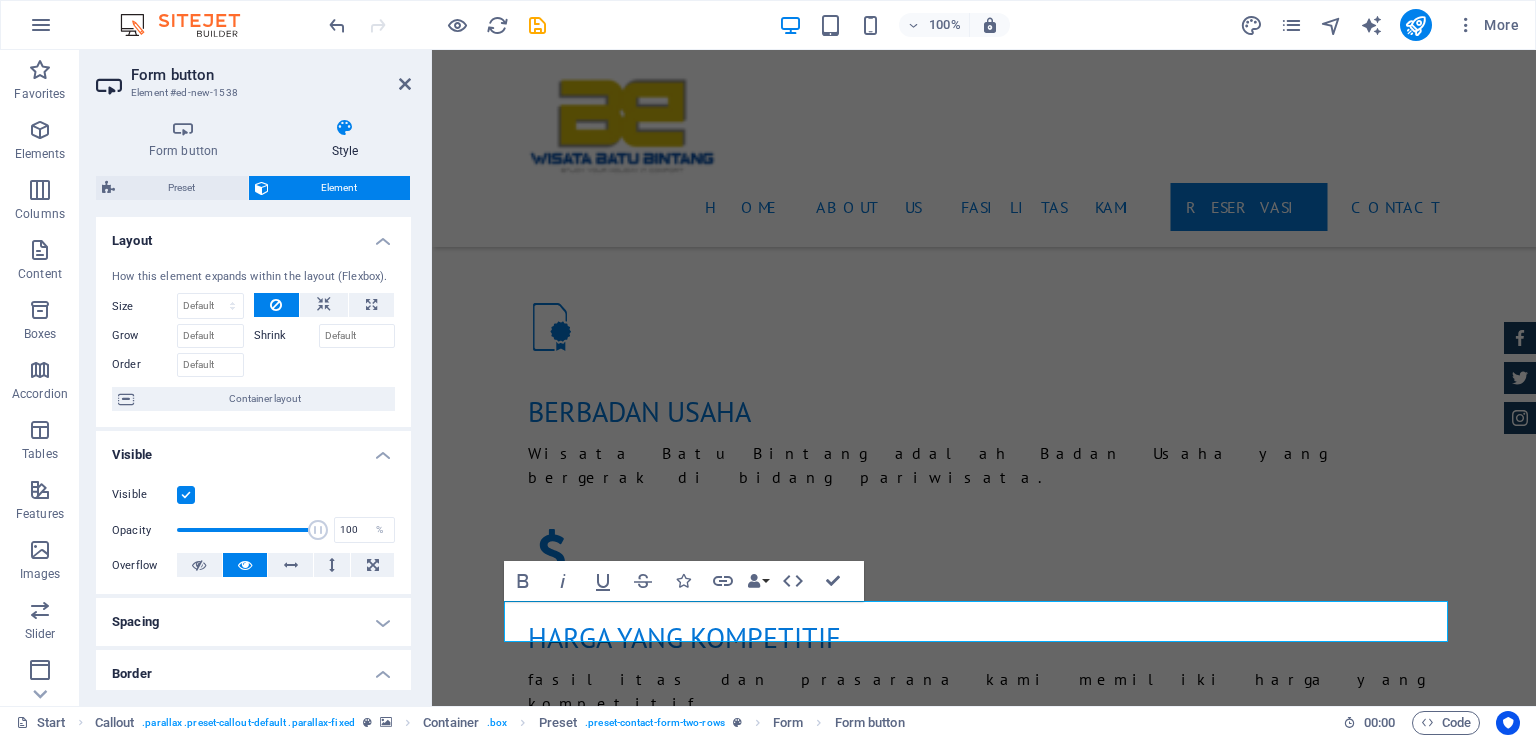 click on "Form button Style General Button type Submit form Reset form No action Show form settings button Background Hover/Active Switch to preview mode to test the active/hover state Text color Hover/Active Border color Hover/Active Alignment Size Width Default px rem % em vh vw Default colors and font sizes are defined in Design. Edit design Preset Element Layout How this element expands within the layout (Flexbox). Size Default auto px % 1/1 1/2 1/3 1/4 1/5 1/6 1/7 1/8 1/9 1/10 Grow Shrink Order Container layout Visible Visible Opacity 100 % Overflow Spacing Margin Default auto px % rem vw vh Custom Custom auto px % rem vw vh auto px % rem vw vh auto px % rem vw vh auto px % rem vw vh Padding Default px rem % vh vw Custom Custom px rem % vh vw px rem % vh vw px rem % vh vw px rem % vh vw Border Style              - Width 1 auto px rem % vh vw Custom Custom 1 auto px rem % vh vw 1 auto px rem % vh vw 1 auto px rem % vh vw 1 auto px rem % vh vw  - Color Round corners Default px rem % vh vw Custom Custom px" at bounding box center [253, 404] 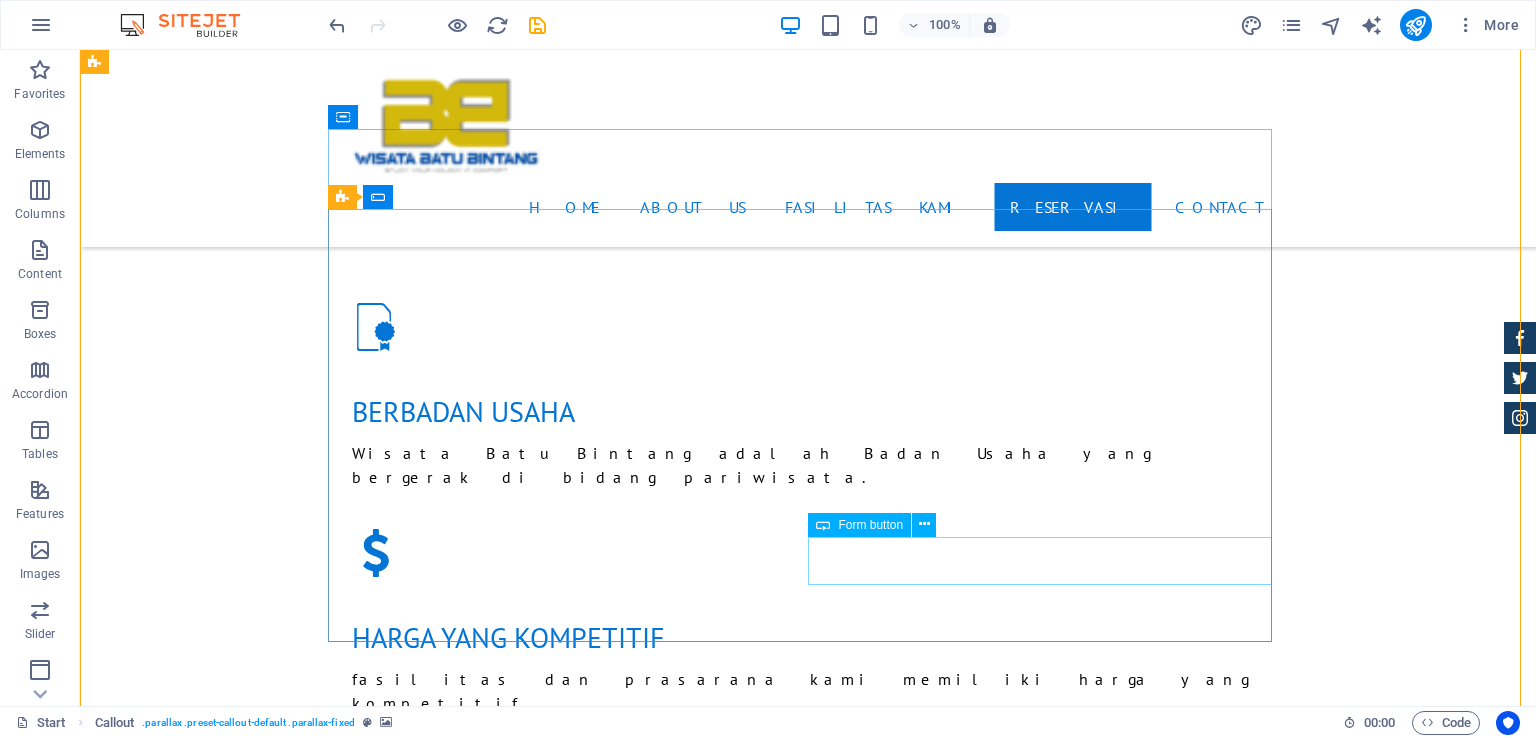 click on "Send your request" at bounding box center (1048, 1906) 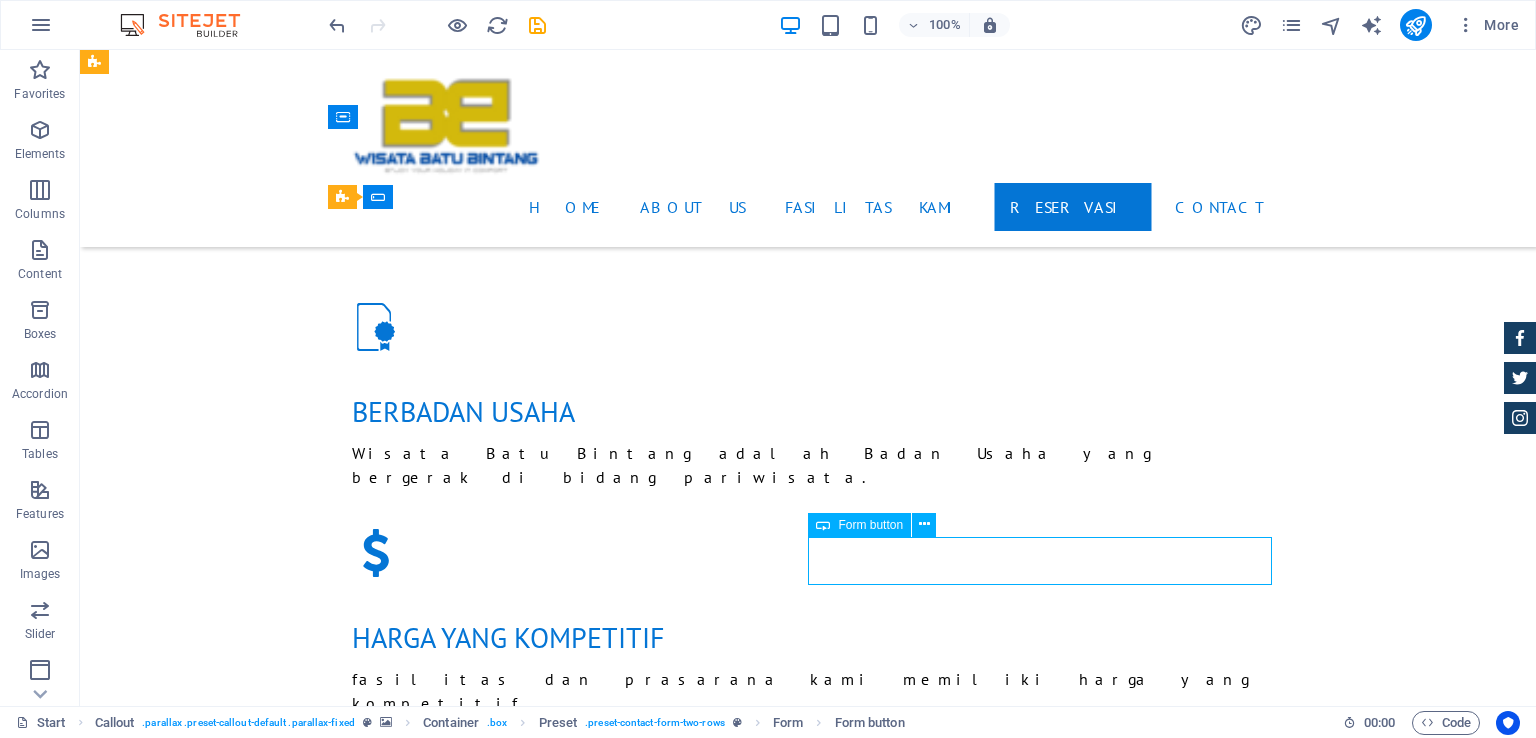 click on "Send your request" at bounding box center (1048, 1906) 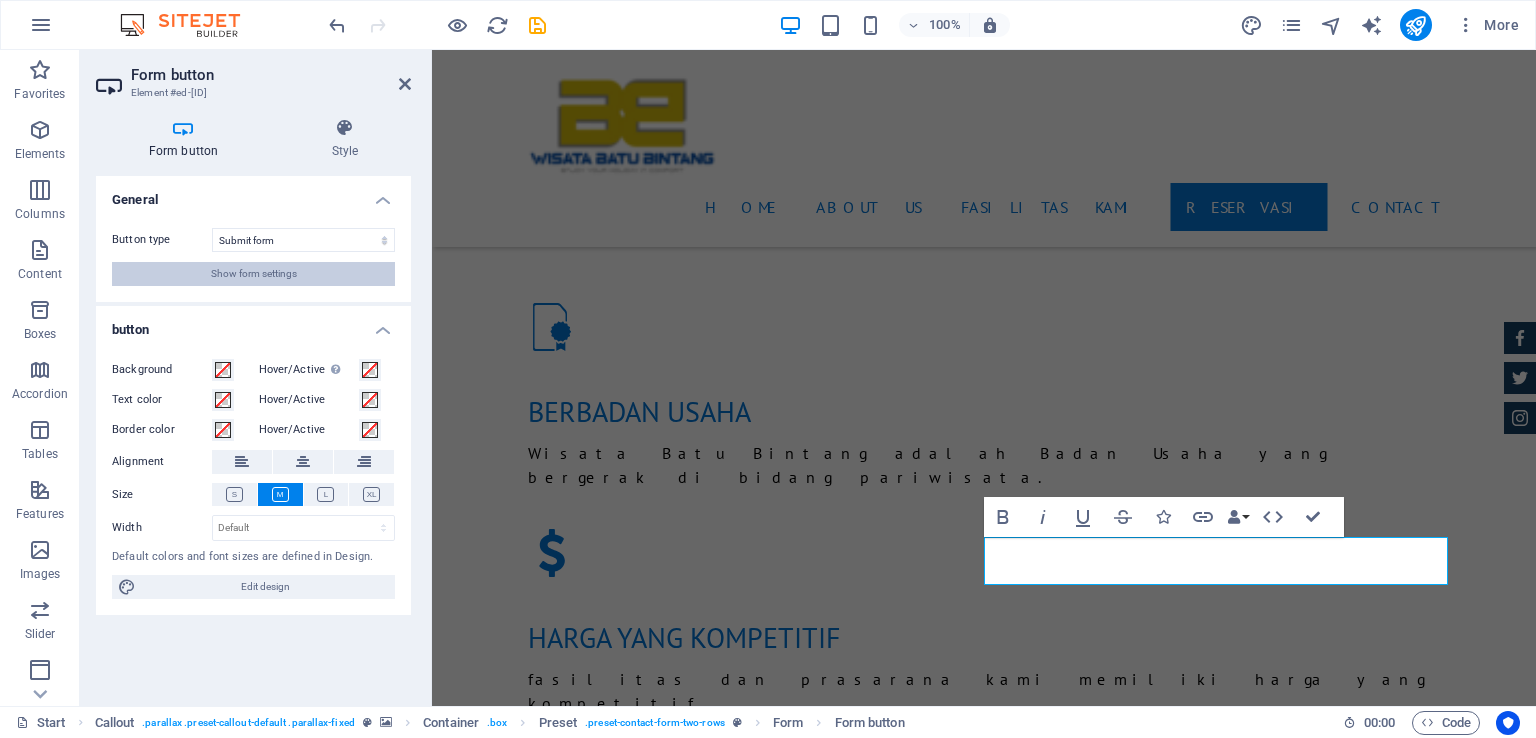 click on "Show form settings" at bounding box center [253, 274] 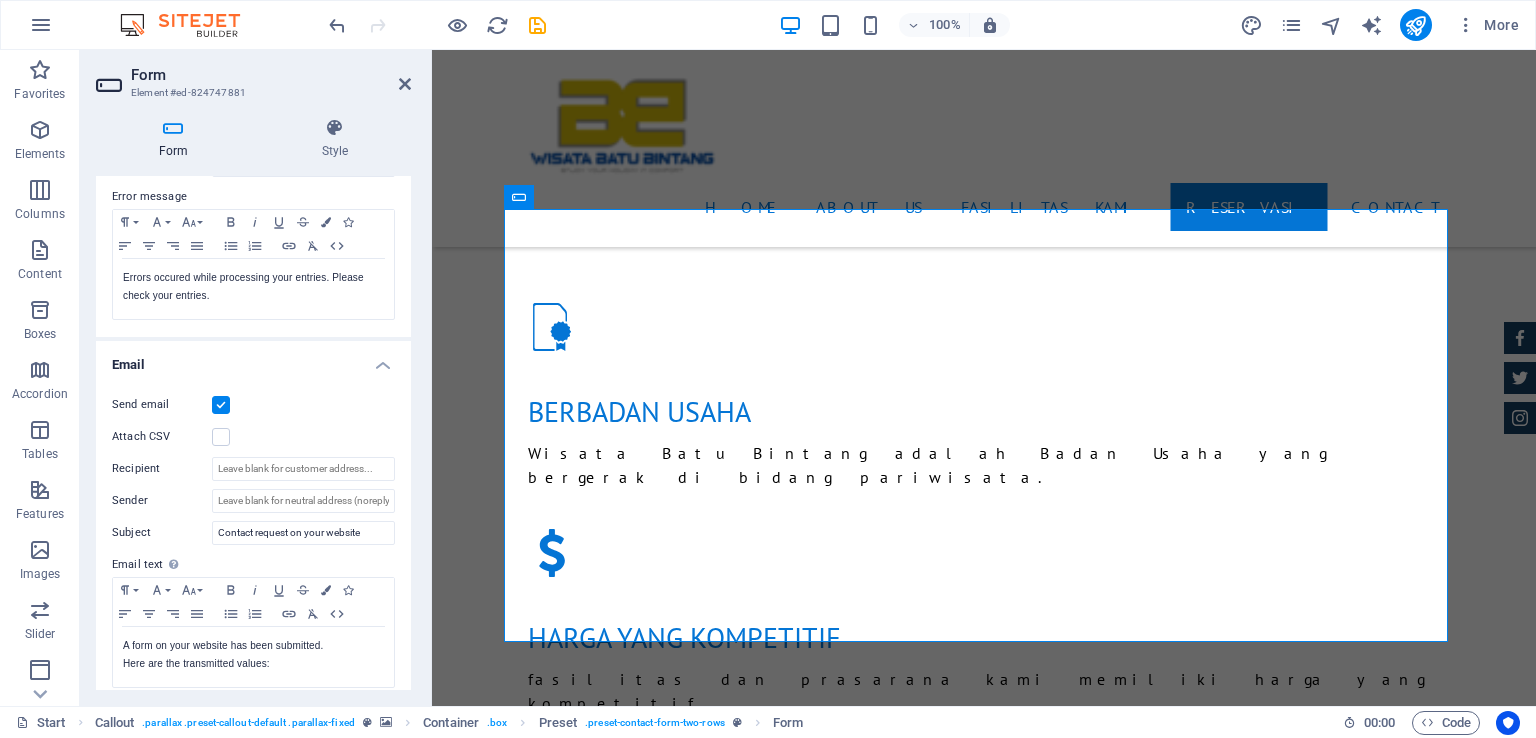 scroll, scrollTop: 0, scrollLeft: 0, axis: both 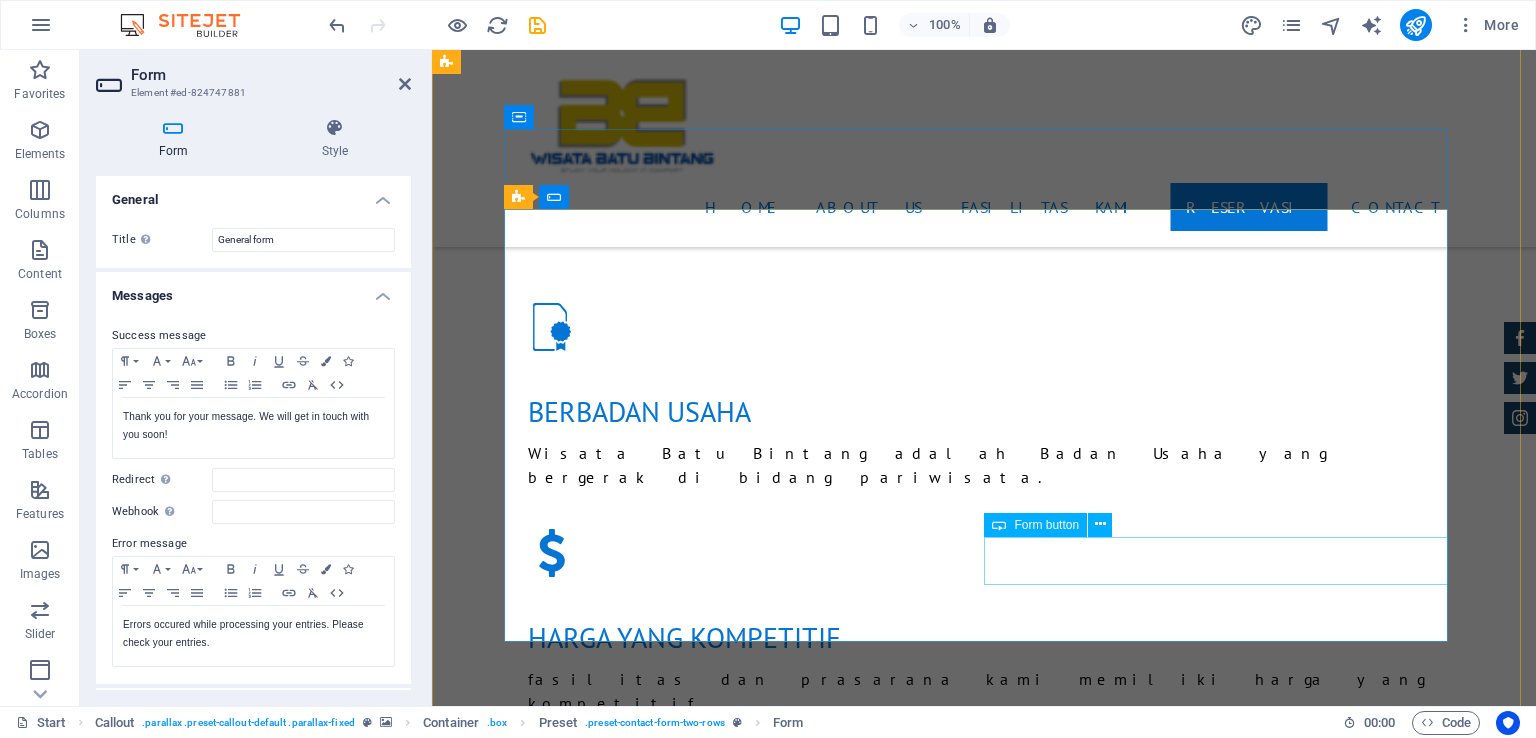 click on "Send your request" at bounding box center (1224, 1906) 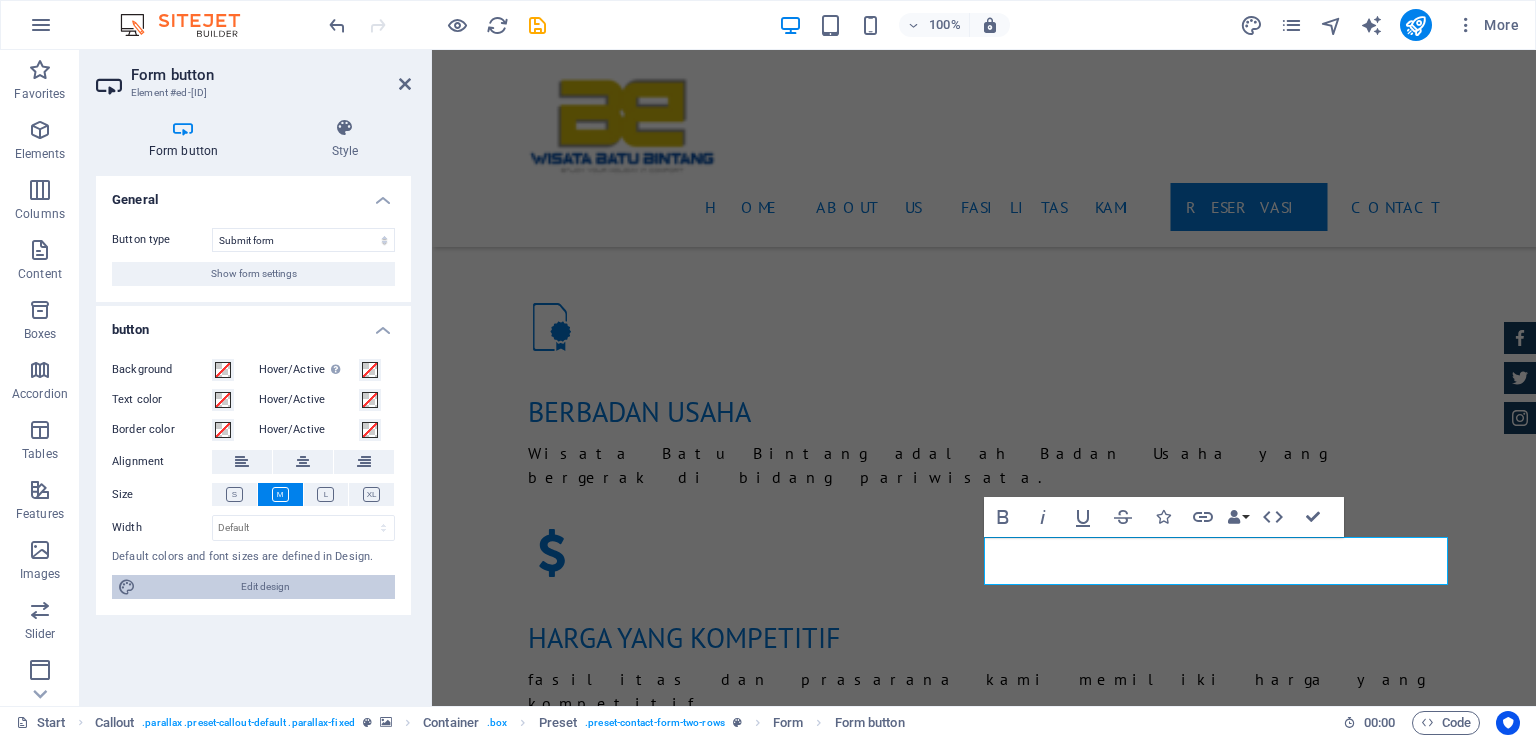 click on "Edit design" at bounding box center (265, 587) 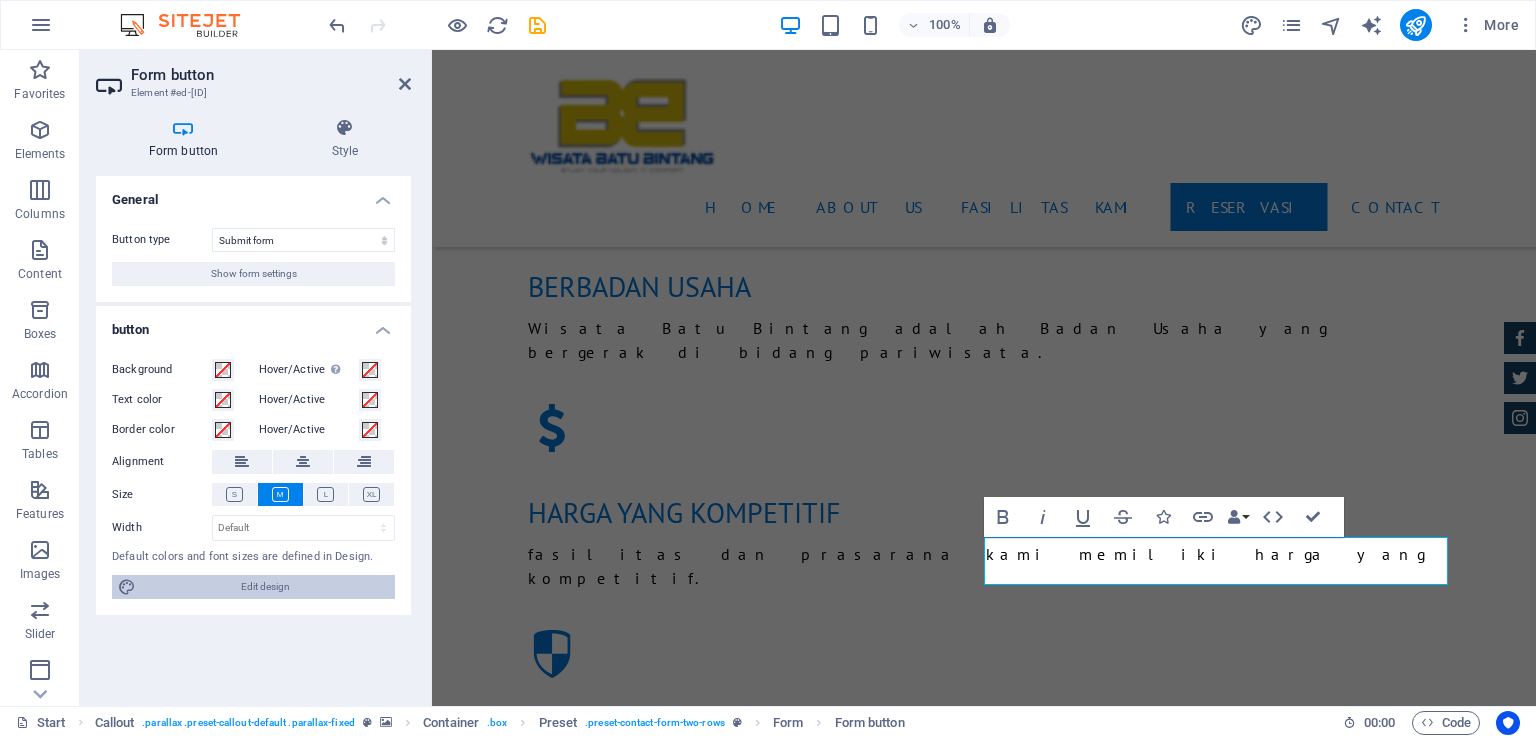 scroll, scrollTop: 1462, scrollLeft: 0, axis: vertical 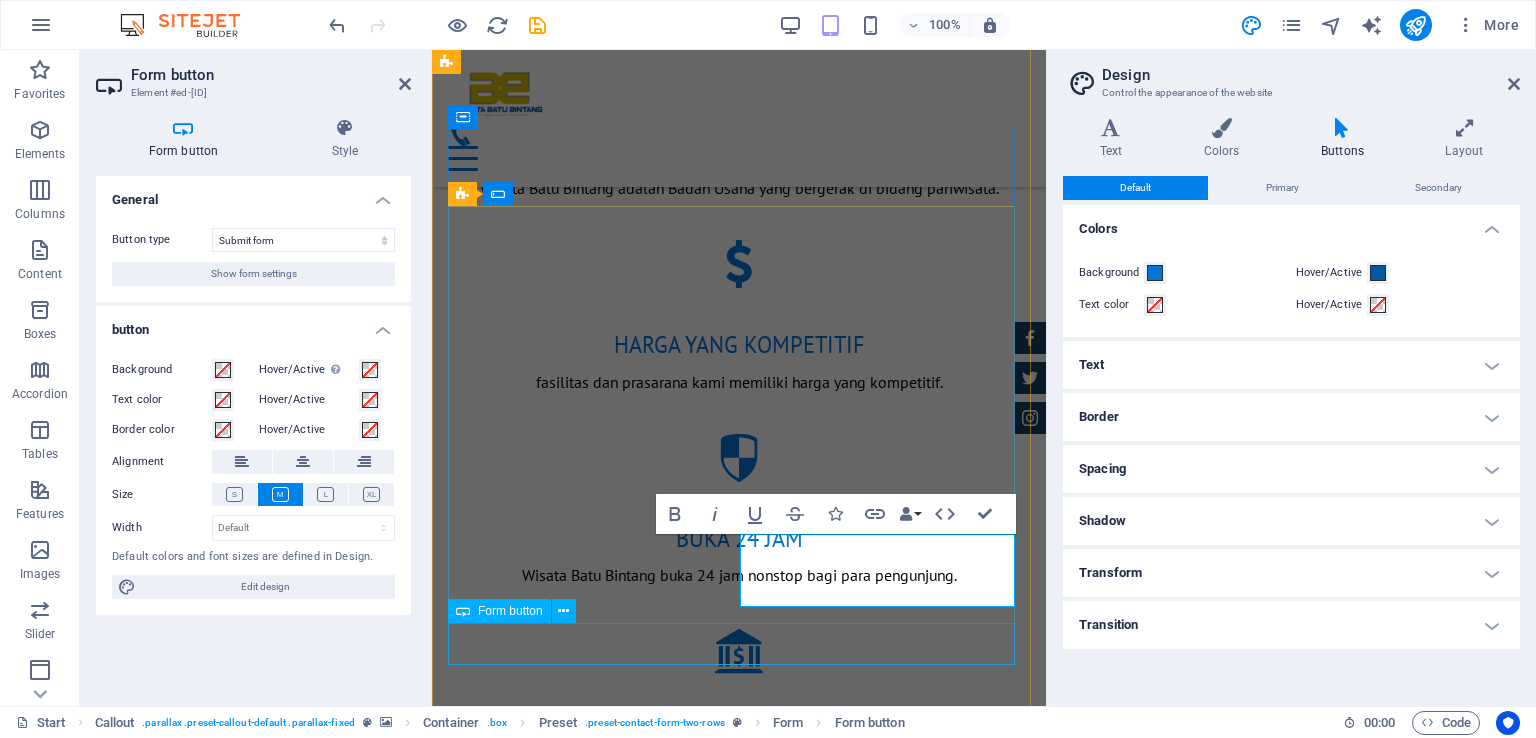 click on "WhastApp" at bounding box center (739, 1580) 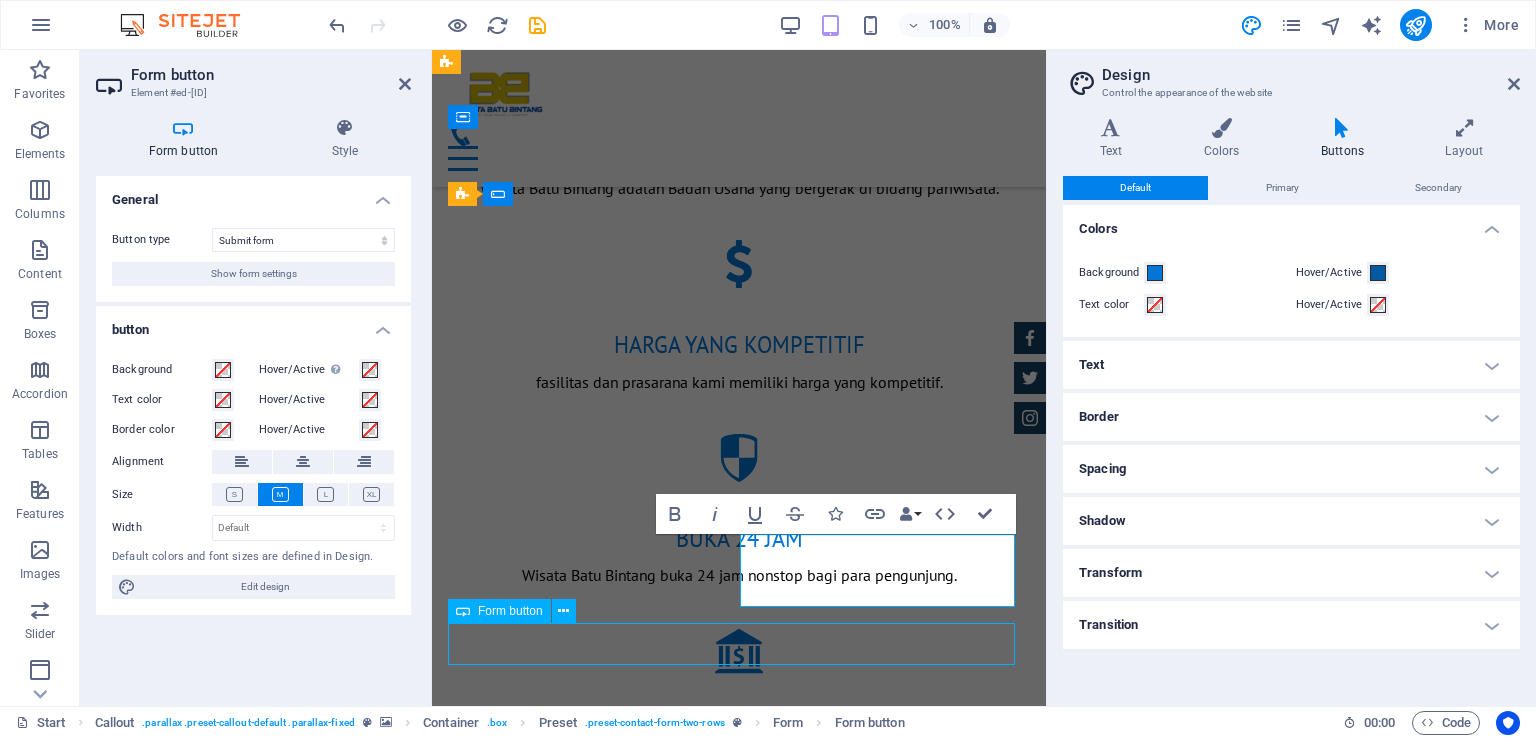 click on "WhastApp" at bounding box center (739, 1580) 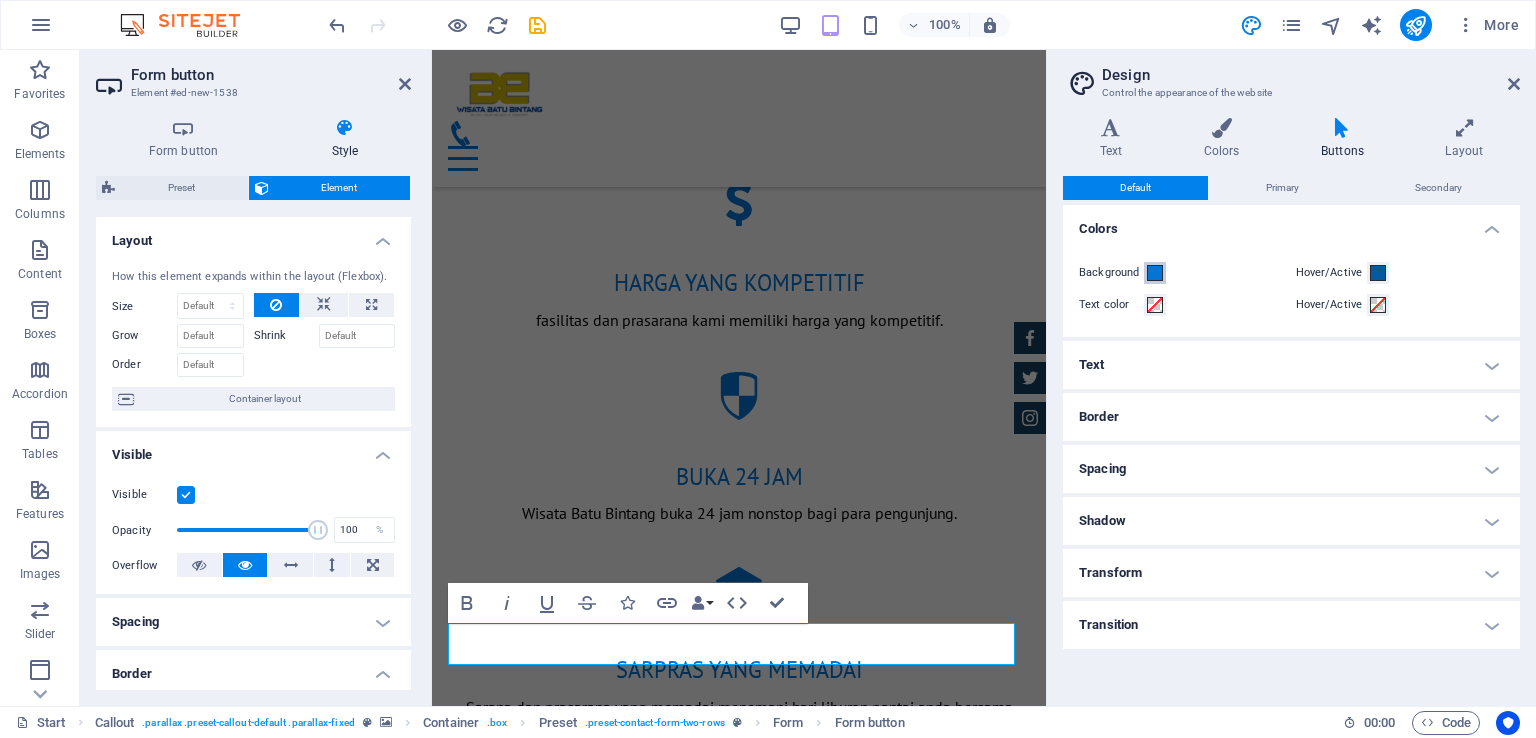 click at bounding box center [1155, 273] 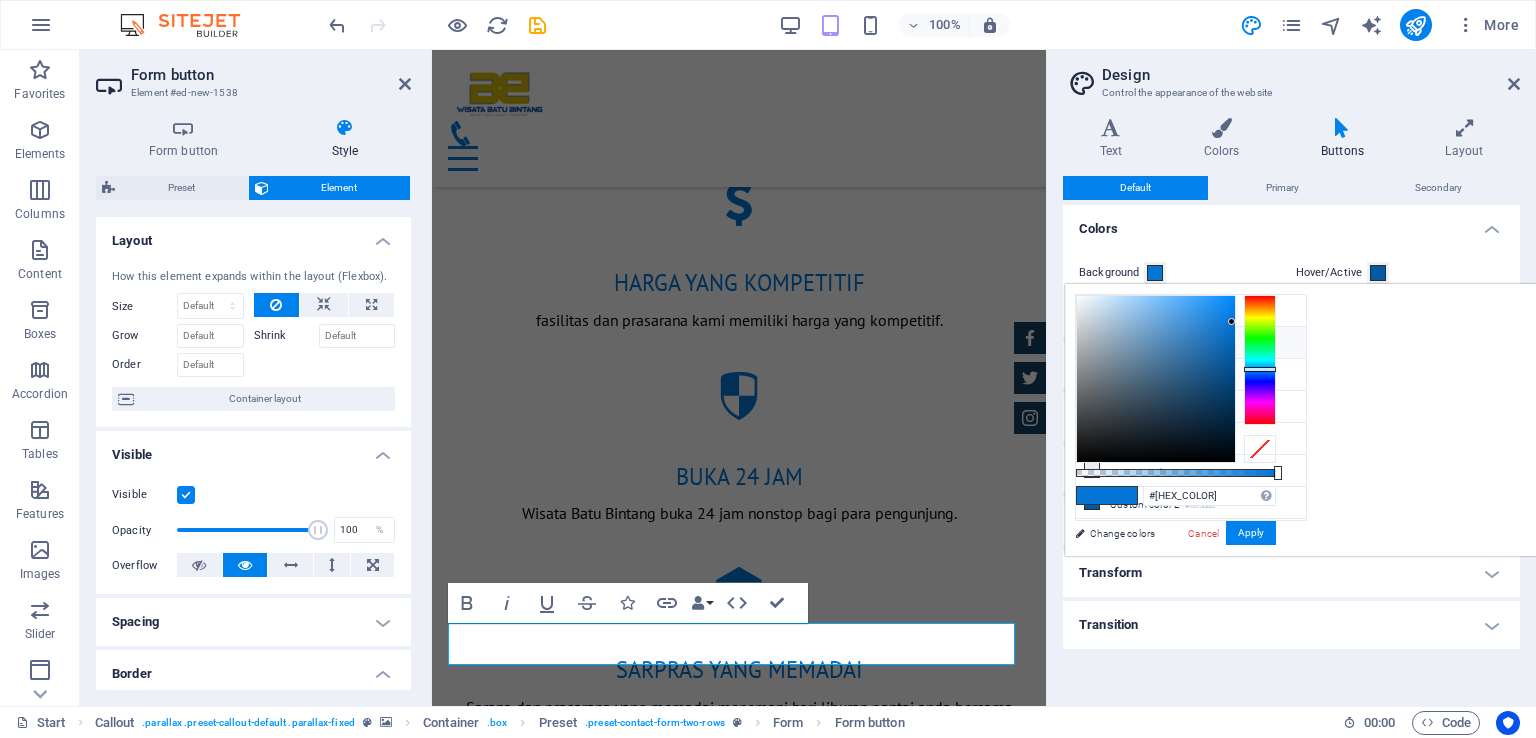 click at bounding box center (1260, 360) 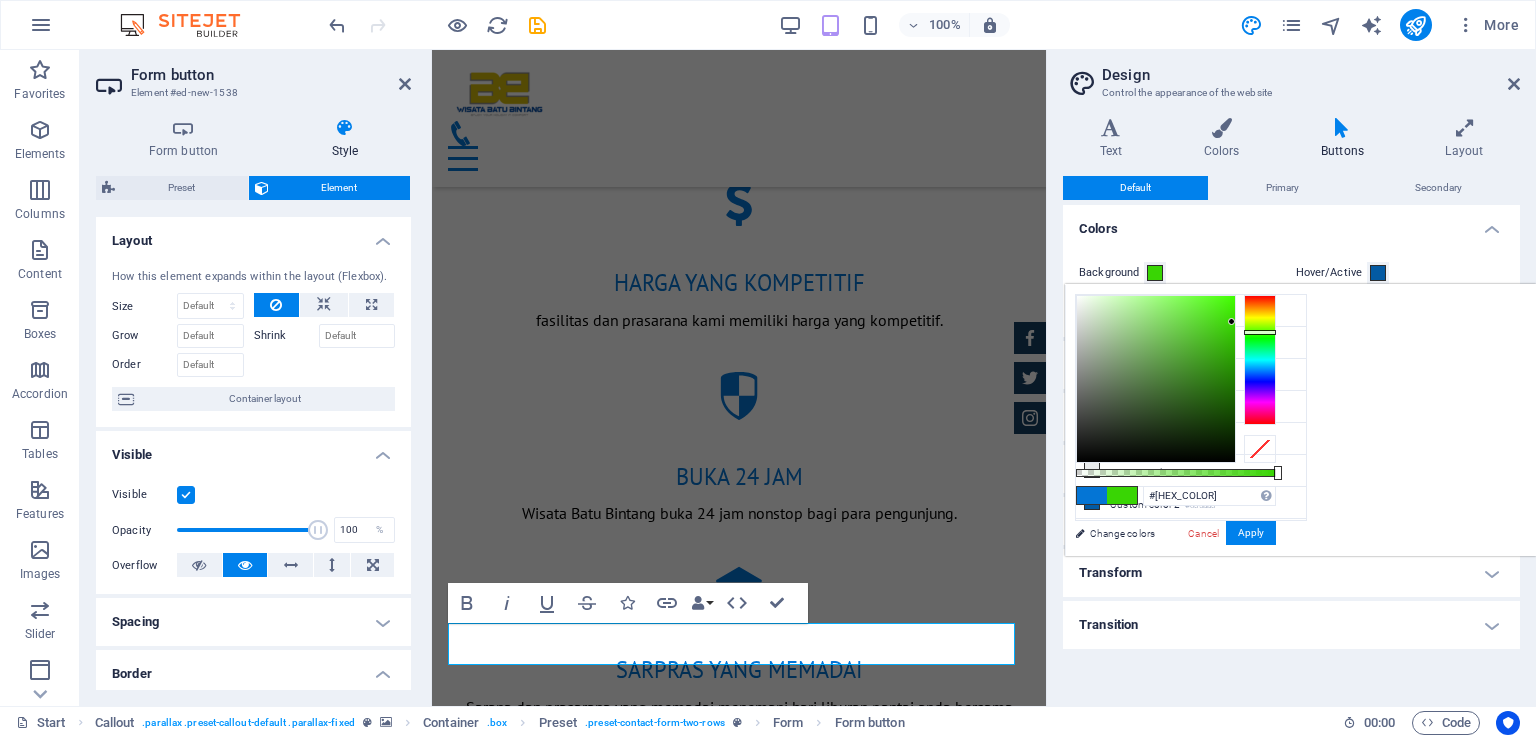 type on "#32a10c" 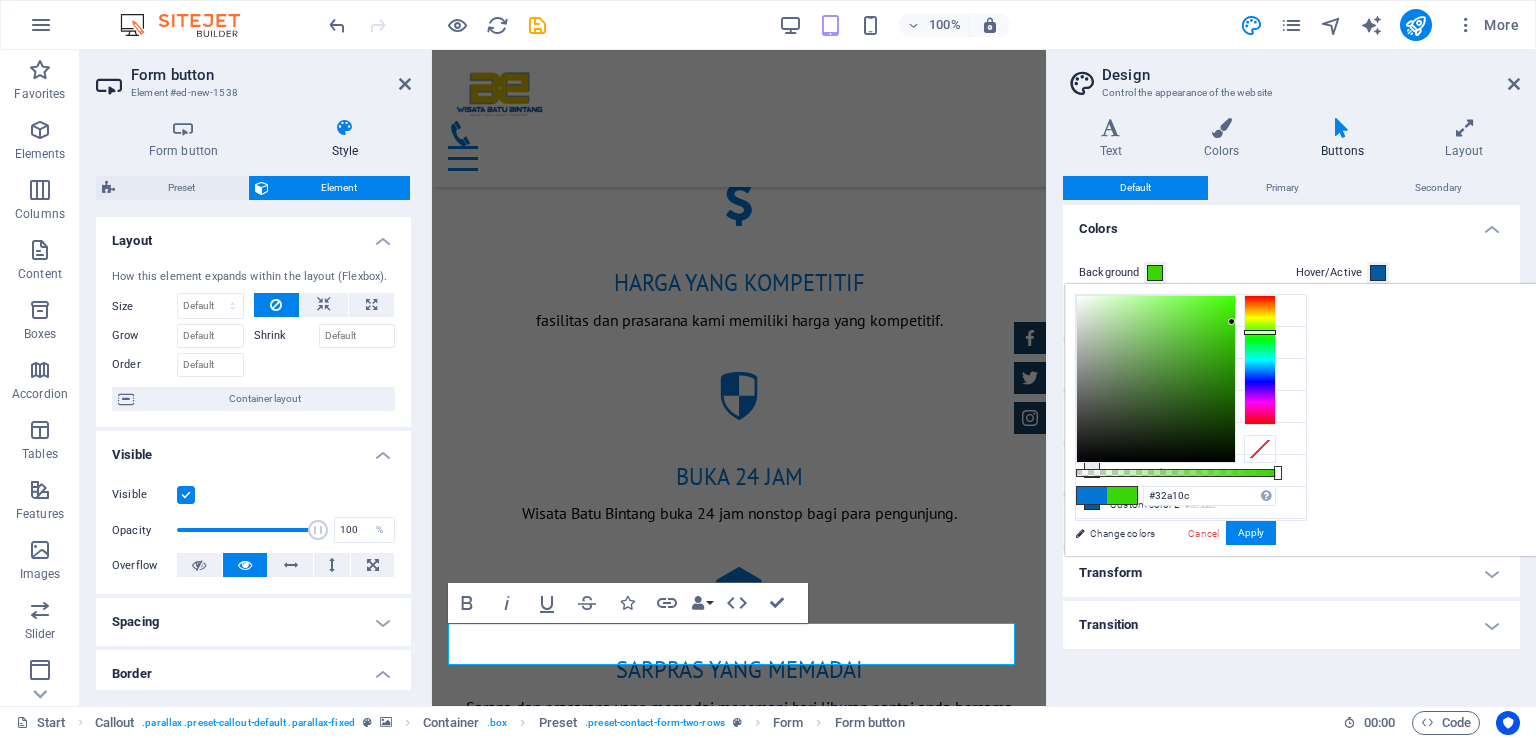click at bounding box center [1156, 379] 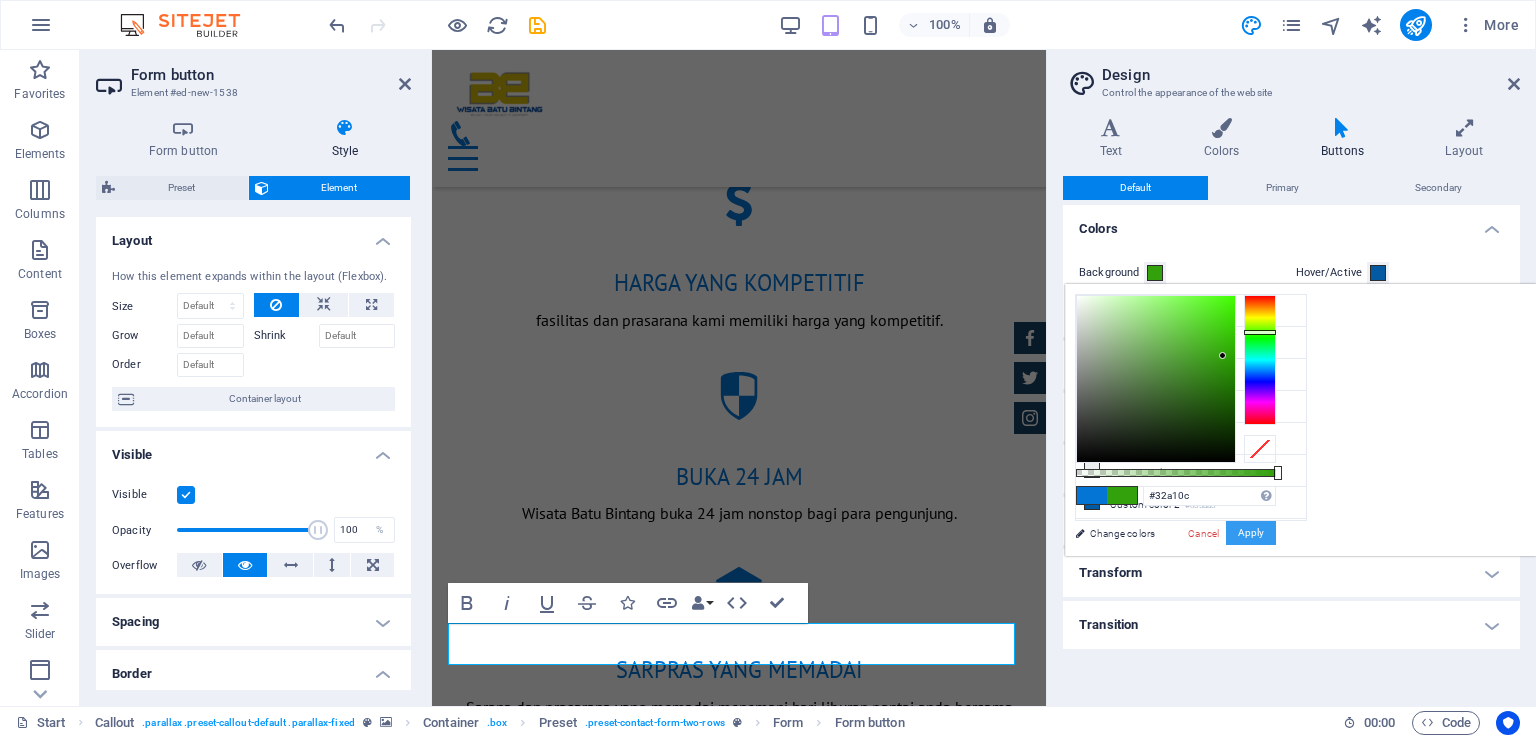 click on "Apply" at bounding box center [1251, 533] 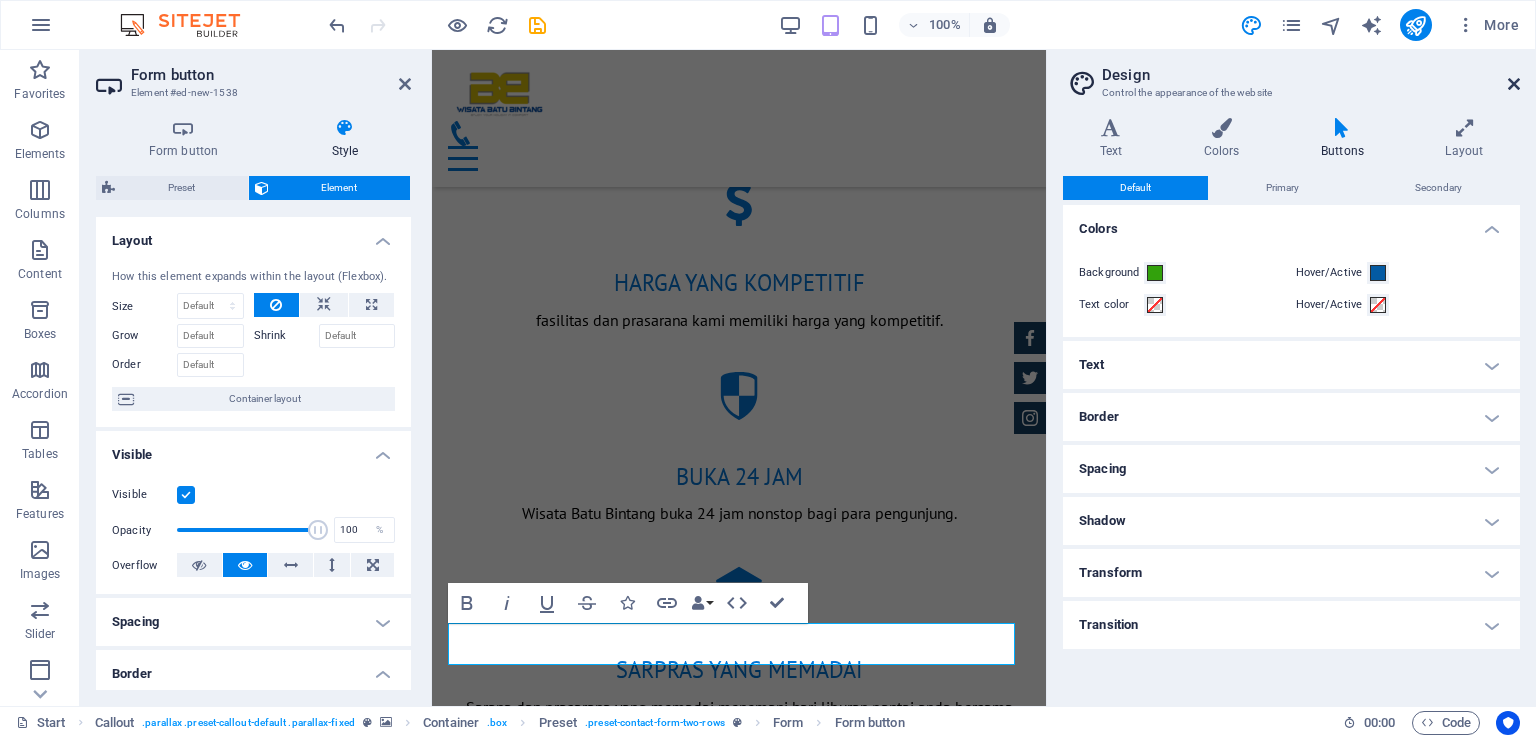 click at bounding box center [1514, 84] 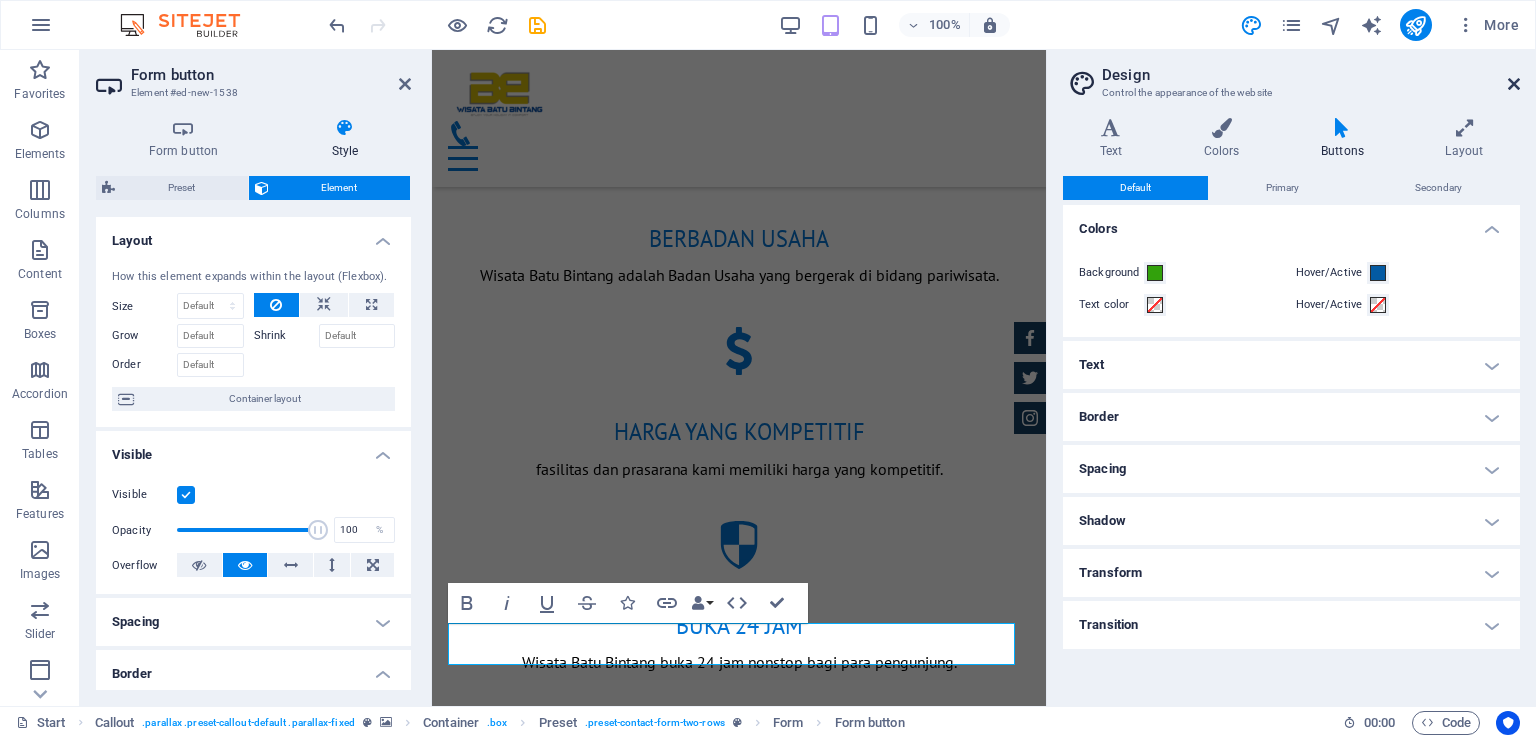 scroll, scrollTop: 1371, scrollLeft: 0, axis: vertical 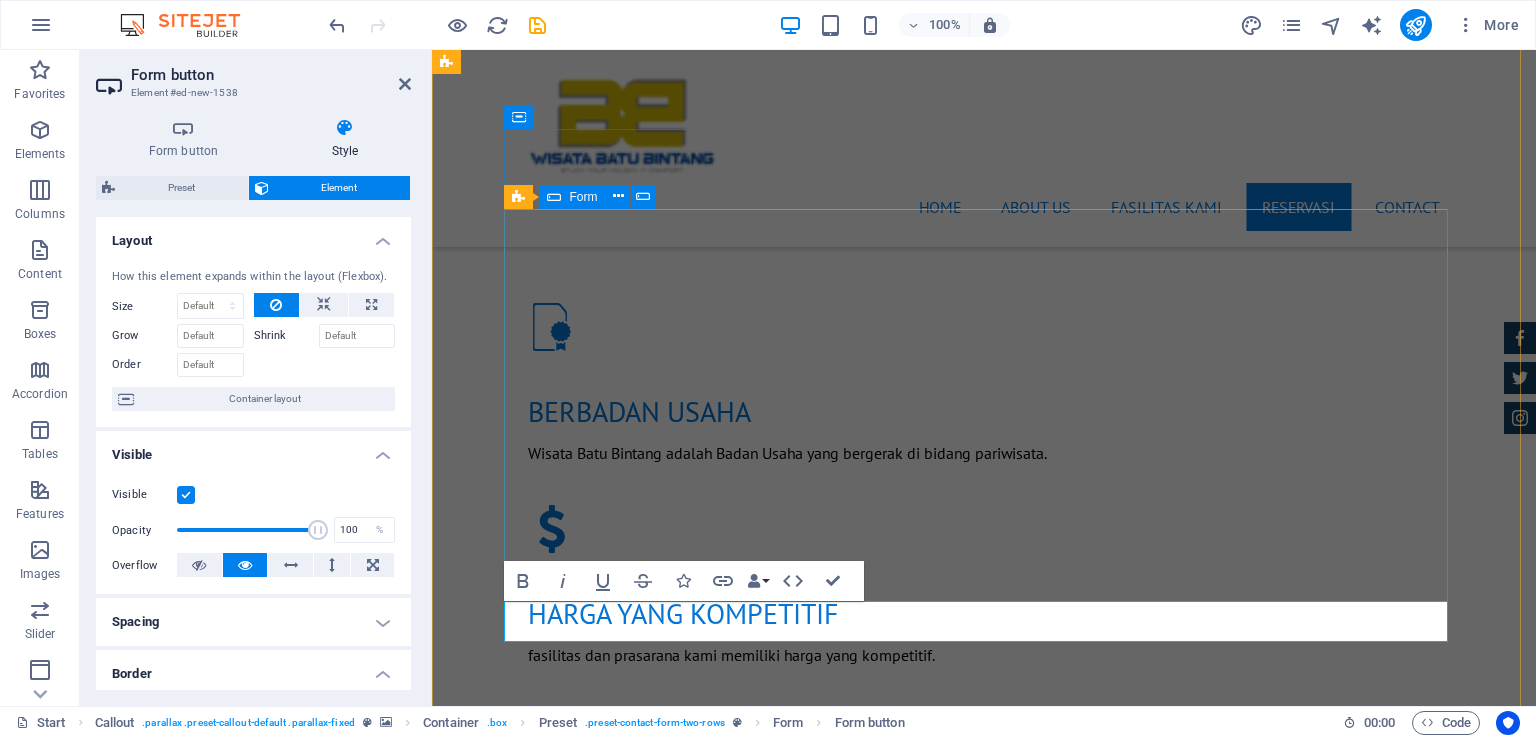click on "I have read and understand the privacy policy. Unreadable? Load new Send your request WhastApp" at bounding box center (984, 1645) 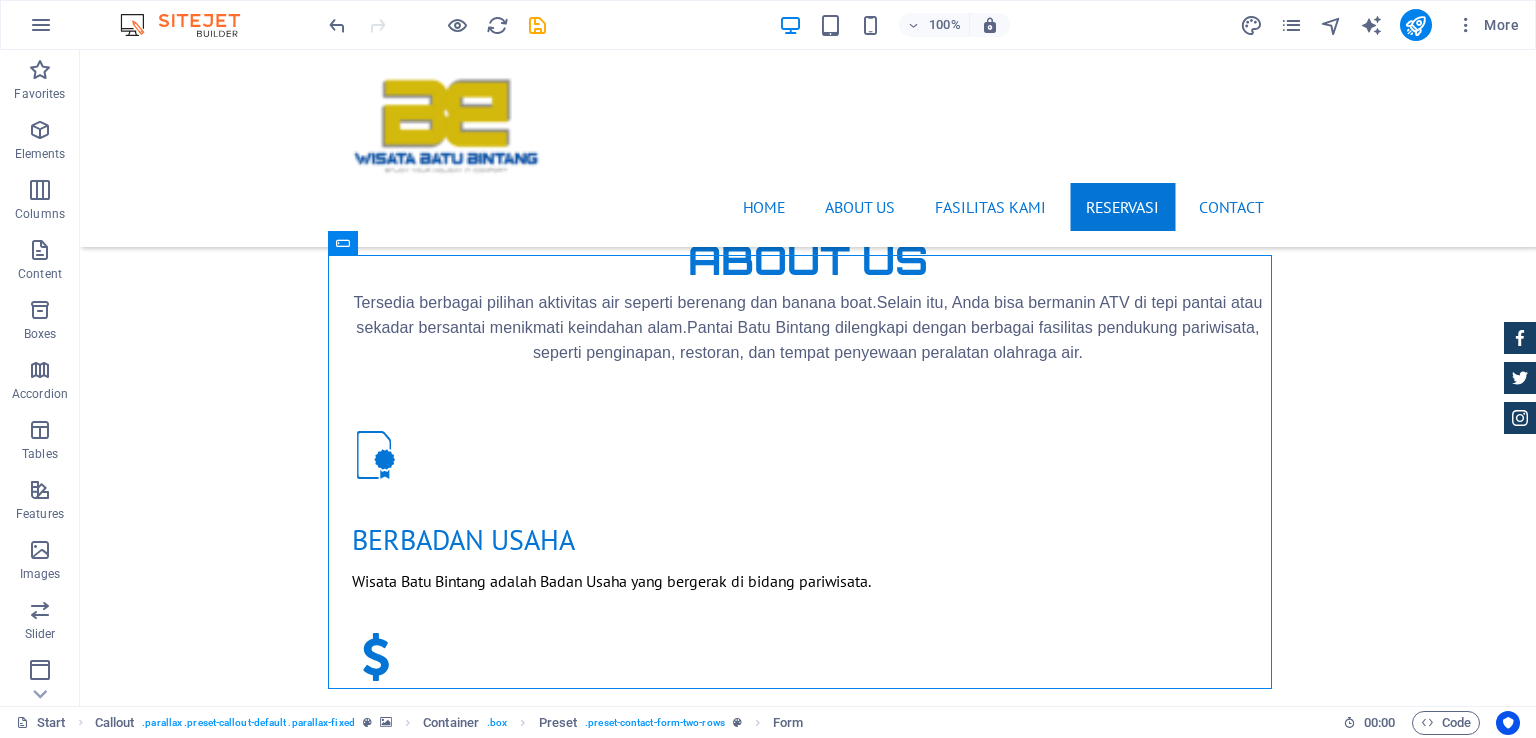 scroll, scrollTop: 1368, scrollLeft: 0, axis: vertical 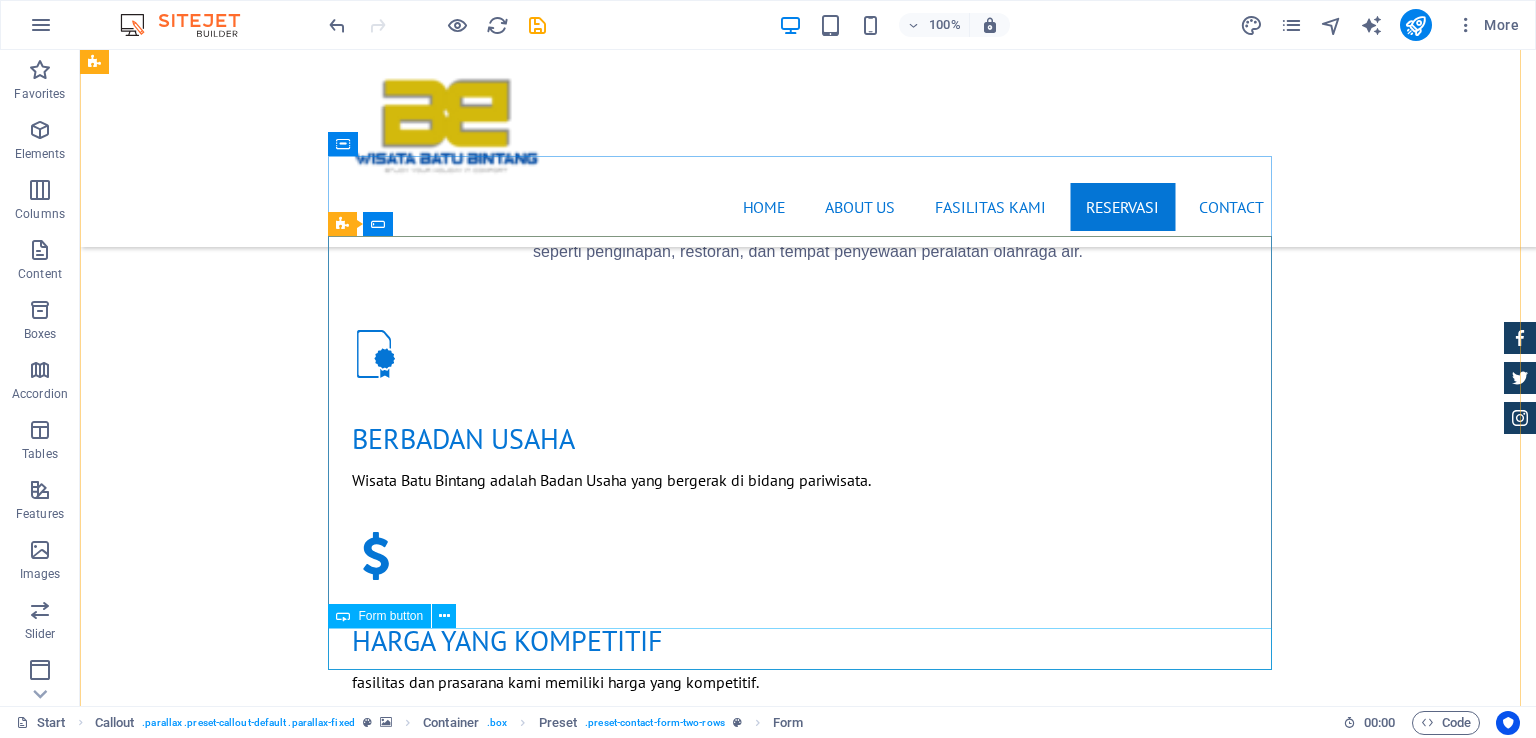 click on "WhastApp" at bounding box center [808, 1875] 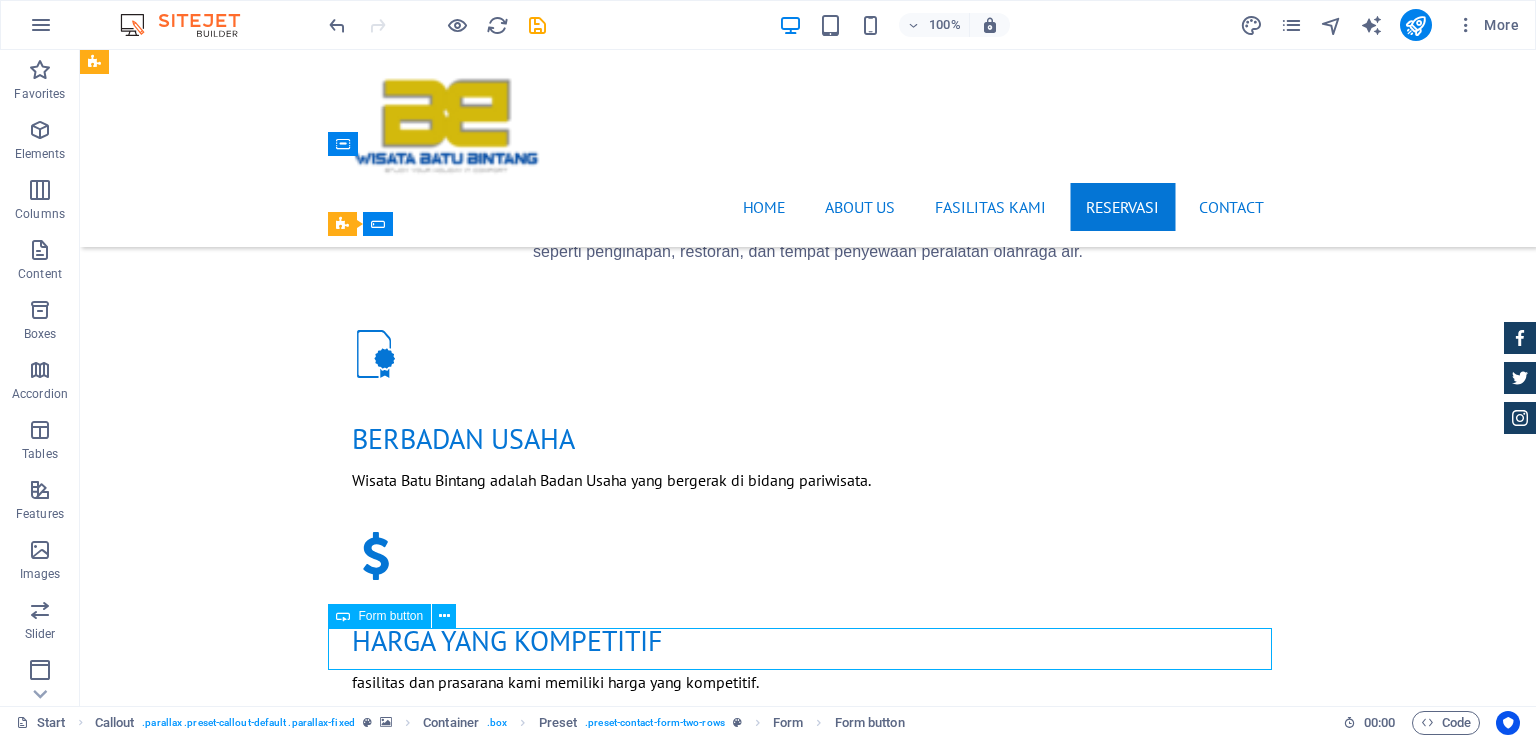 click on "WhastApp" at bounding box center [808, 1875] 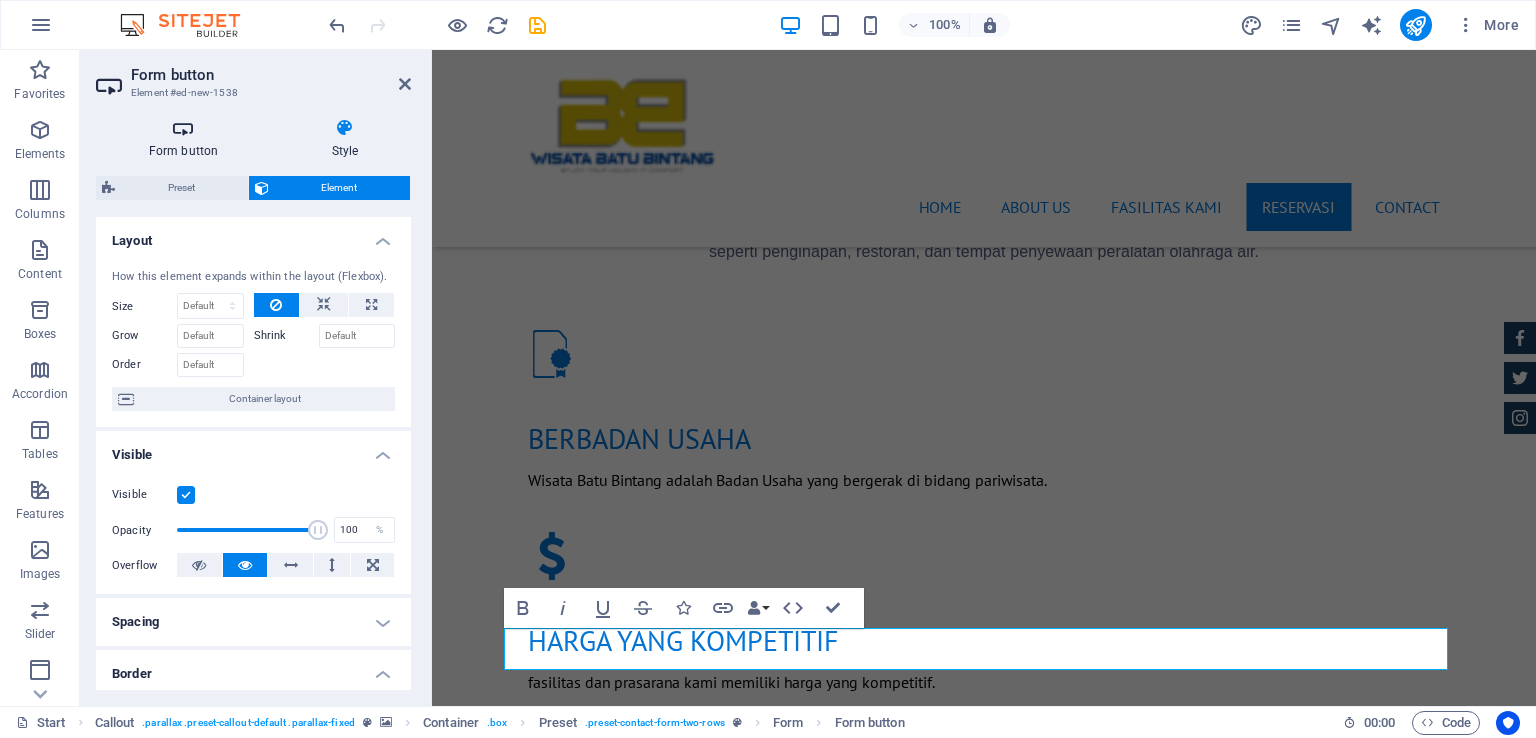 click on "Form button" at bounding box center (187, 139) 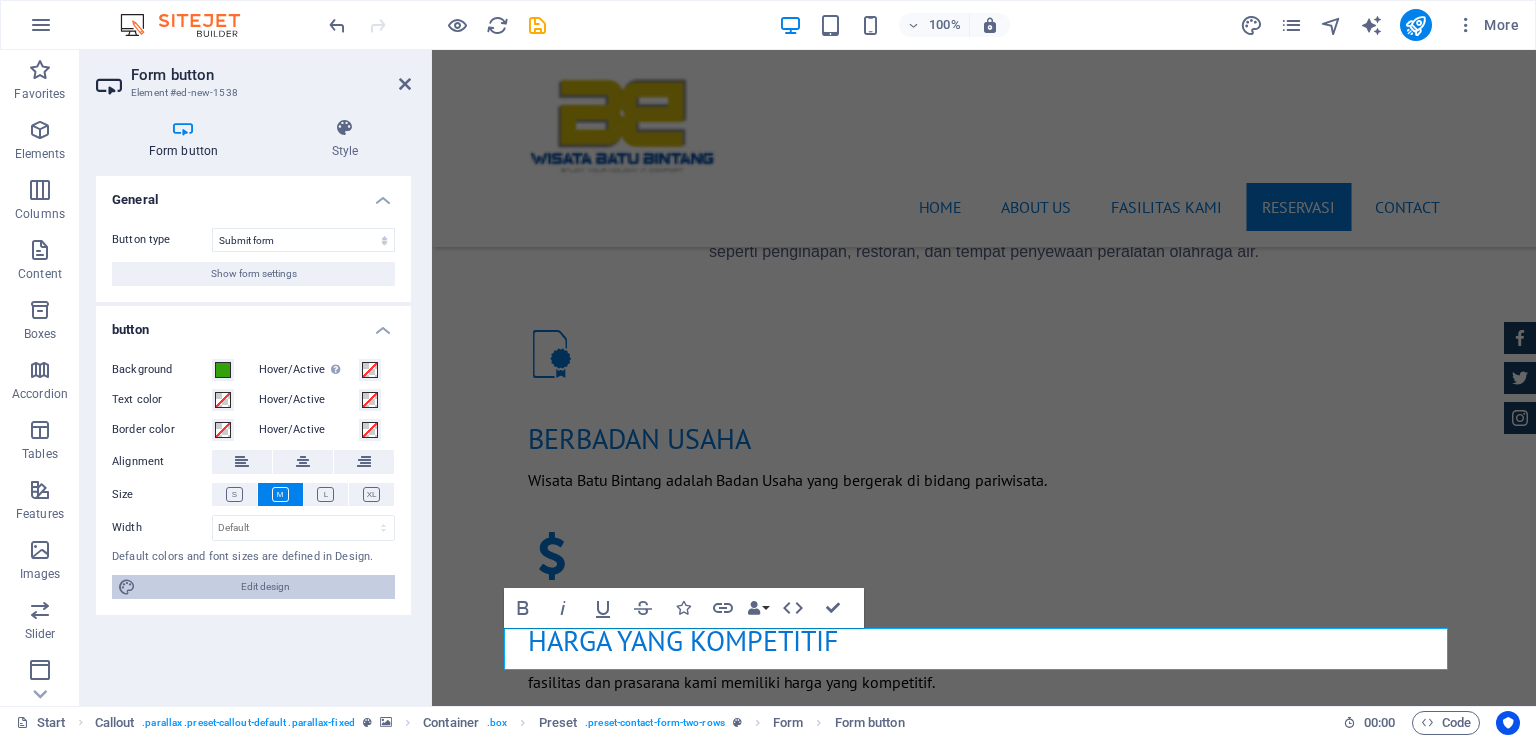 click on "Edit design" at bounding box center (265, 587) 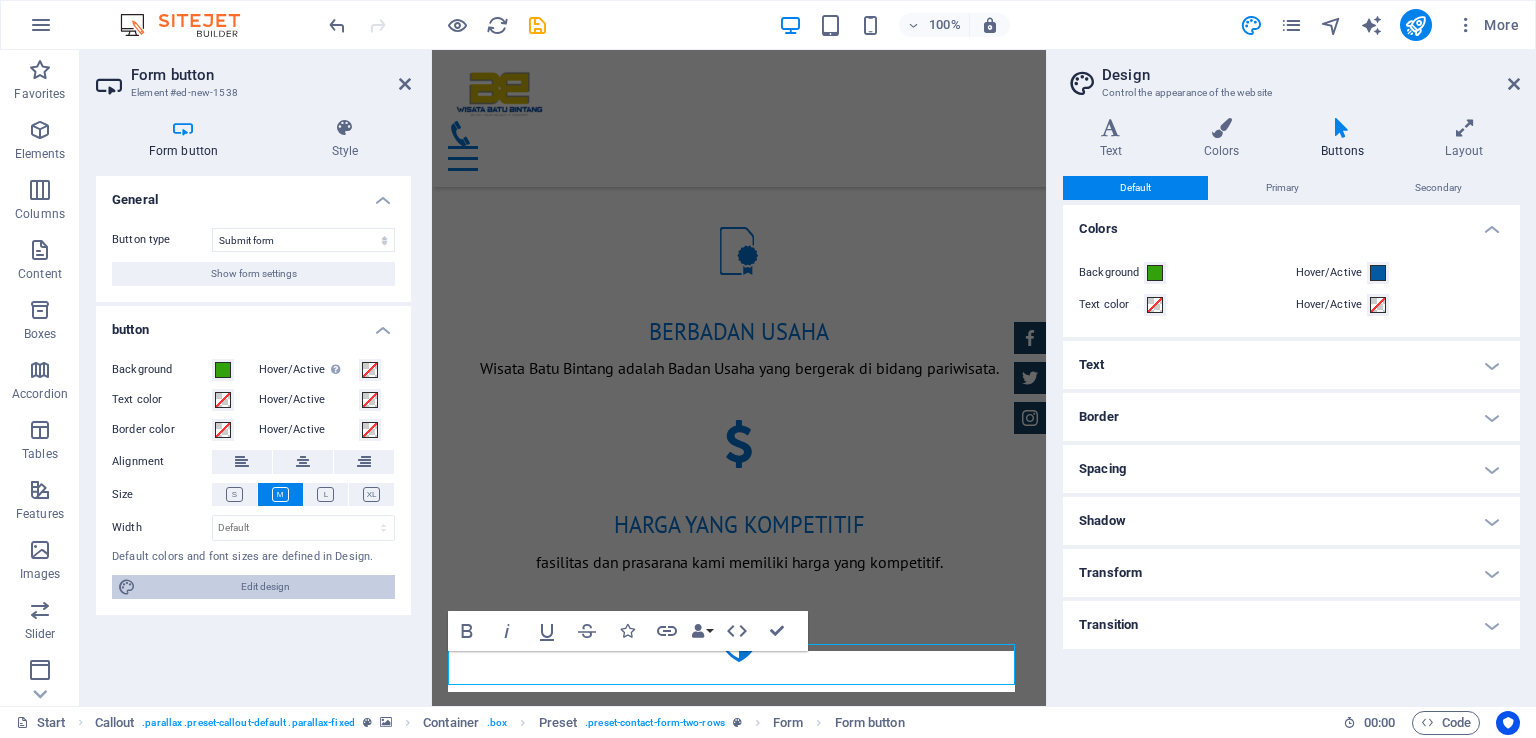 scroll, scrollTop: 1435, scrollLeft: 0, axis: vertical 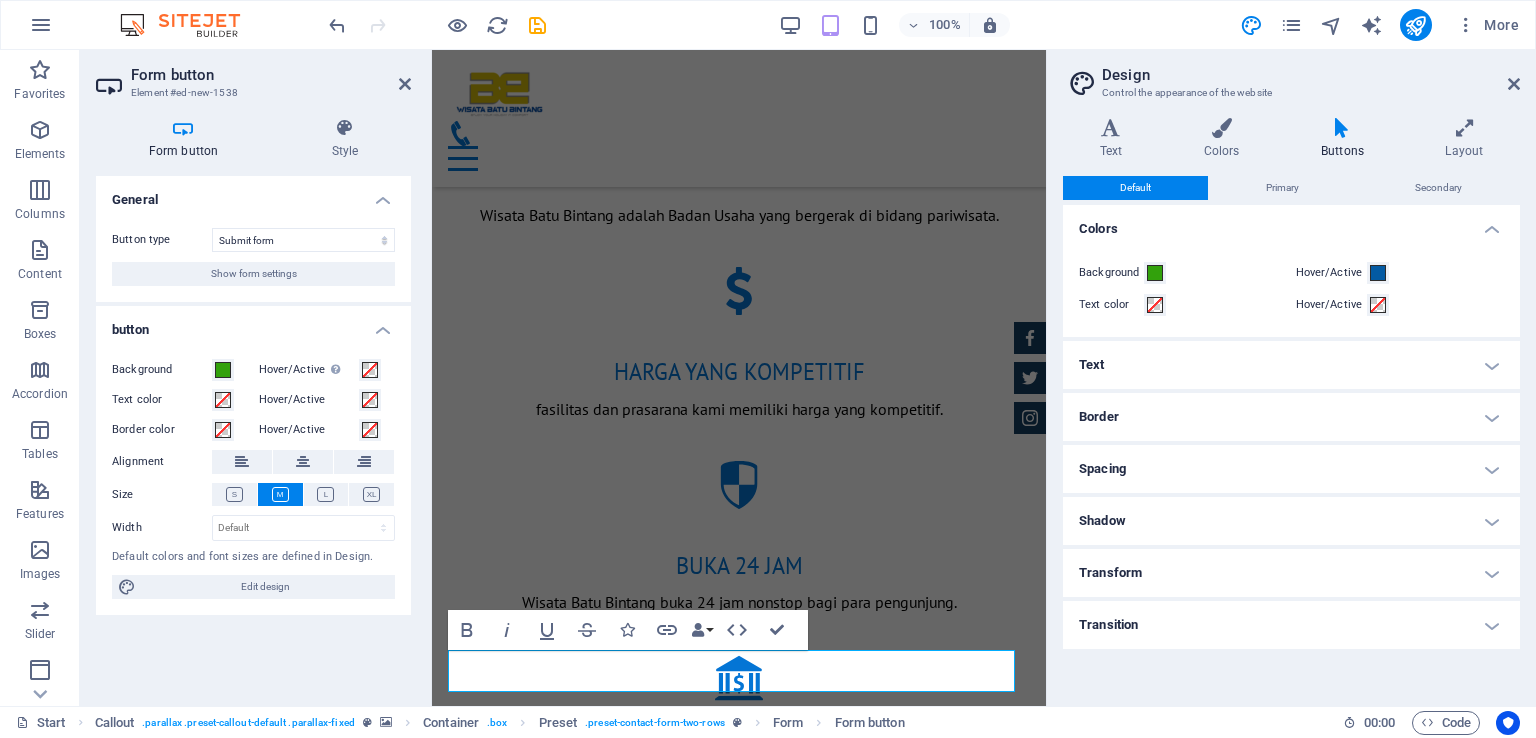 click on "Text" at bounding box center [1291, 365] 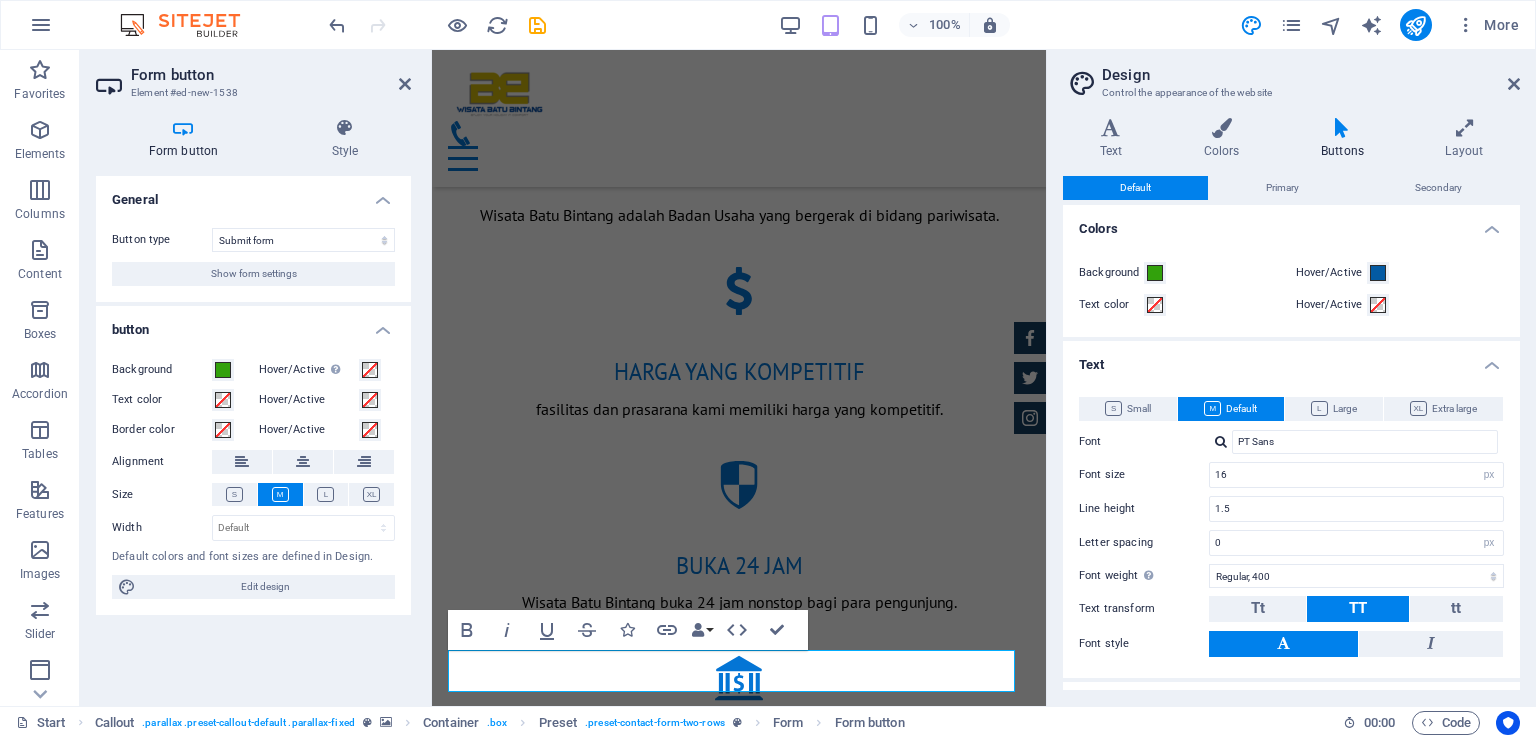 click on "Text" at bounding box center (1291, 359) 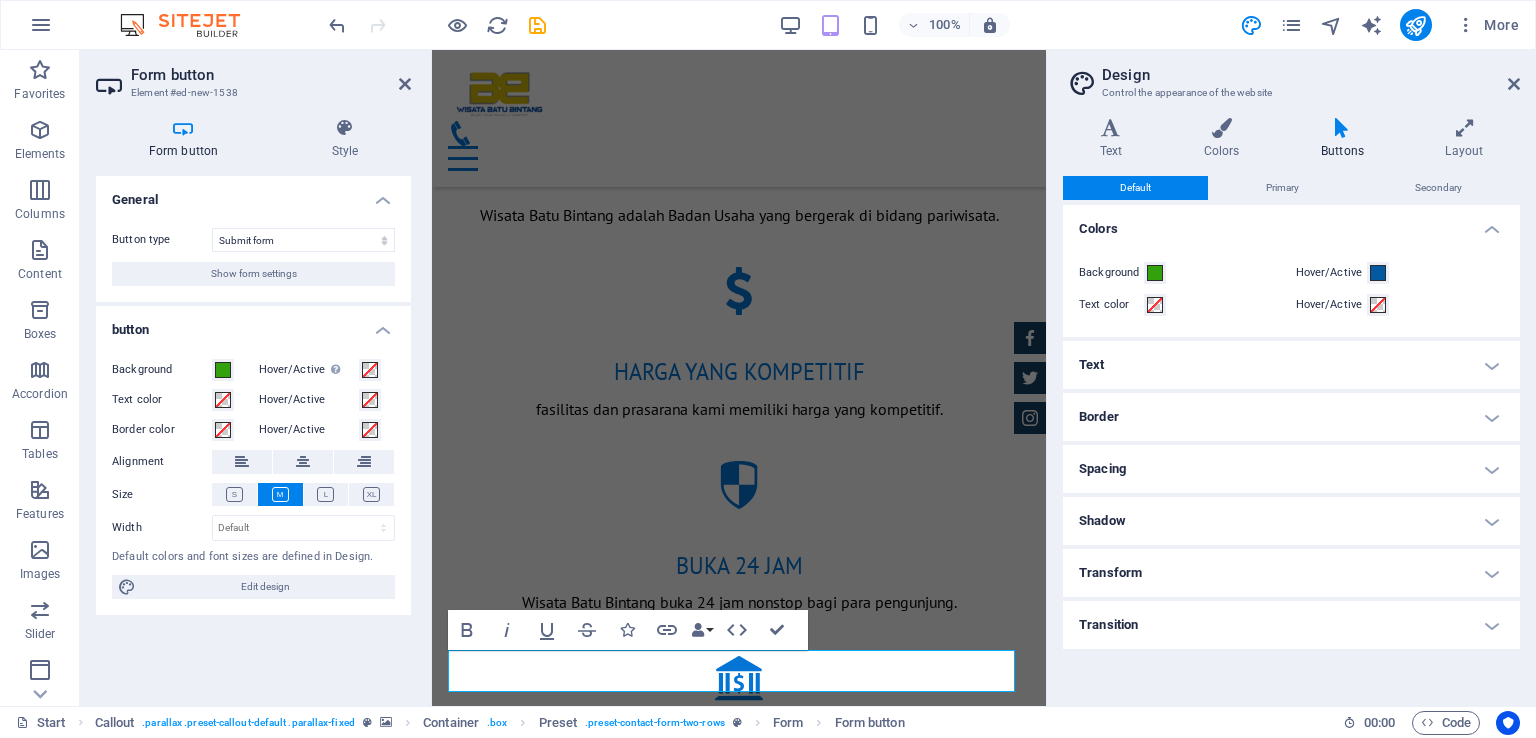 click at bounding box center (1342, 128) 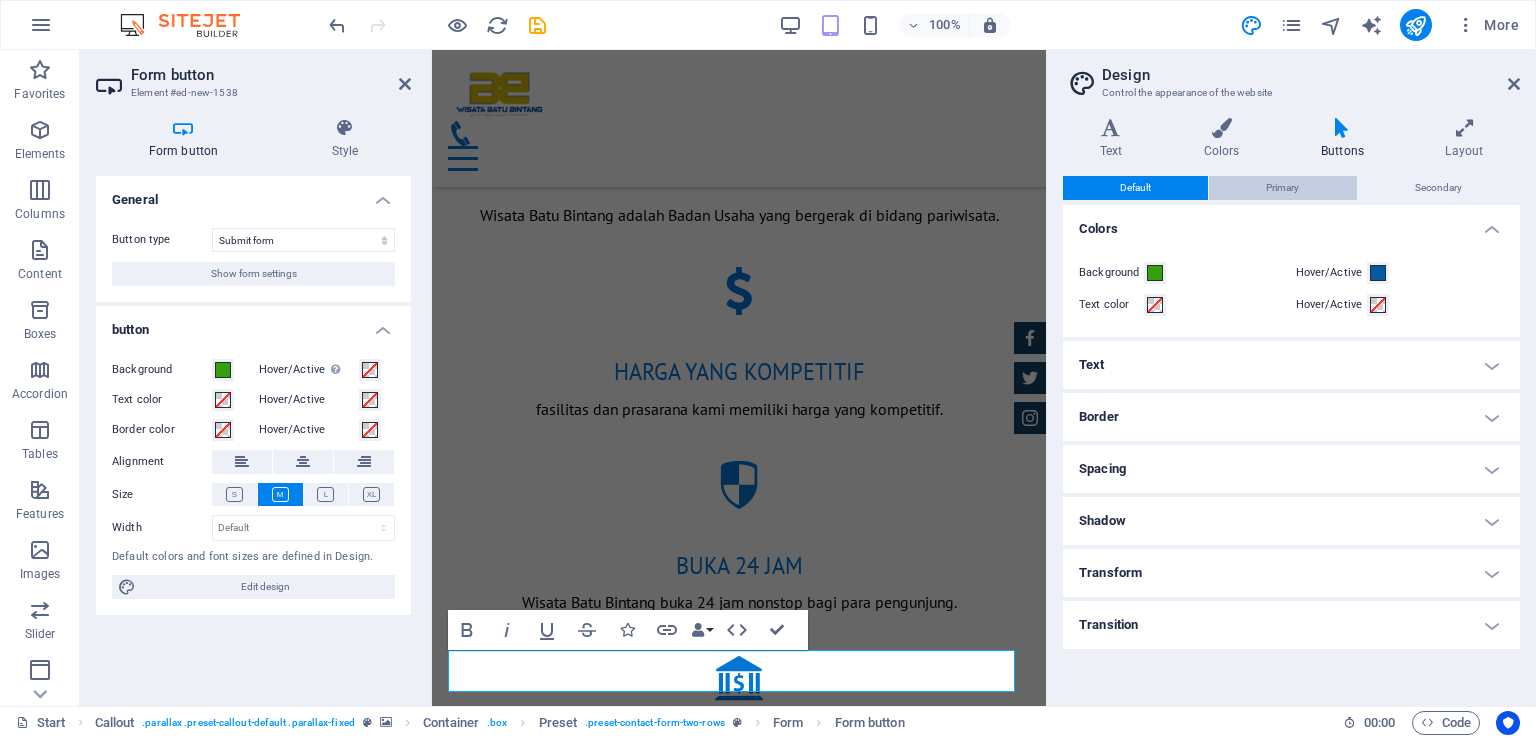 click on "Primary" at bounding box center [1282, 188] 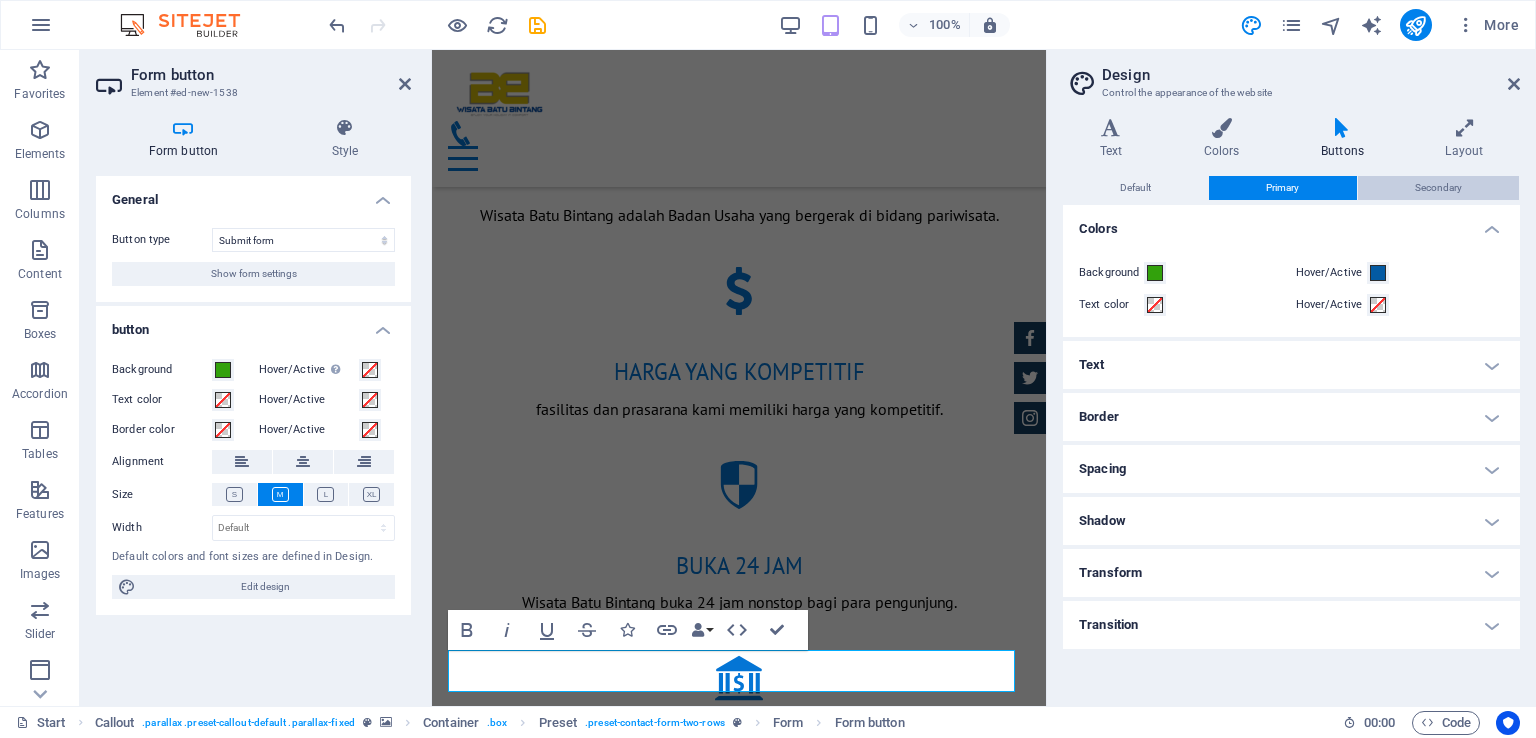 click on "Secondary" at bounding box center [1438, 188] 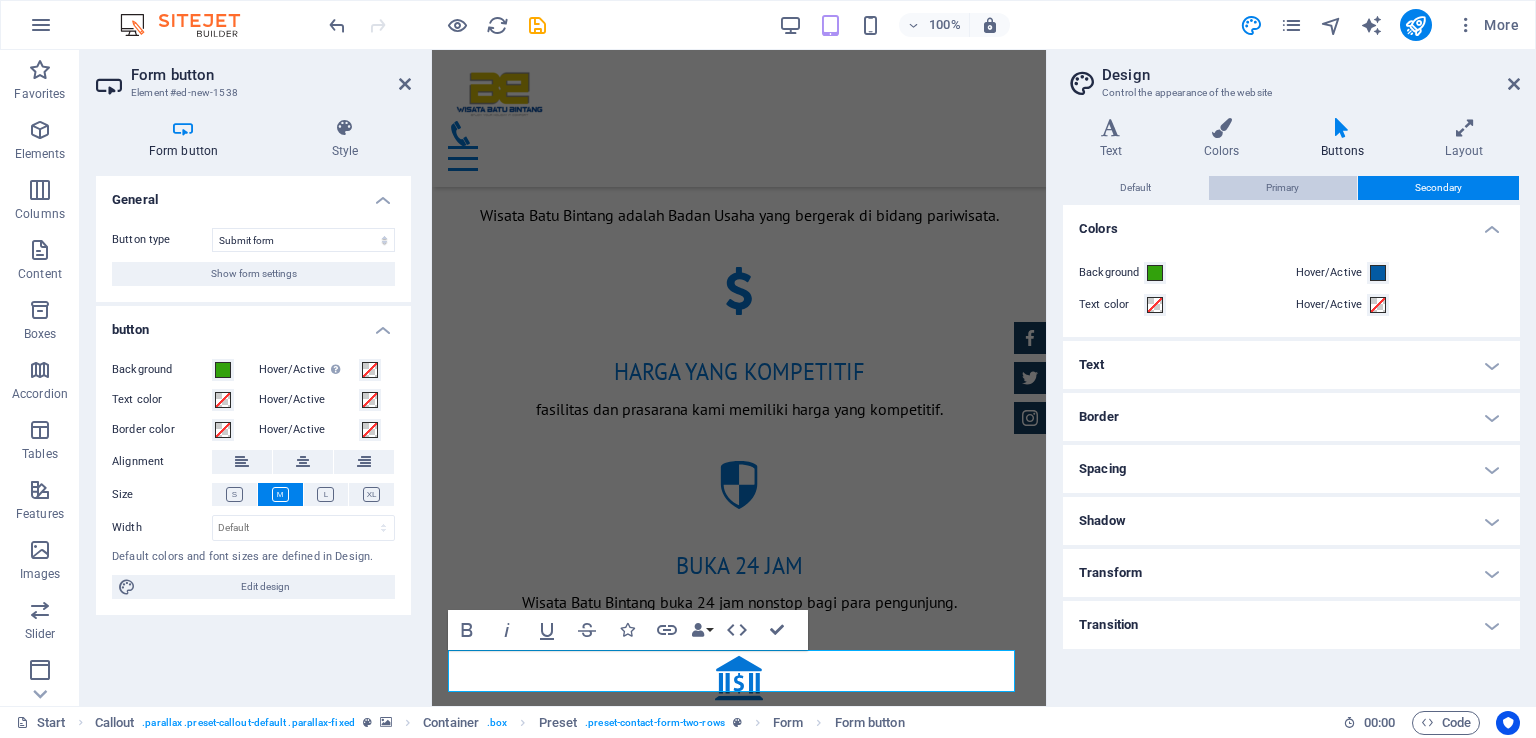 click on "Primary" at bounding box center (1282, 188) 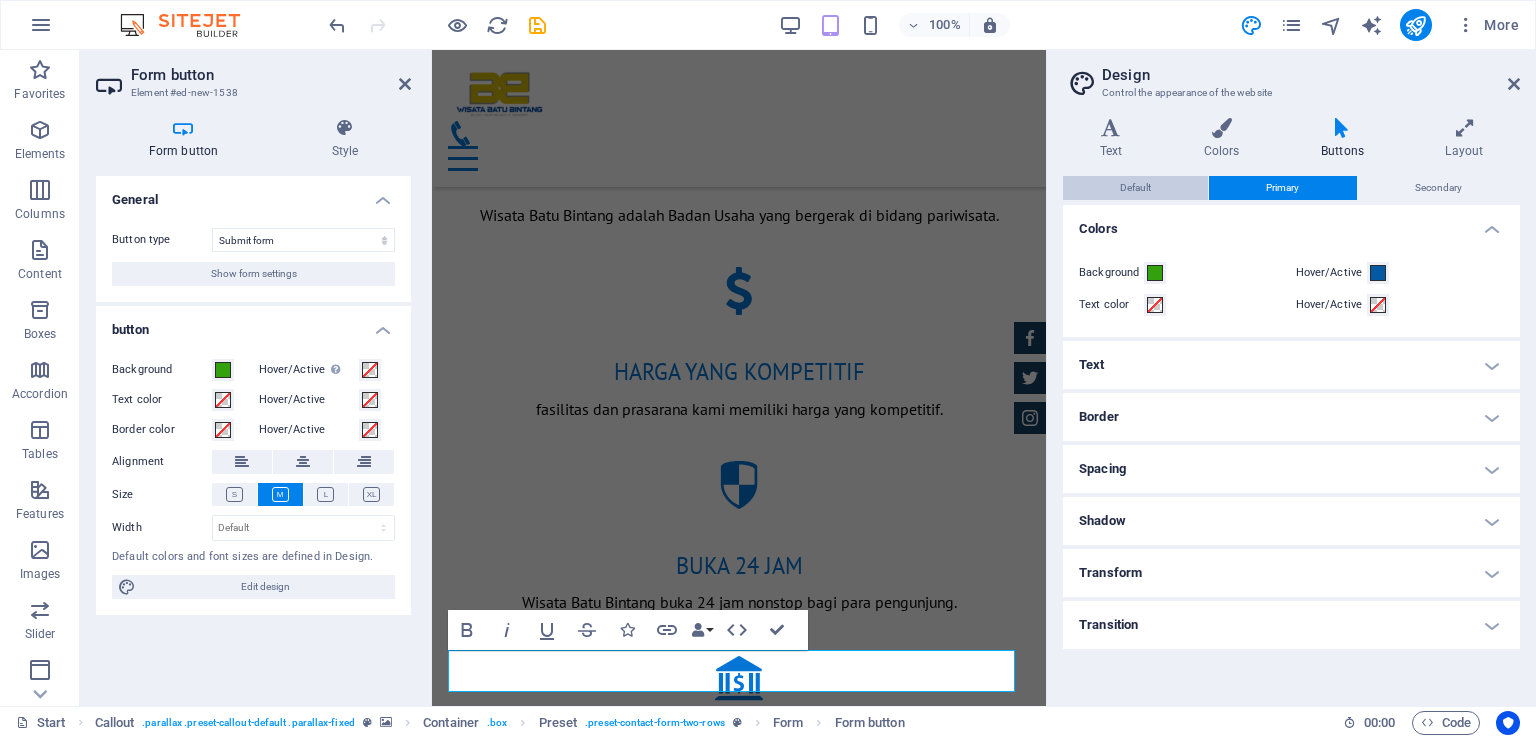 click on "Default" at bounding box center (1135, 188) 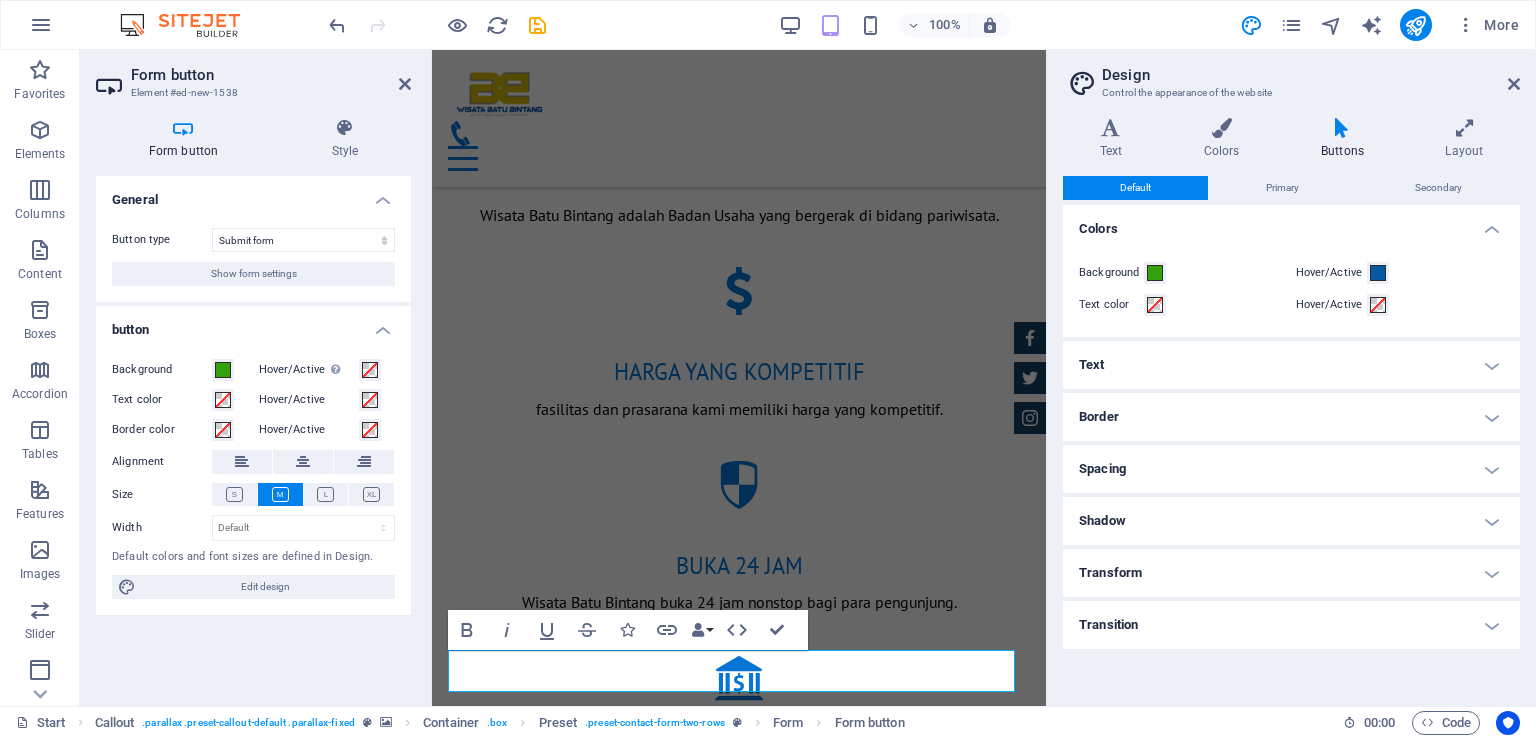 click on "Transform" at bounding box center [1291, 573] 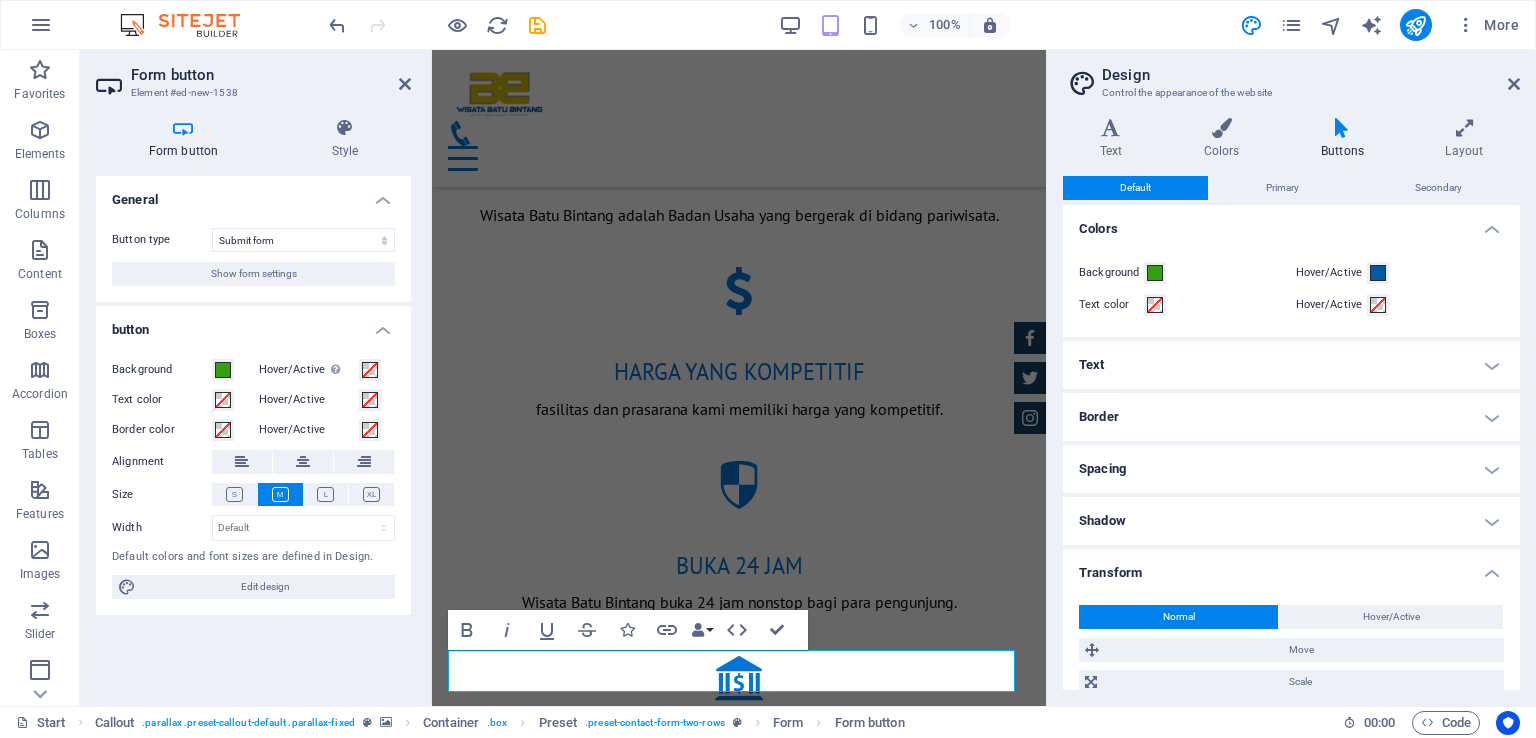 click on "Transform" at bounding box center [1291, 567] 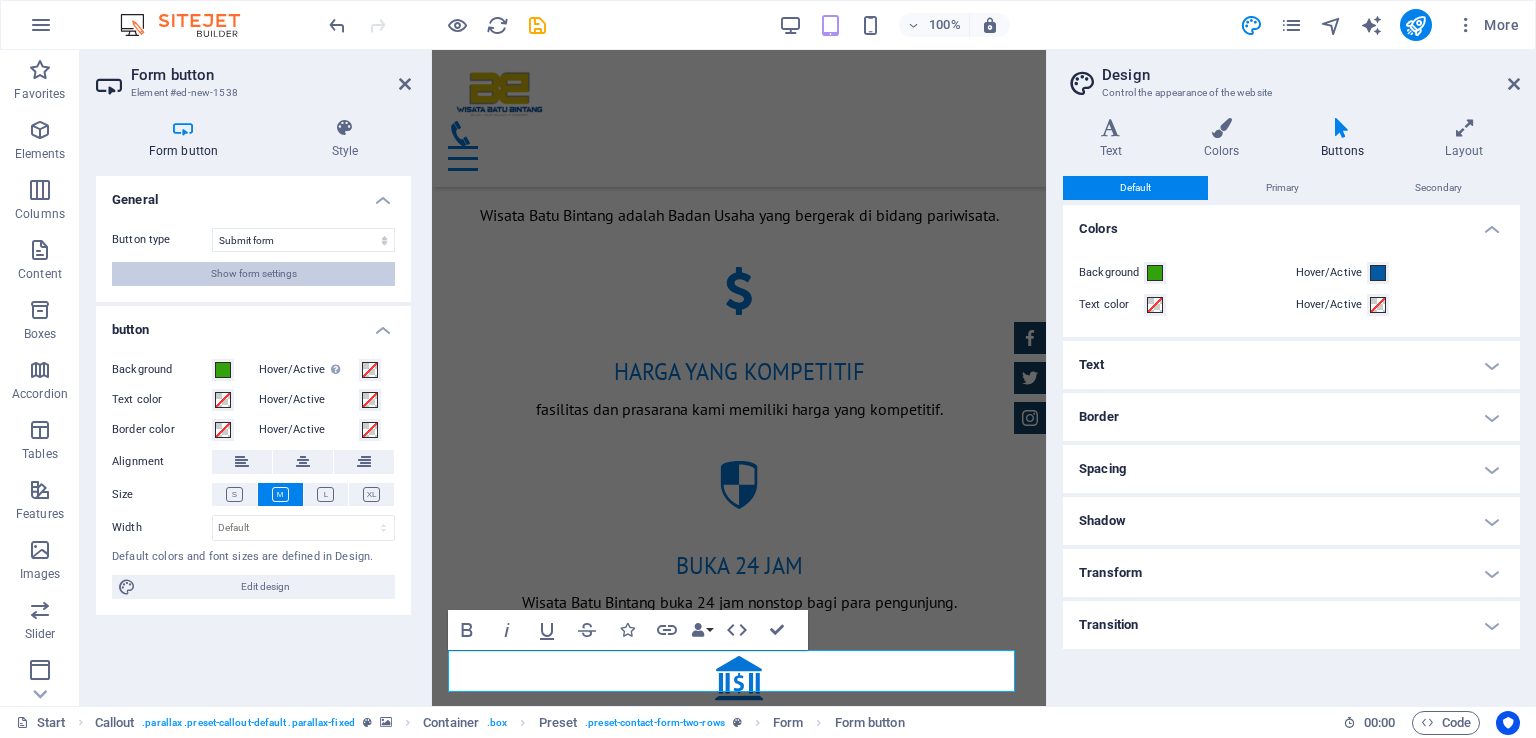 click on "Show form settings" at bounding box center [254, 274] 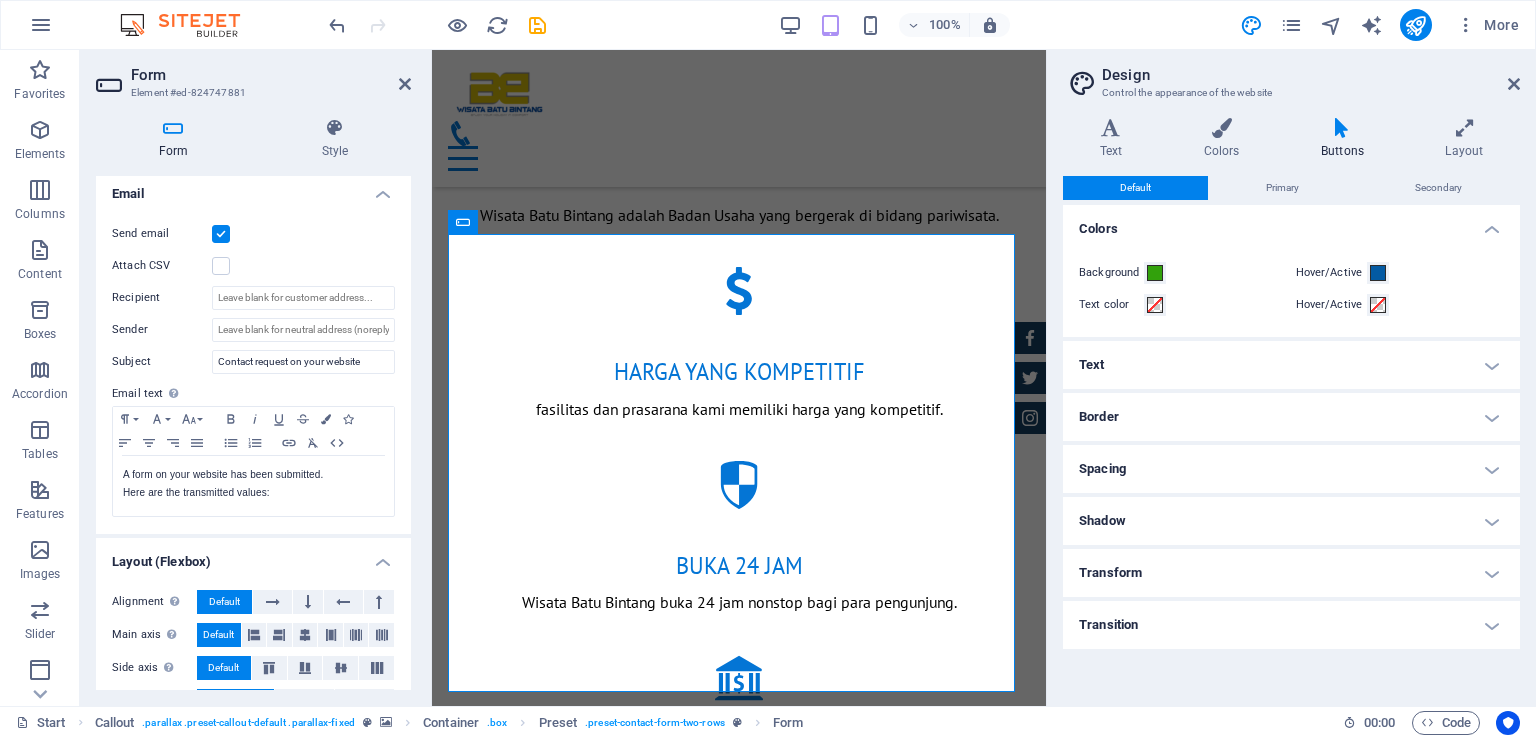 scroll, scrollTop: 589, scrollLeft: 0, axis: vertical 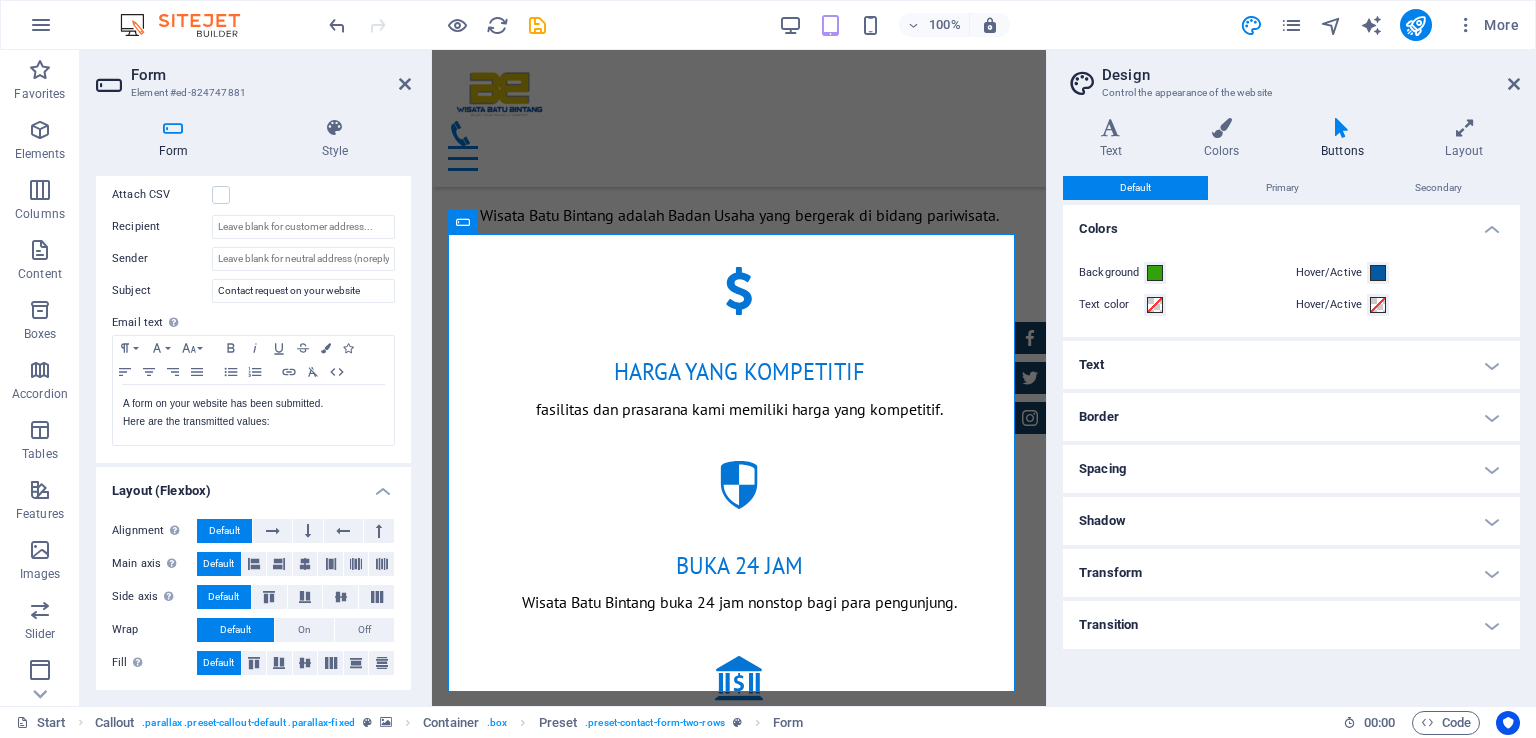 click on "Text" at bounding box center (1291, 365) 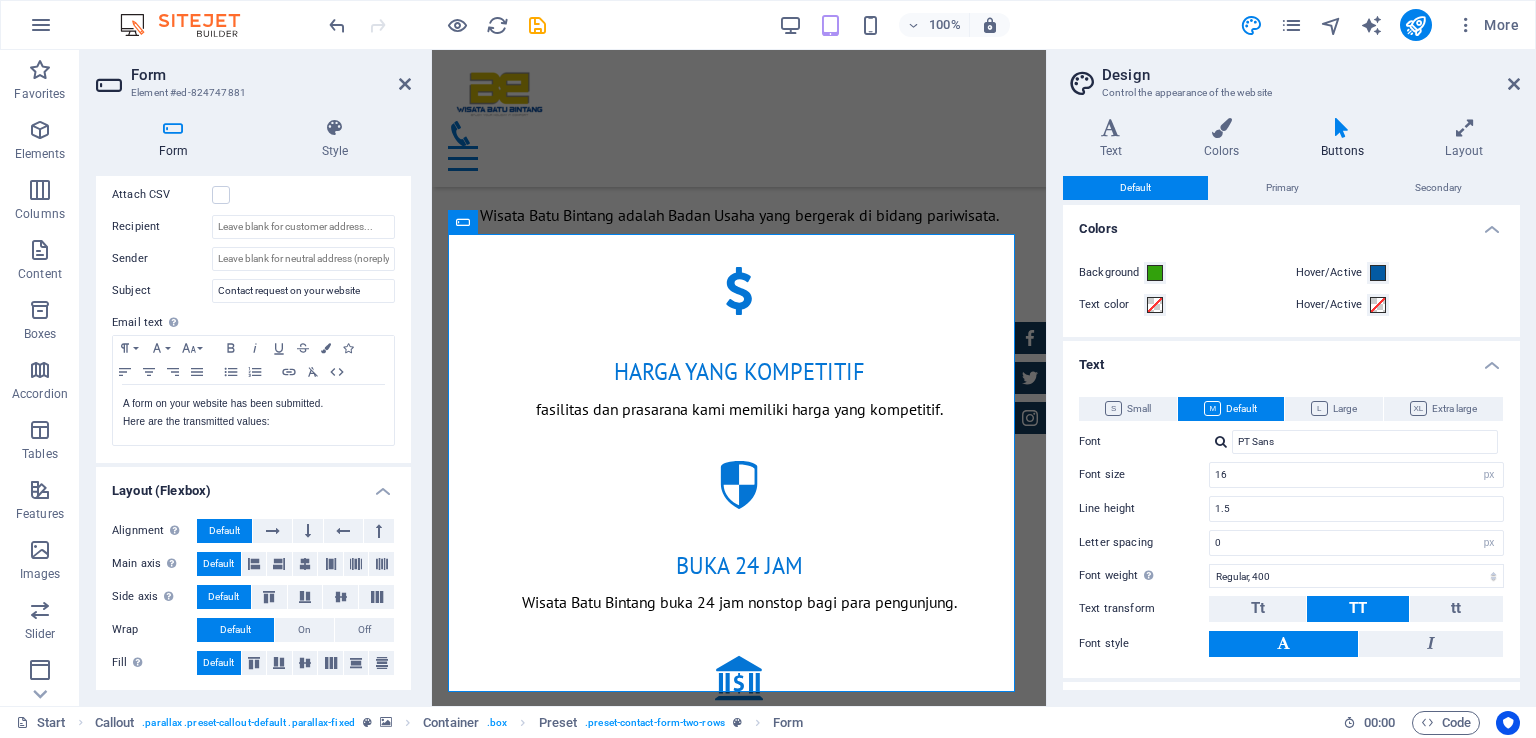 drag, startPoint x: 1520, startPoint y: 474, endPoint x: 1527, endPoint y: 564, distance: 90.27181 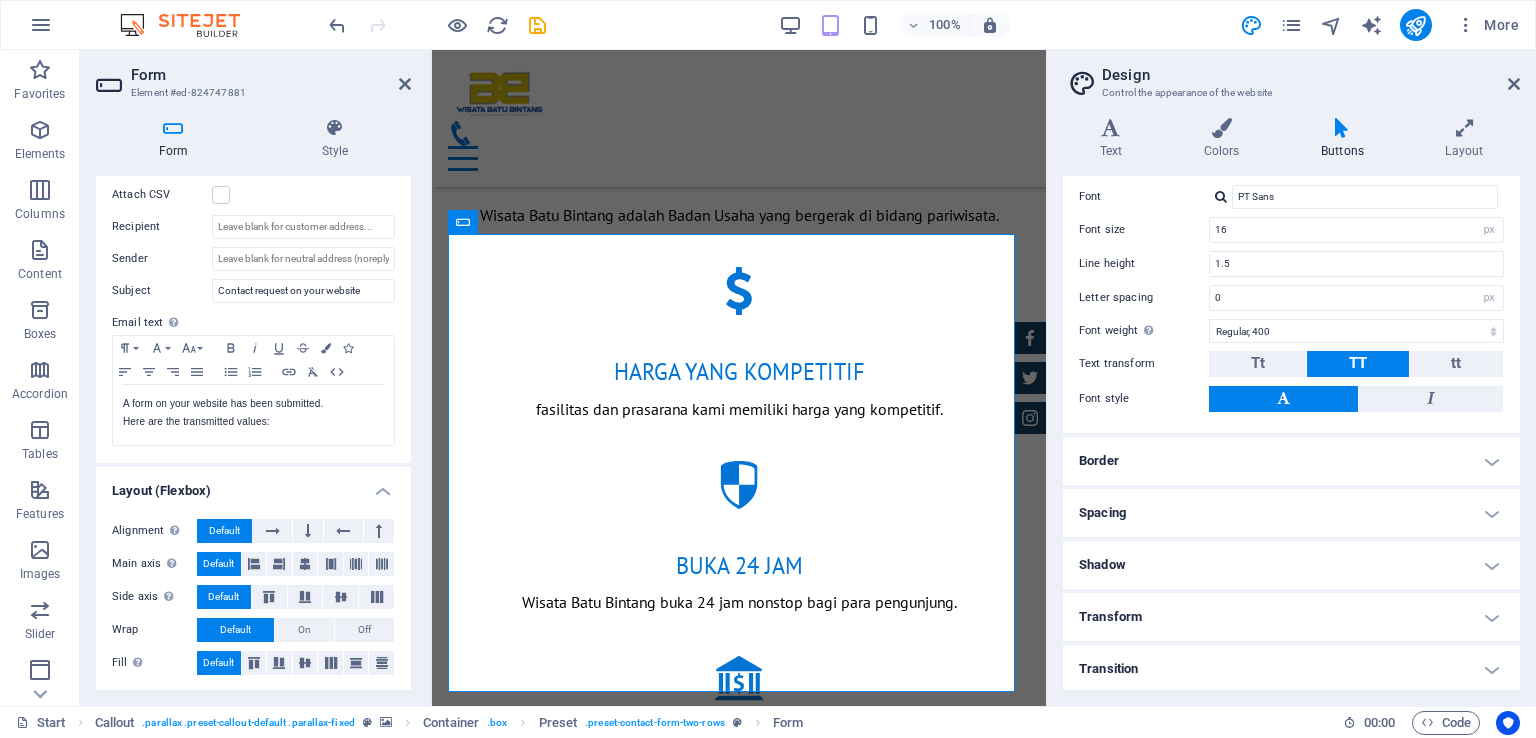 scroll, scrollTop: 0, scrollLeft: 0, axis: both 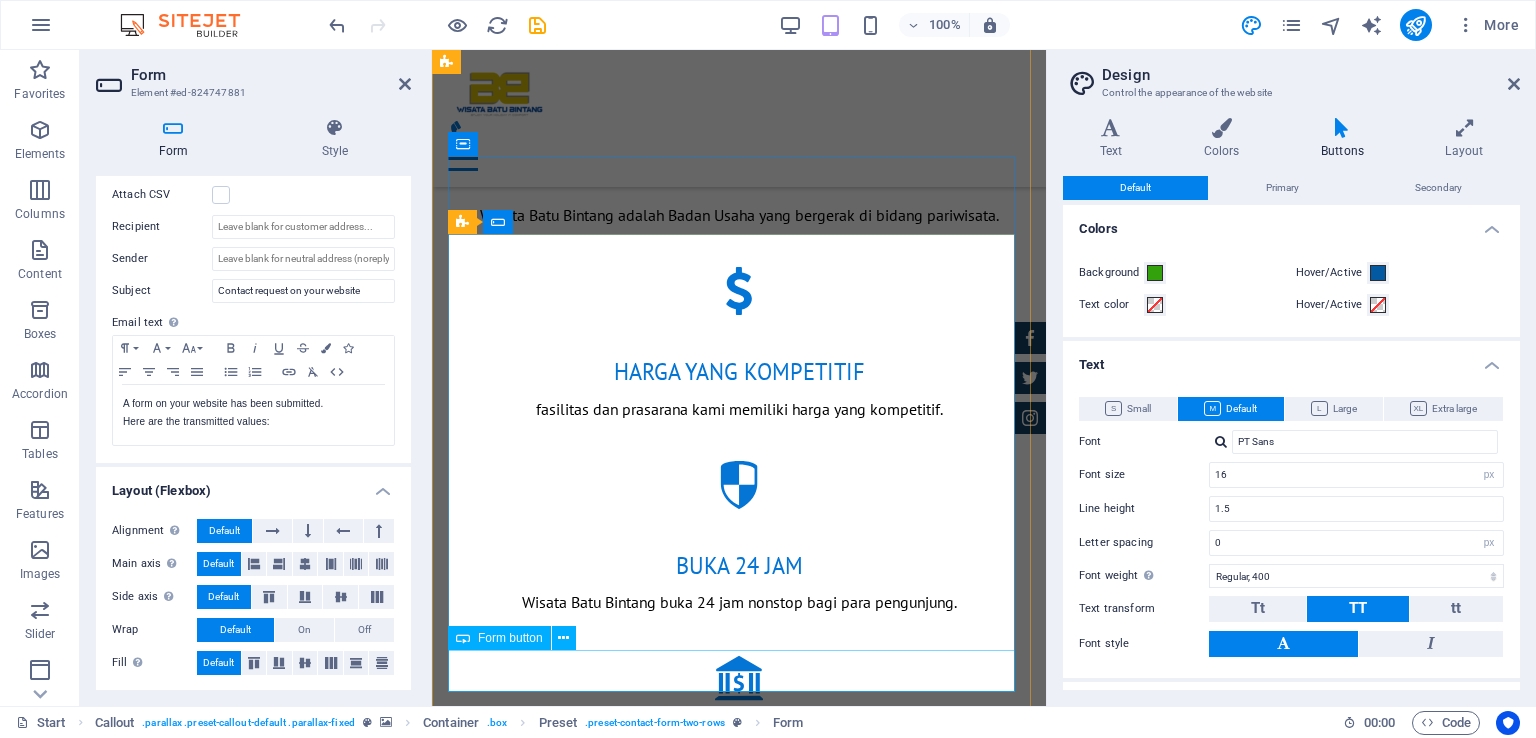 click on "WhastApp" at bounding box center (739, 1607) 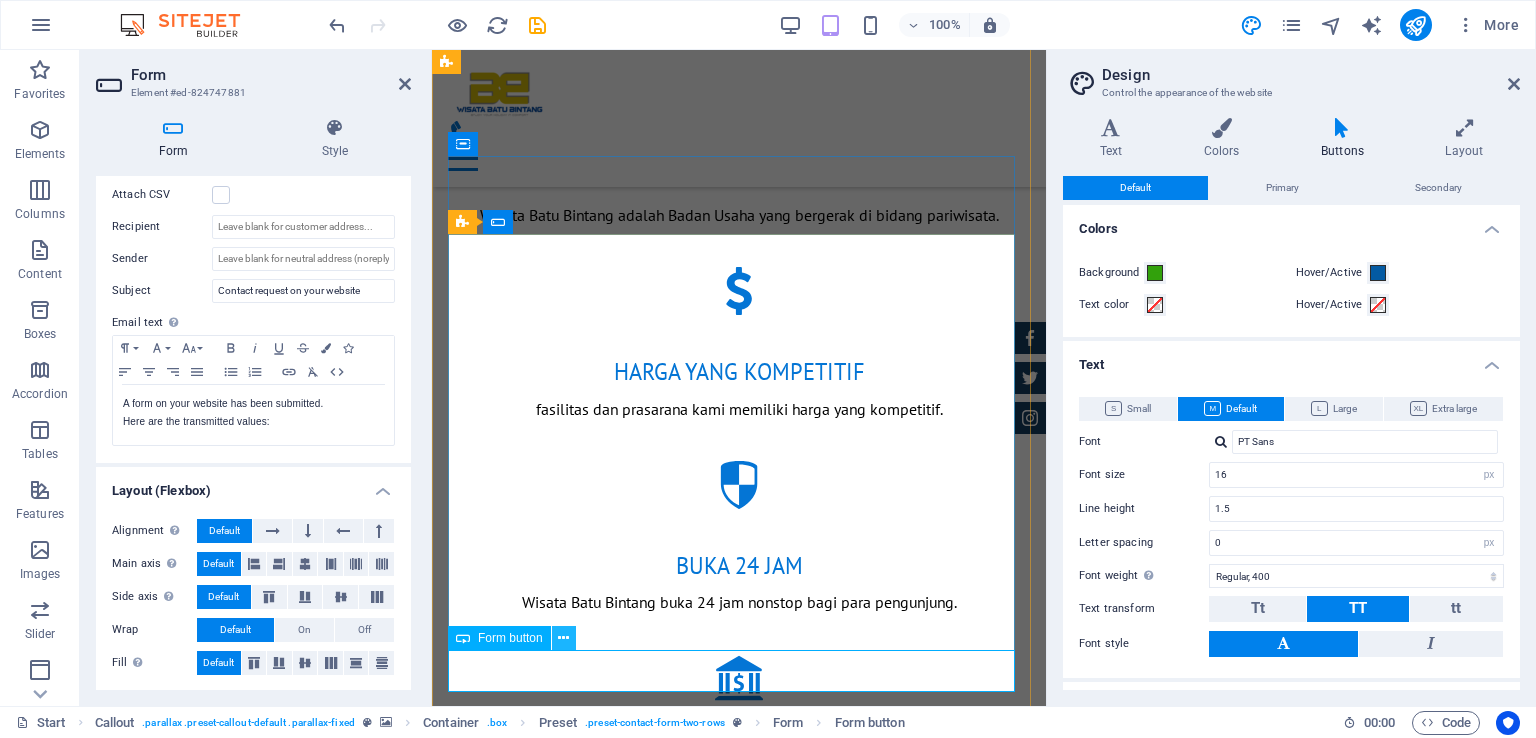 click at bounding box center [563, 638] 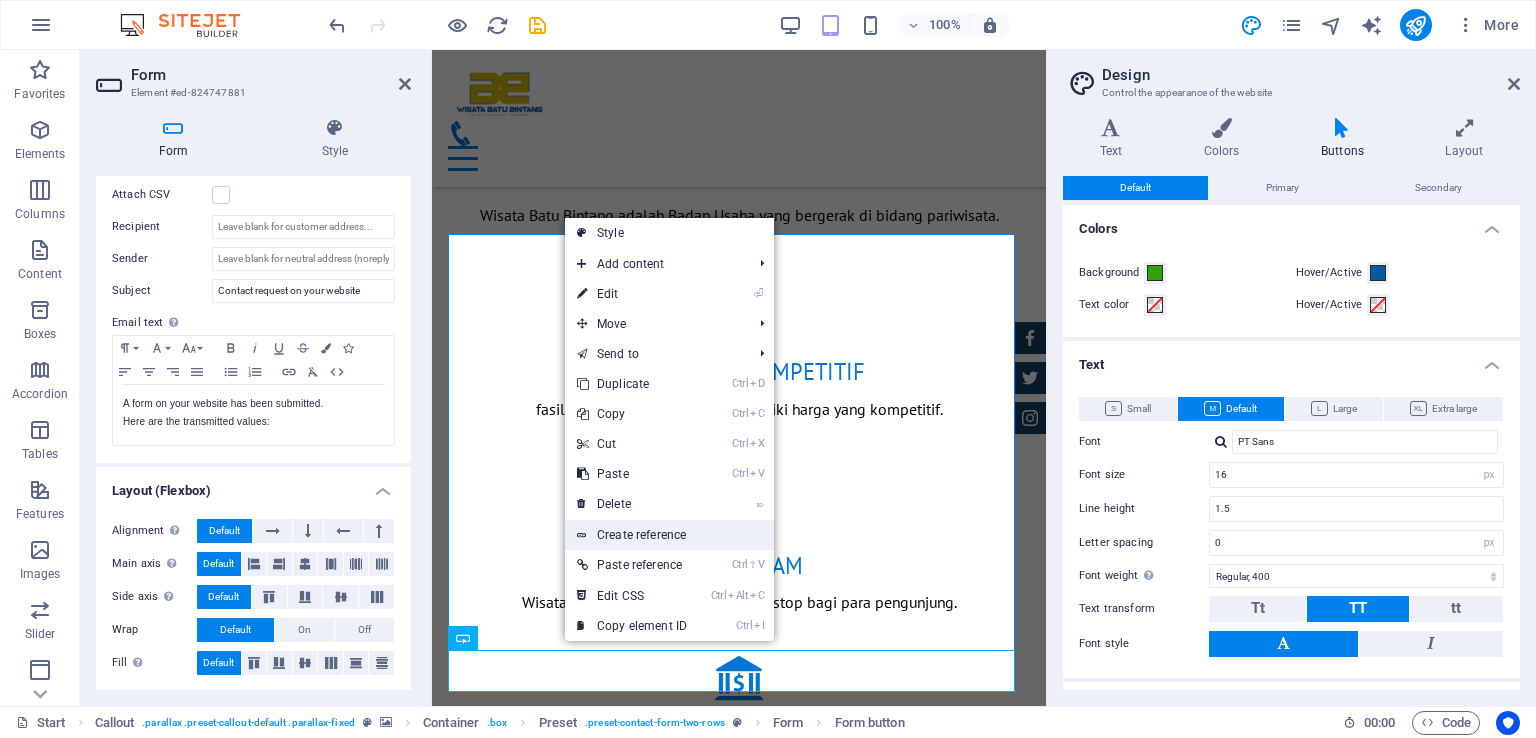 click on "Create reference" at bounding box center (669, 535) 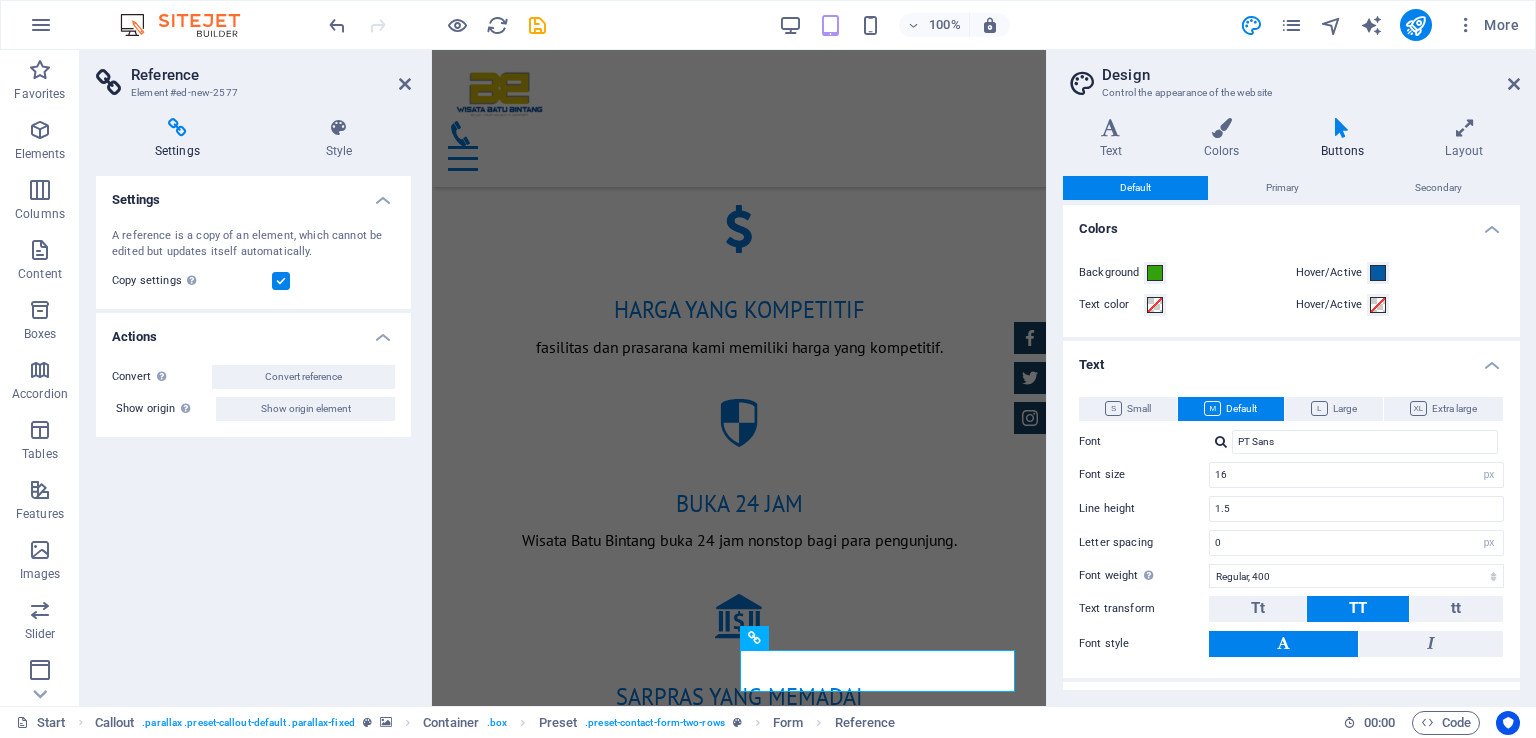 click on "Actions" at bounding box center (253, 331) 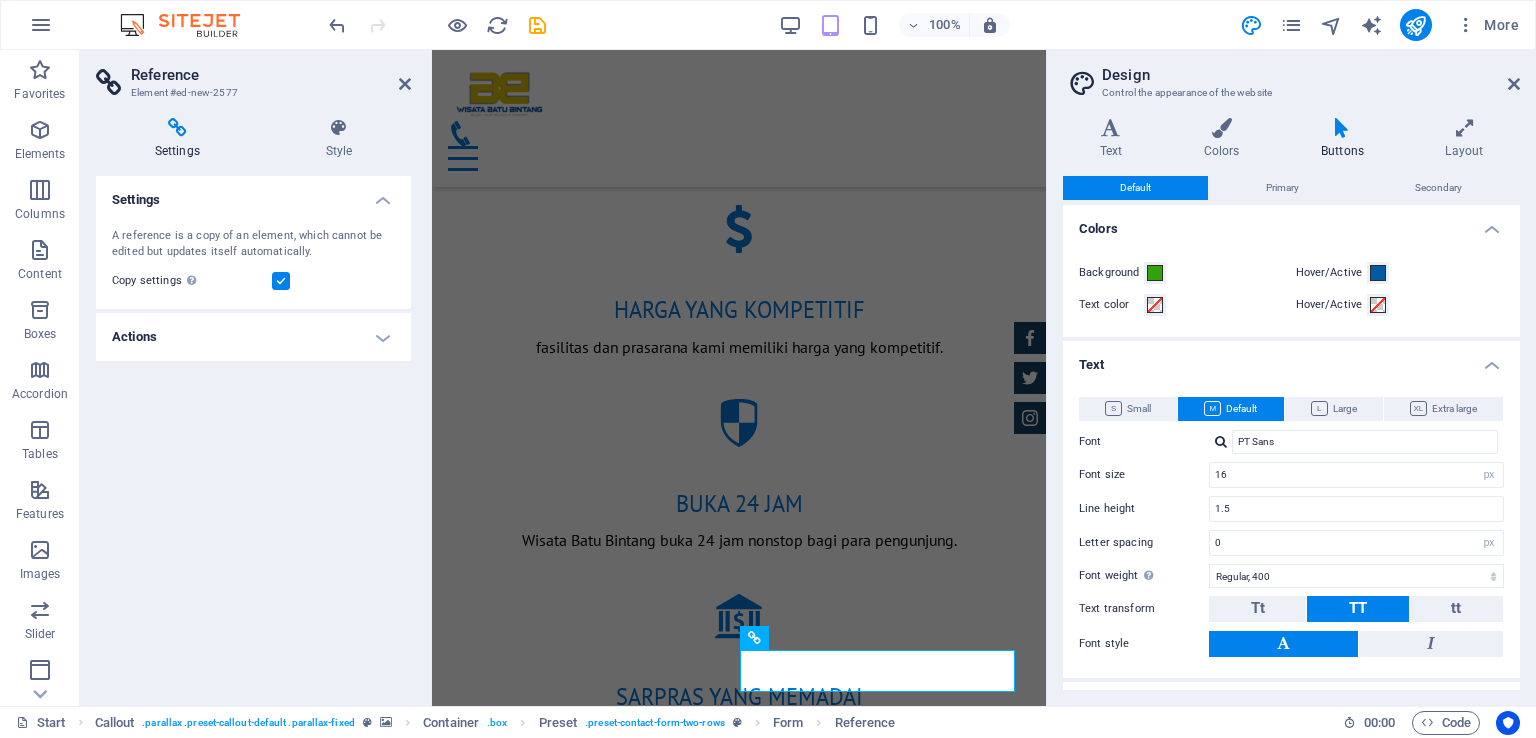 click on "Actions" at bounding box center [253, 337] 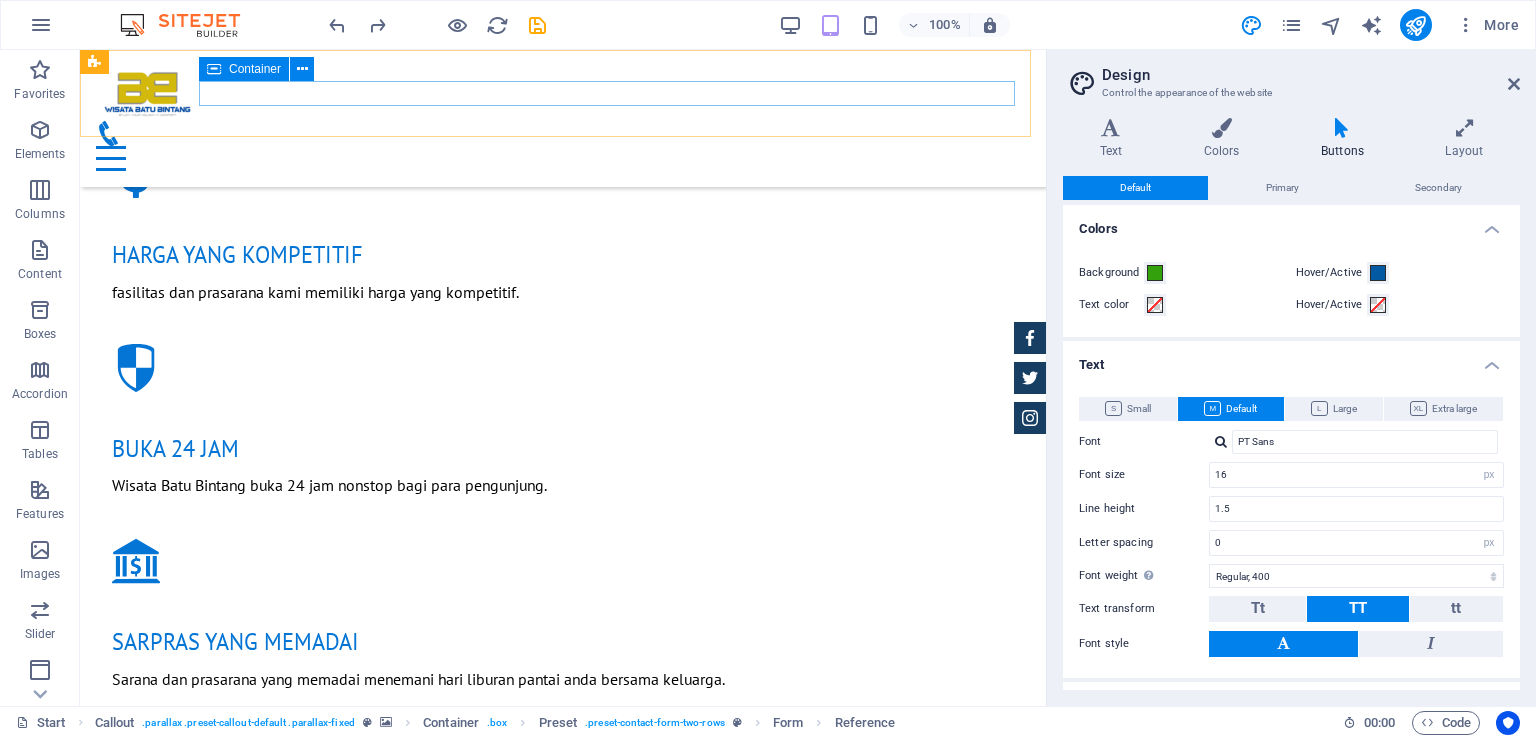 scroll, scrollTop: 1183, scrollLeft: 0, axis: vertical 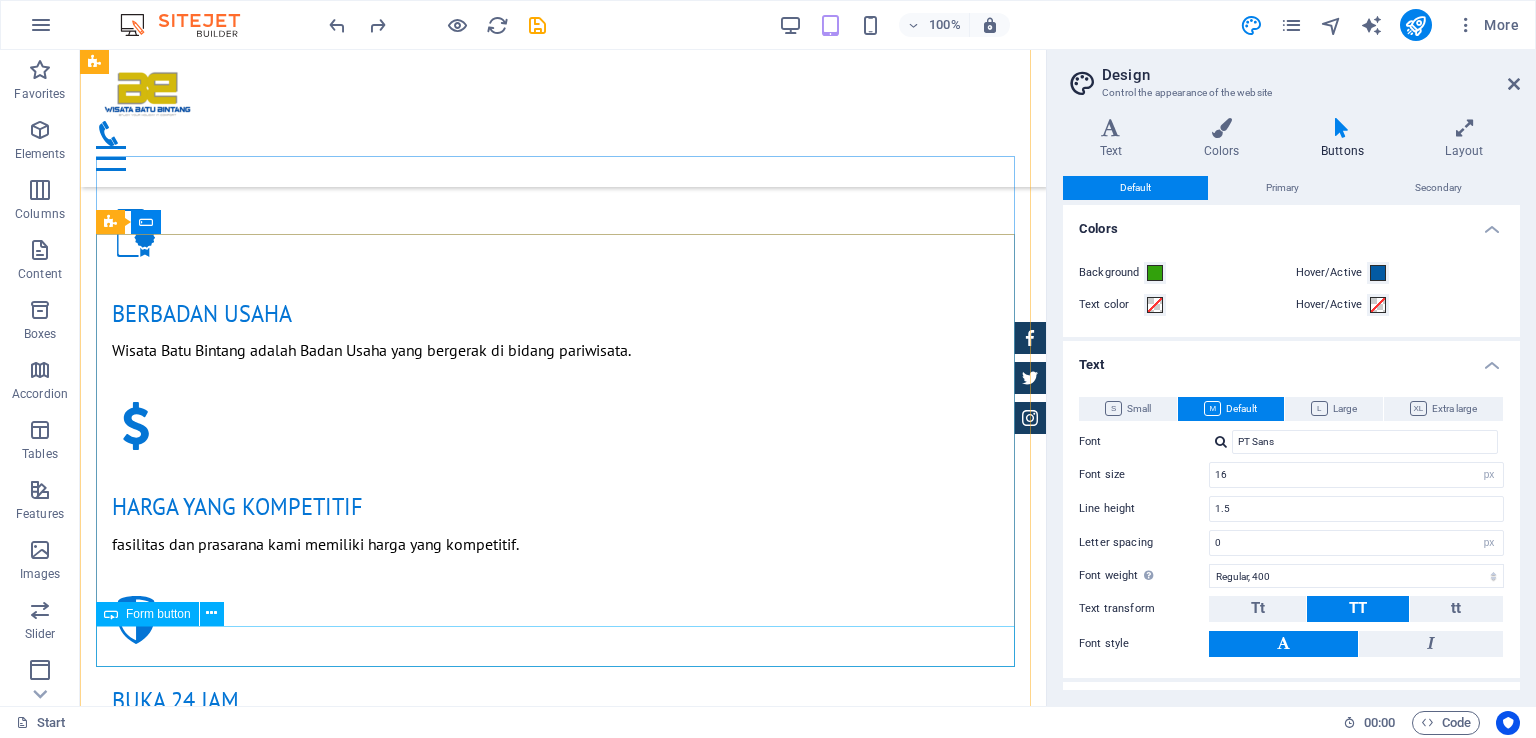 click on "WhastApp" at bounding box center (563, 1718) 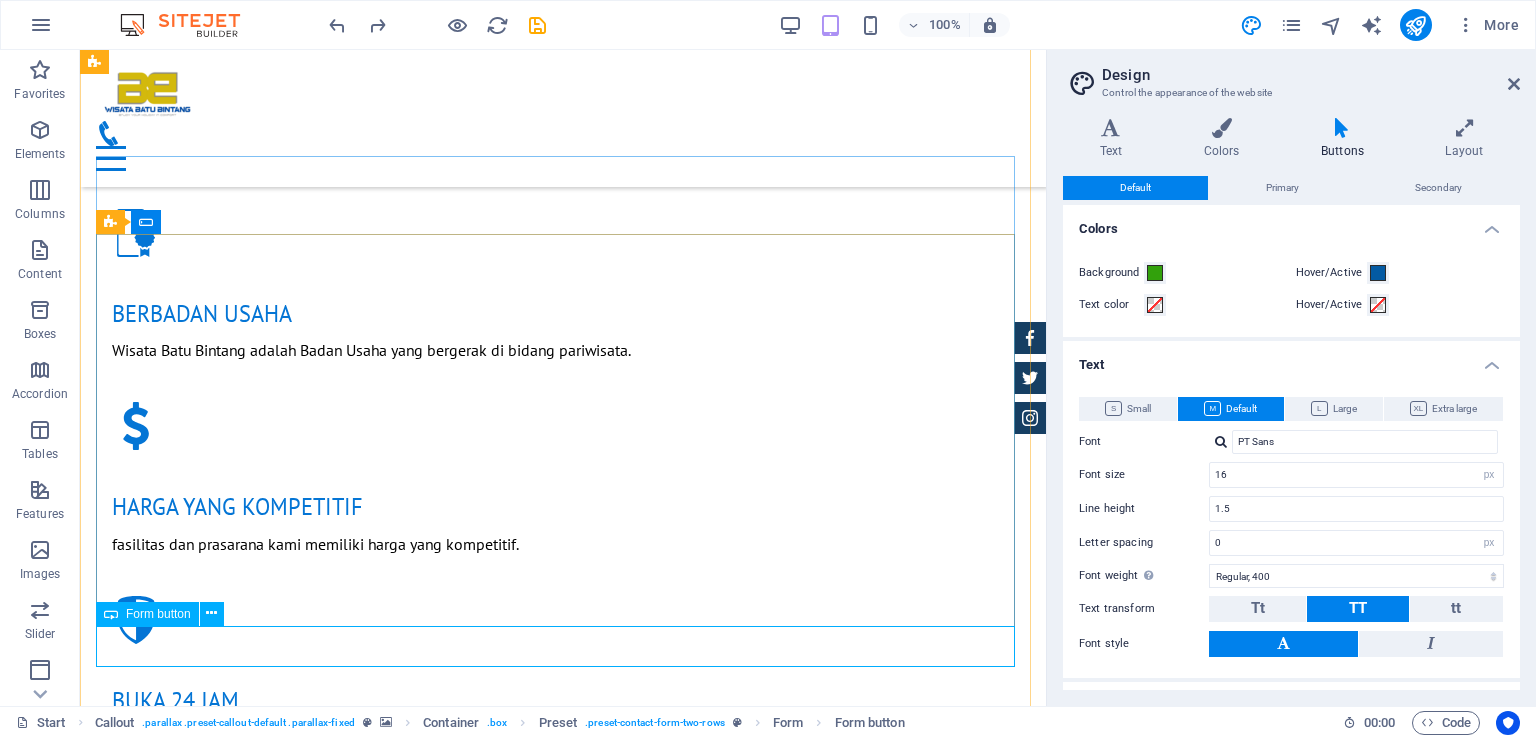 click on "WhastApp" at bounding box center [563, 1718] 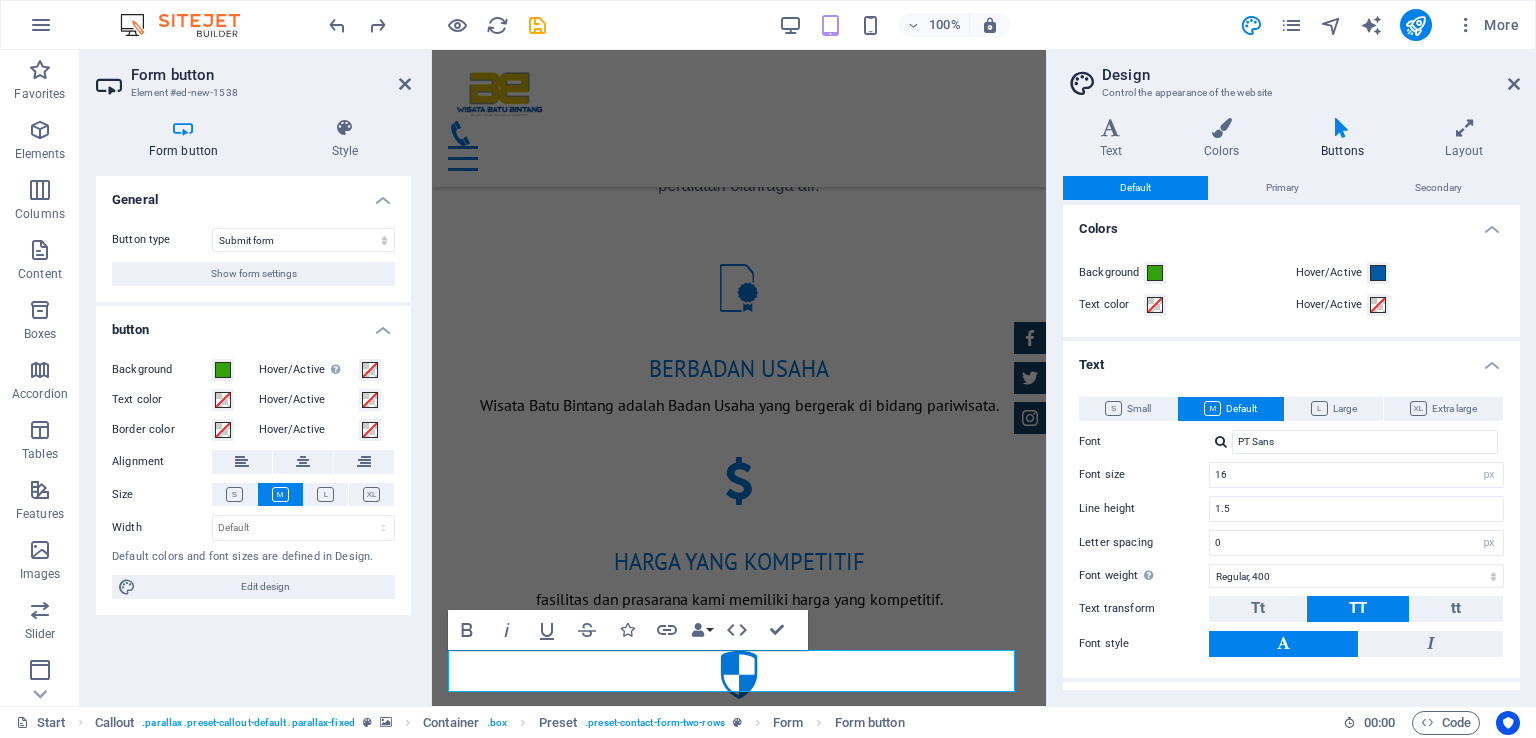 scroll, scrollTop: 1435, scrollLeft: 0, axis: vertical 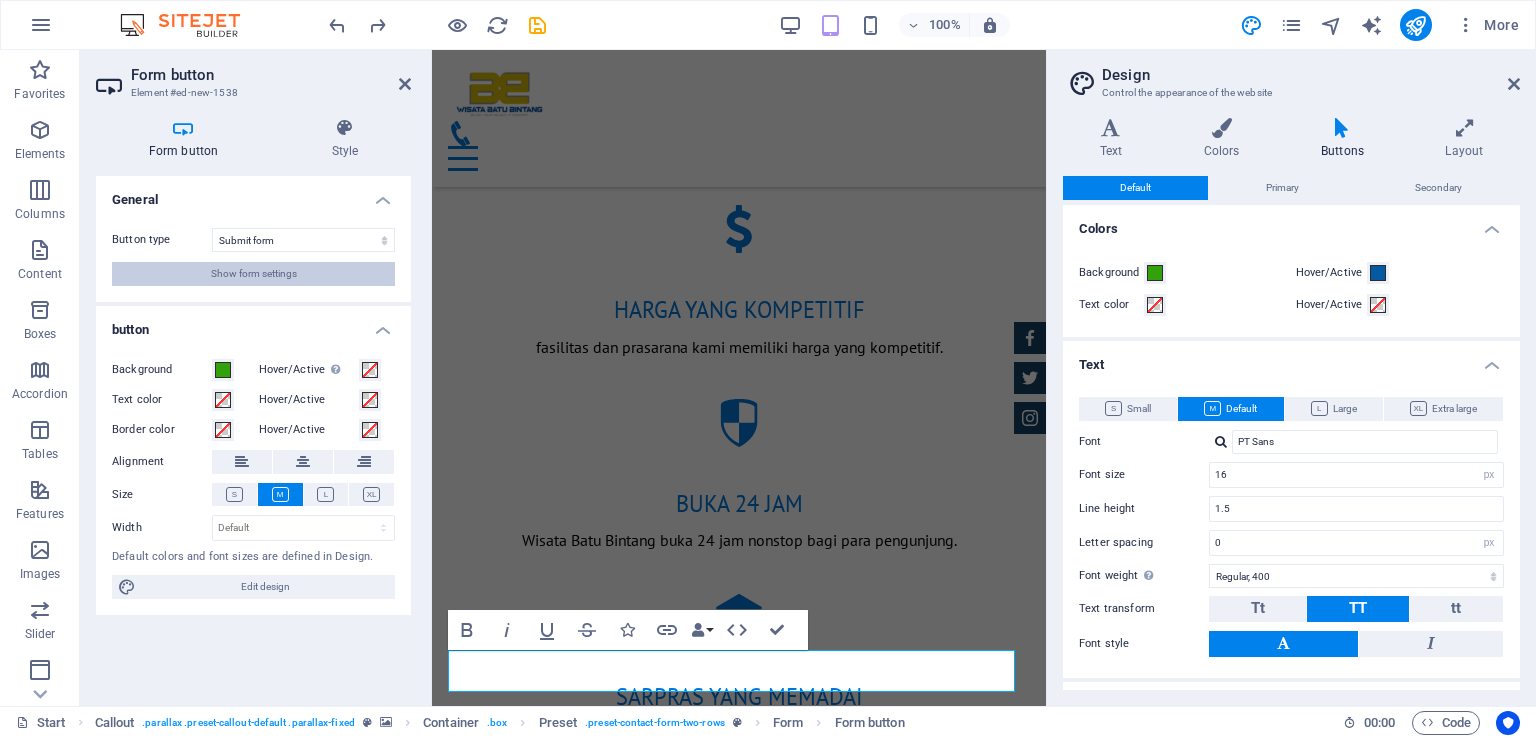 click on "Show form settings" at bounding box center [253, 274] 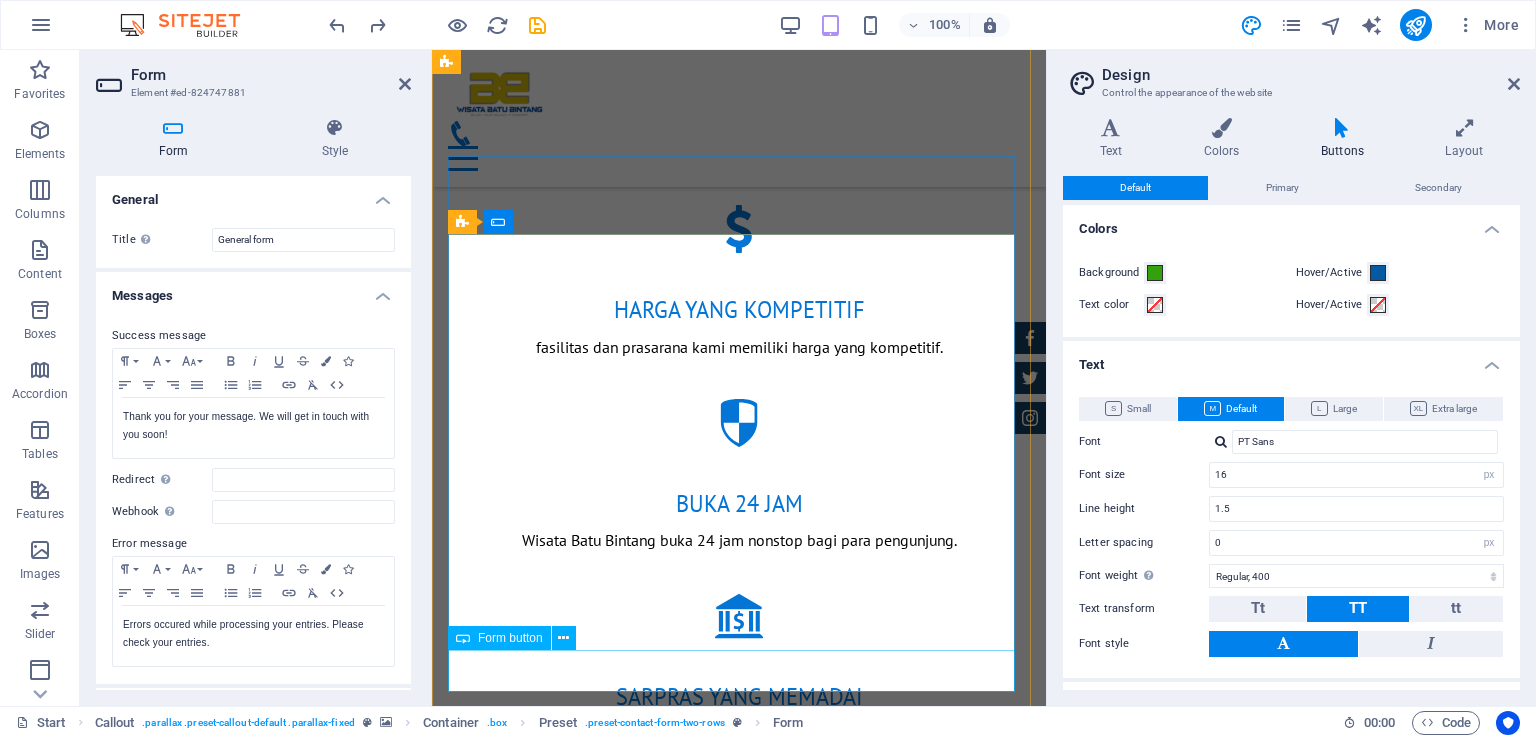 click on "WhastApp" at bounding box center [739, 1545] 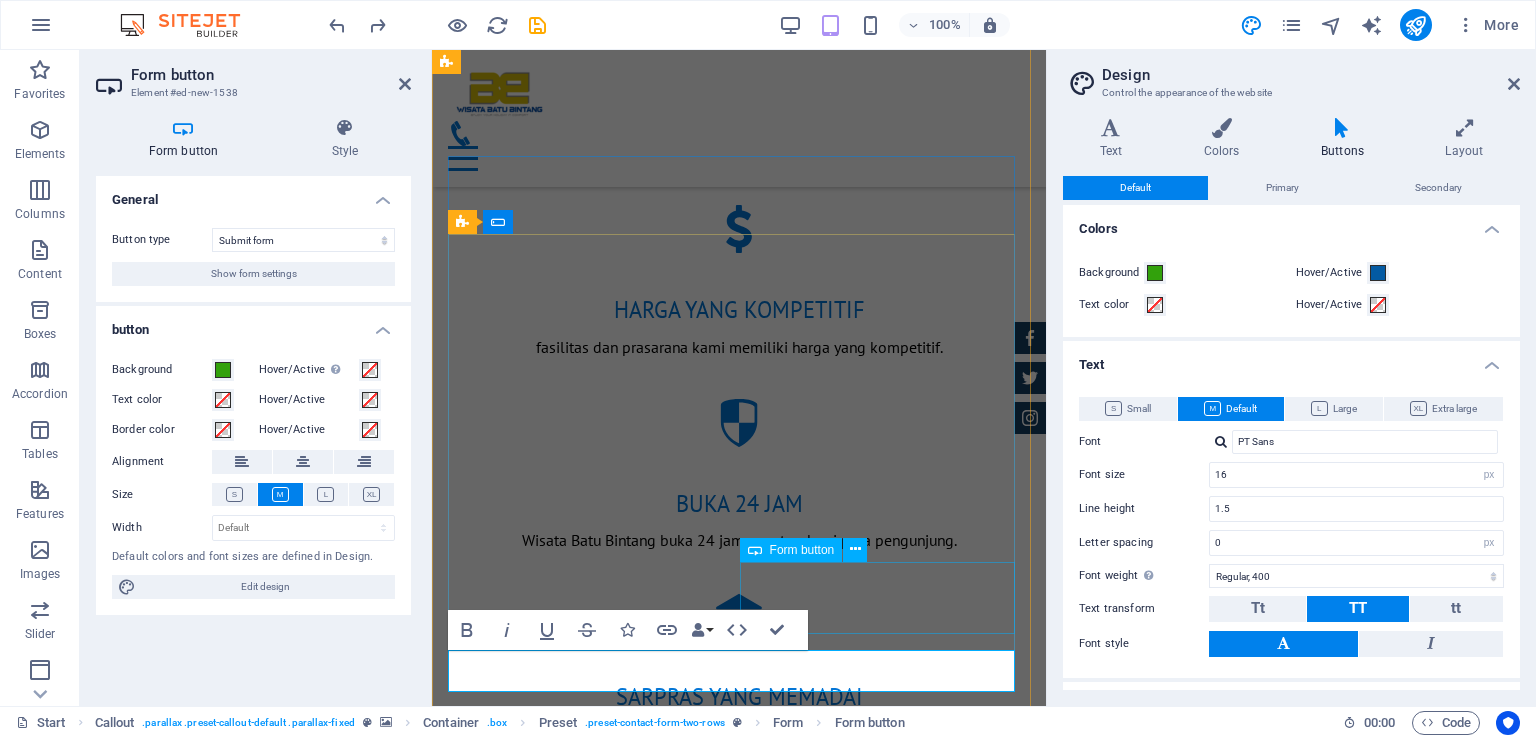 click on "Send your request" at bounding box center (888, 1483) 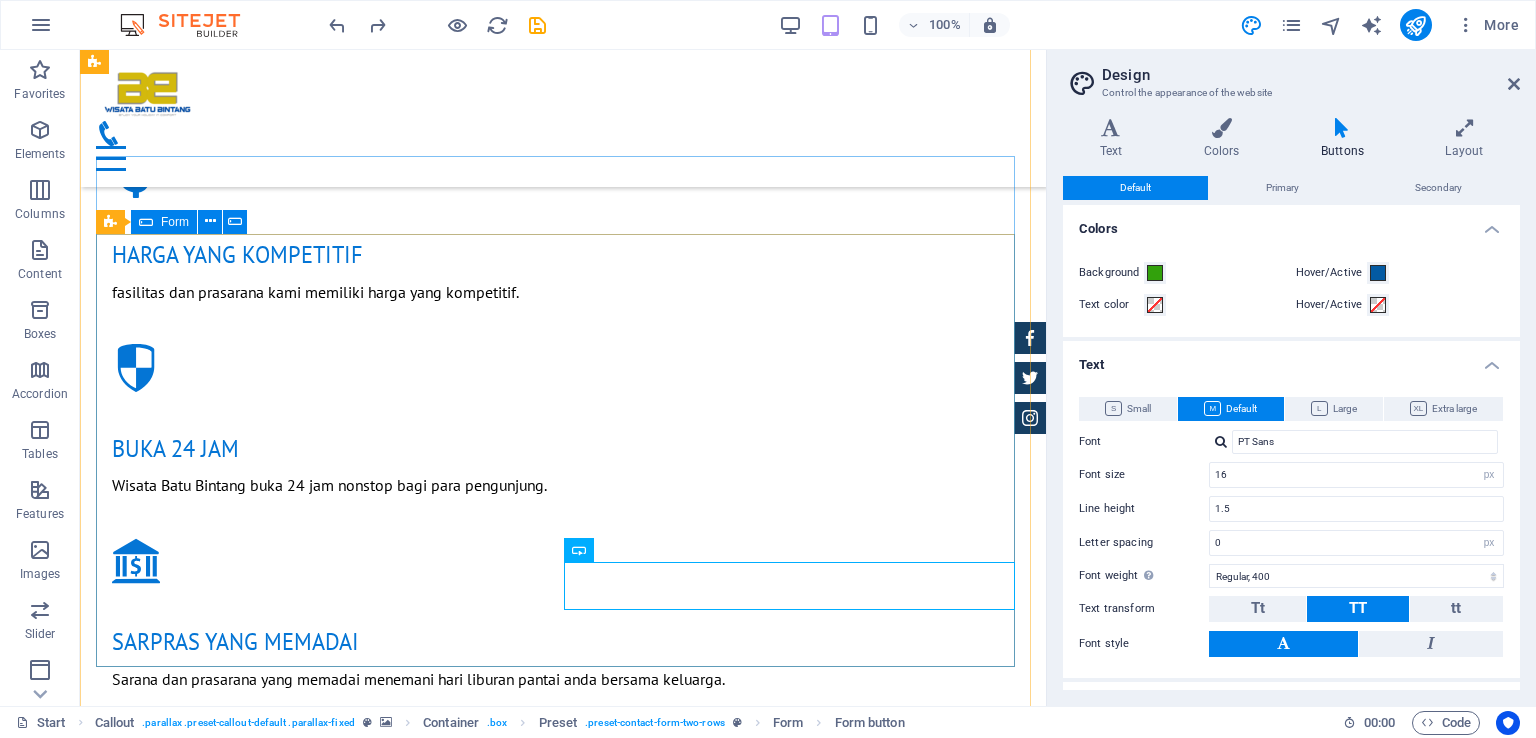 scroll, scrollTop: 1183, scrollLeft: 0, axis: vertical 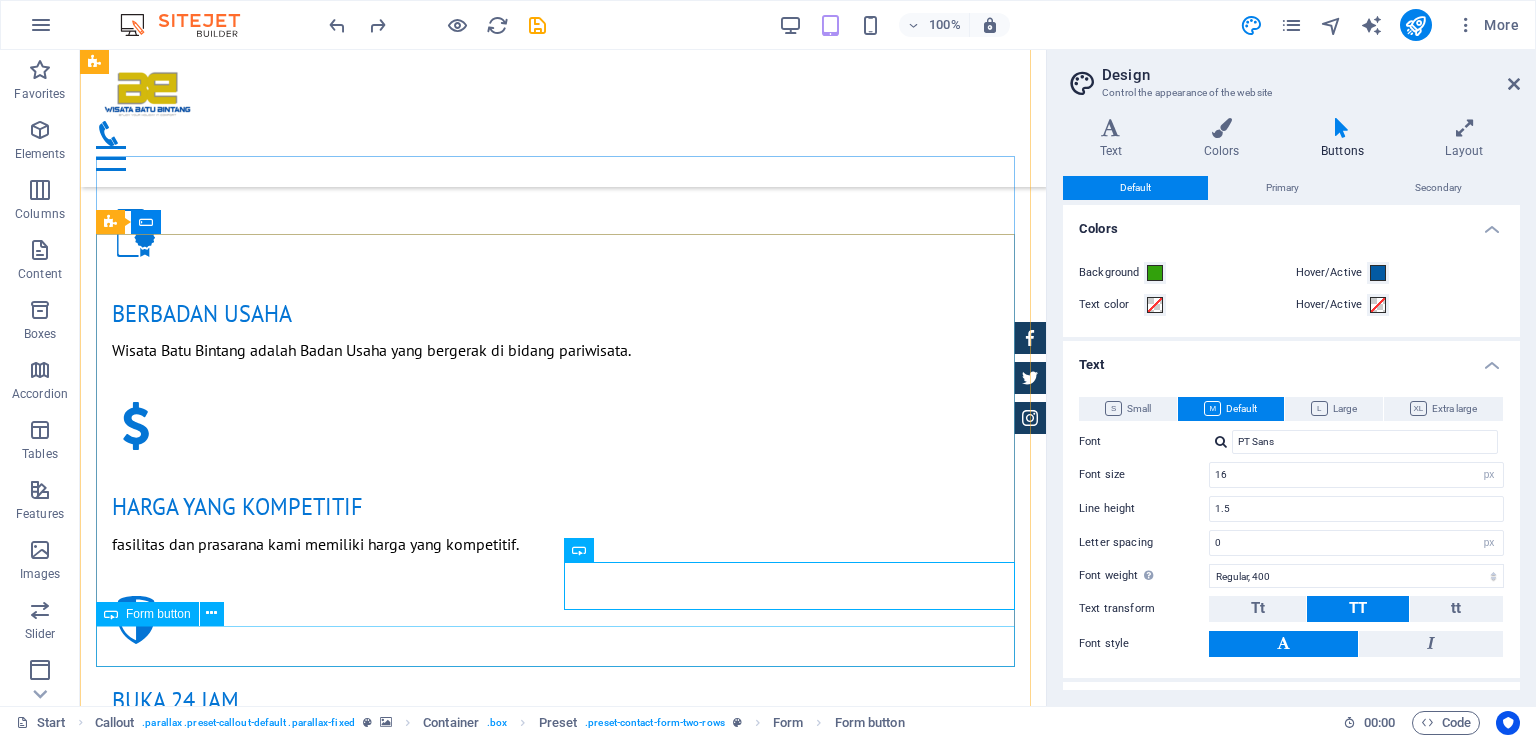 click on "WhastApp" at bounding box center [563, 1718] 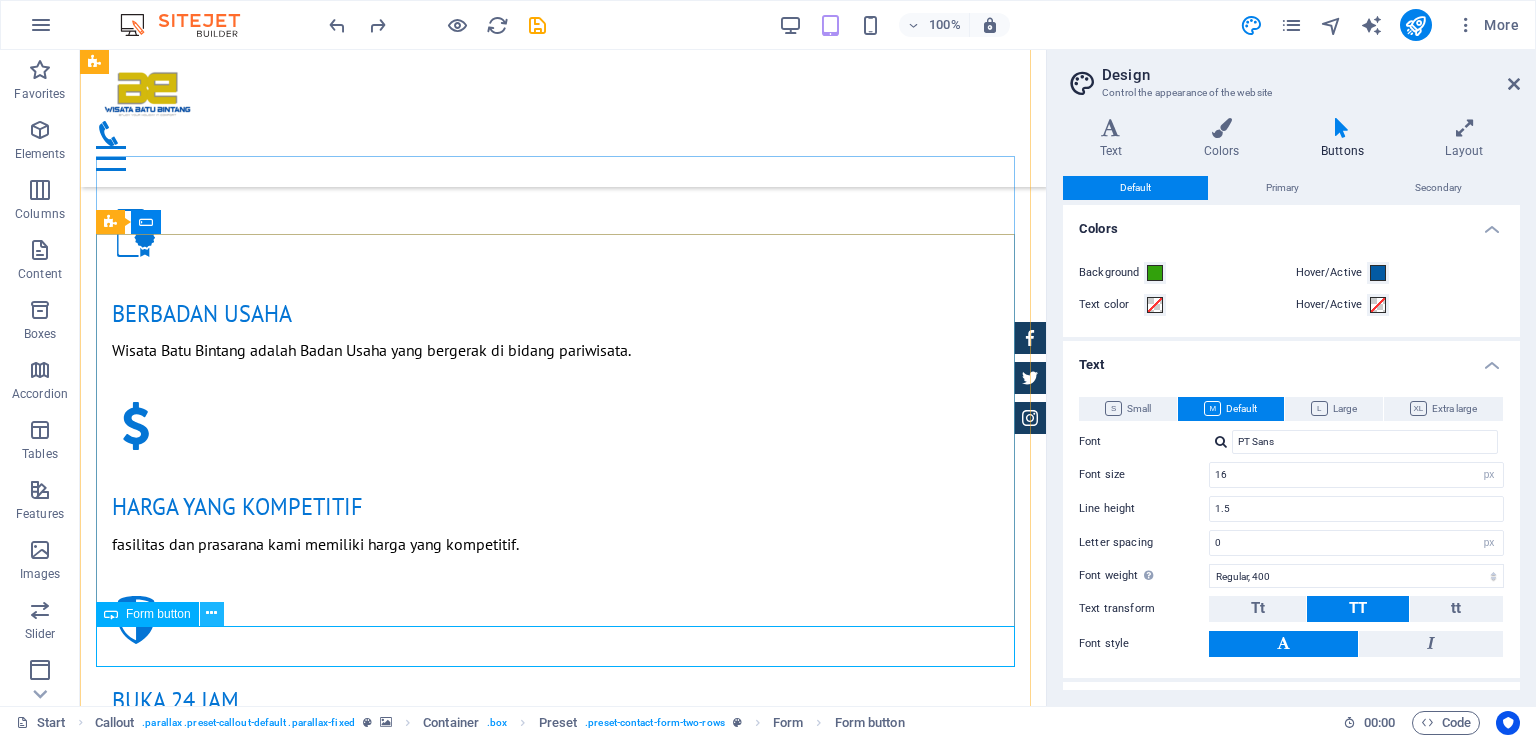 click at bounding box center [211, 613] 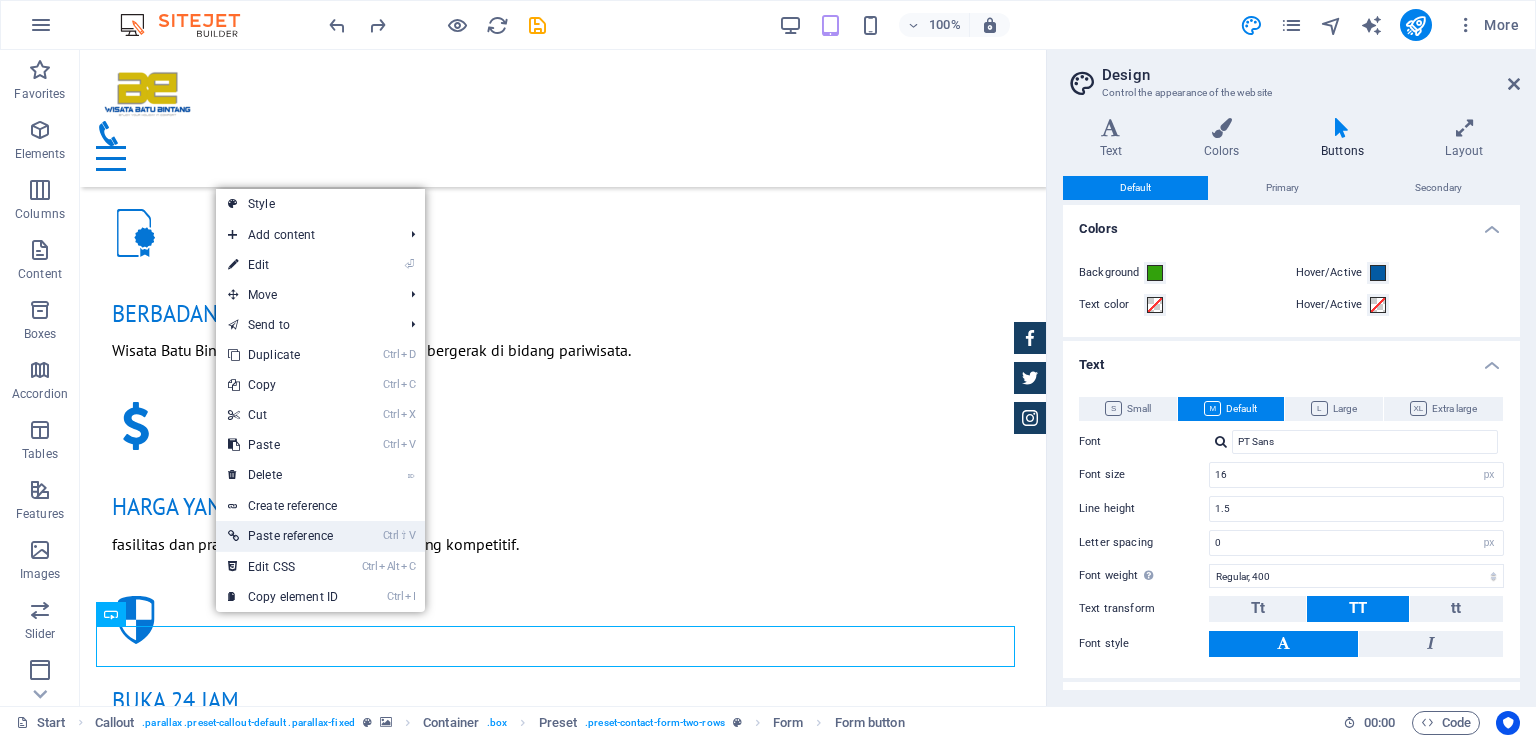 click on "Ctrl ⇧ V  Paste reference" at bounding box center (283, 536) 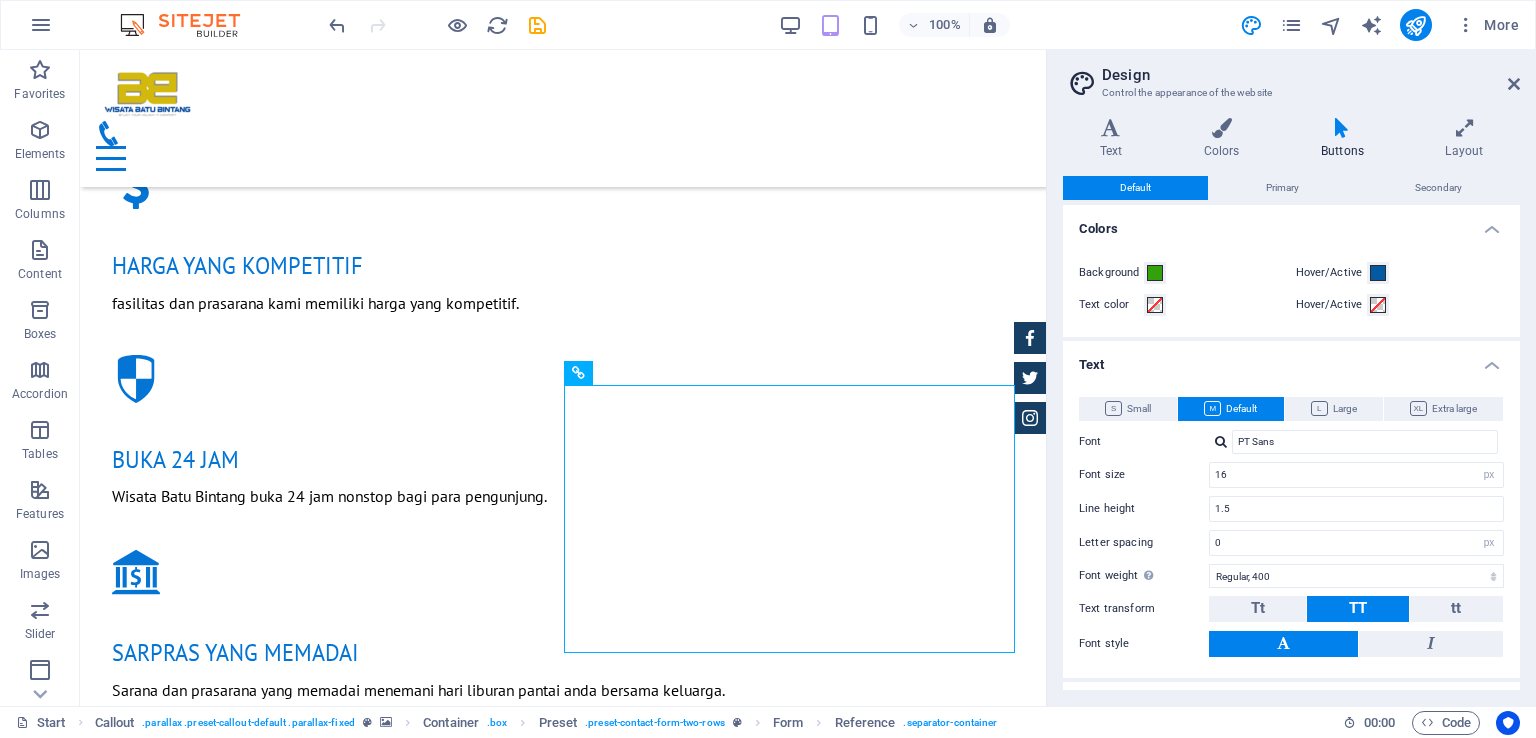 scroll, scrollTop: 1428, scrollLeft: 0, axis: vertical 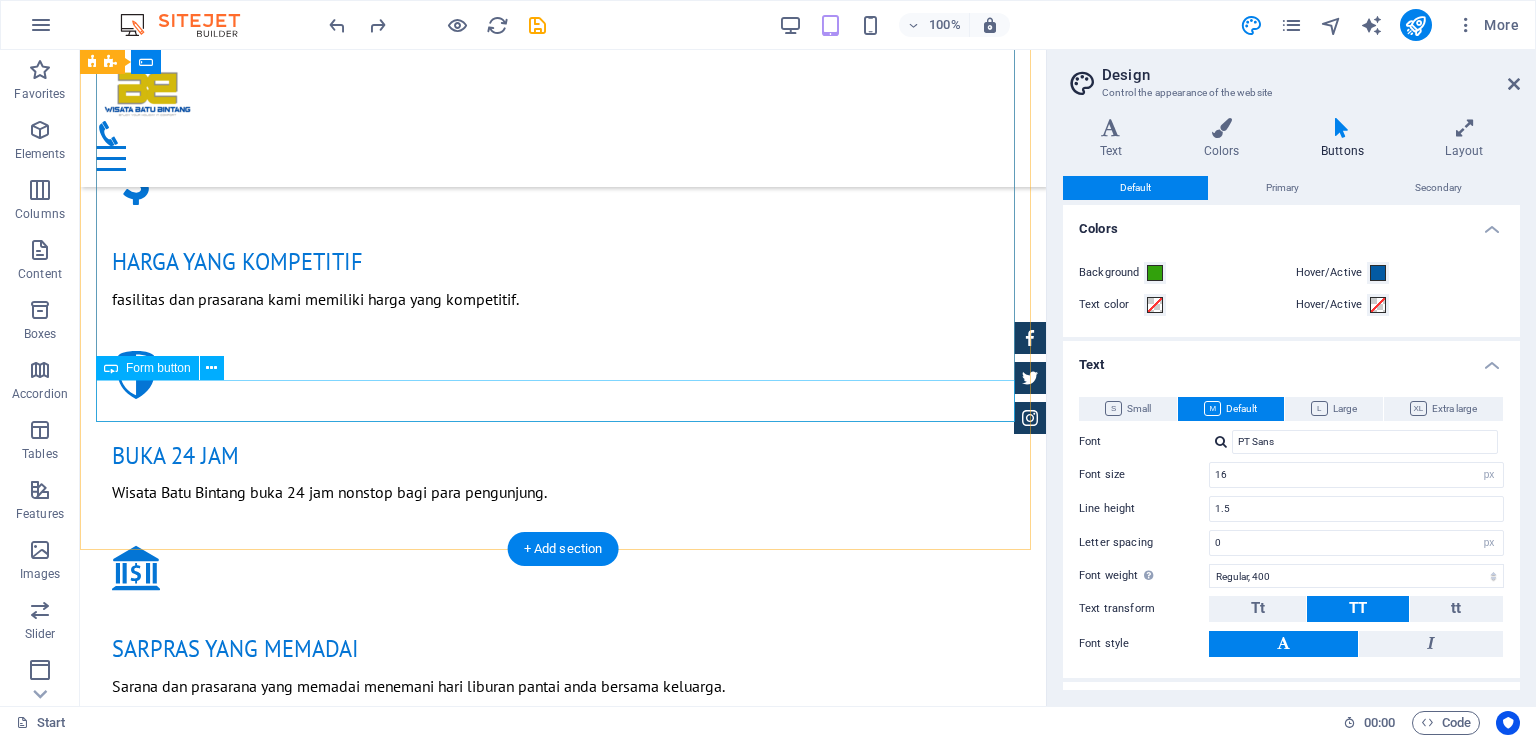 click on "WhastApp" at bounding box center (563, 1473) 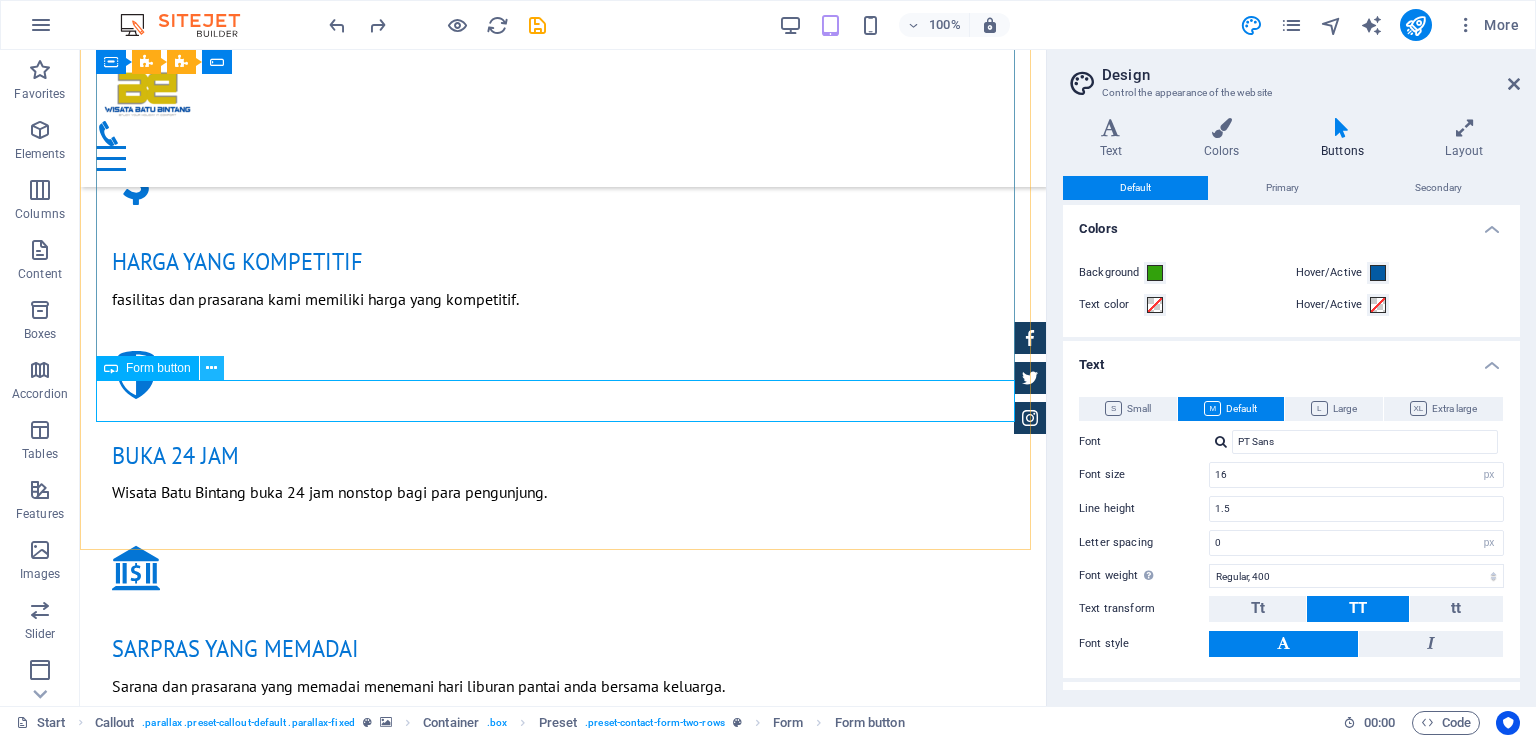 click at bounding box center [212, 368] 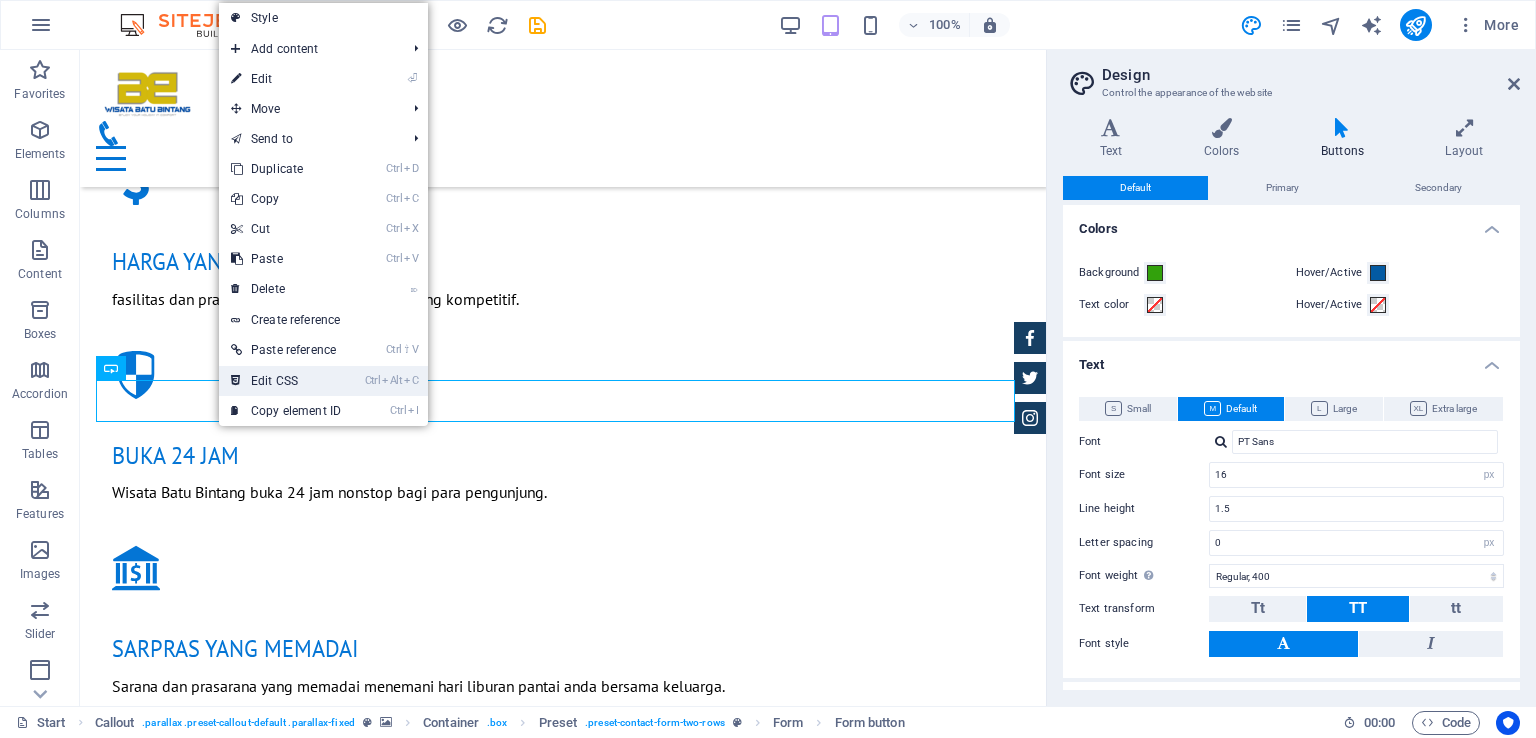 click on "Ctrl" at bounding box center (373, 380) 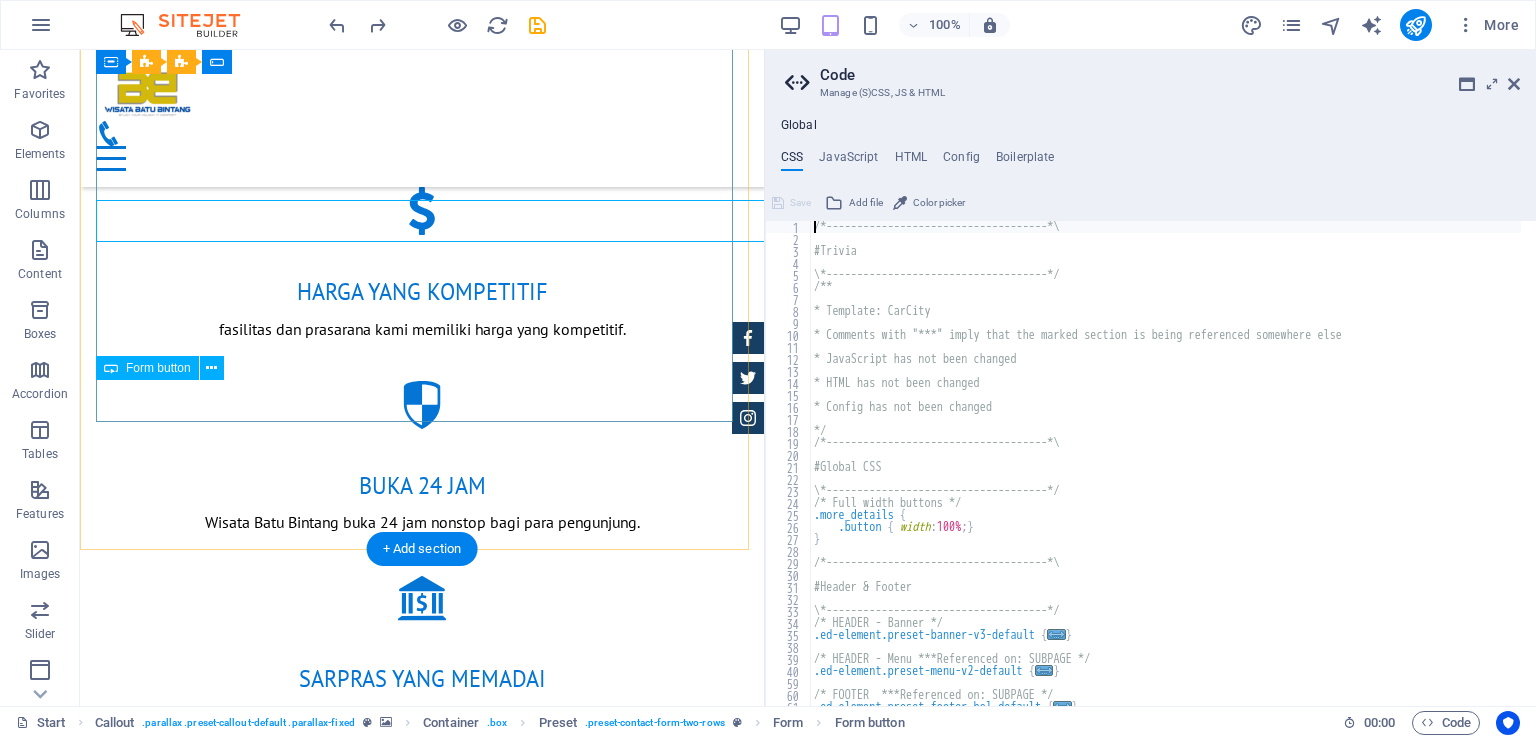 scroll, scrollTop: 1608, scrollLeft: 0, axis: vertical 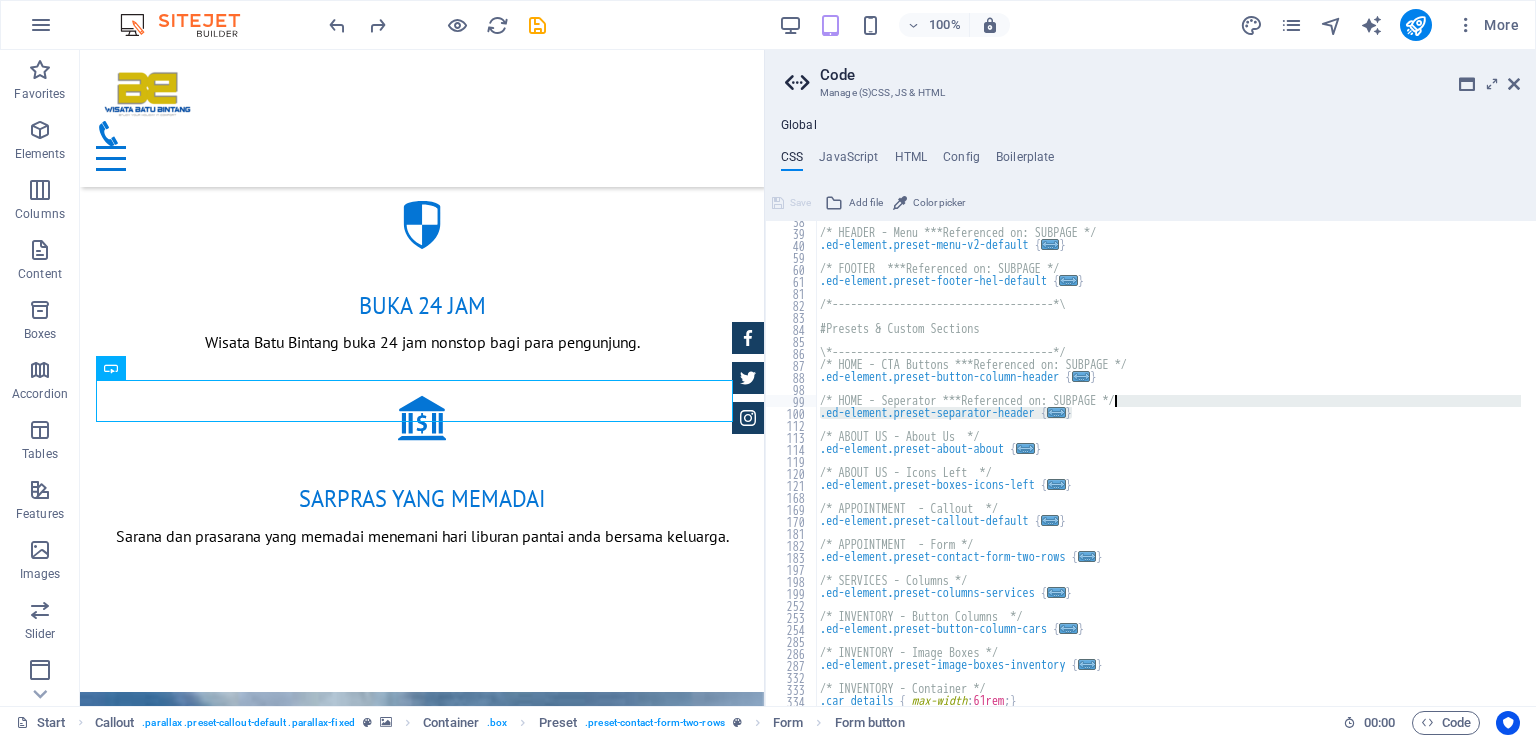 click at bounding box center [1526, 378] 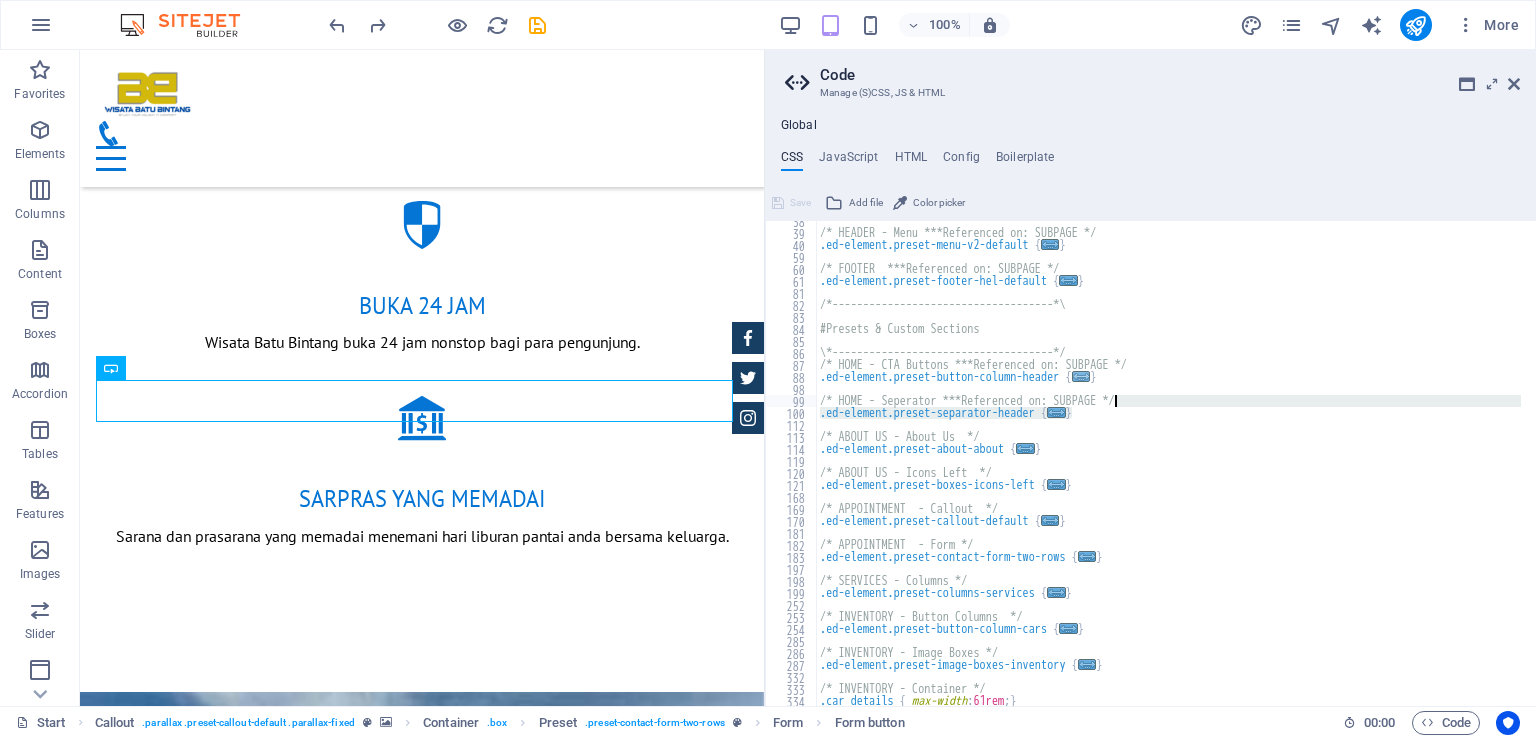 click on "..." at bounding box center [1081, 376] 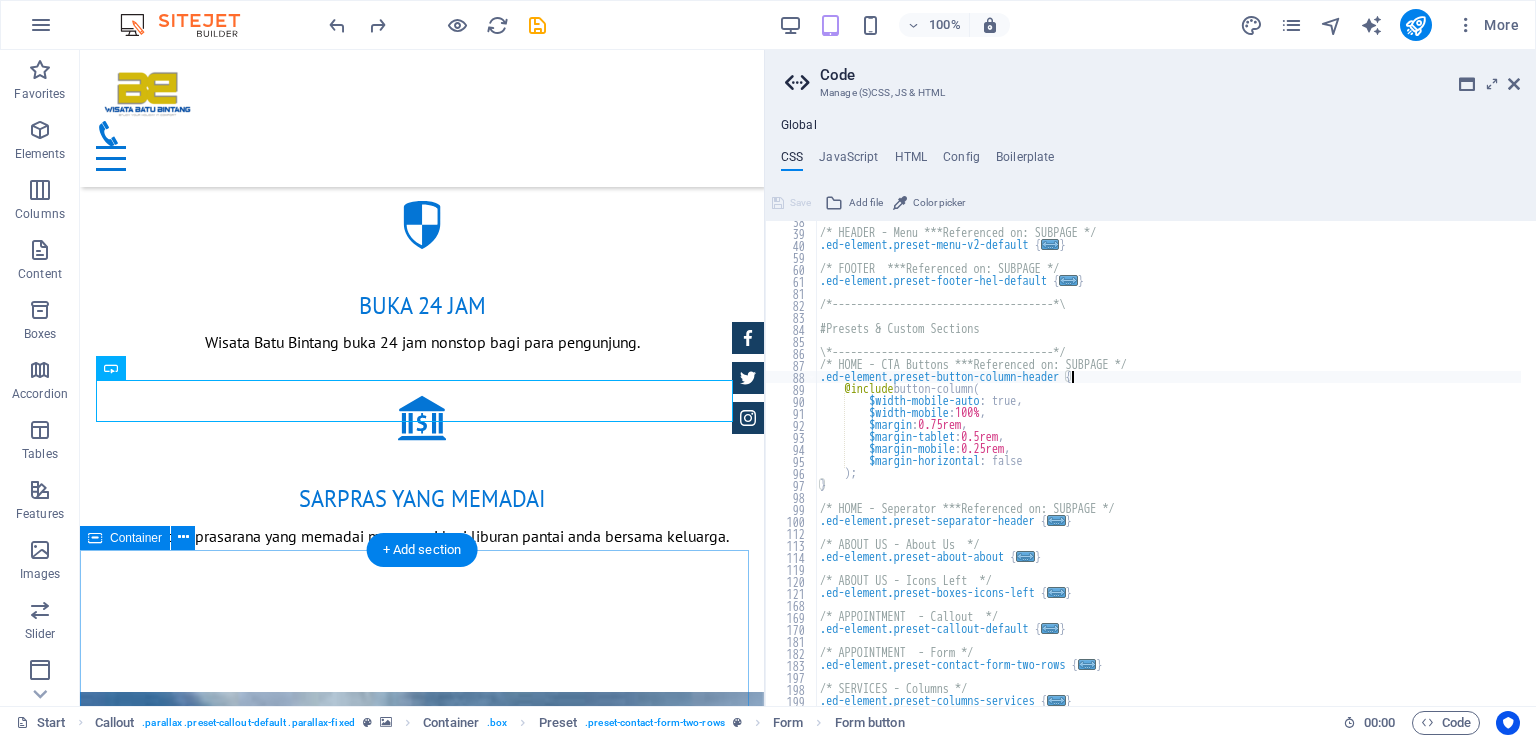 click on "fasilitas kami Wisata Batu Bintang memberikan beberapa fasilitas bagi pengunjung,dengan suasana yang hangat dan nyaman baik bagi anak-abak maupun orang dewasa. GAZEBO AREA MANcing Pantai yang landai SUNSET BEACH RESToRAN Penginapan BANANA BOAT MINI SOOCER" at bounding box center [422, 2563] 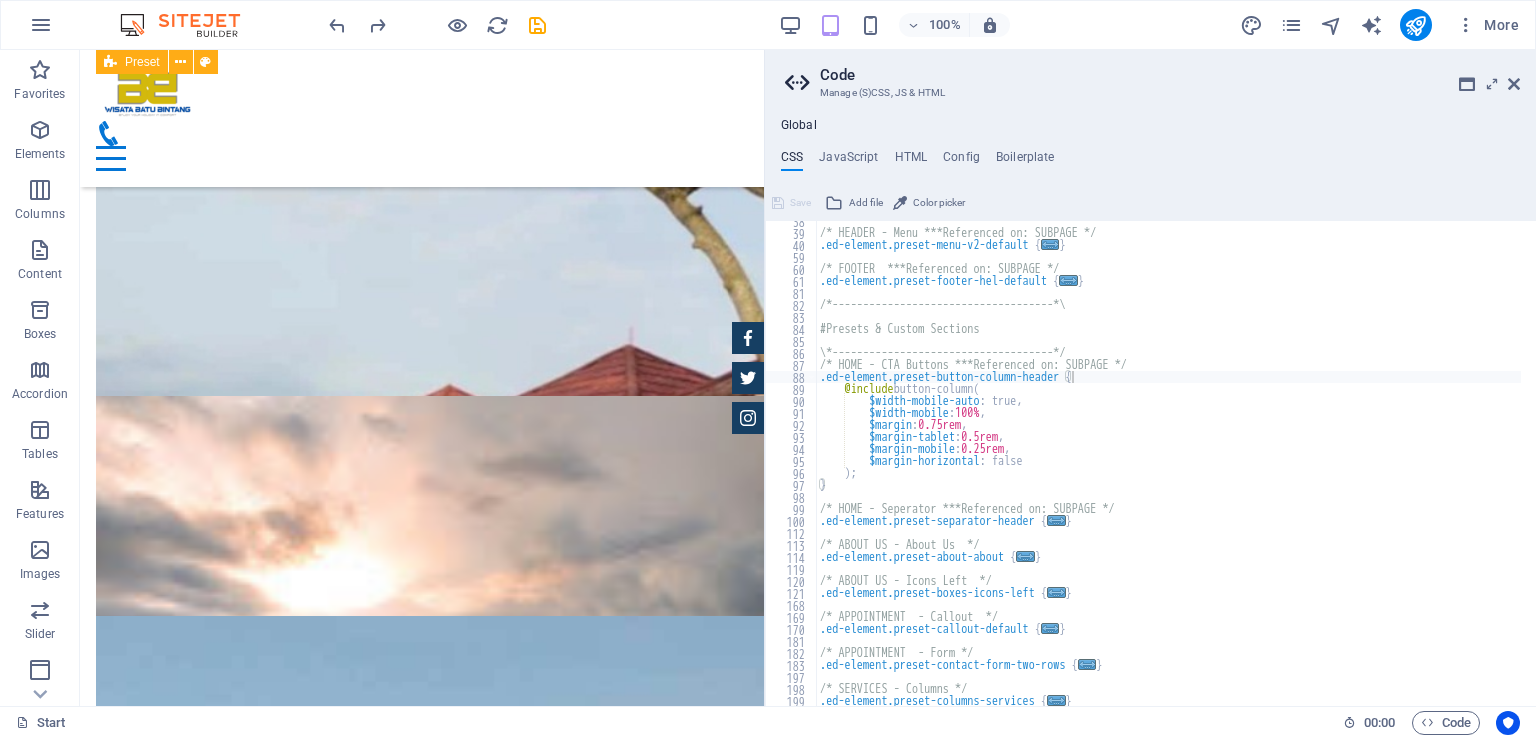 scroll, scrollTop: 2945, scrollLeft: 0, axis: vertical 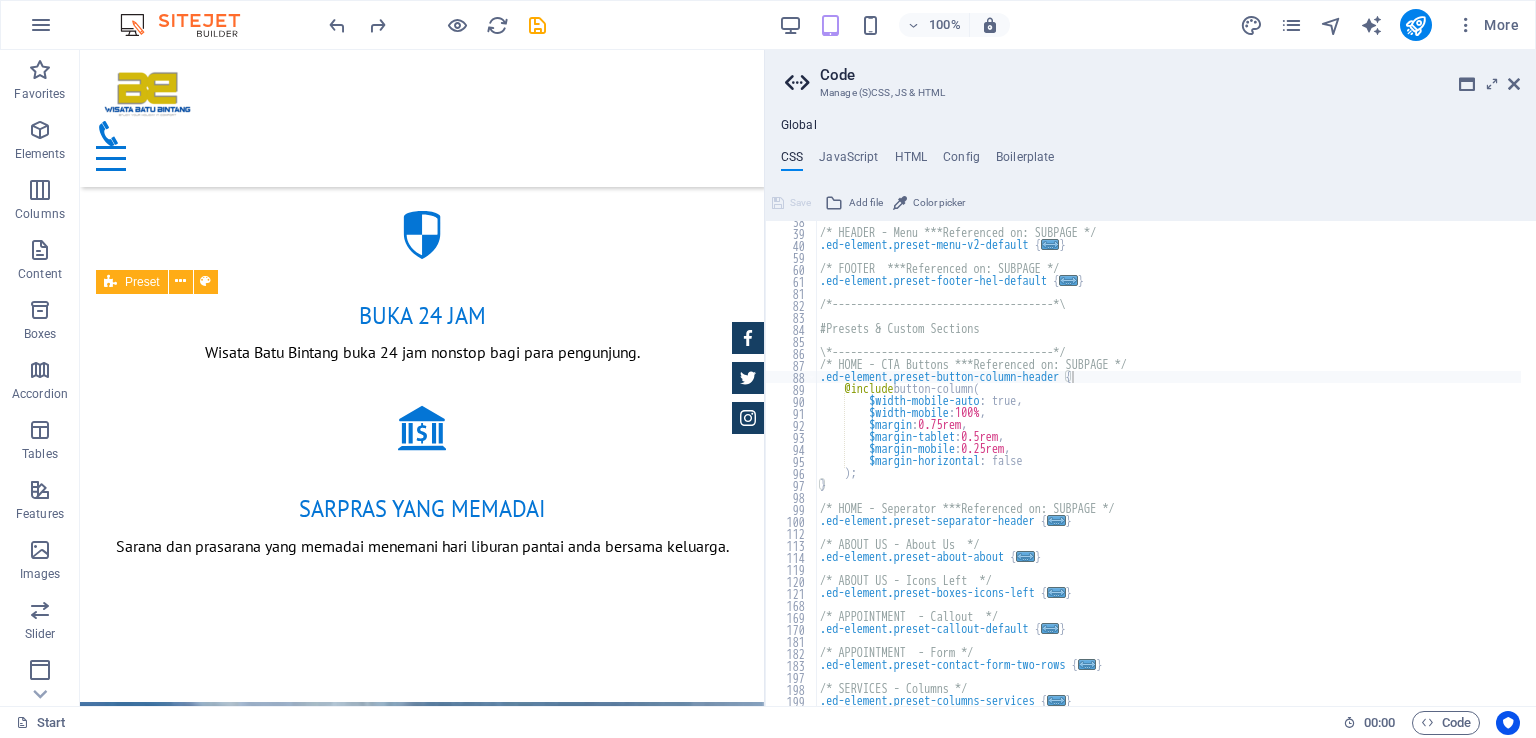 drag, startPoint x: 755, startPoint y: 391, endPoint x: 927, endPoint y: 442, distance: 179.40178 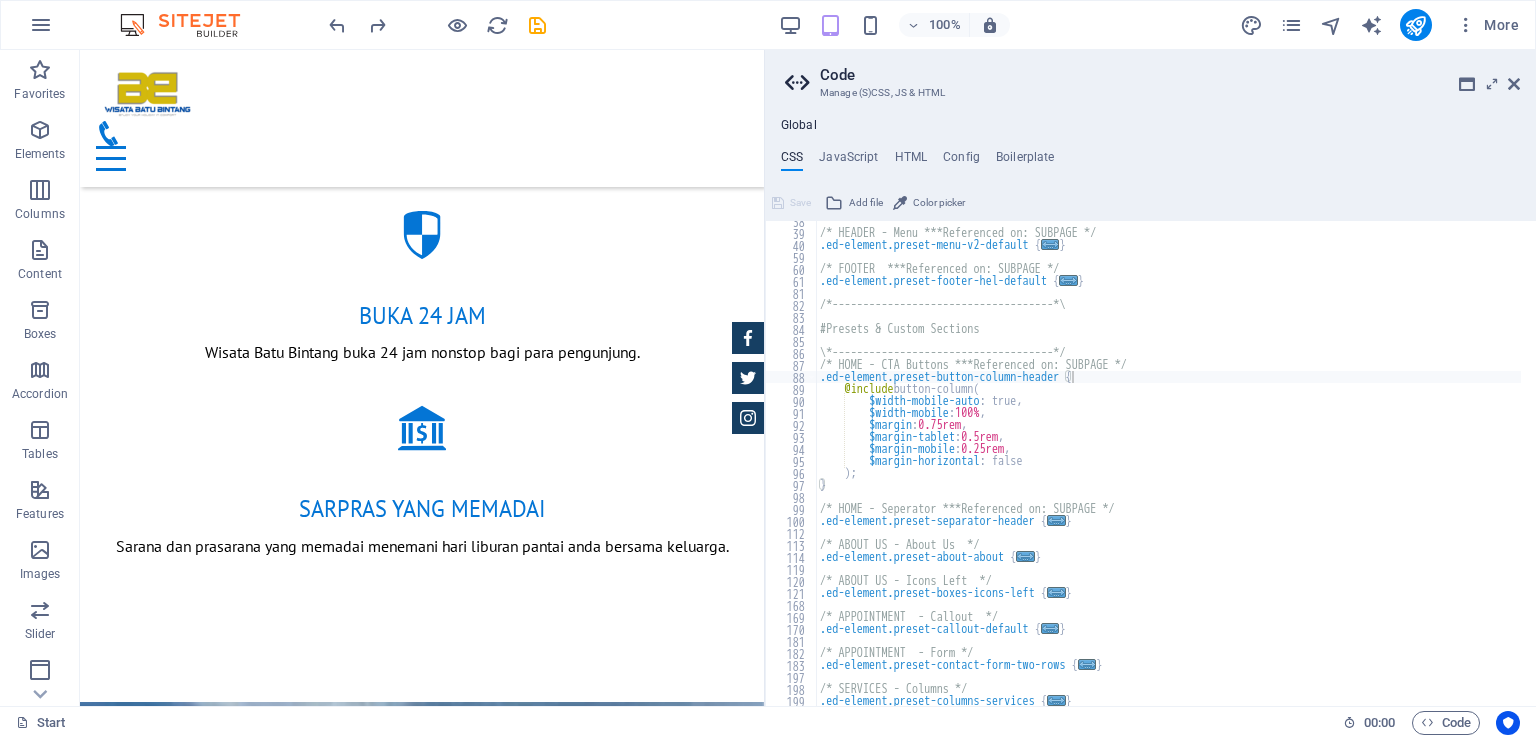 scroll, scrollTop: 1613, scrollLeft: 0, axis: vertical 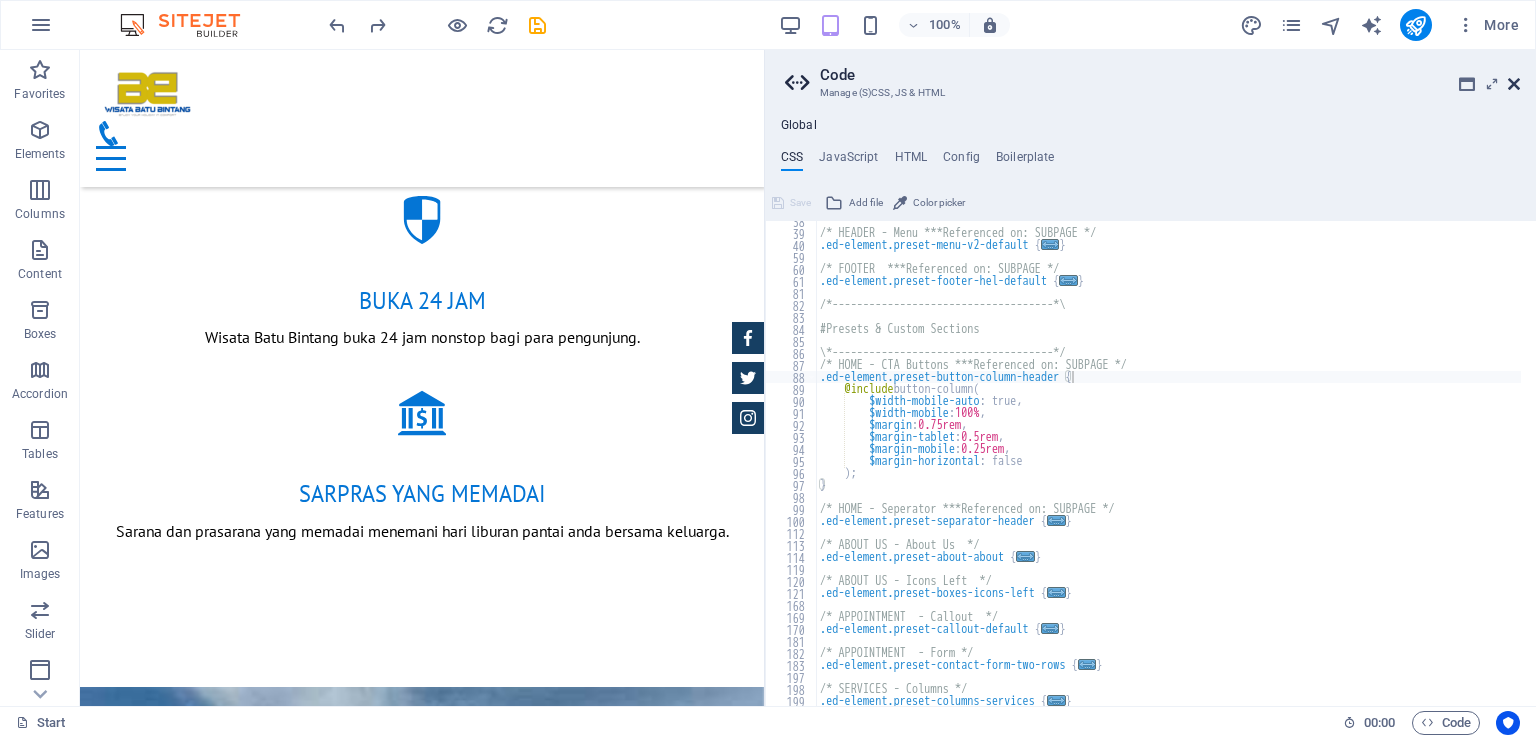 click at bounding box center [1514, 84] 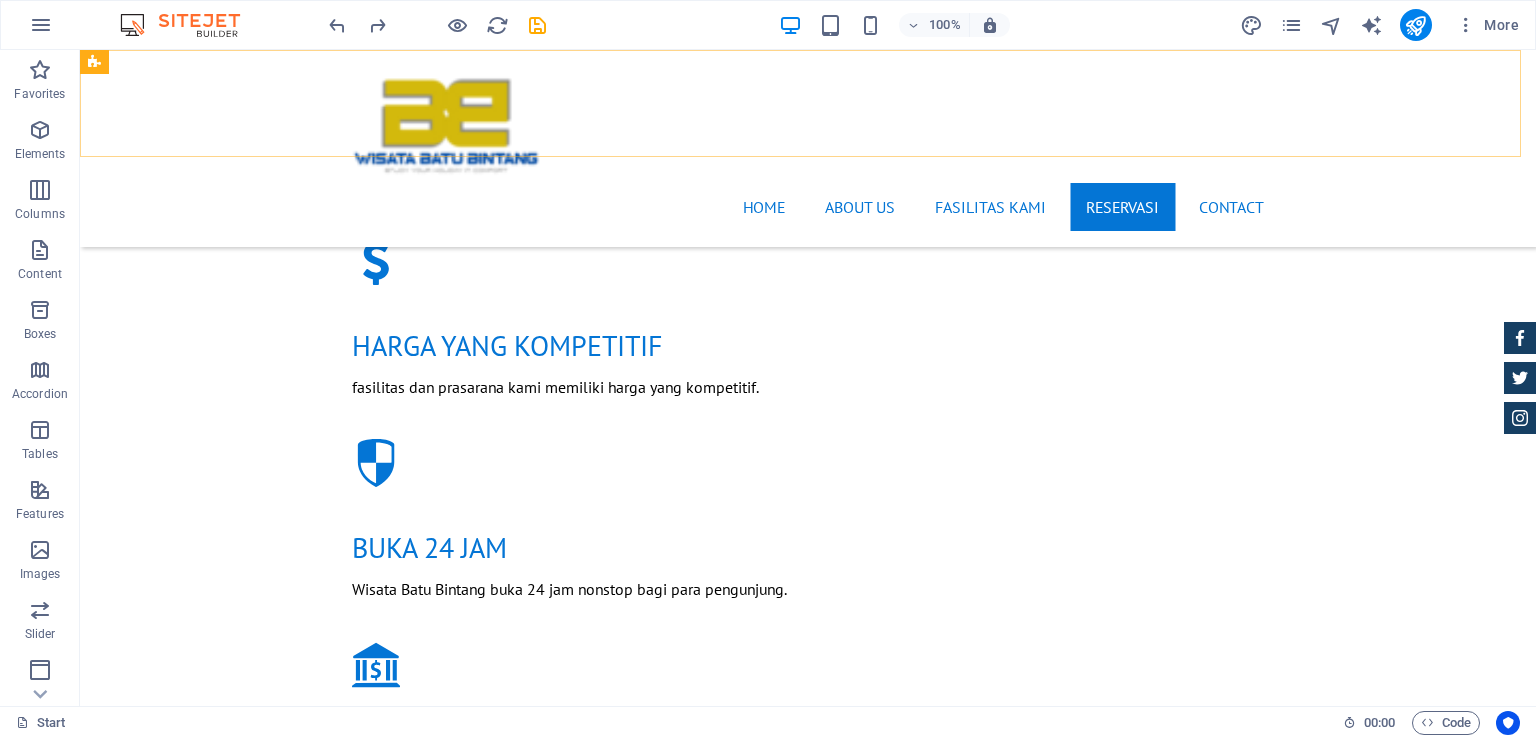 scroll, scrollTop: 1594, scrollLeft: 0, axis: vertical 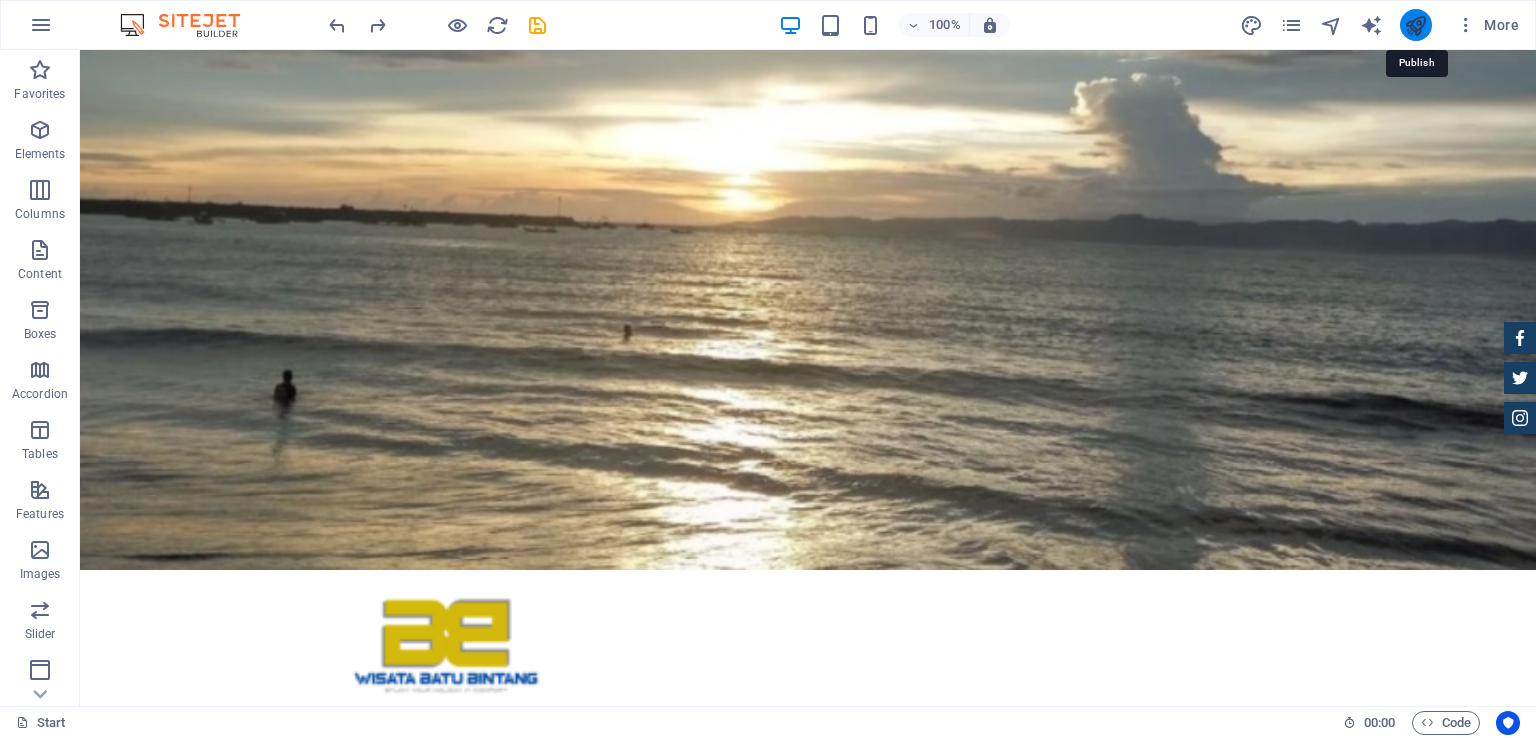 click at bounding box center [1415, 25] 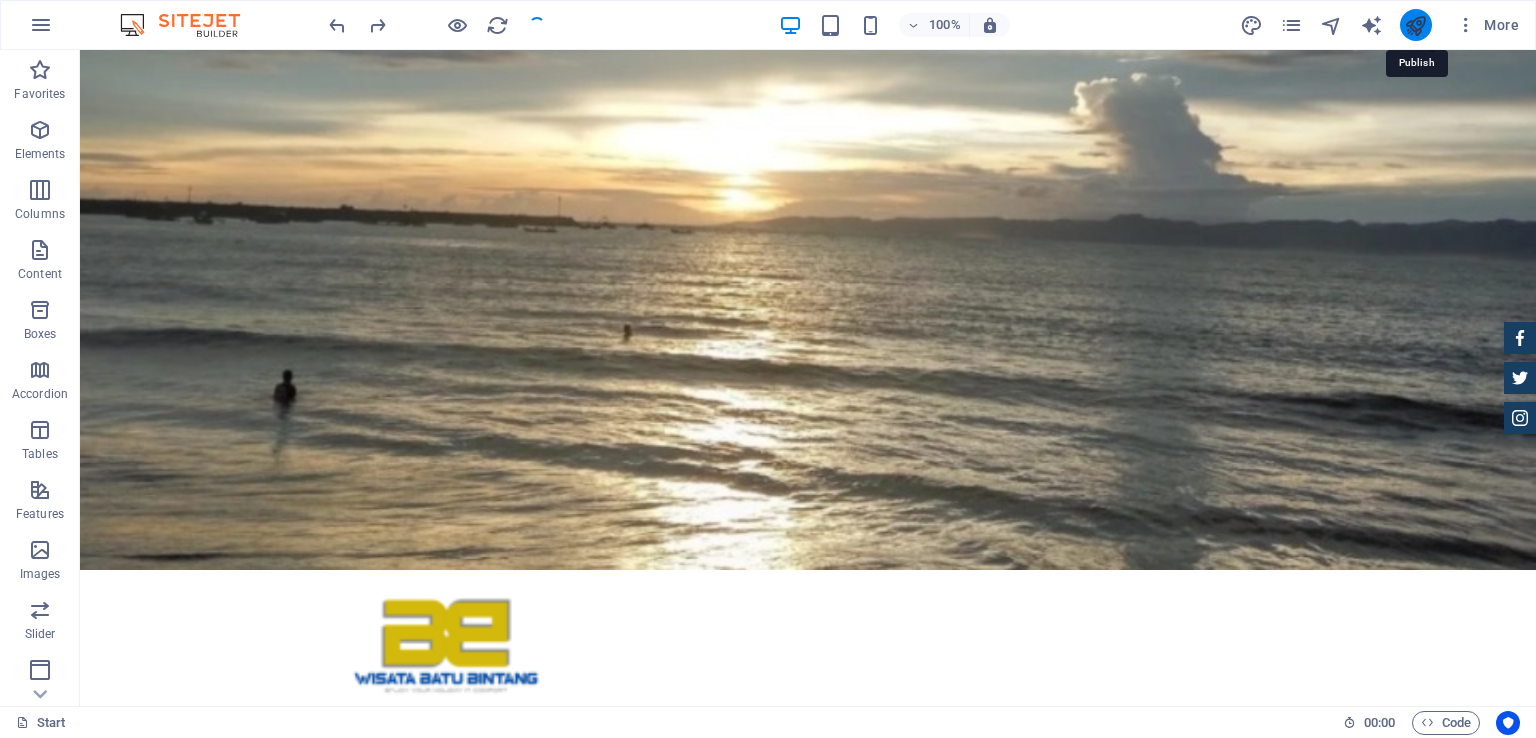 click at bounding box center (1415, 25) 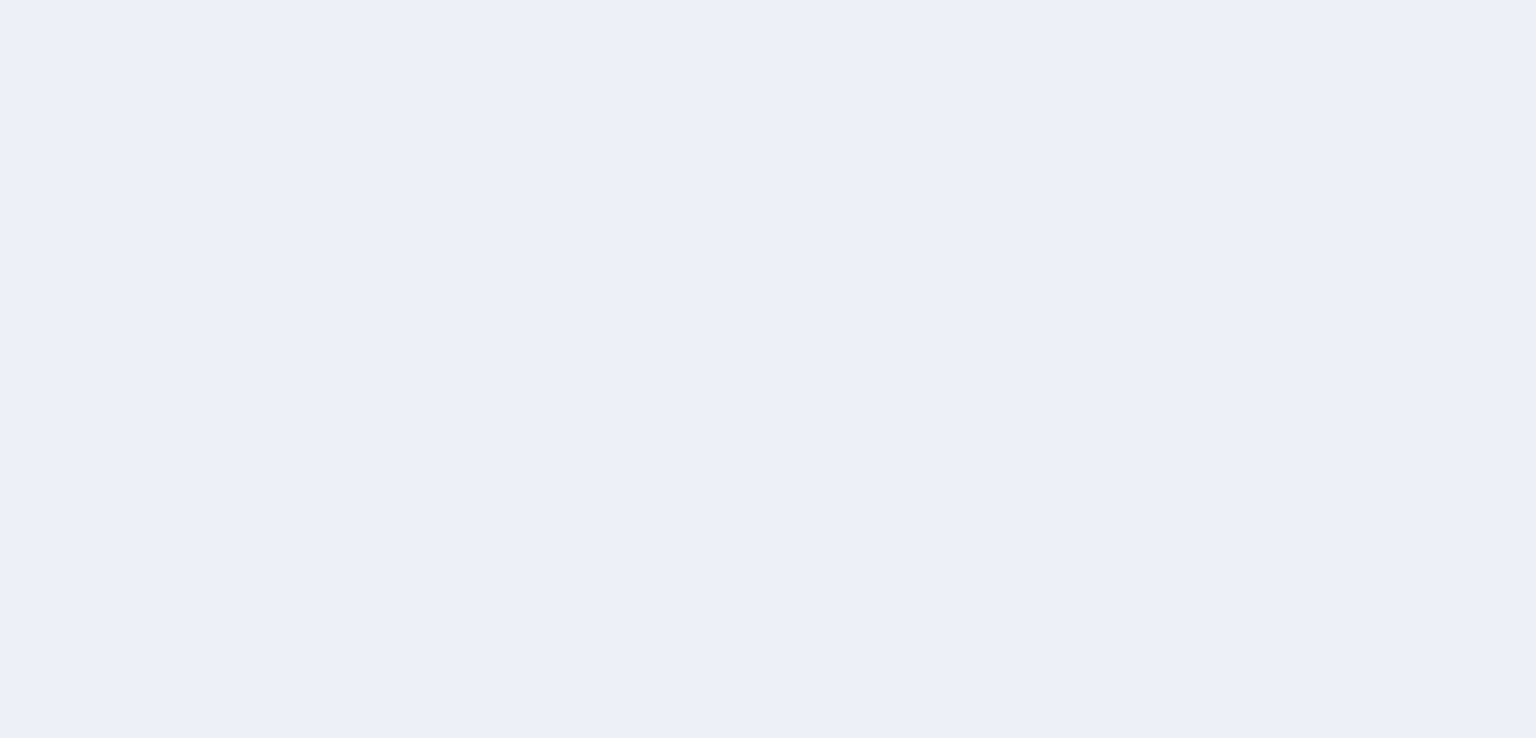 scroll, scrollTop: 0, scrollLeft: 0, axis: both 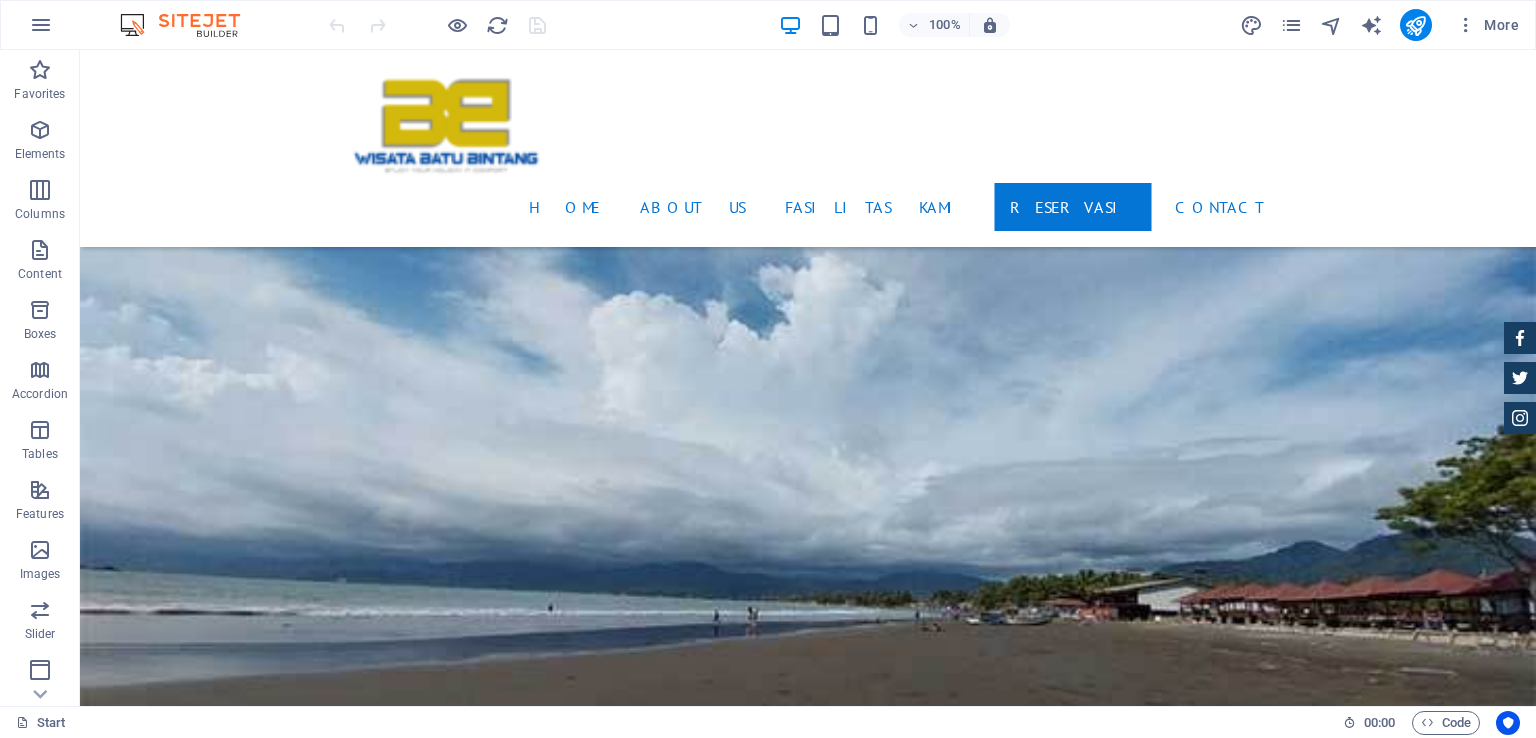 click at bounding box center [808, 4599] 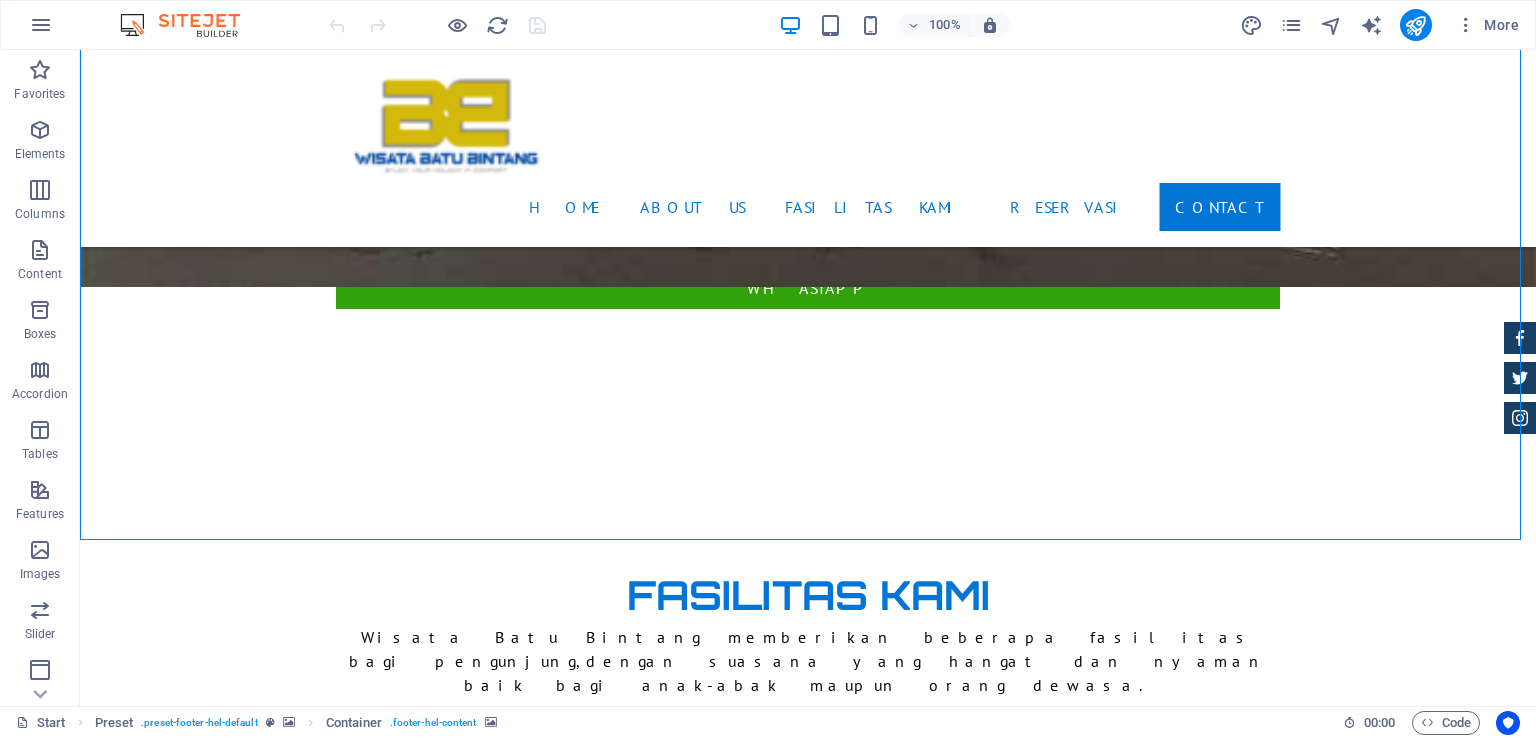 scroll, scrollTop: 3085, scrollLeft: 0, axis: vertical 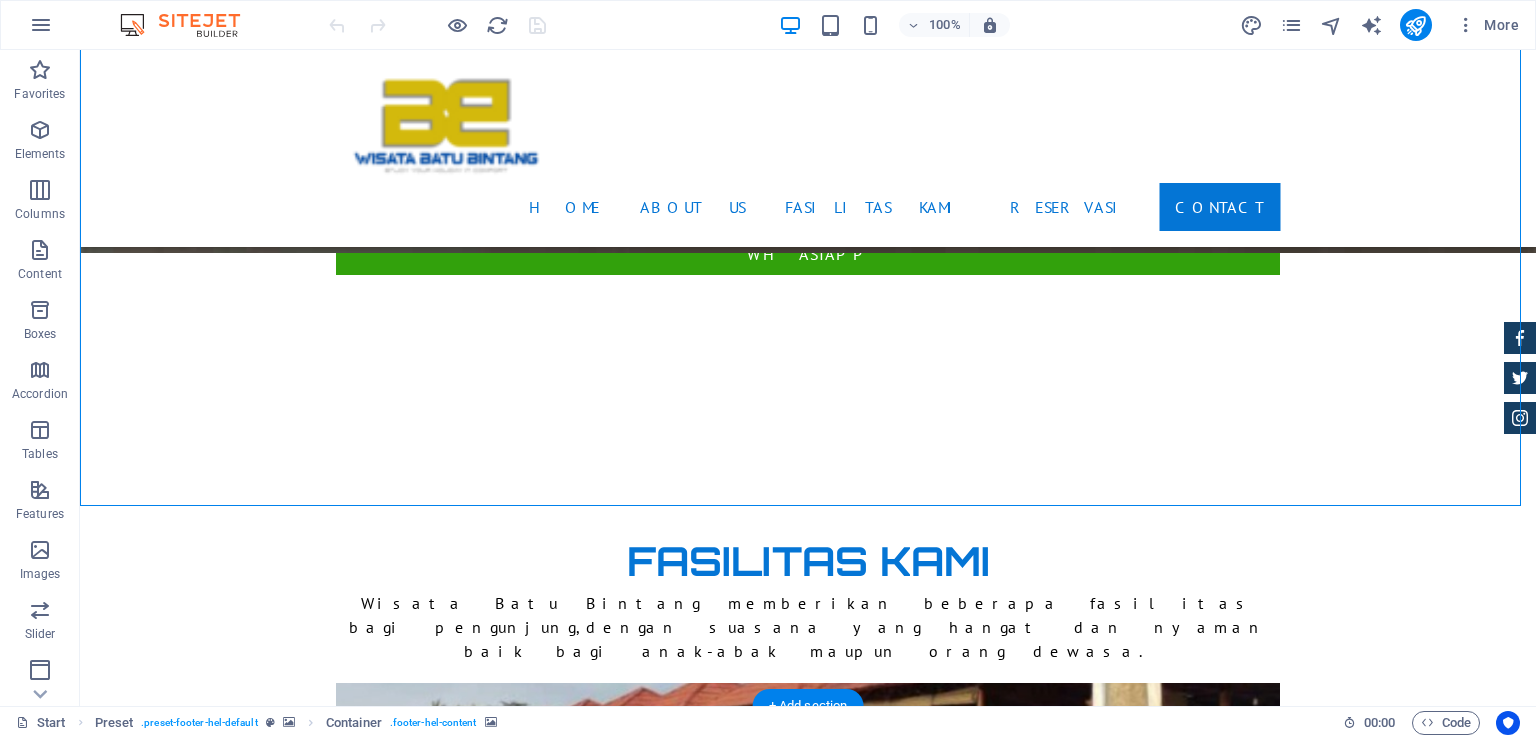 click at bounding box center (808, 3990) 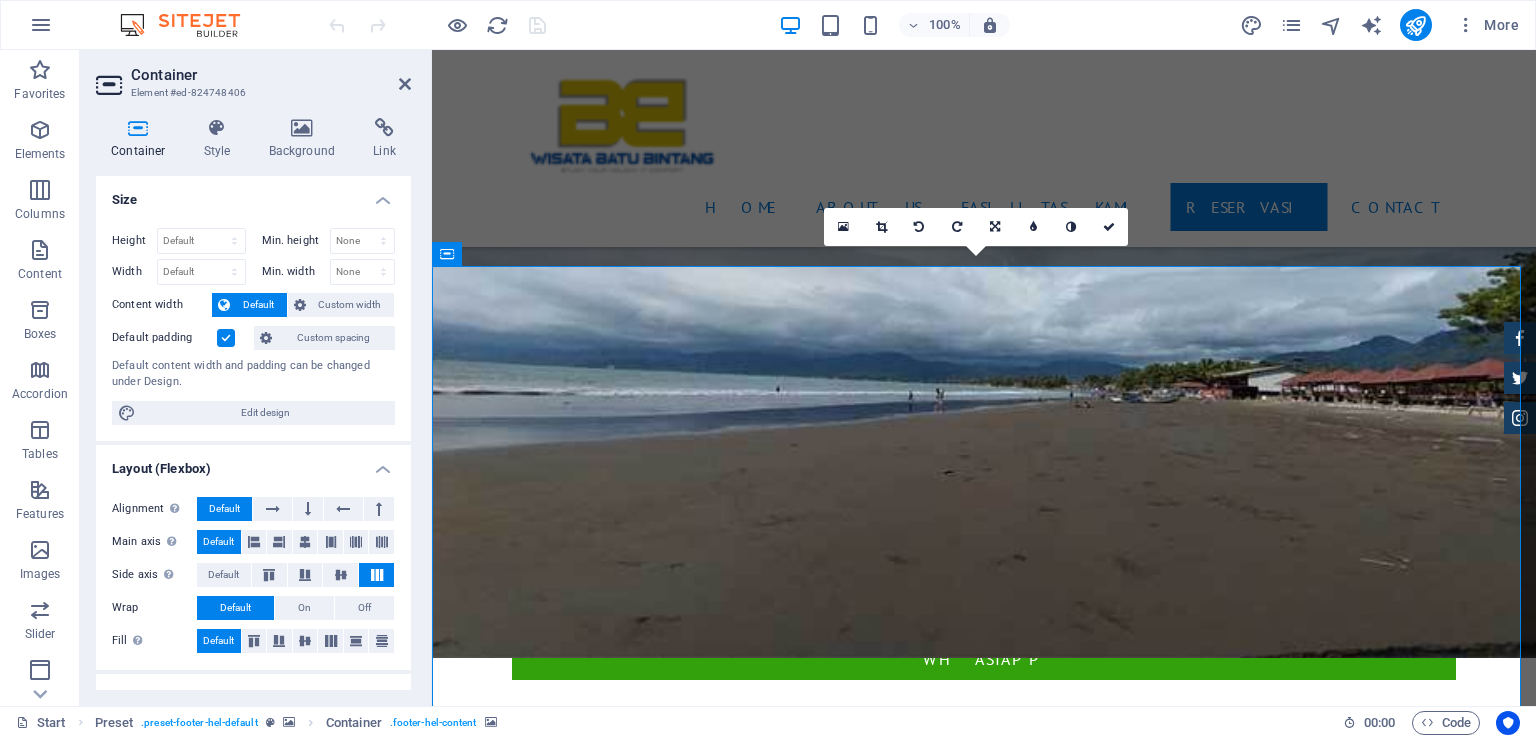 scroll, scrollTop: 2684, scrollLeft: 0, axis: vertical 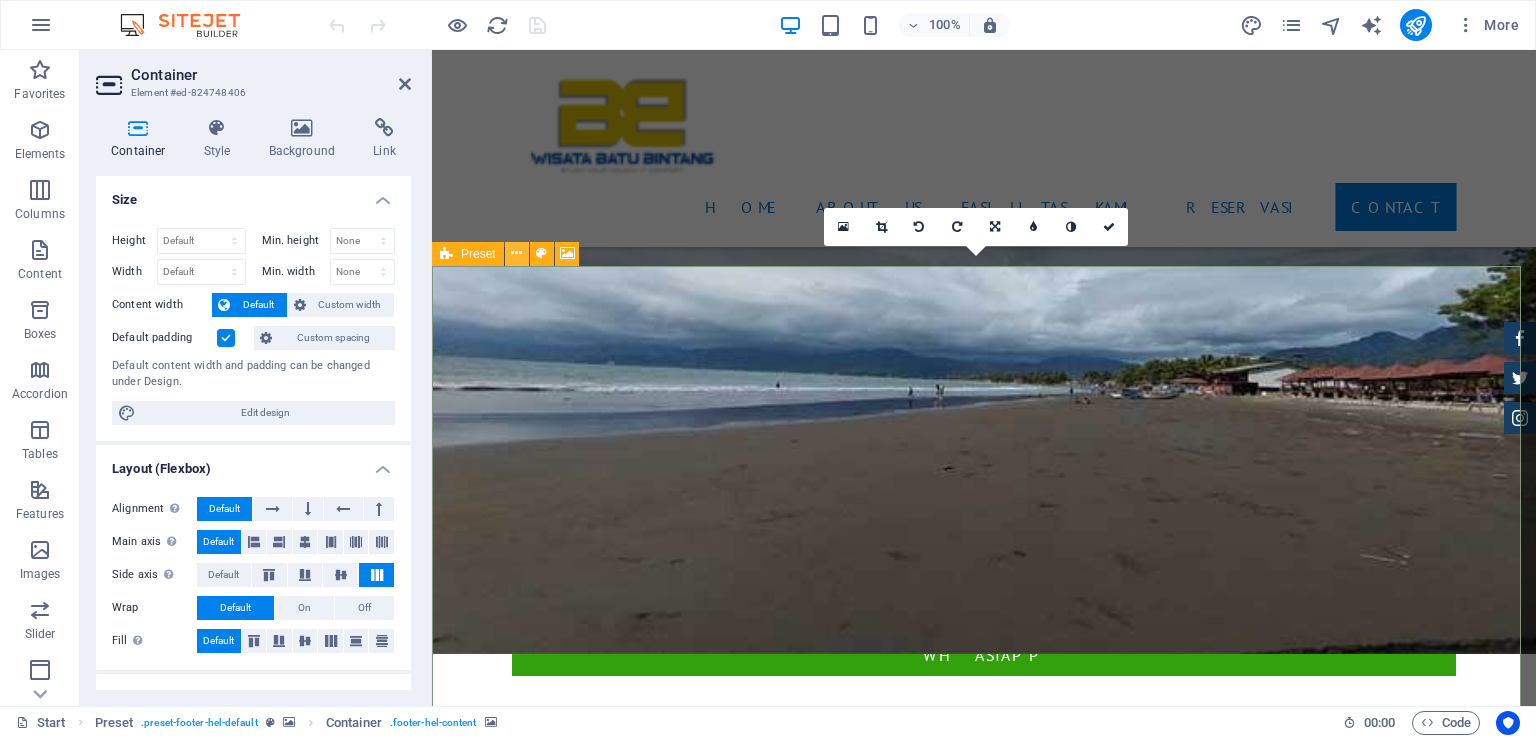 click at bounding box center (516, 253) 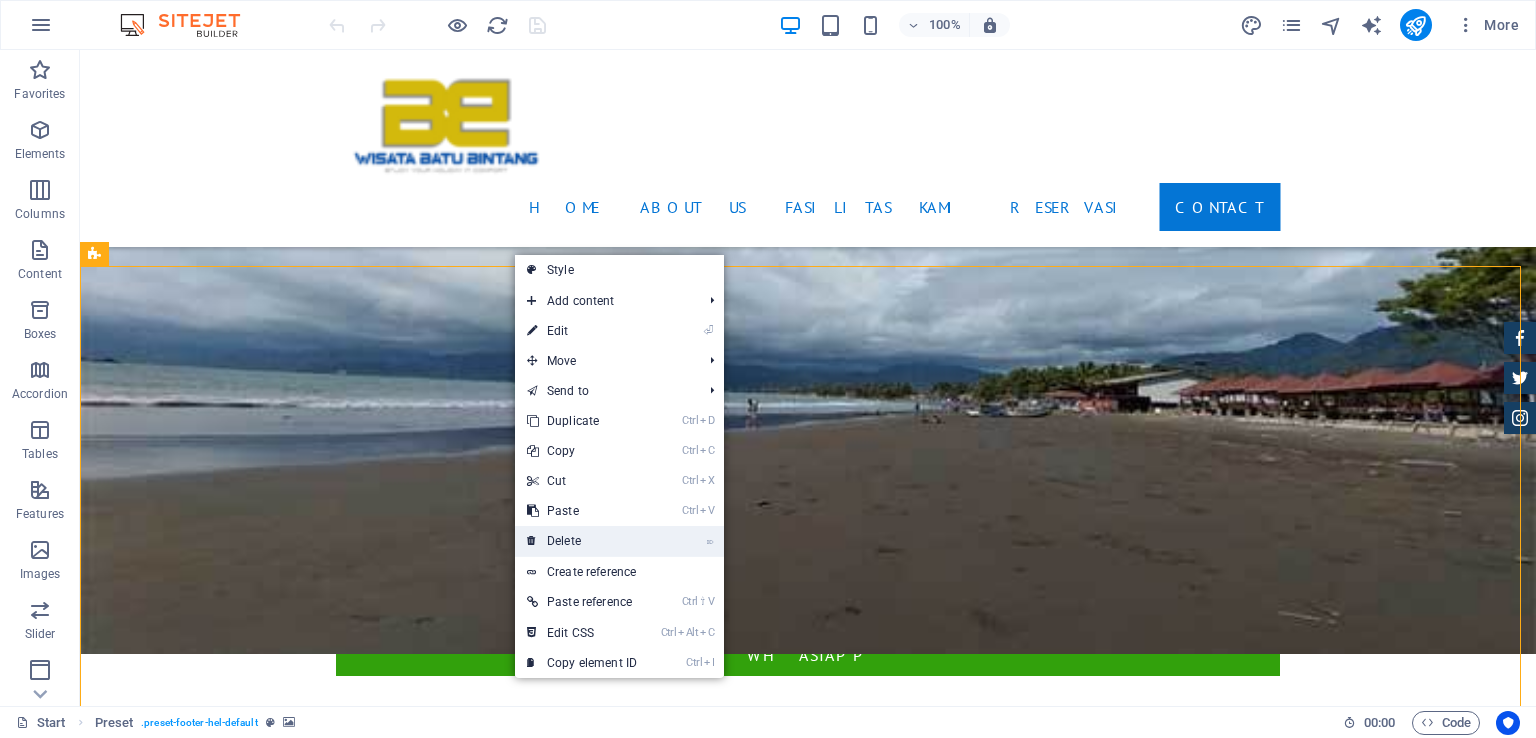 click on "⌦  Delete" at bounding box center (582, 541) 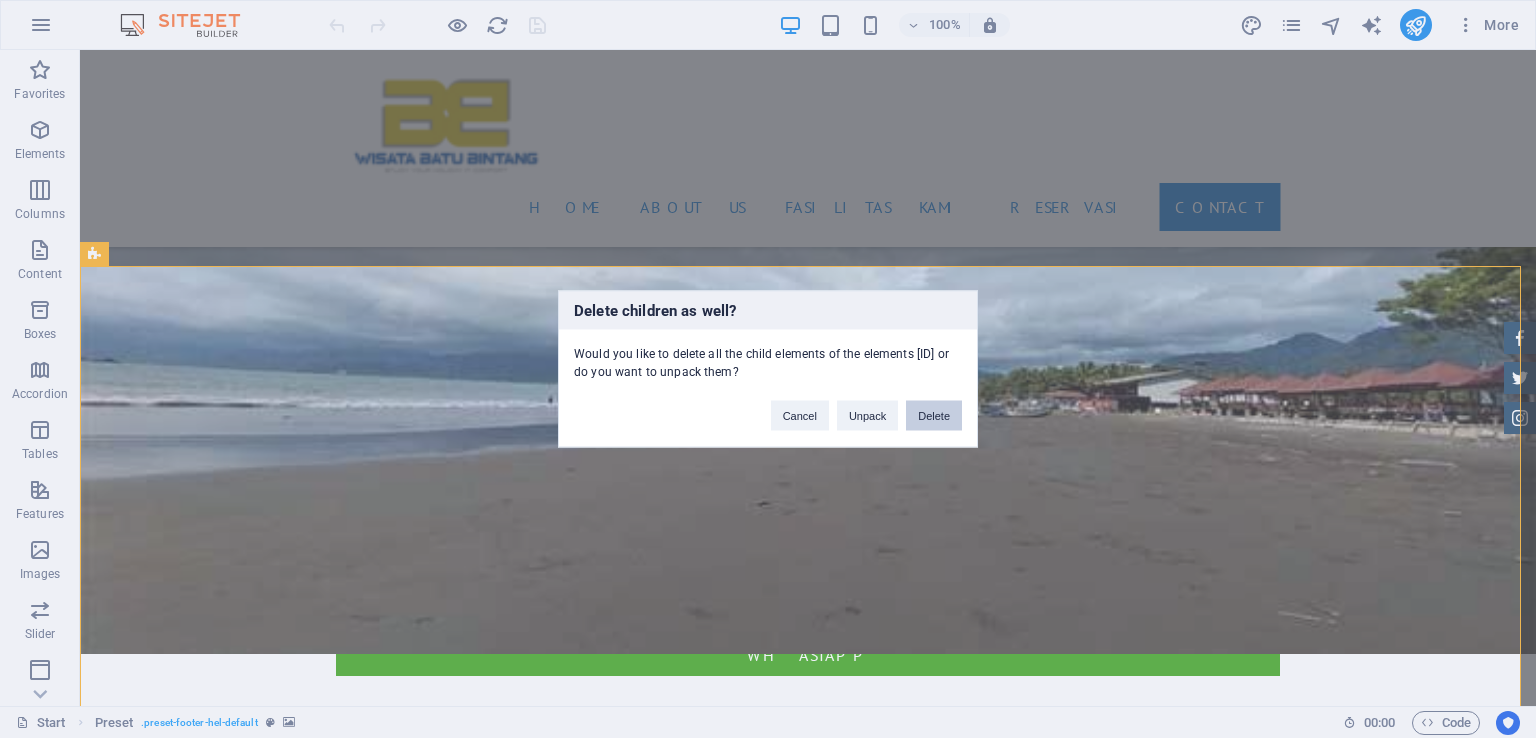 click on "Delete" at bounding box center (934, 416) 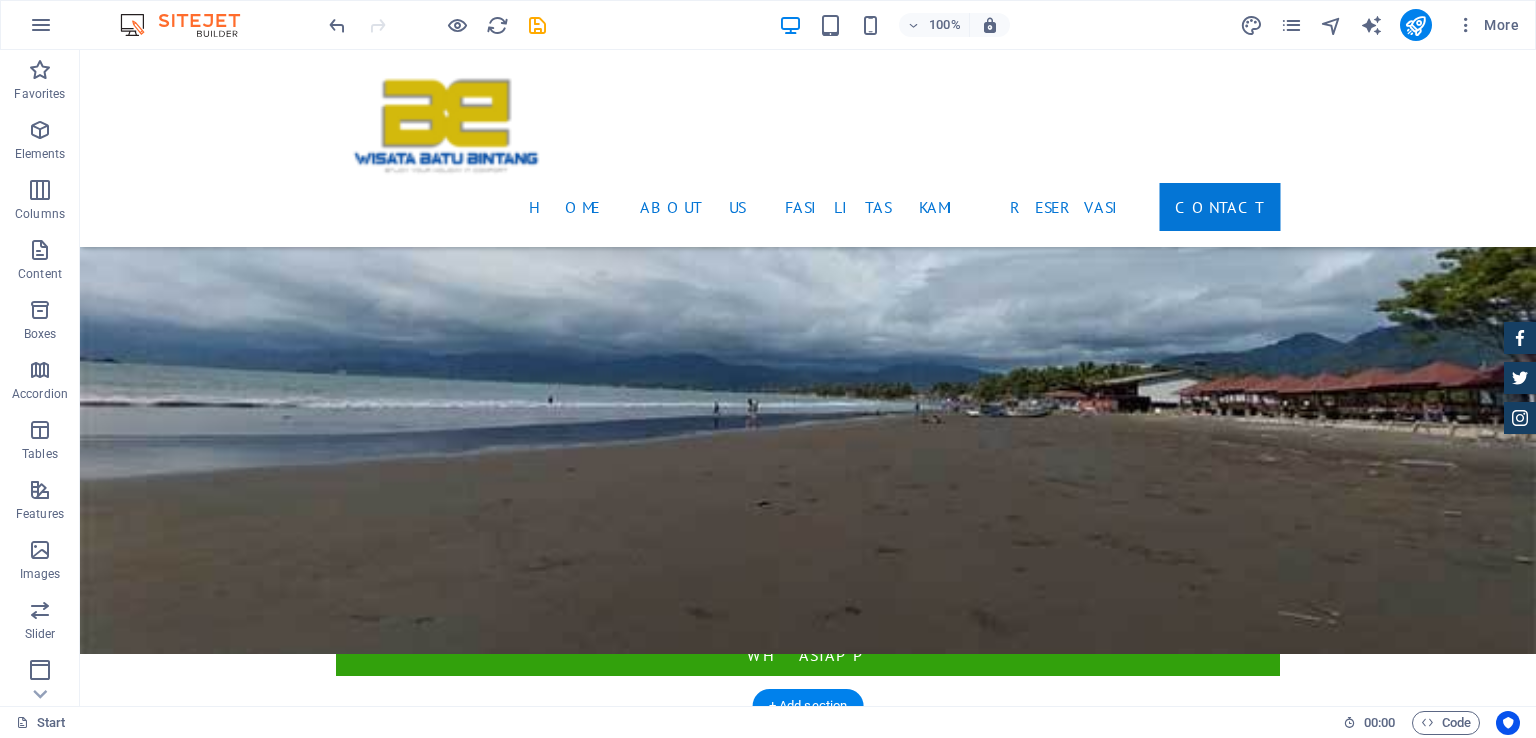 scroll, scrollTop: 2244, scrollLeft: 0, axis: vertical 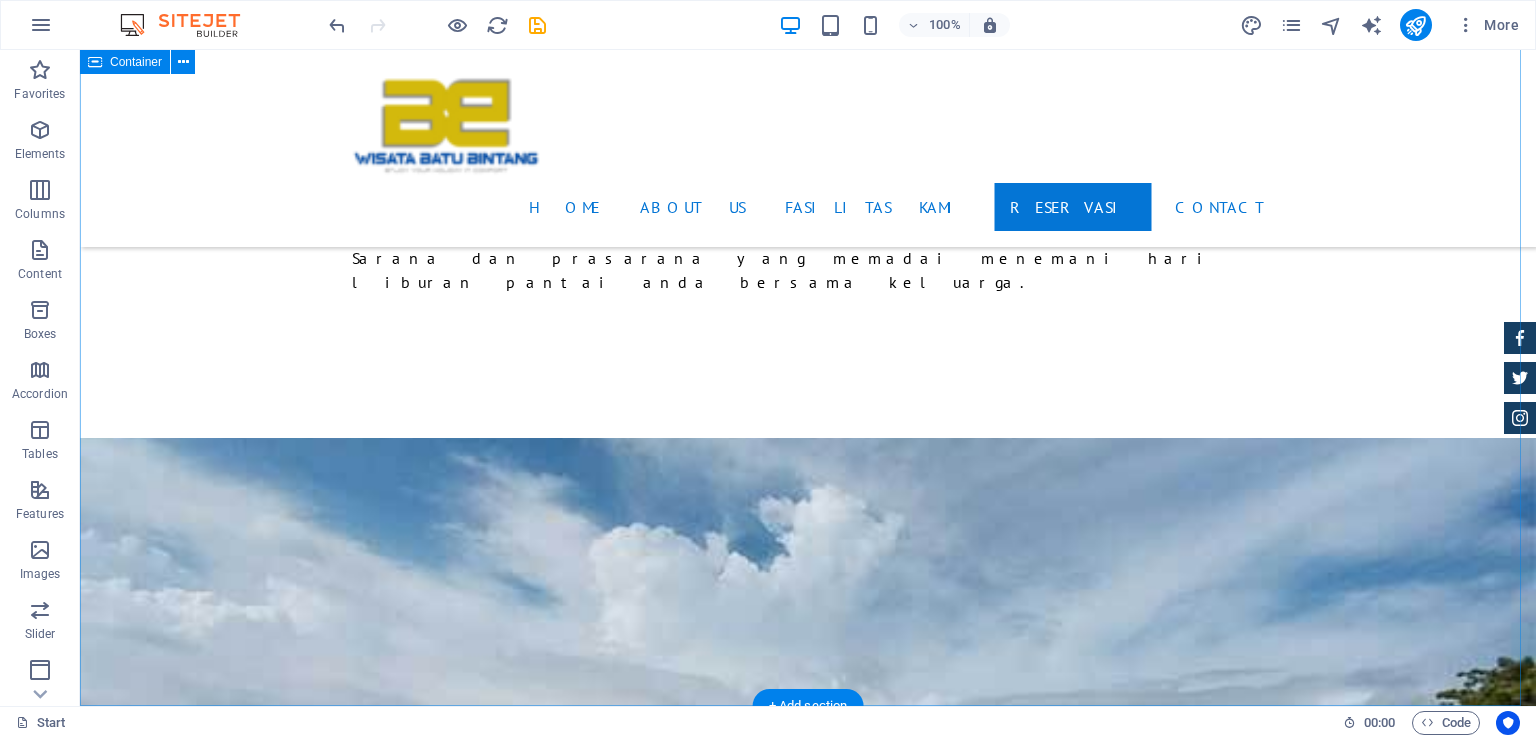 click on "fasilitas kami Wisata Batu Bintang memberikan beberapa fasilitas bagi pengunjung,dengan suasana yang hangat dan nyaman baik bagi anak-abak maupun orang dewasa. GAZEBO AREA MANcing Pantai yang landai SUNSET BEACH RESToRAN Penginapan BANANA BOAT MINI SOOCER" at bounding box center [808, 2456] 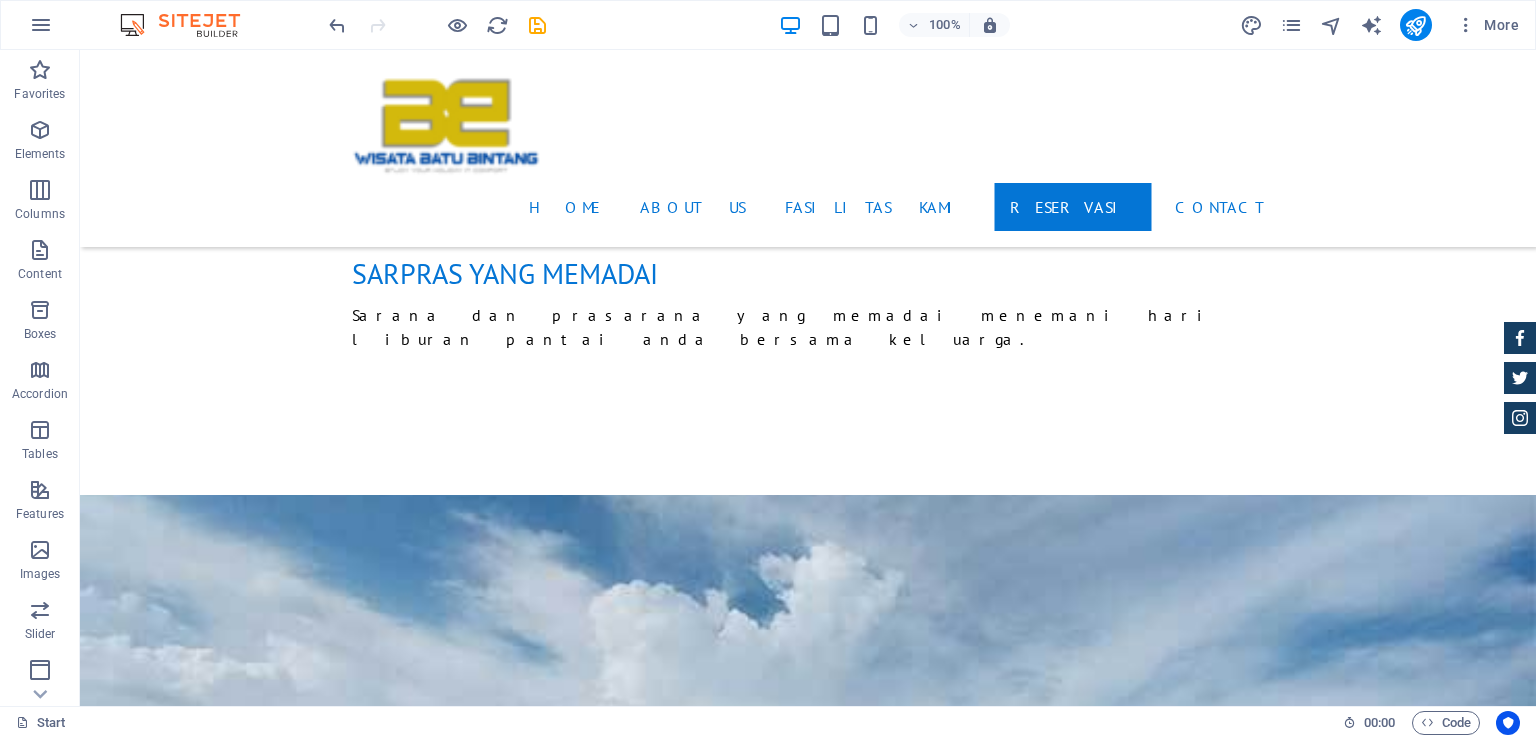 scroll, scrollTop: 2244, scrollLeft: 0, axis: vertical 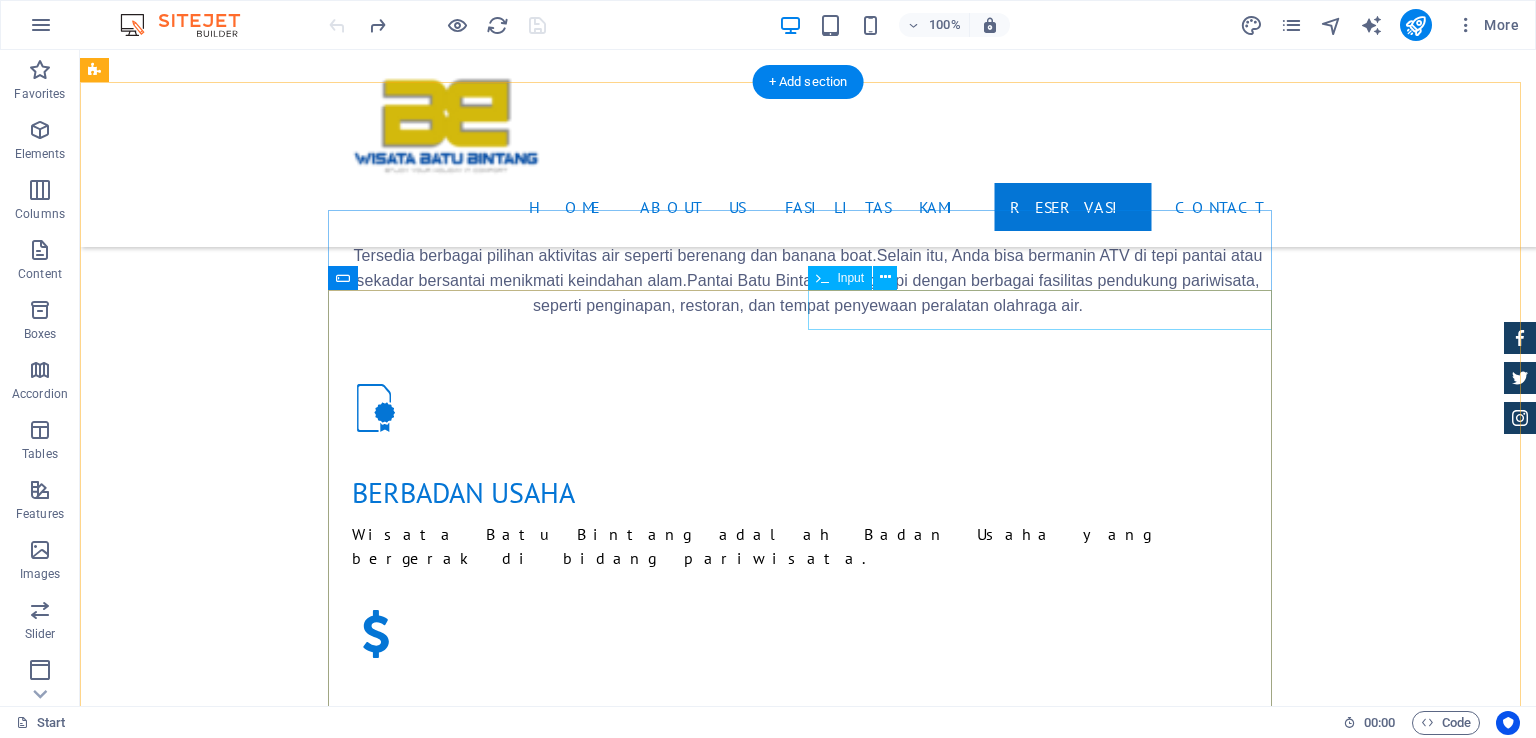 click at bounding box center [1048, 1621] 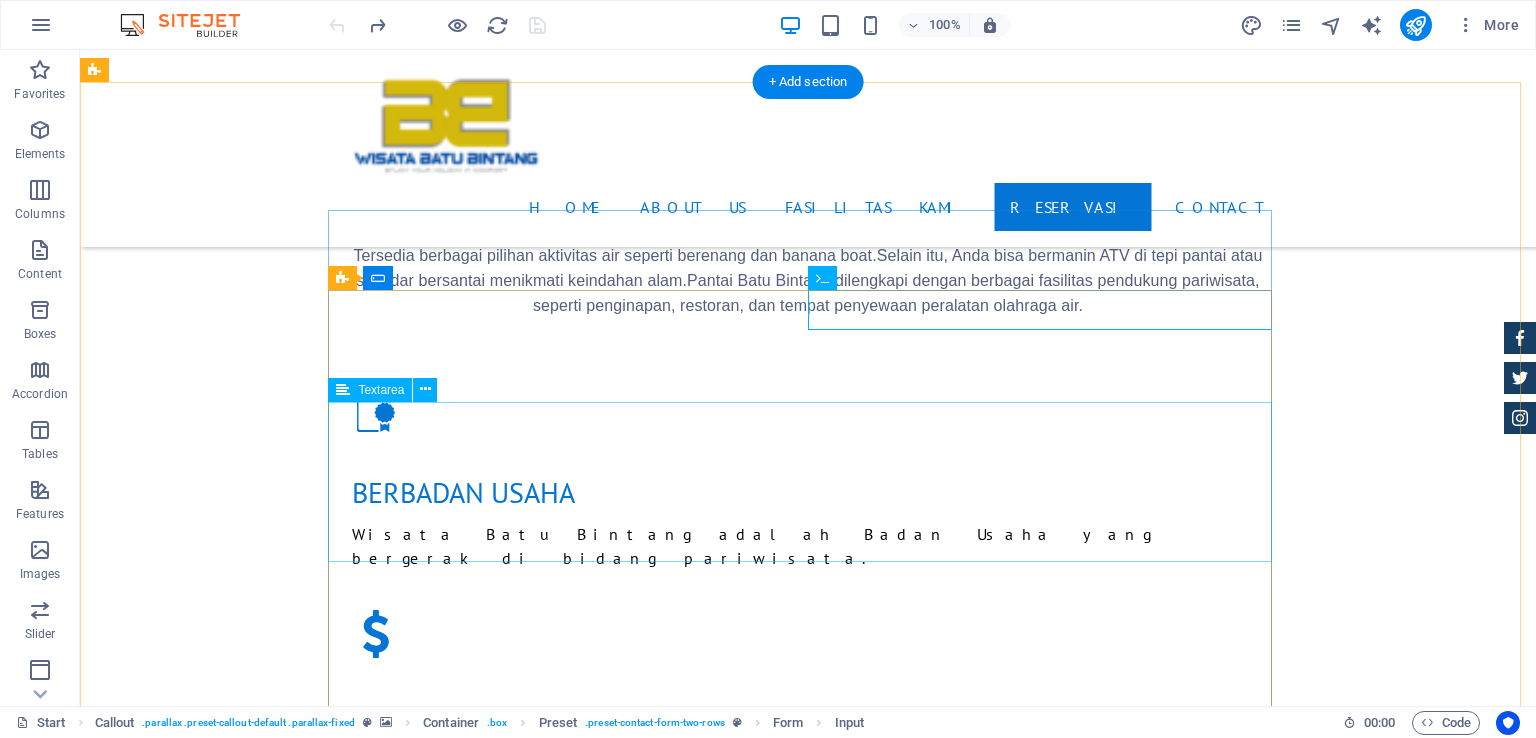 click at bounding box center (808, 1799) 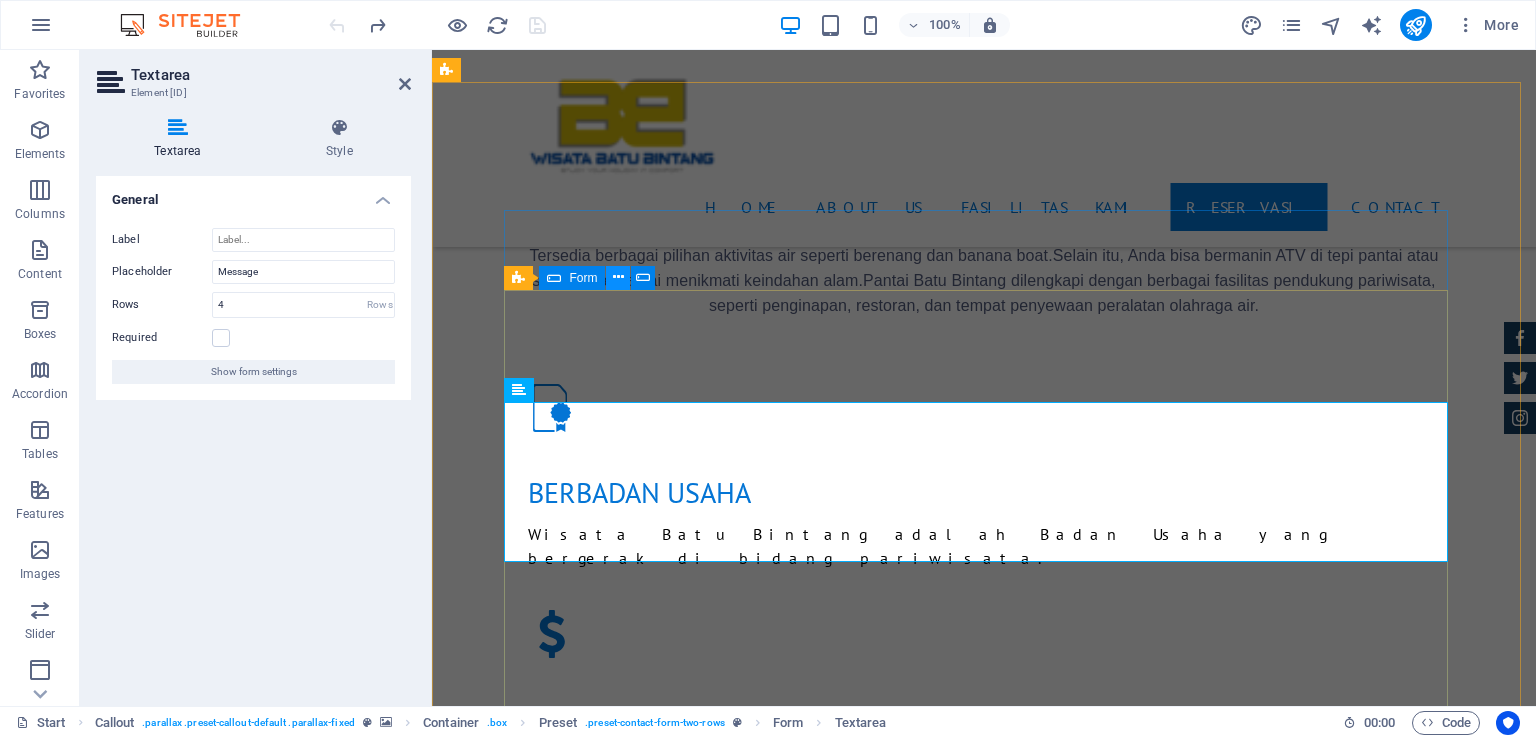 click at bounding box center [618, 277] 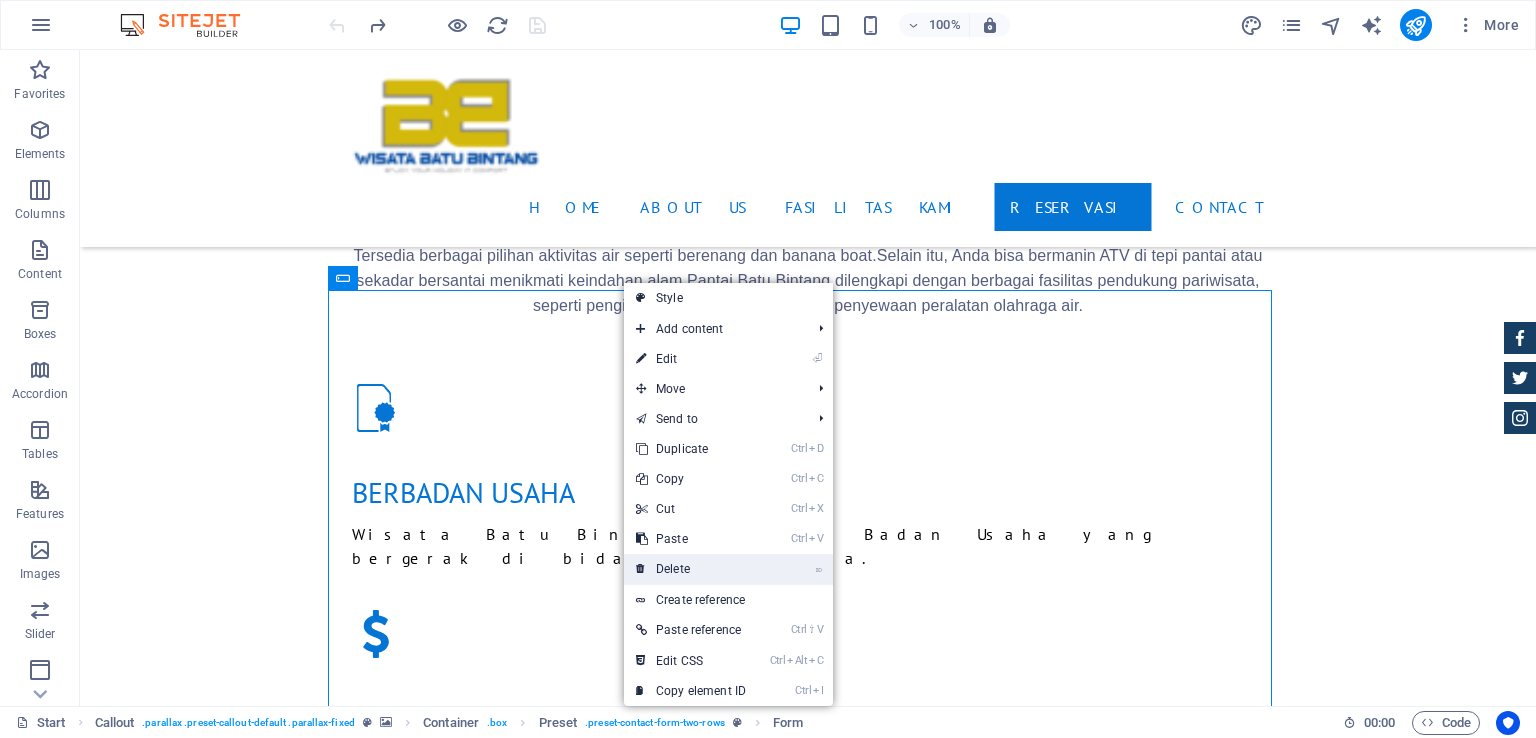 click on "⌦  Delete" at bounding box center [691, 569] 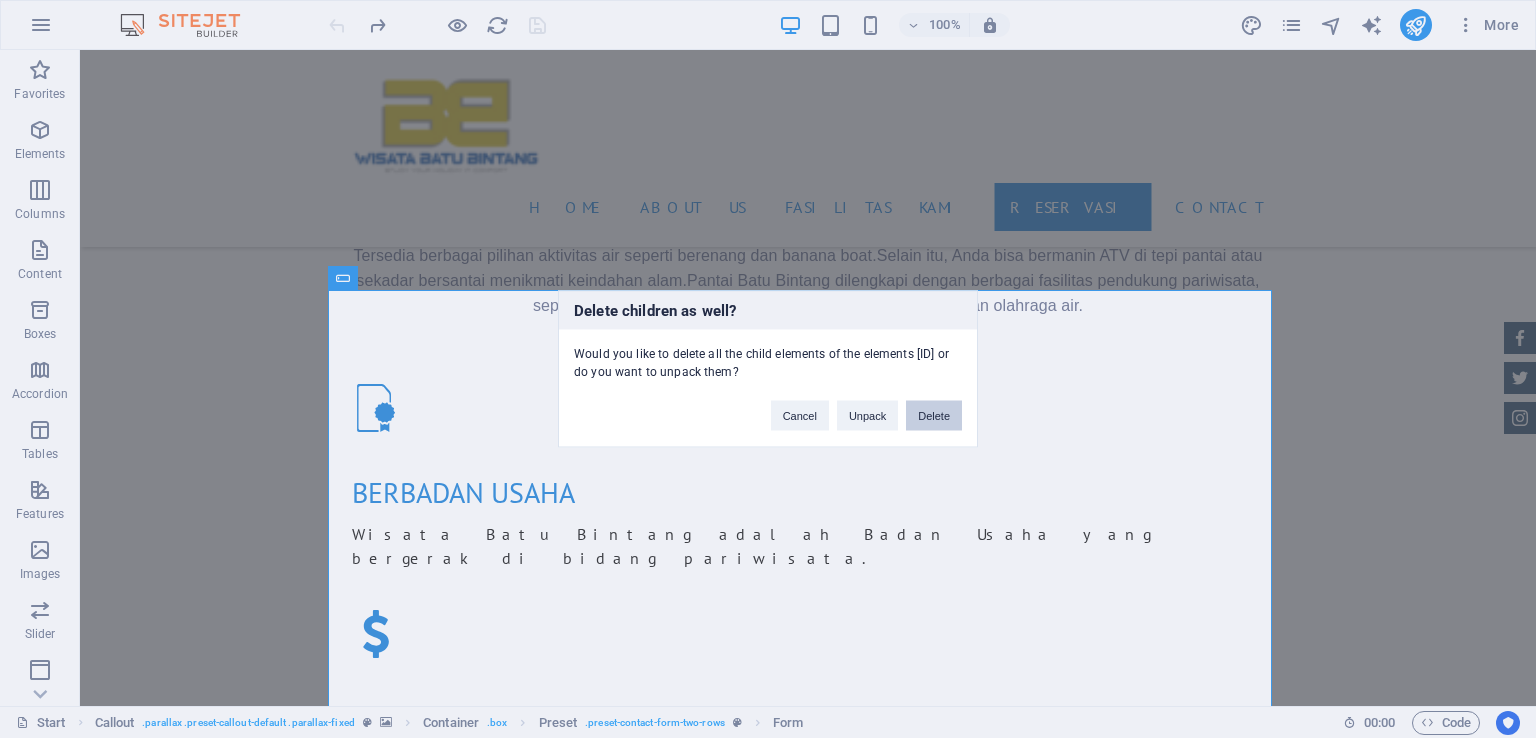 click on "Delete" at bounding box center [934, 416] 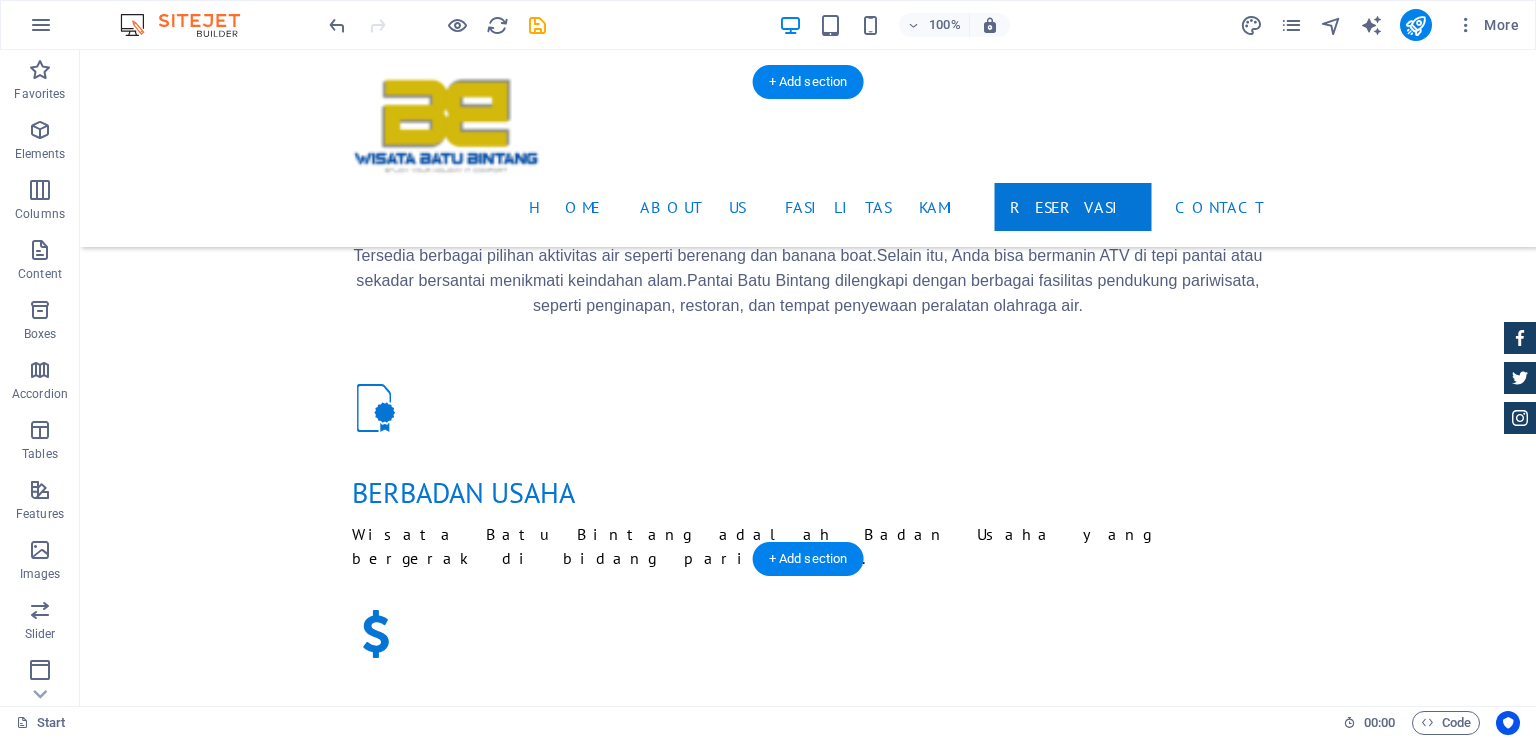 click at bounding box center (808, 1720) 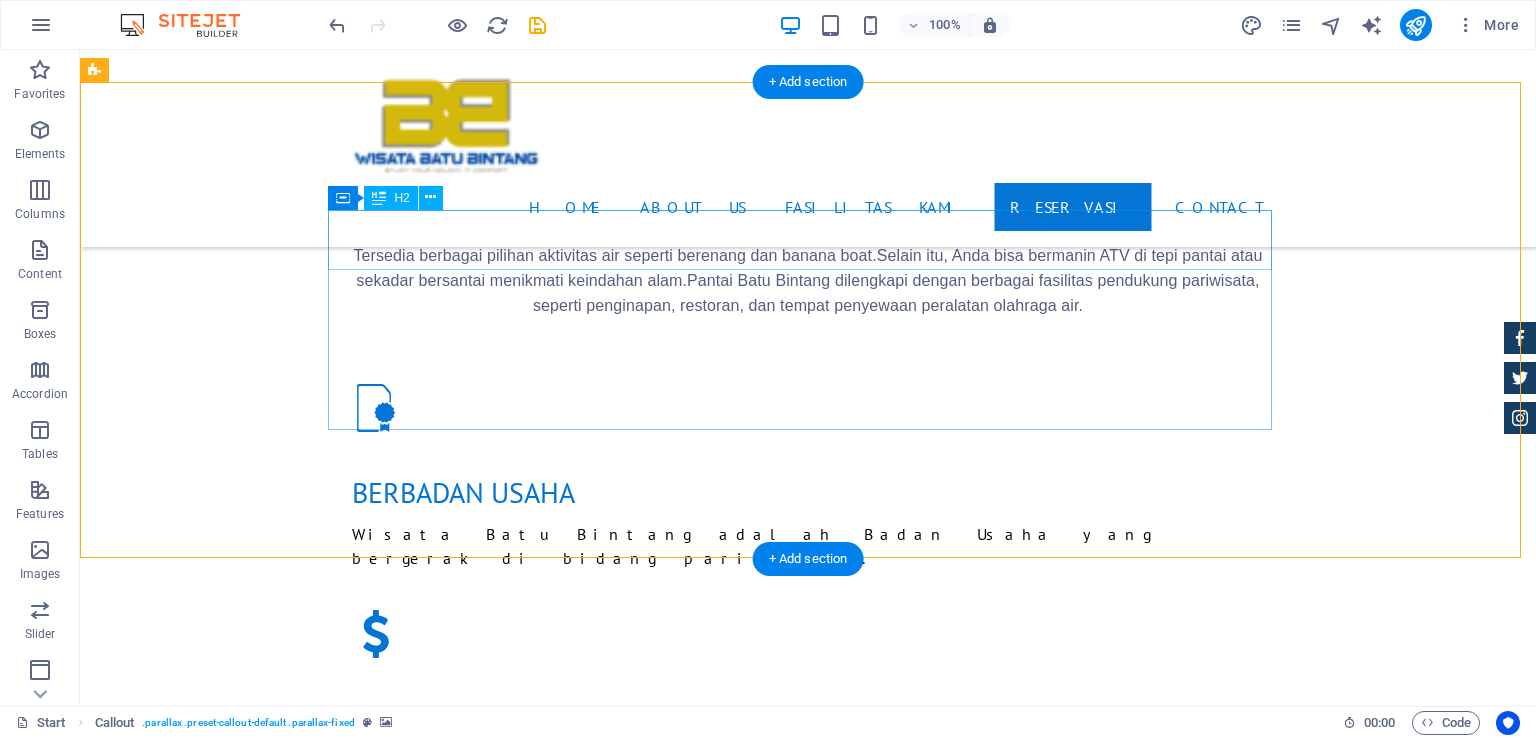 click on "RESERVASI" at bounding box center (808, 1550) 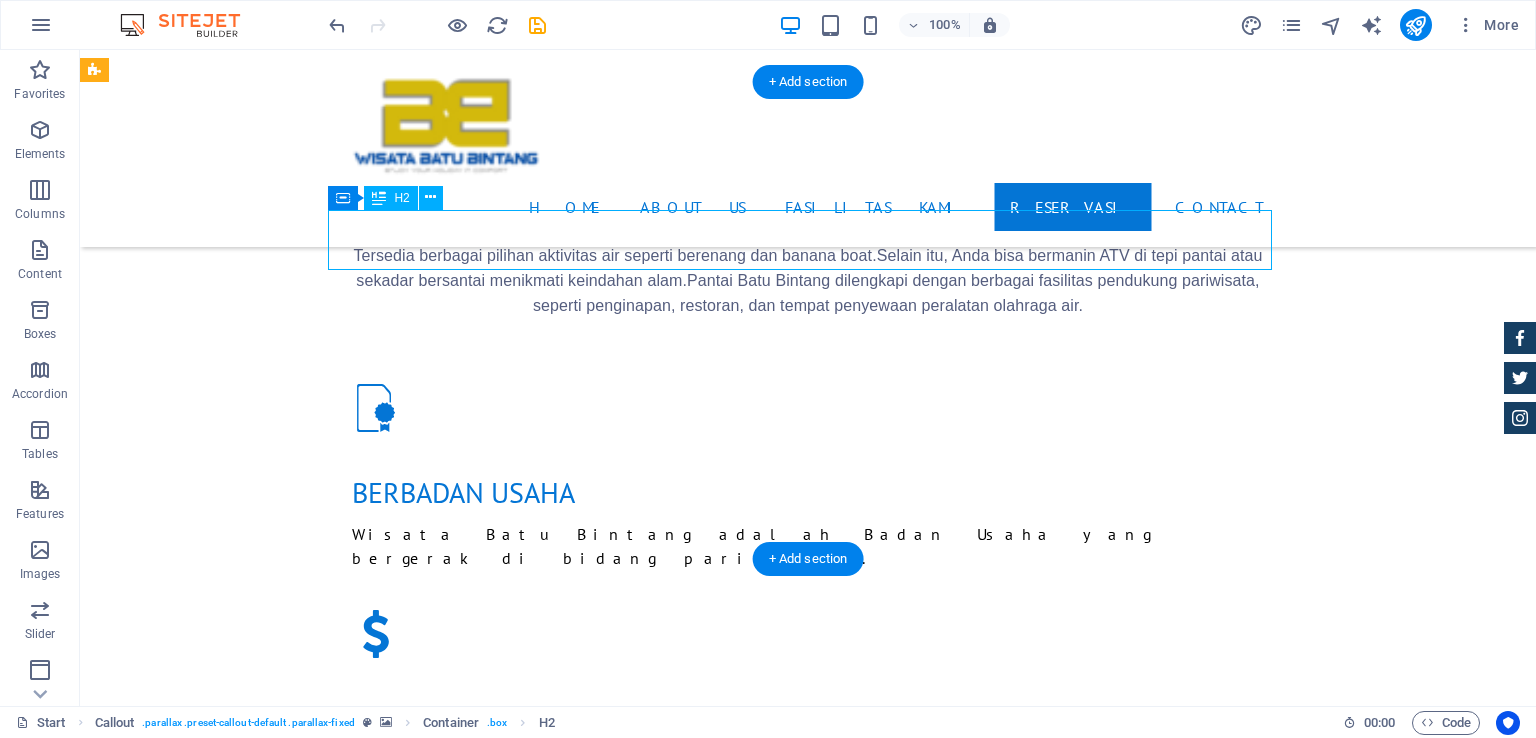 click on "RESERVASI" at bounding box center (808, 1550) 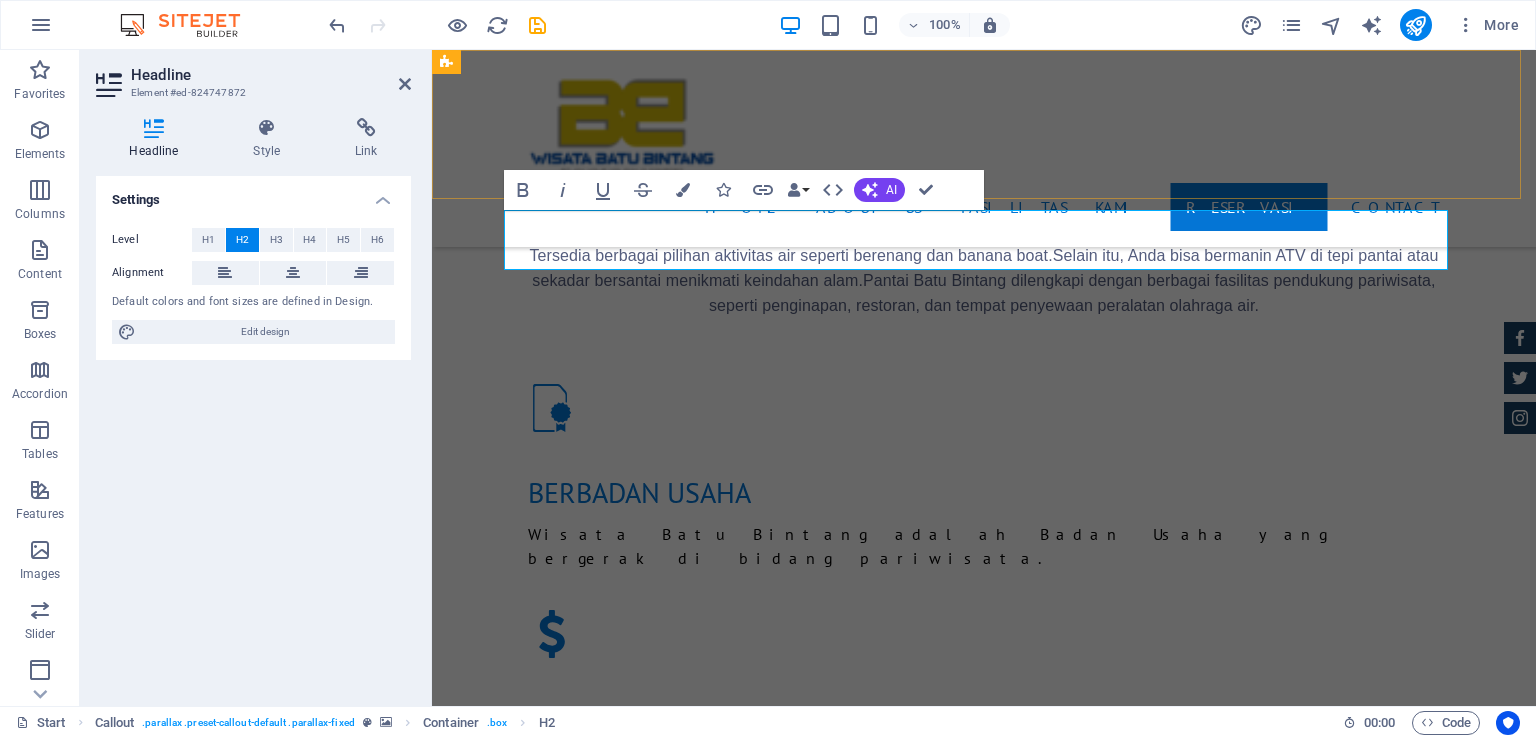 click on "Home About us Fasilitas Kami Reservasi Contact" at bounding box center [984, 148] 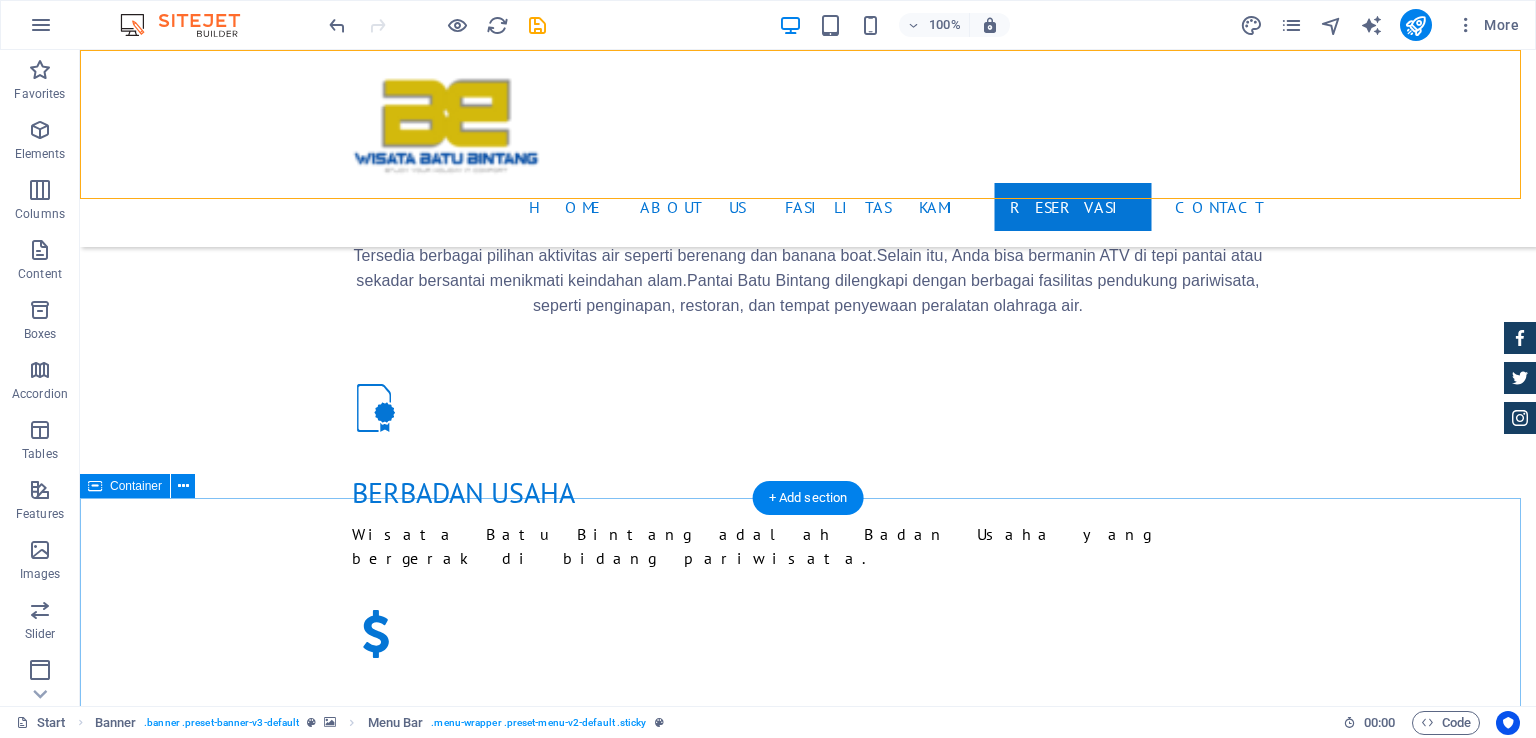 click on "fasilitas kami Wisata Batu Bintang memberikan beberapa fasilitas bagi pengunjung,dengan suasana yang hangat dan nyaman baik bagi anak-abak maupun orang dewasa. GAZEBO AREA MANcing Pantai yang landai SUNSET BEACH RESToRAN Penginapan BANANA BOAT MINI SOOCER" at bounding box center (808, 3022) 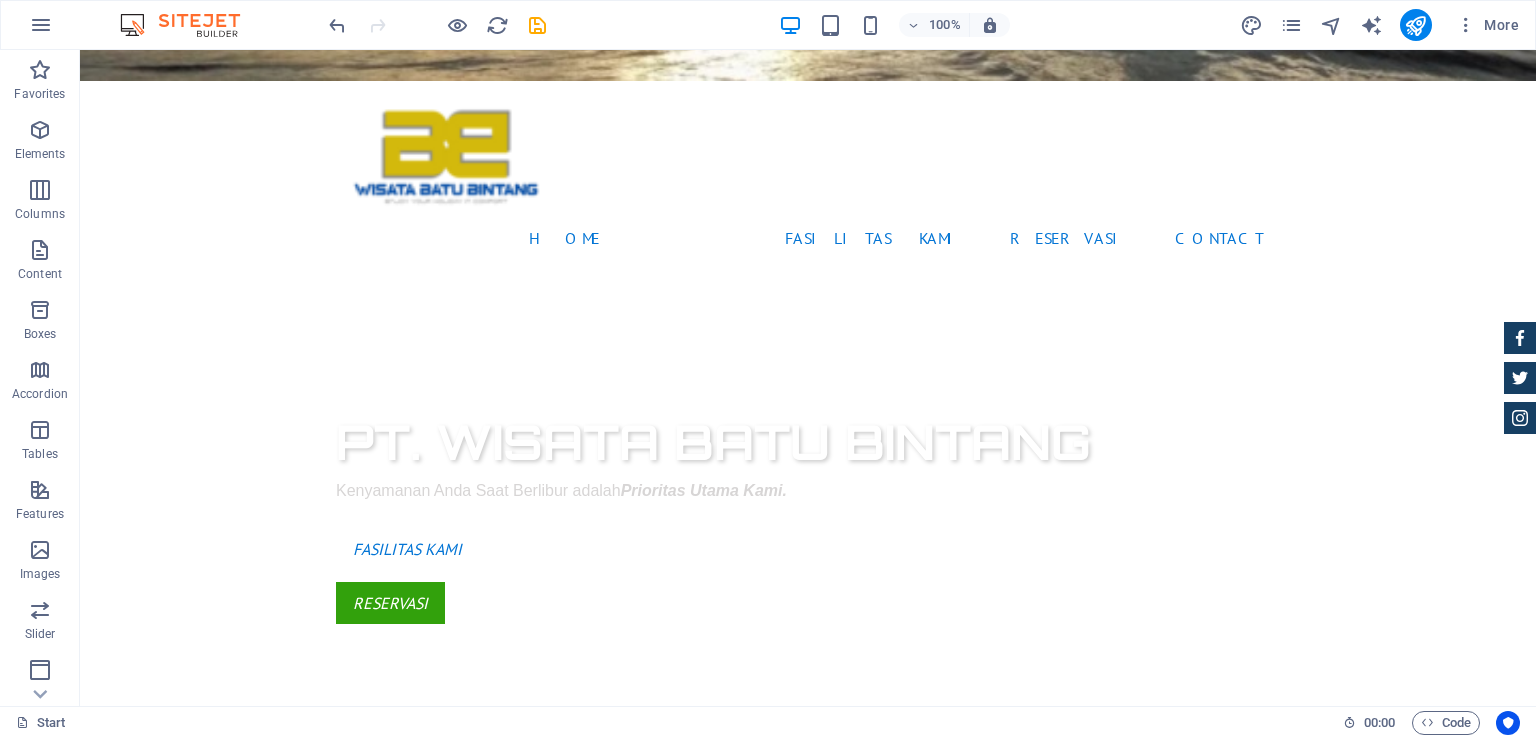 scroll, scrollTop: 573, scrollLeft: 0, axis: vertical 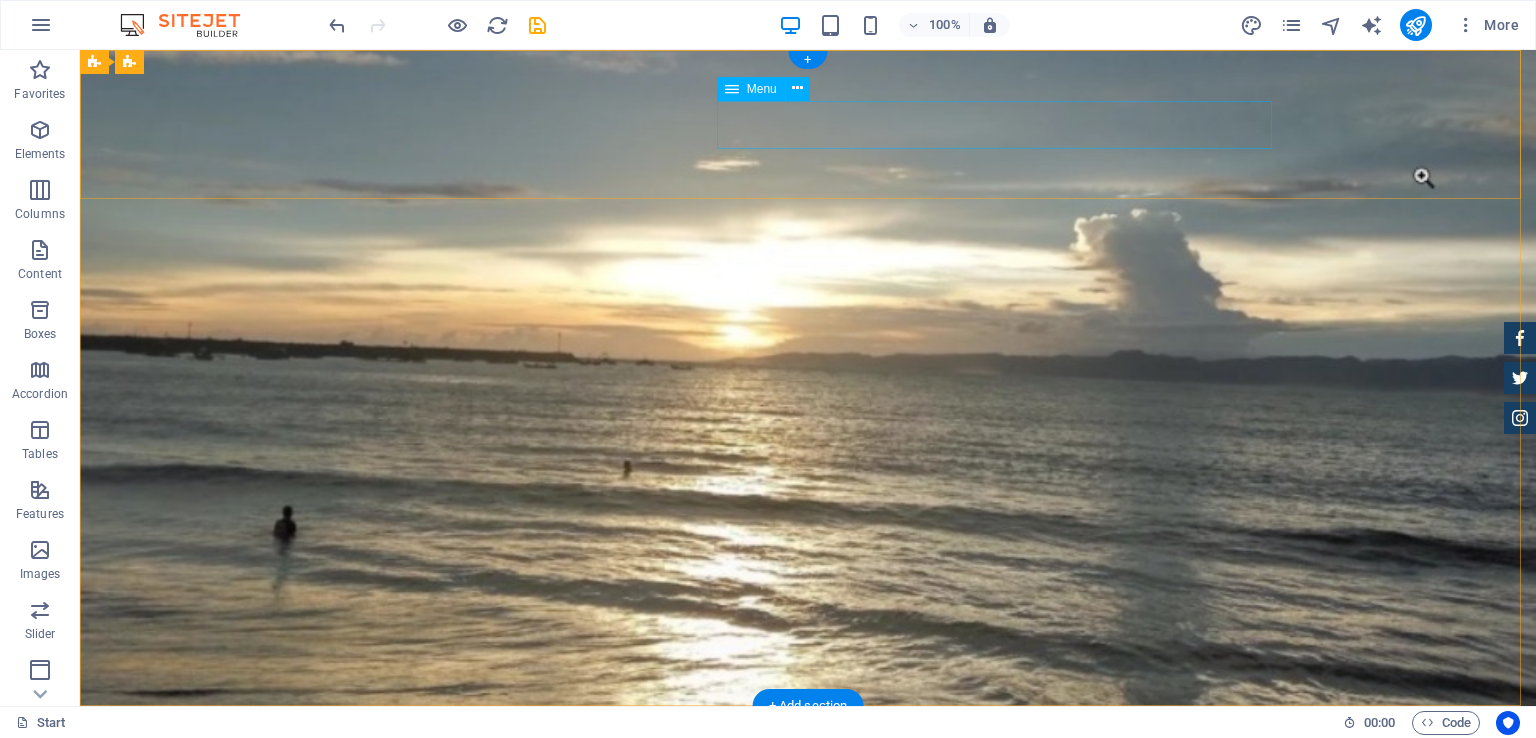 click on "Home About us Fasilitas Kami Reservasi Contact" at bounding box center (808, 863) 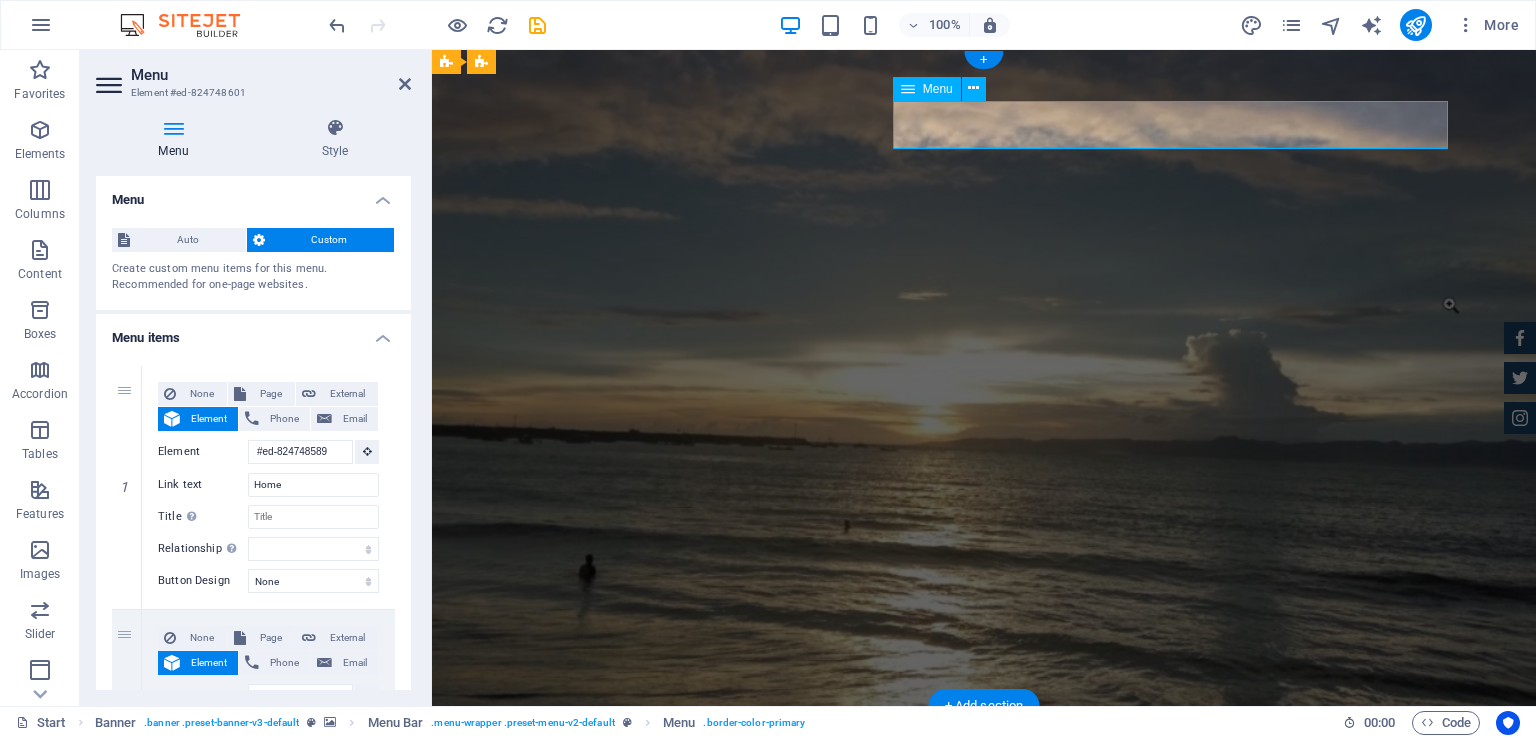 click on "Home About us Fasilitas Kami Reservasi Contact" at bounding box center [984, 863] 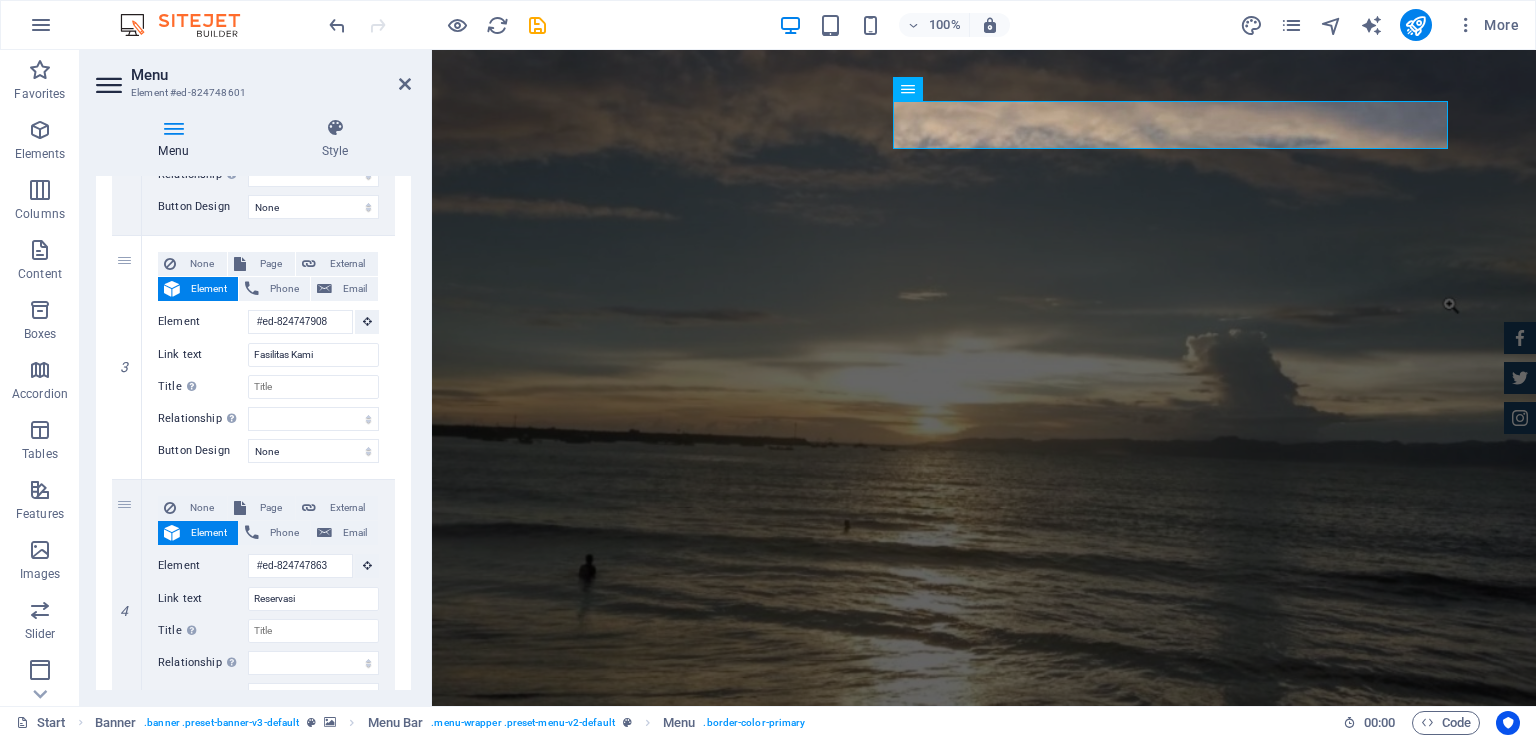 scroll, scrollTop: 711, scrollLeft: 0, axis: vertical 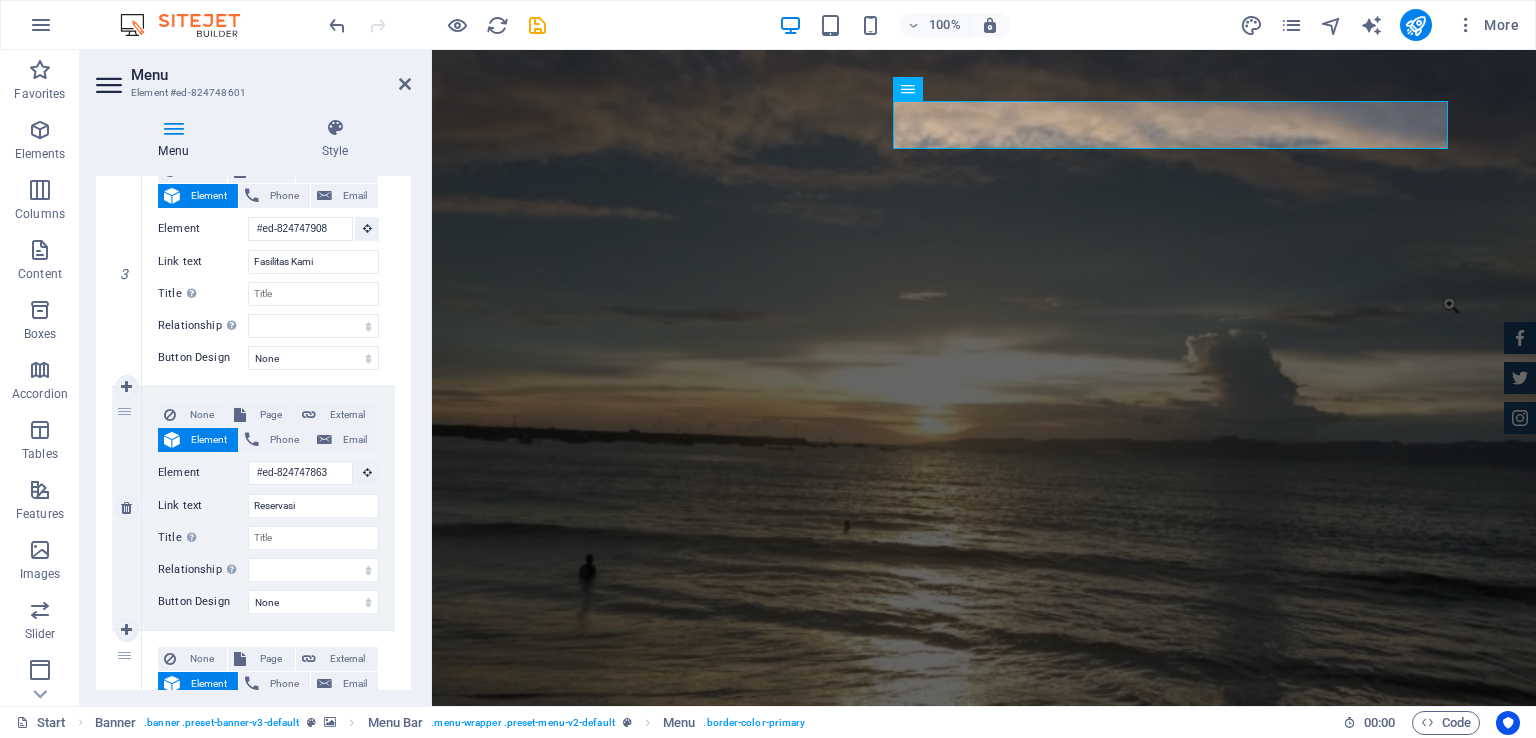 click on "4" at bounding box center [127, 508] 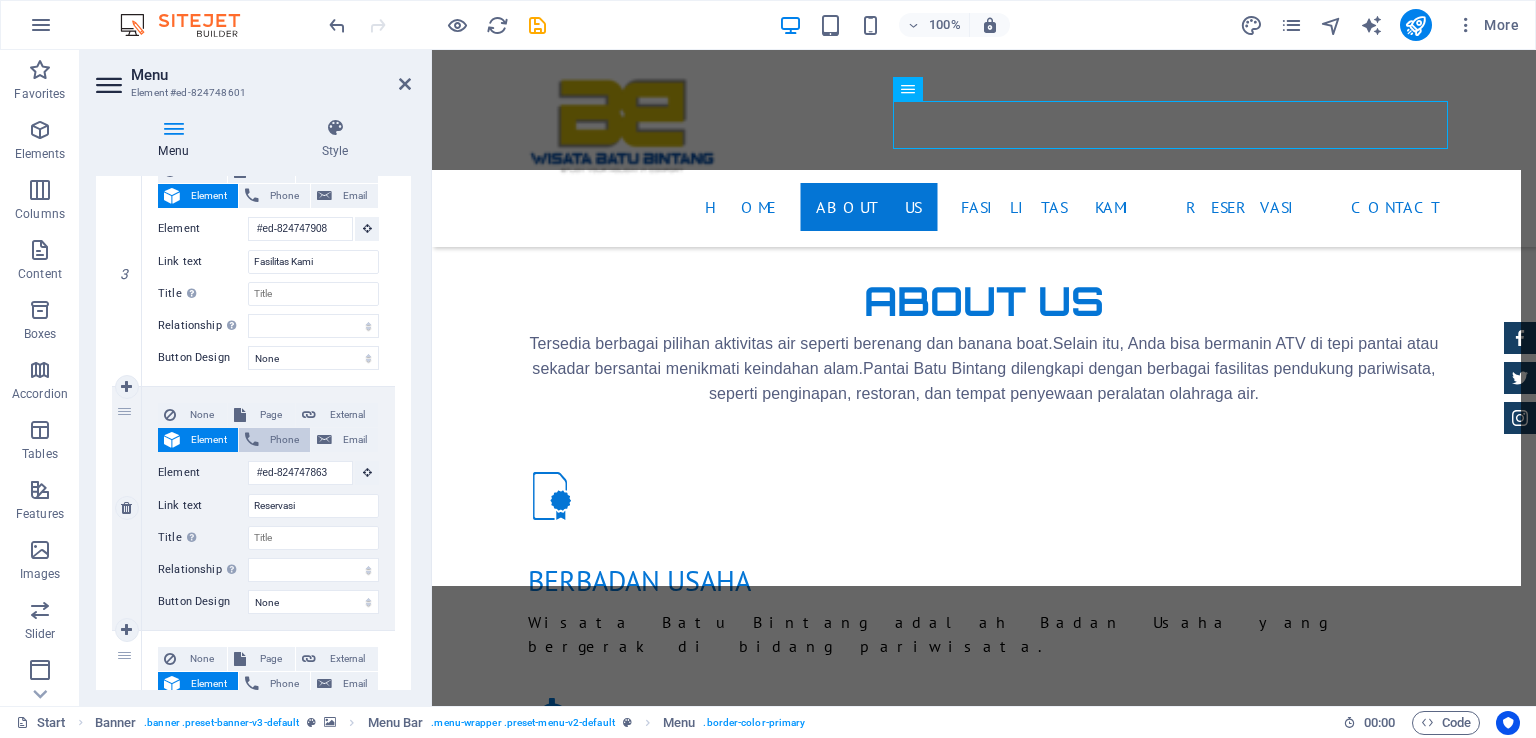 scroll, scrollTop: 0, scrollLeft: 0, axis: both 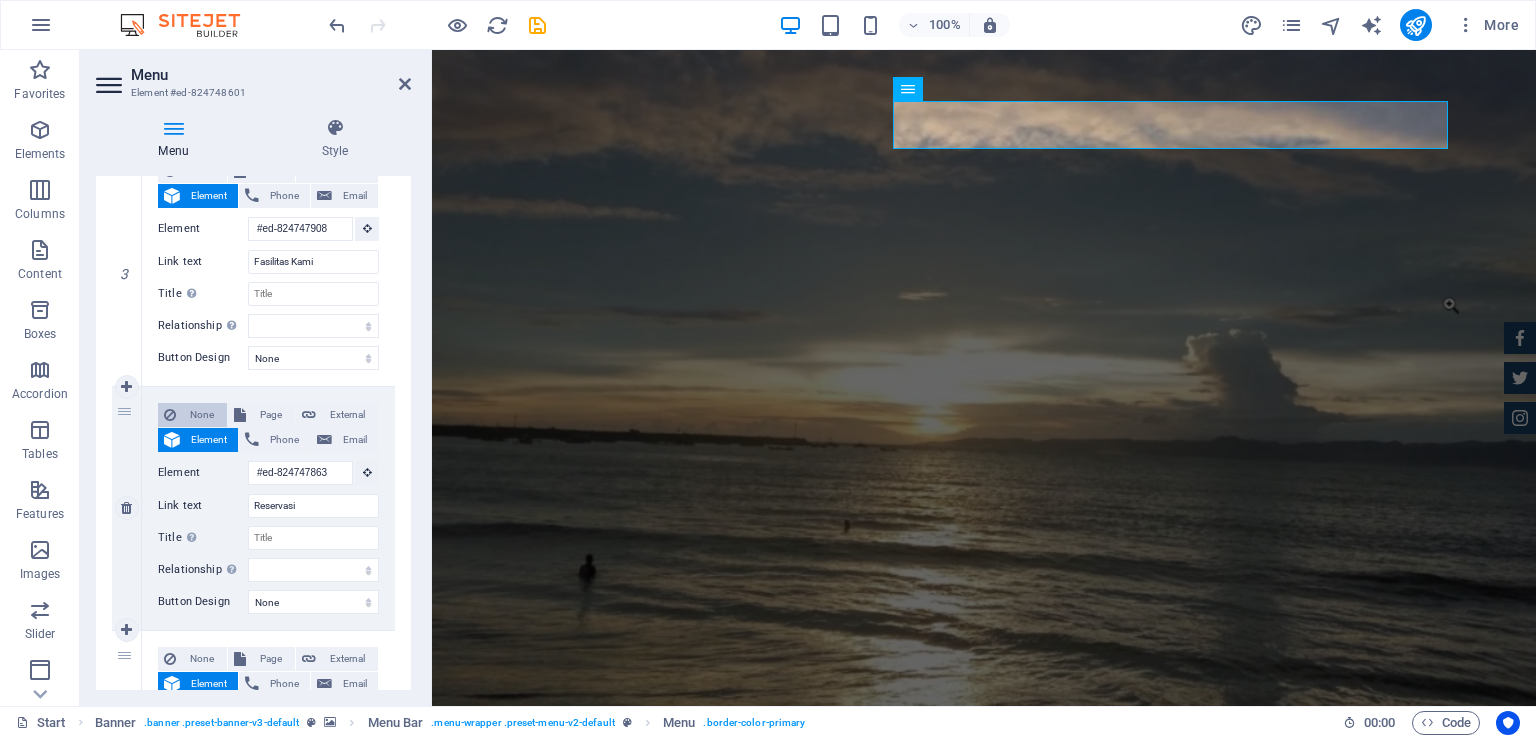click on "None" at bounding box center [201, 415] 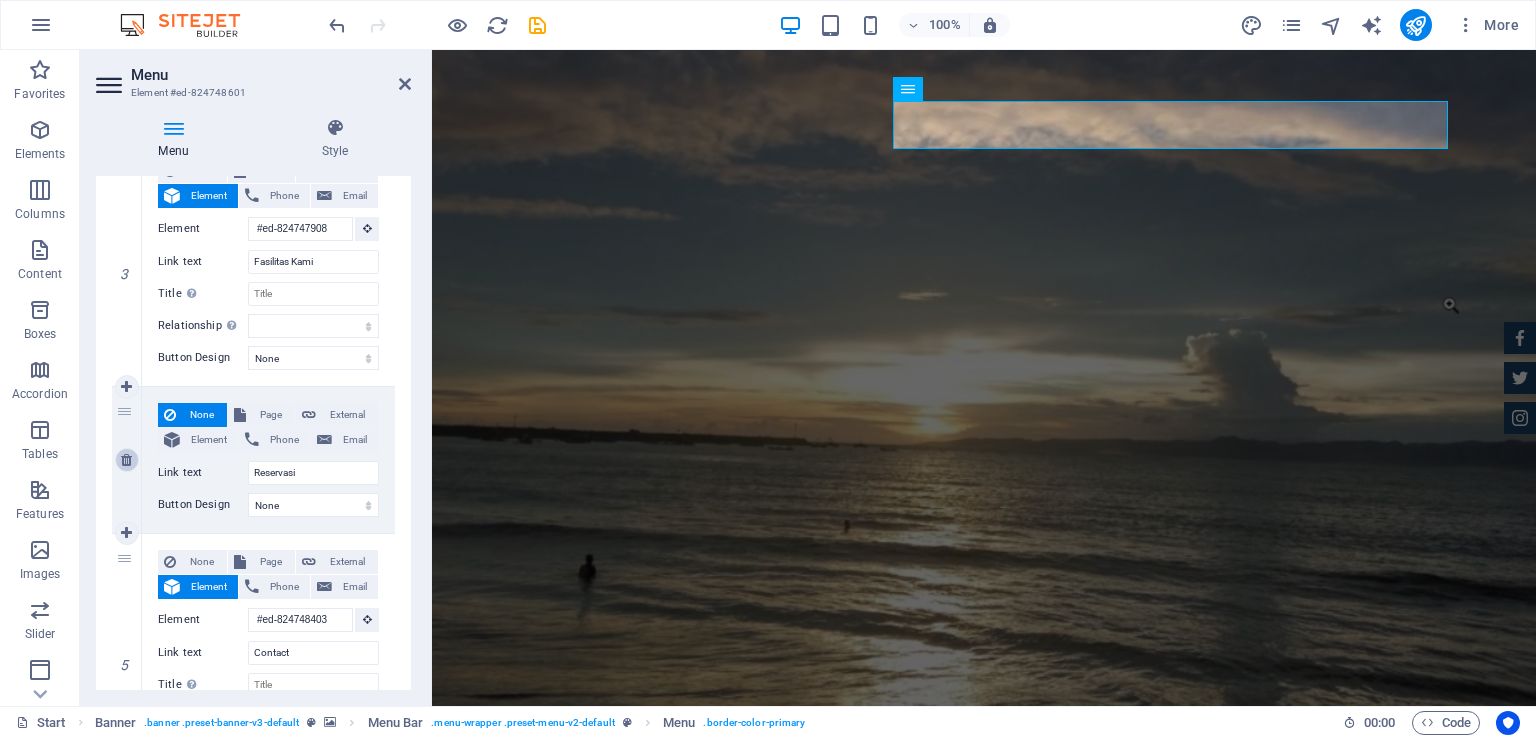 click at bounding box center [126, 460] 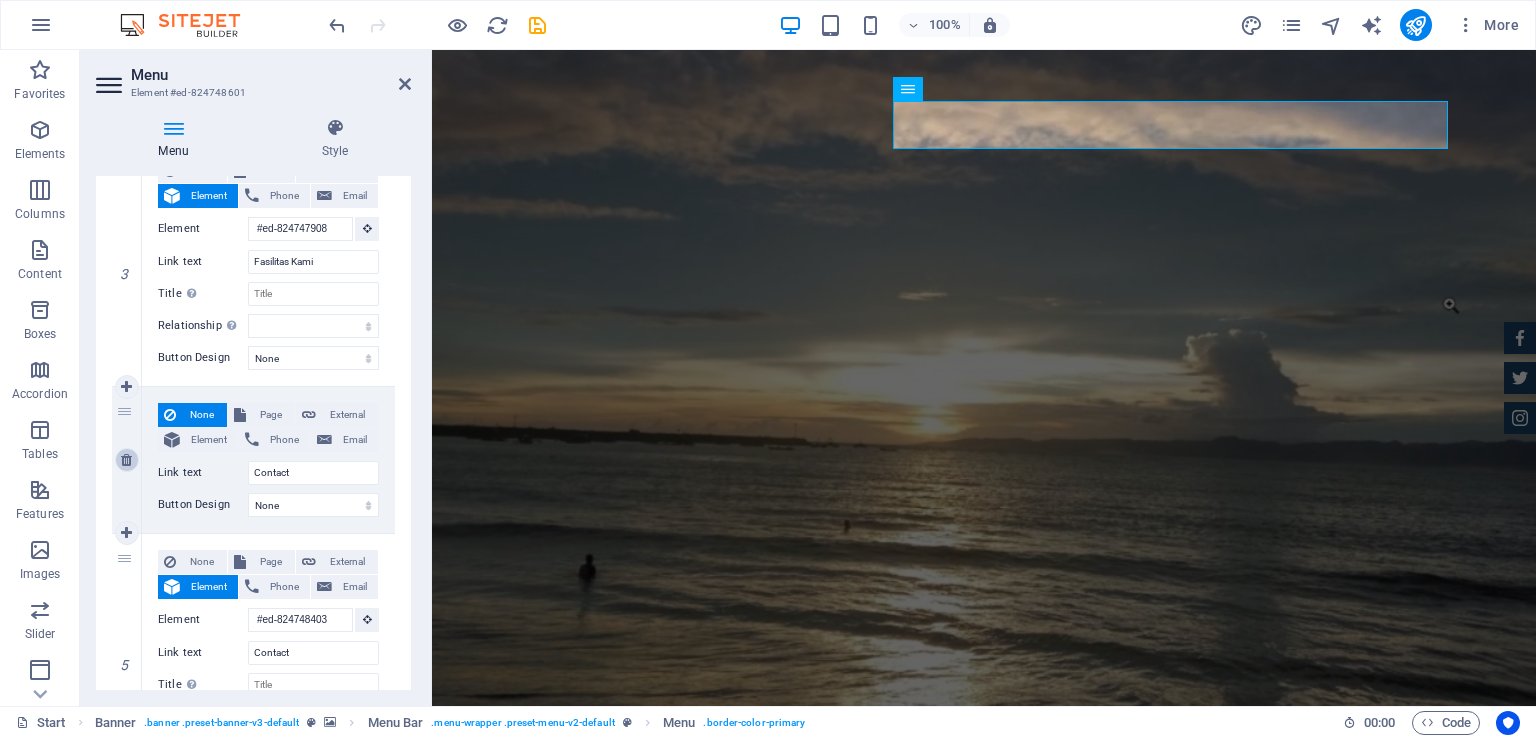scroll, scrollTop: 706, scrollLeft: 0, axis: vertical 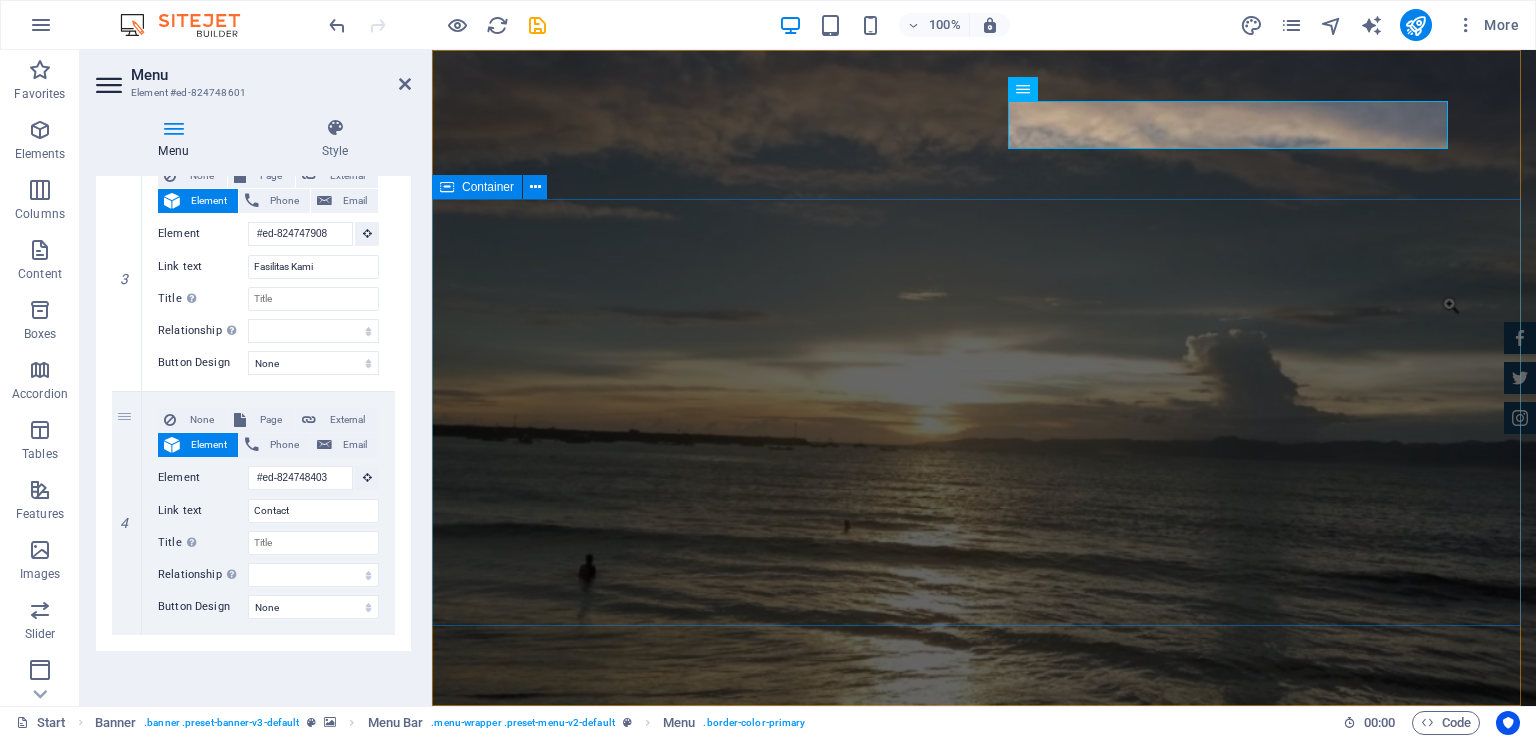 click on "PT. Wisata Batu bintang Kenyamanan Anda Saat Berlibur adalah  Prioritas Utama Kami.  Fasilitas Kami   Reservasi" at bounding box center (984, 1140) 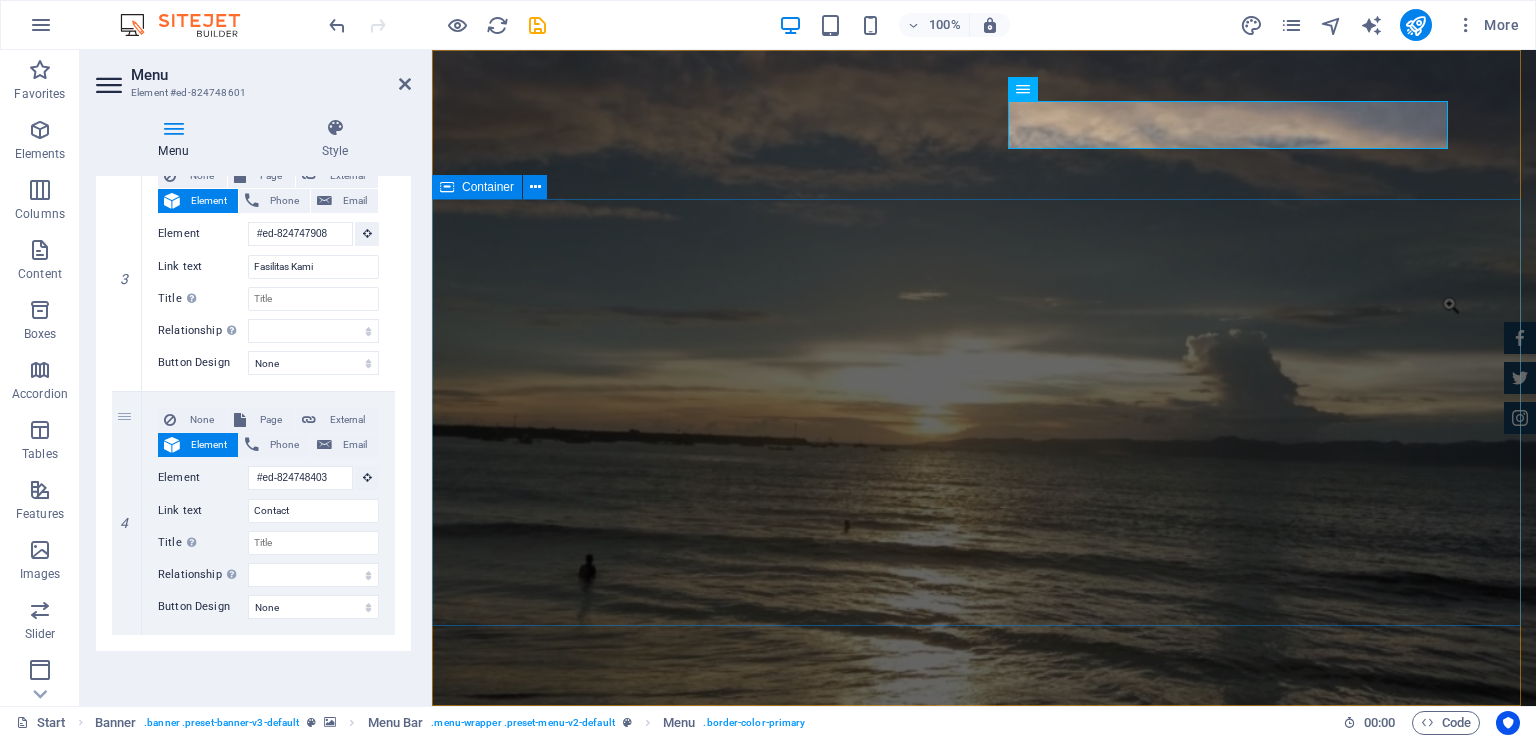 click on "PT. Wisata Batu bintang Kenyamanan Anda Saat Berlibur adalah  Prioritas Utama Kami.  Fasilitas Kami   Reservasi" at bounding box center (984, 1140) 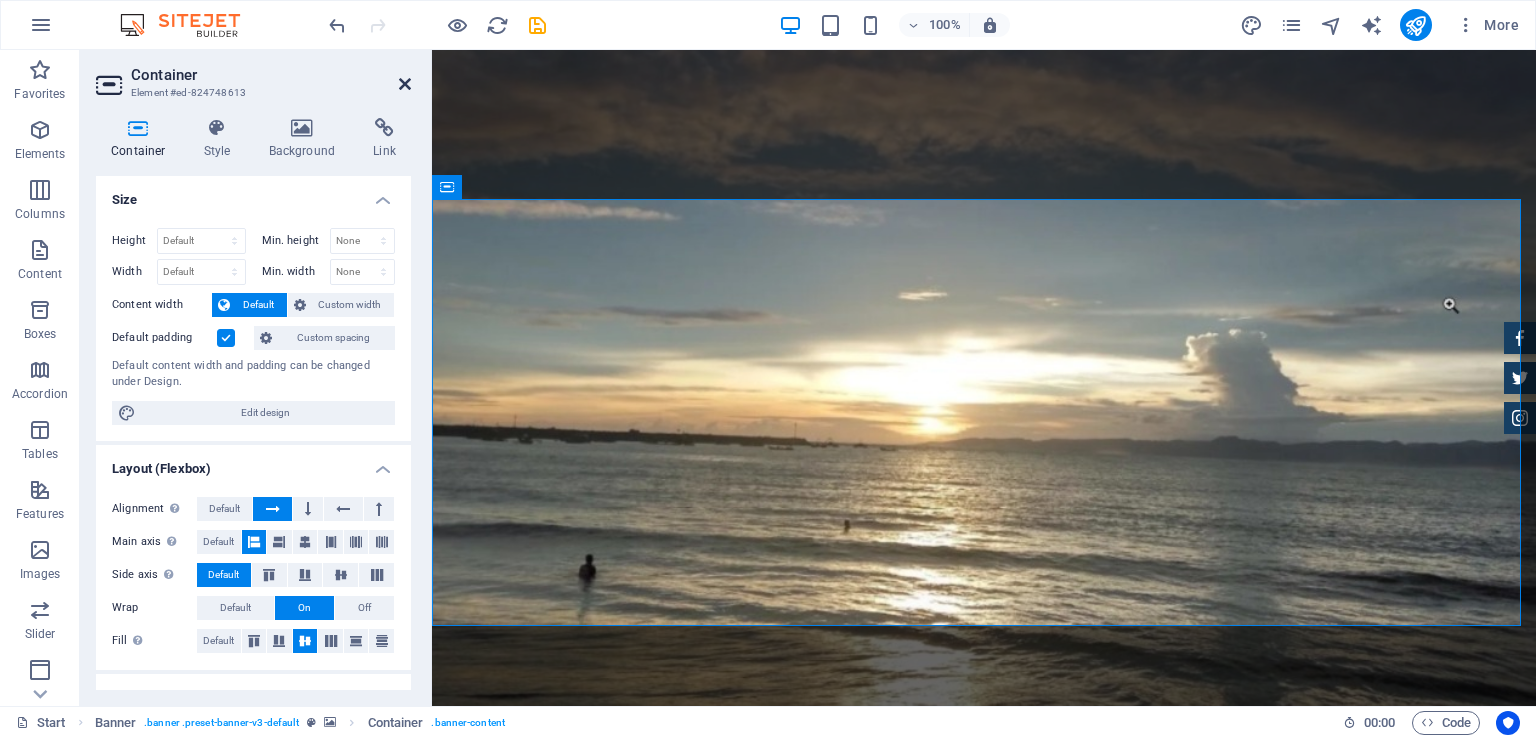 click at bounding box center [405, 84] 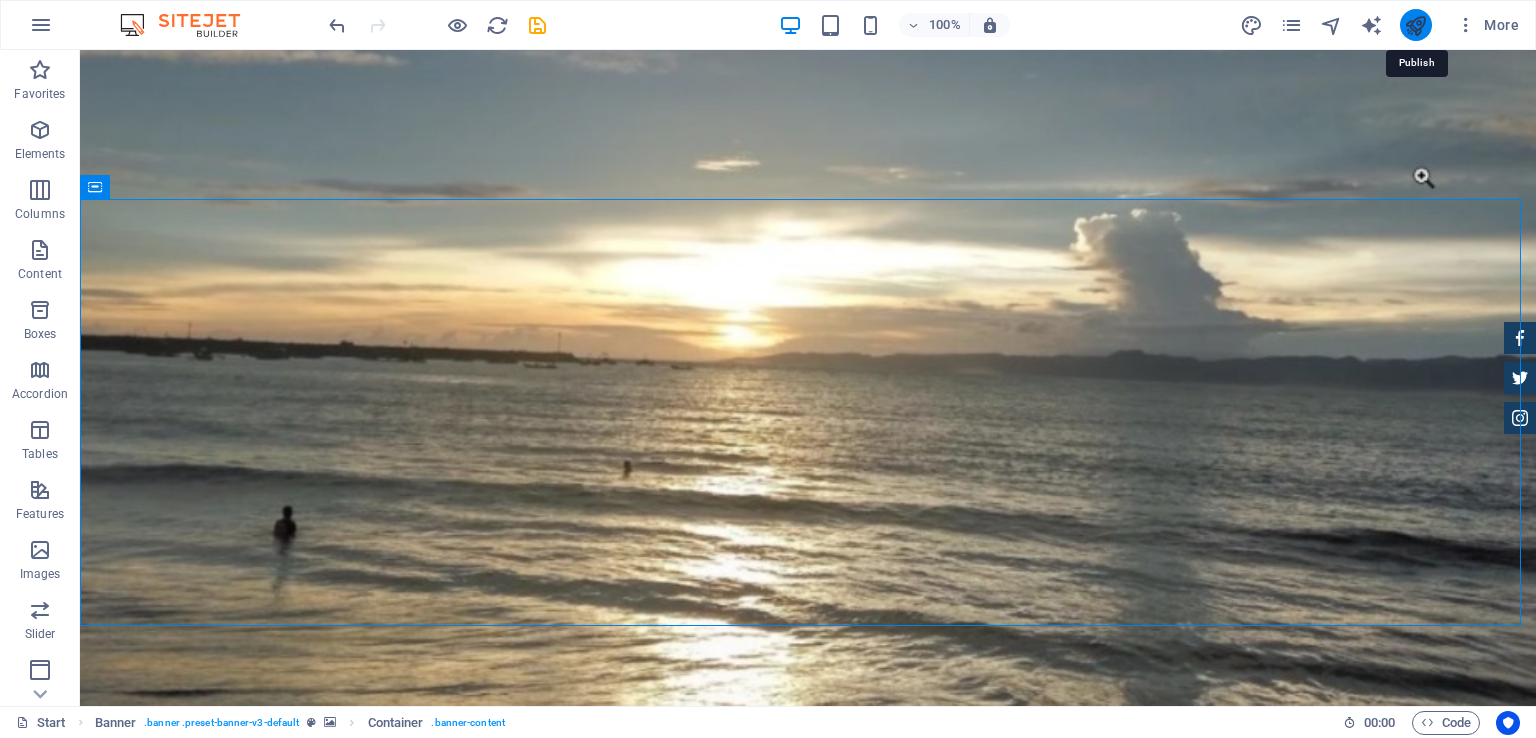 click at bounding box center (1415, 25) 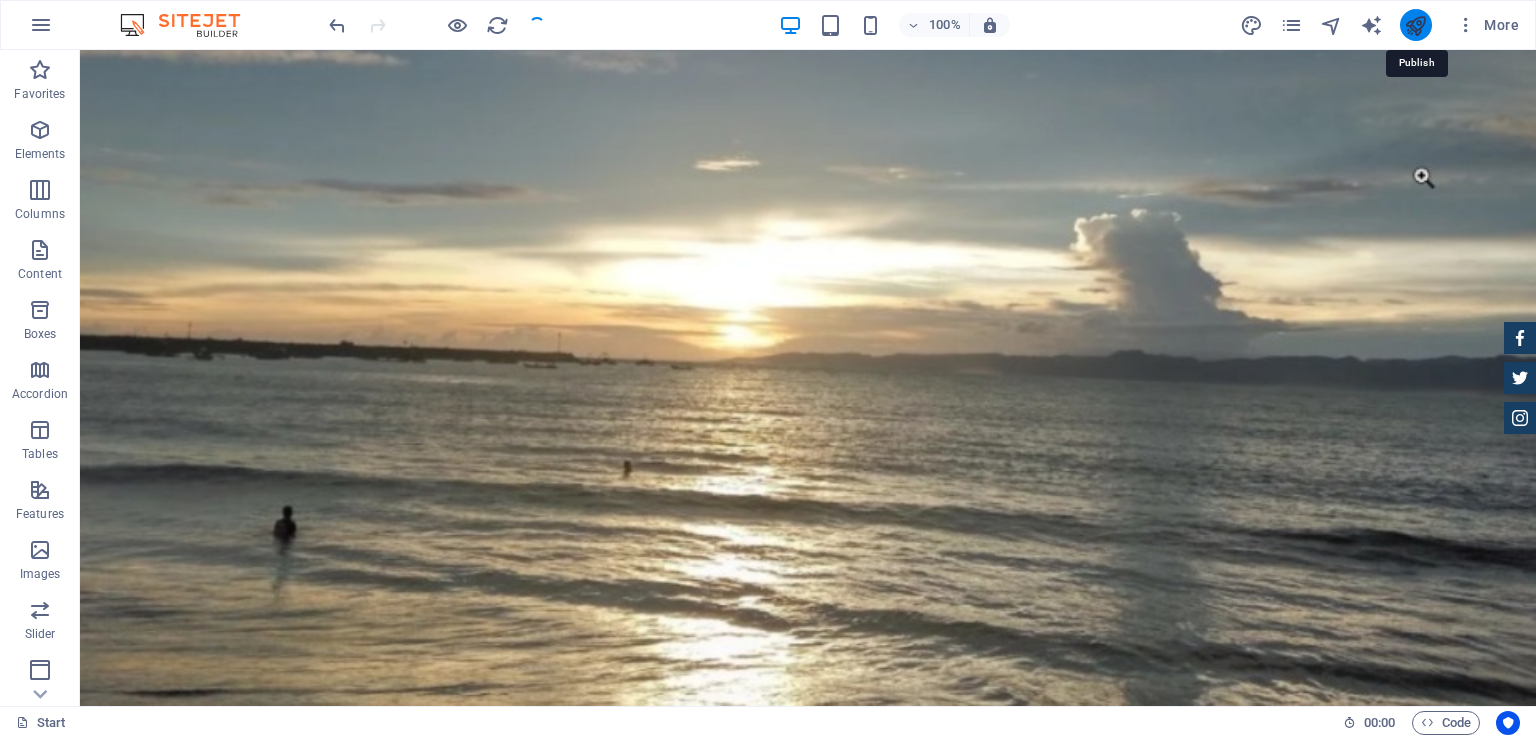 click at bounding box center [1415, 25] 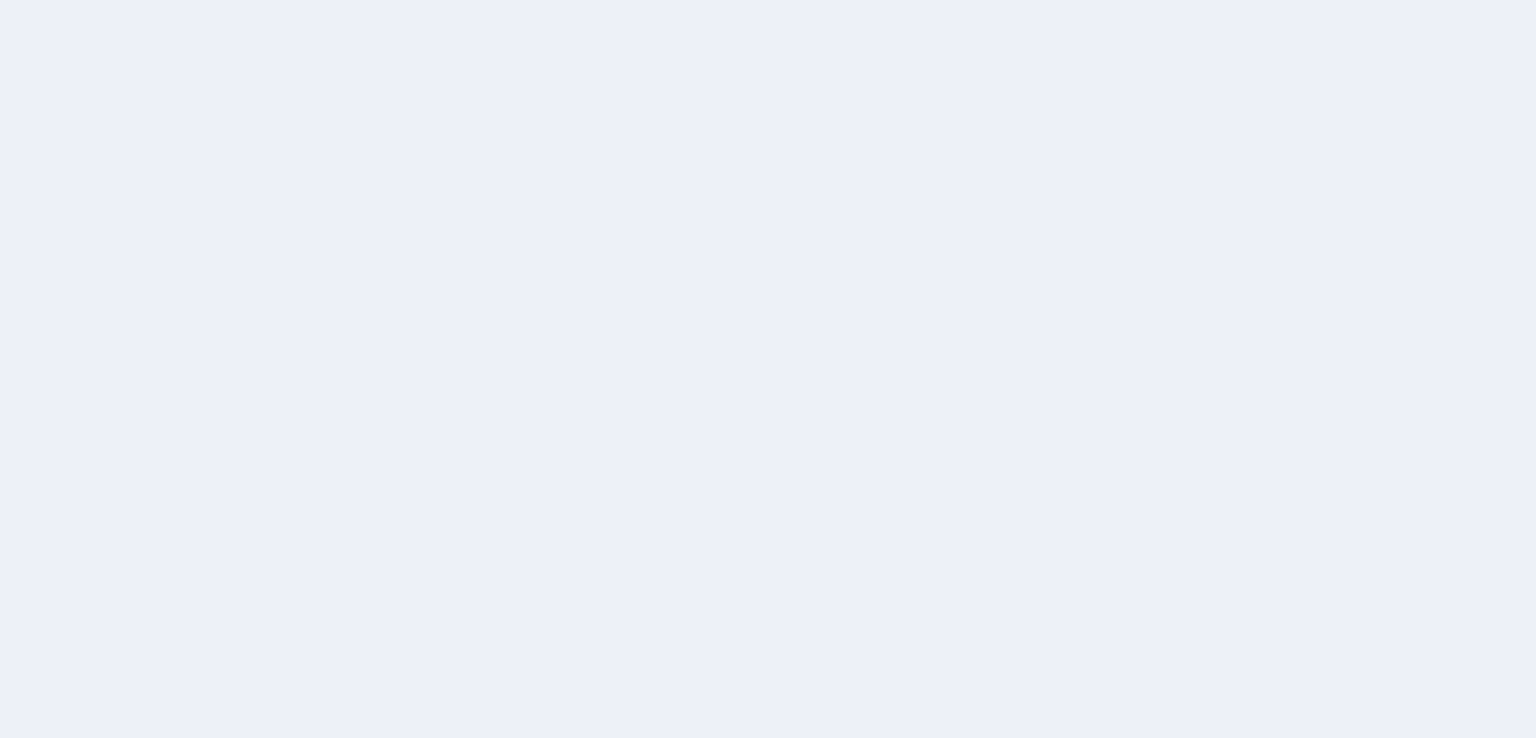 scroll, scrollTop: 0, scrollLeft: 0, axis: both 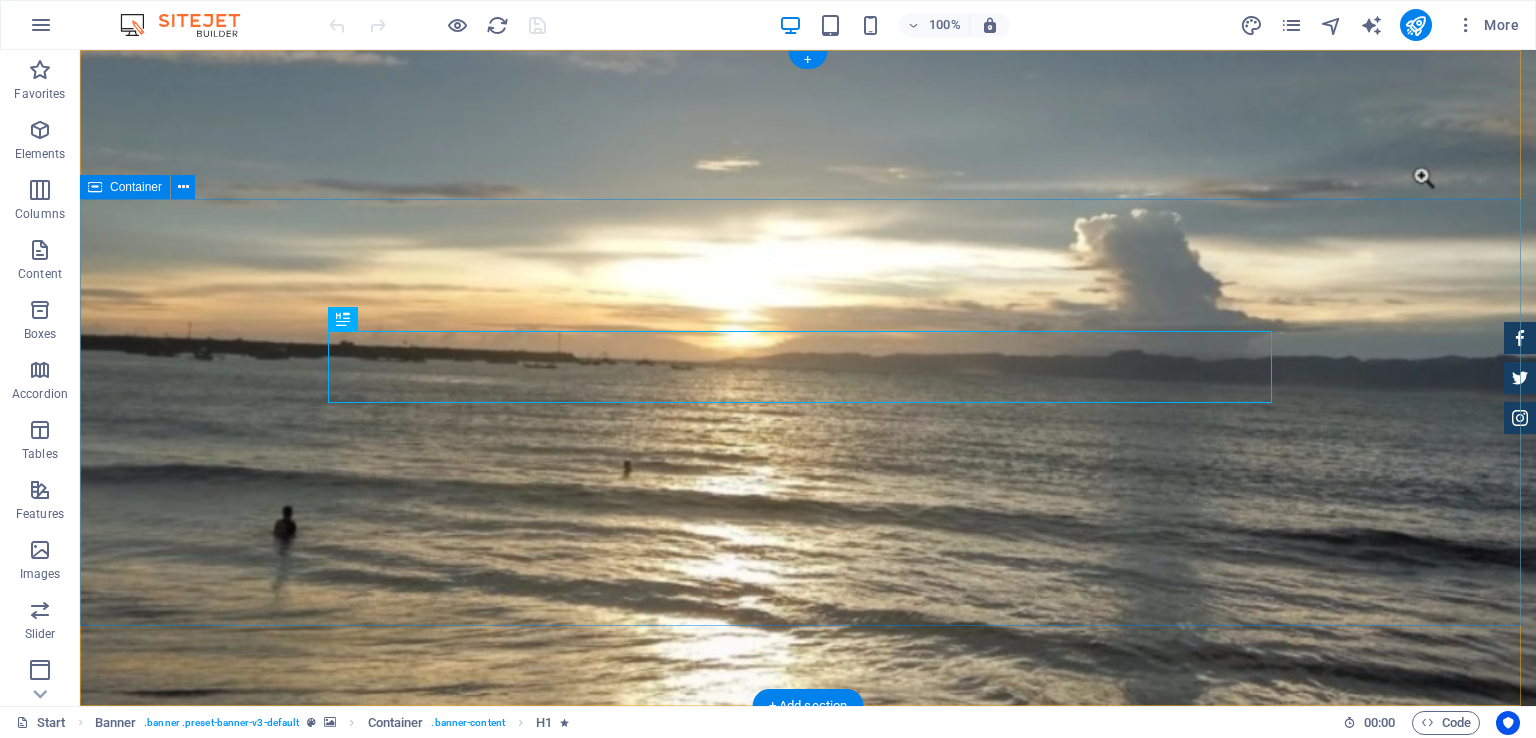 click on "PT. Wisata Batu bintang Kenyamanan Anda Saat Berlibur adalah  Prioritas Utama Kami.  Fasilitas Kami   Reservasi" at bounding box center [808, 1140] 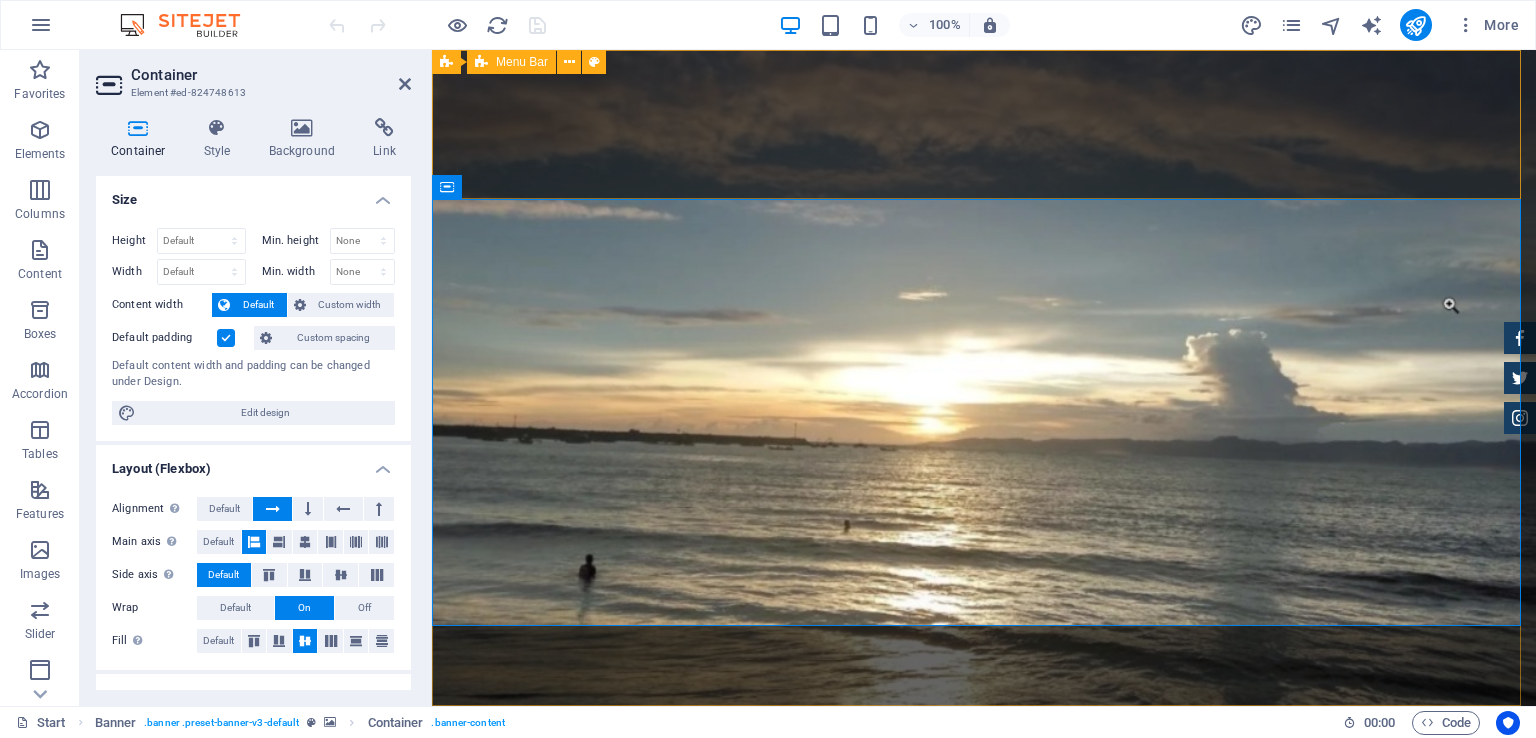 click on "Home About us Fasilitas Kami Contact" at bounding box center (984, 804) 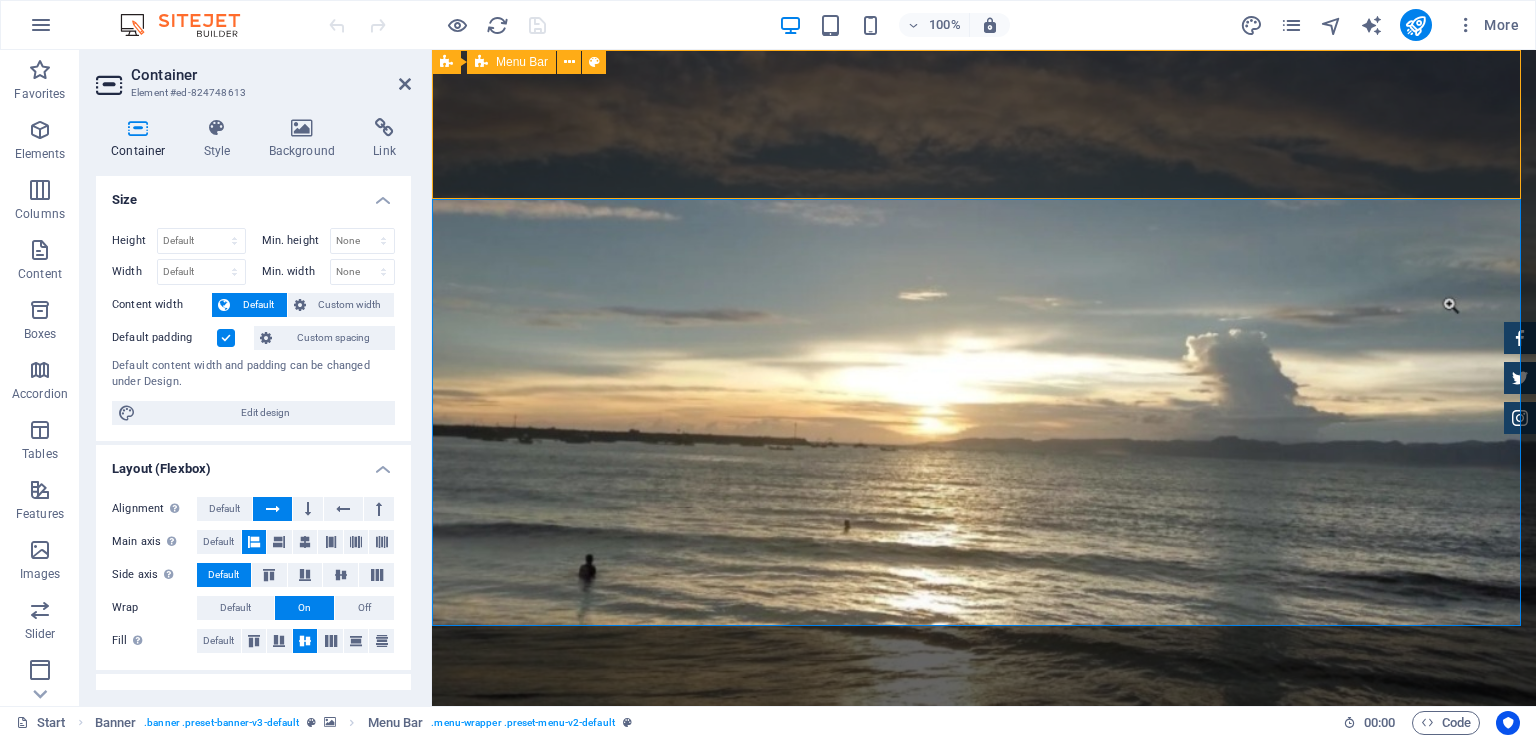 click on "Home About us Fasilitas Kami Contact" at bounding box center (984, 804) 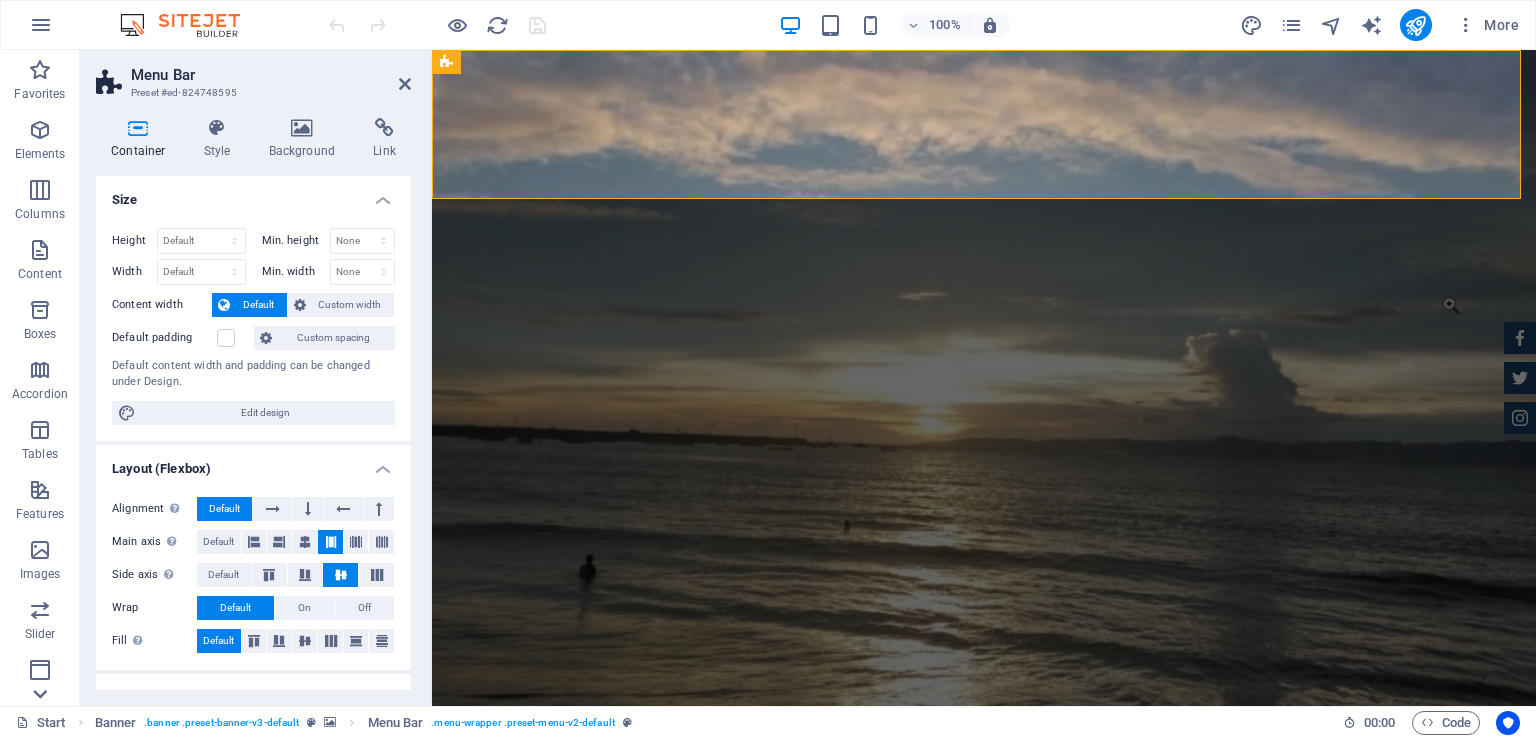 click 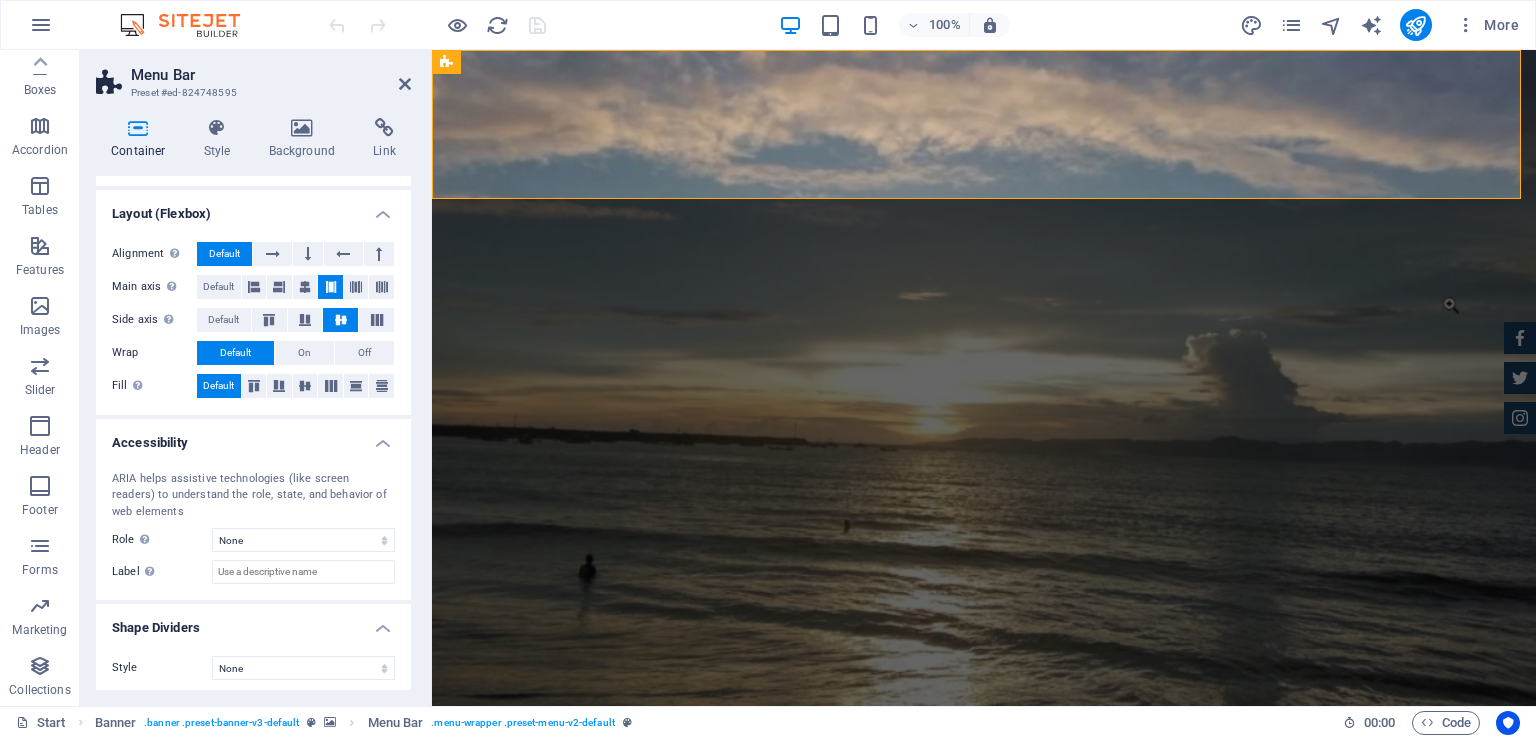 scroll, scrollTop: 260, scrollLeft: 0, axis: vertical 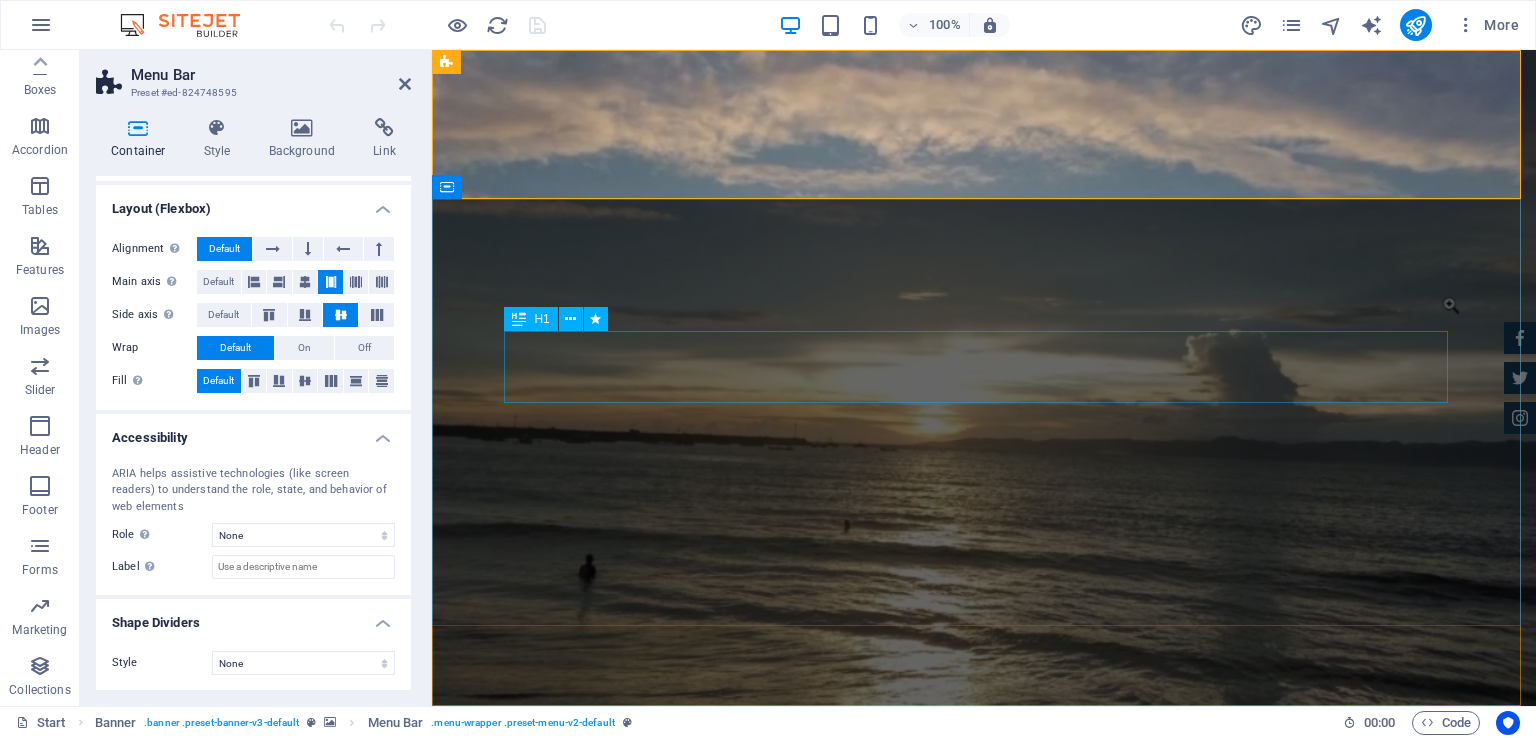 click on "PT. Wisata Batu bintang" at bounding box center (984, 1067) 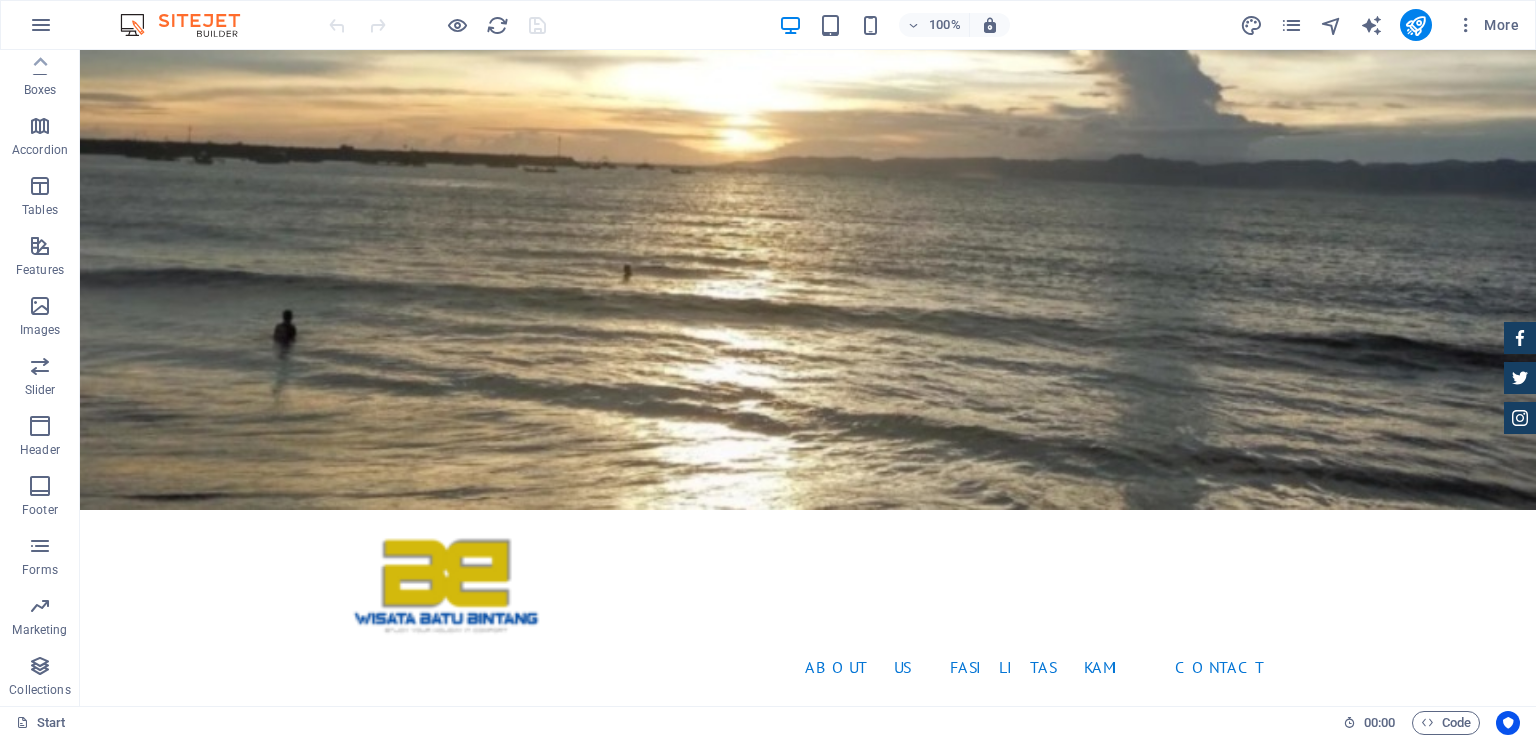 scroll, scrollTop: 0, scrollLeft: 0, axis: both 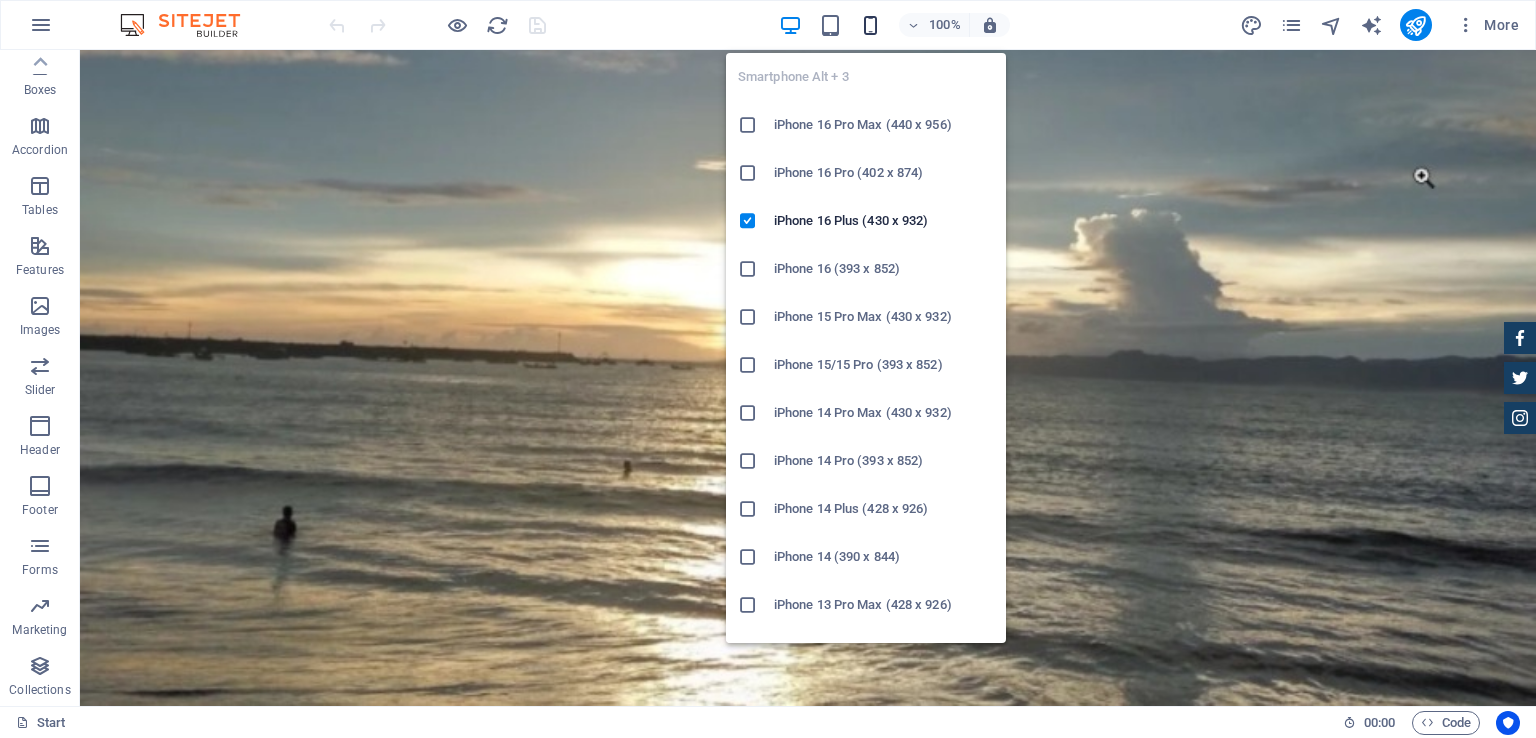click at bounding box center (870, 25) 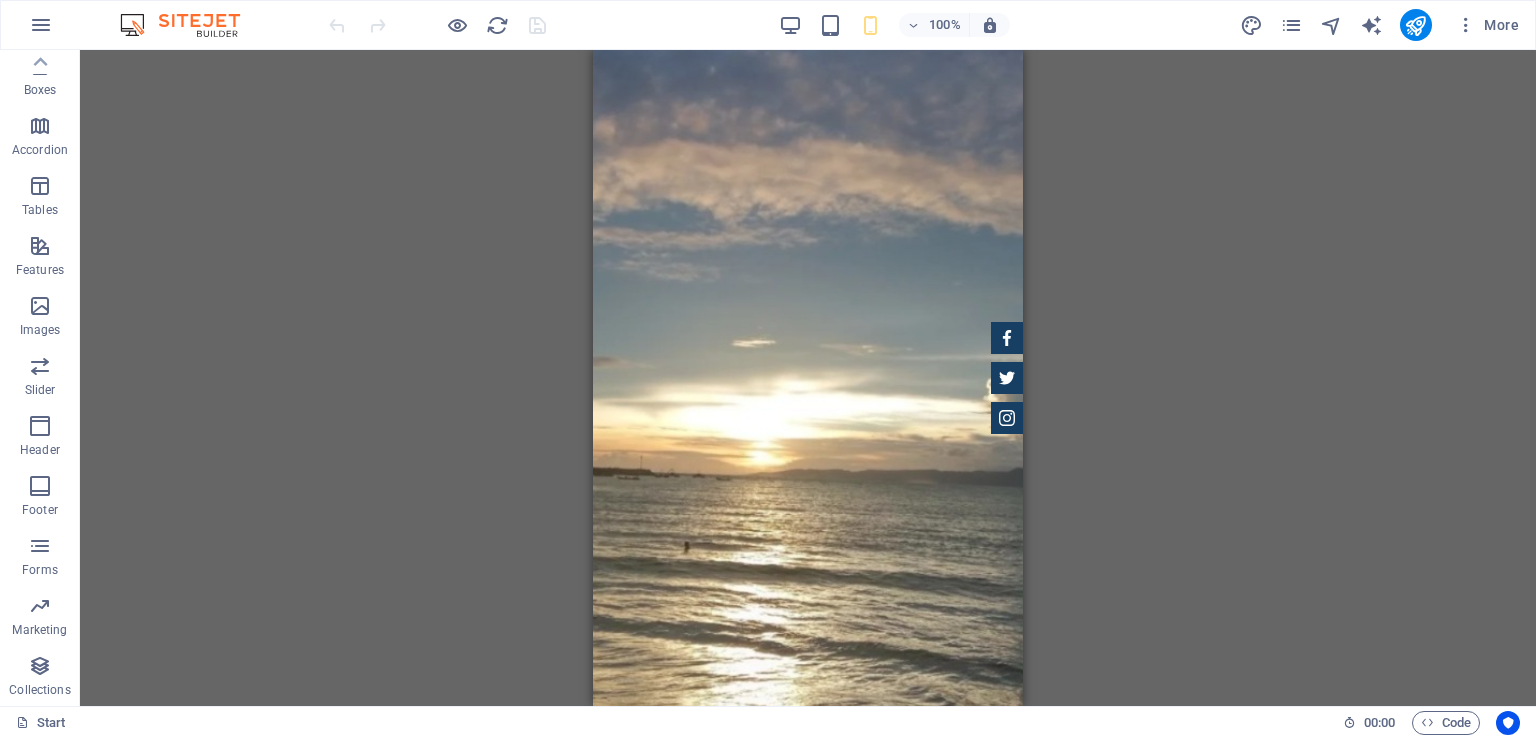 click on "Drag here to replace the existing content. Press “Ctrl” if you want to create a new element.
H1   Banner   Container   Logo   Banner   Menu Bar   Menu   HTML   Preset" at bounding box center (808, 378) 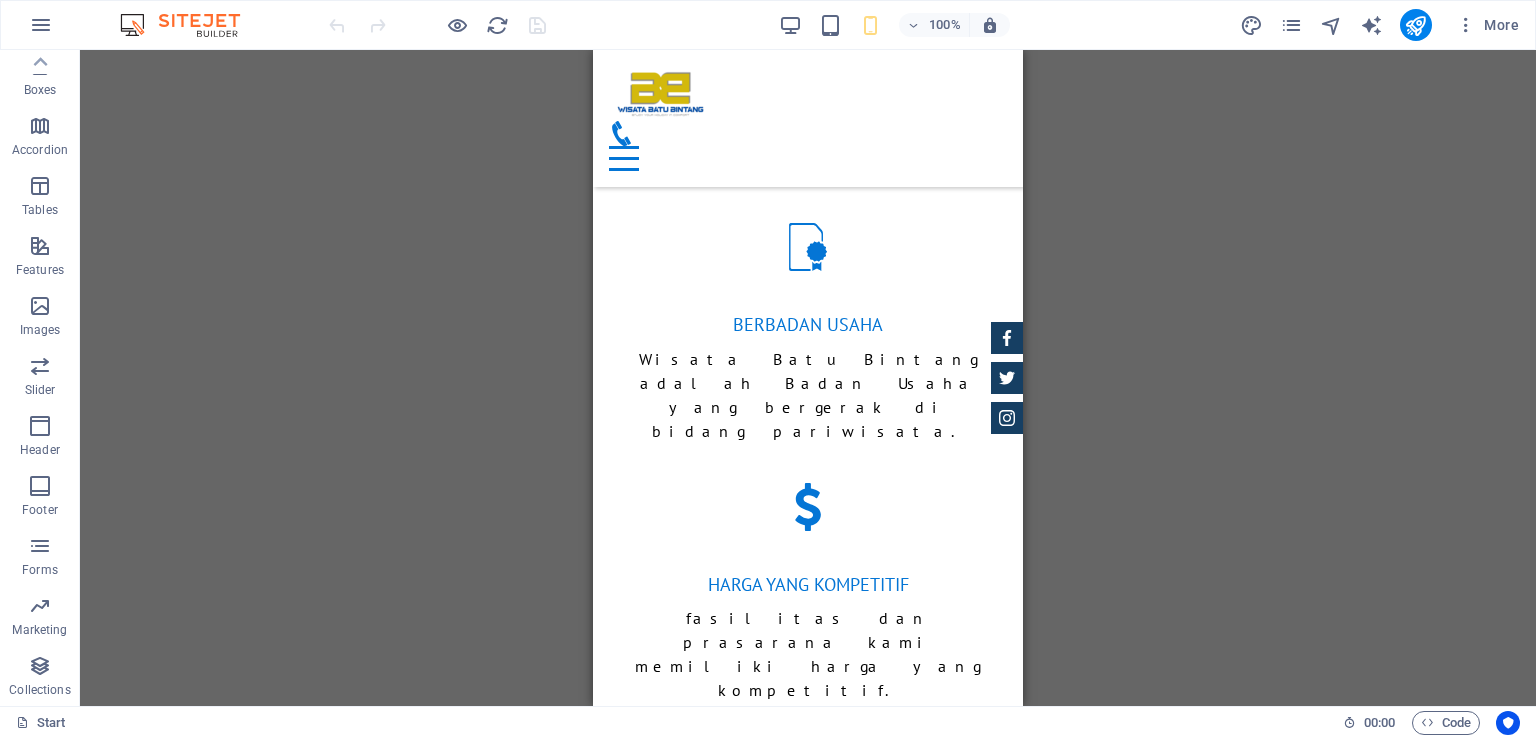 scroll, scrollTop: 1323, scrollLeft: 0, axis: vertical 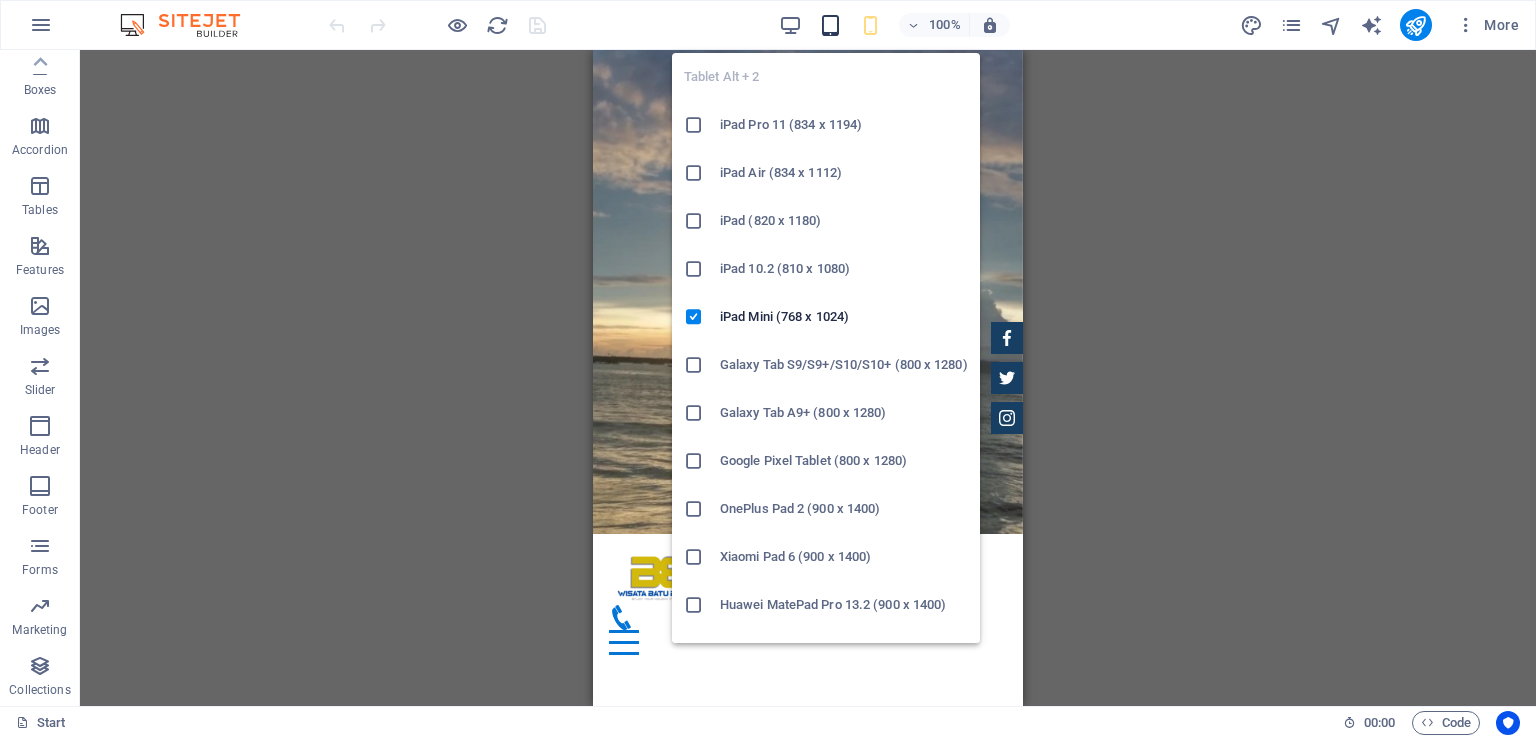 click at bounding box center (830, 25) 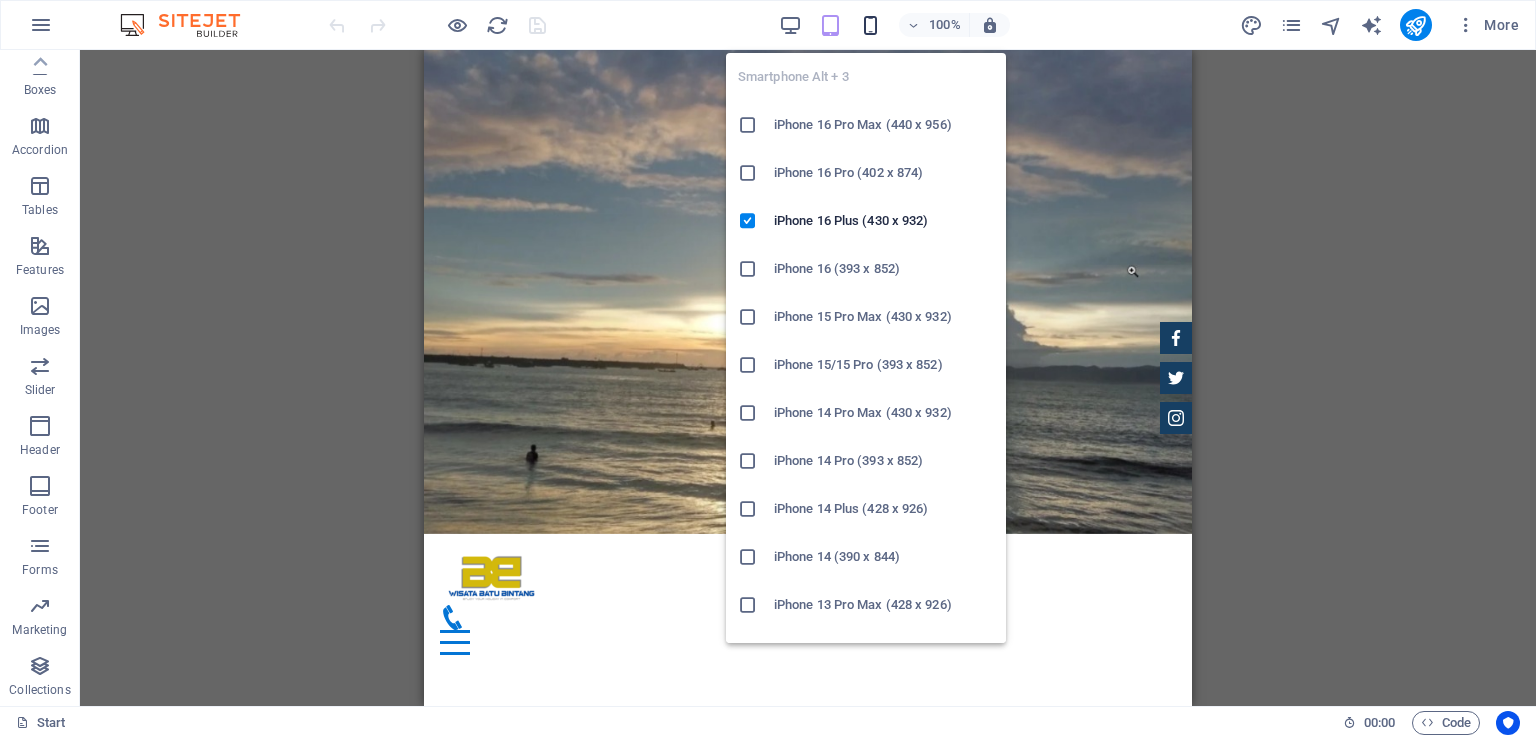 click at bounding box center [870, 25] 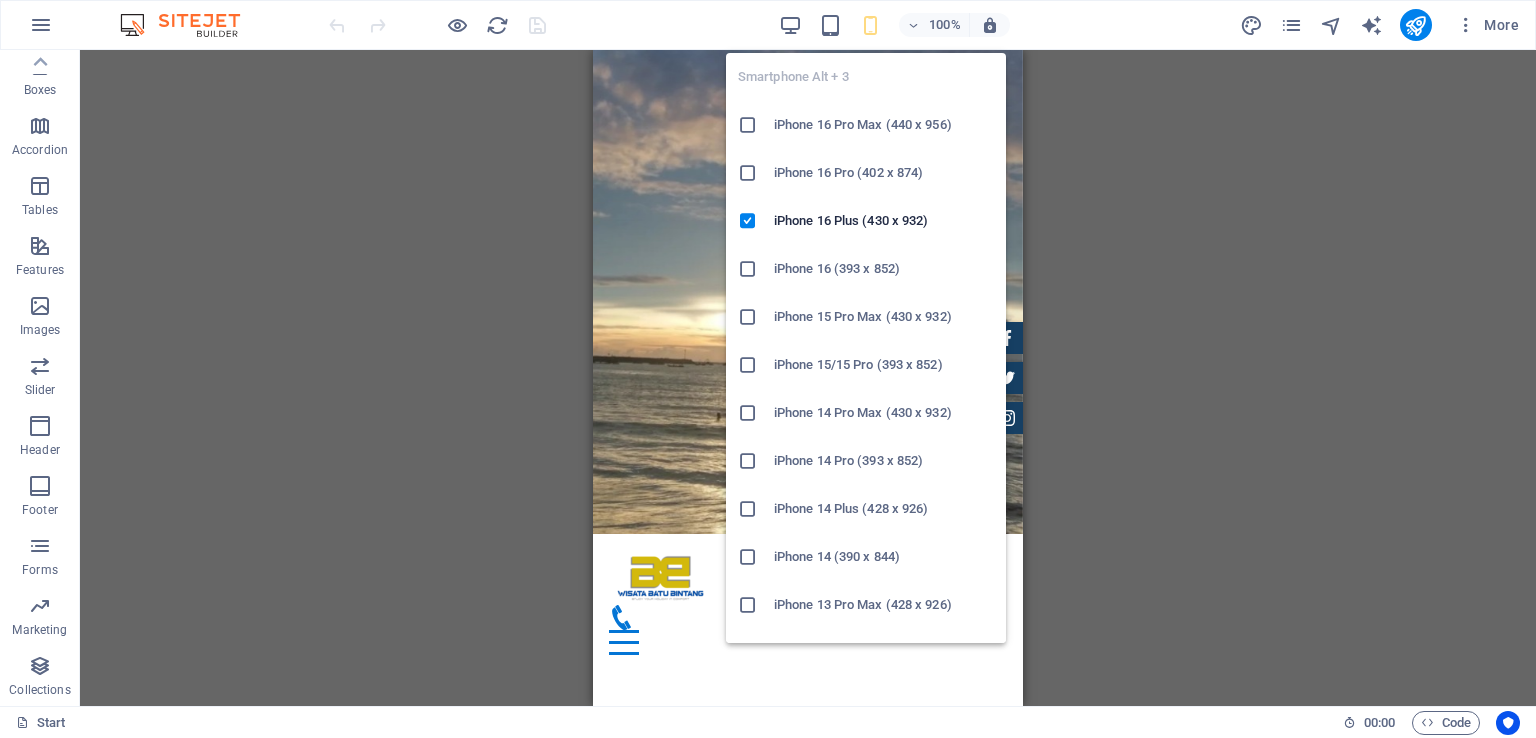 click on "iPhone 15/15 Pro (393 x 852)" at bounding box center [884, 365] 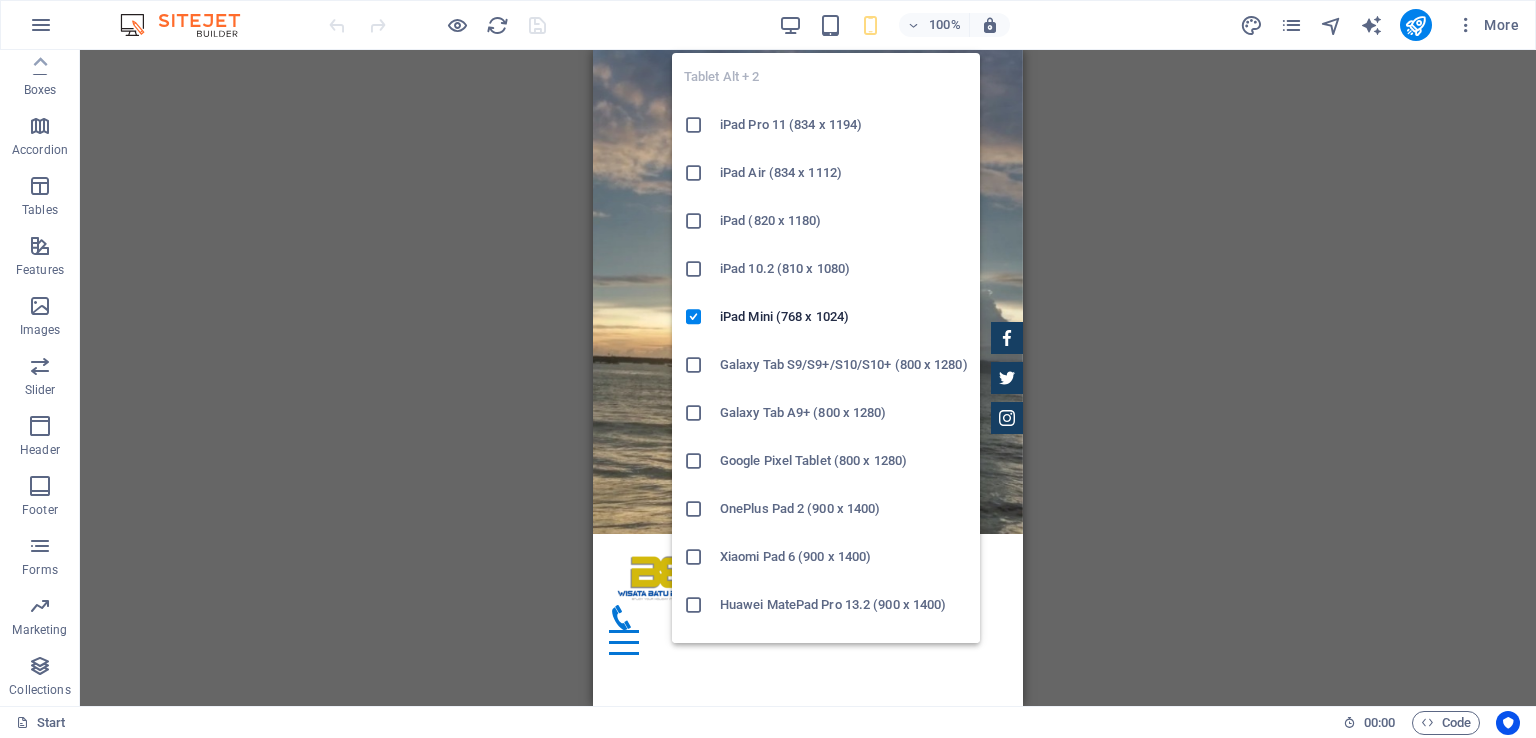 click on "iPad Pro 11 (834 x 1194)" at bounding box center (826, 125) 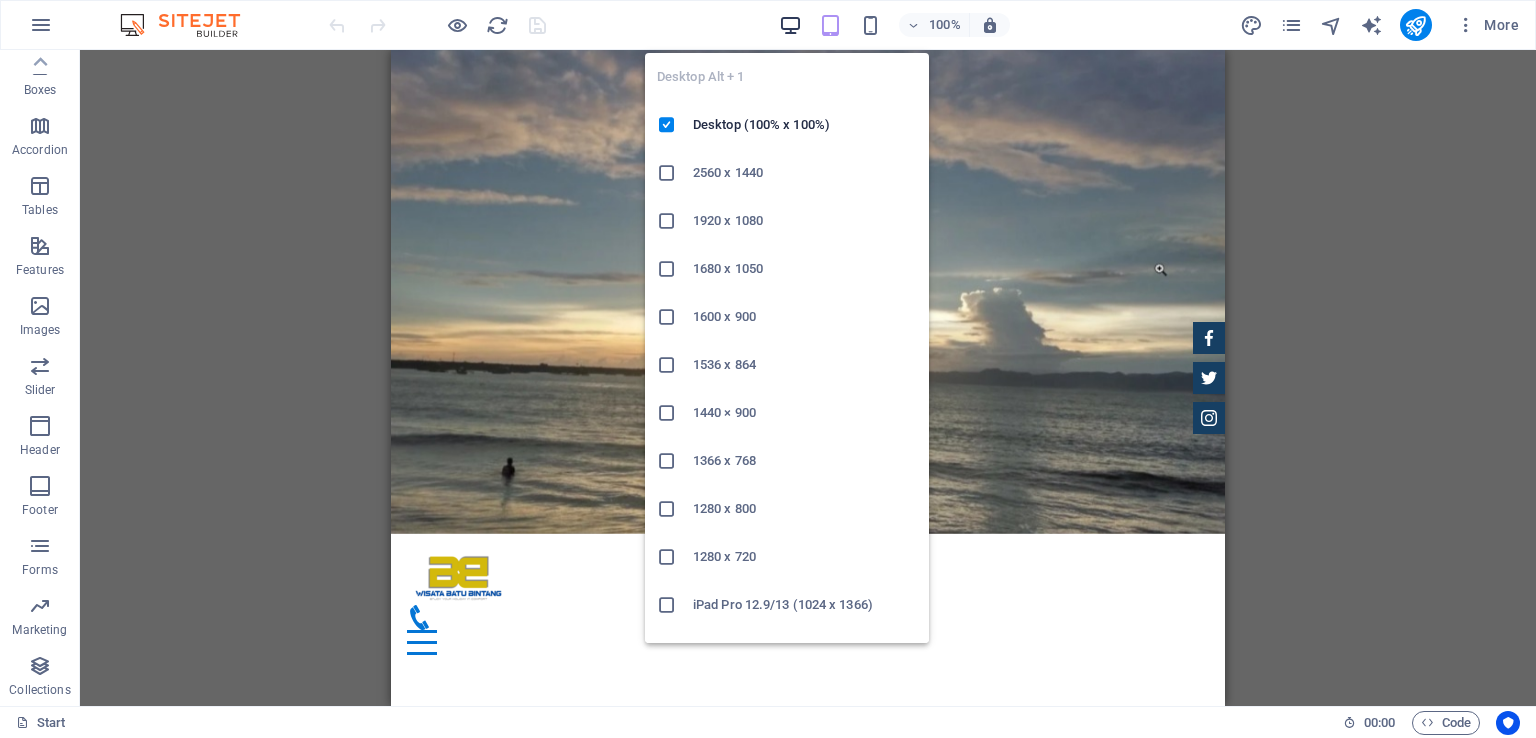 click at bounding box center (790, 25) 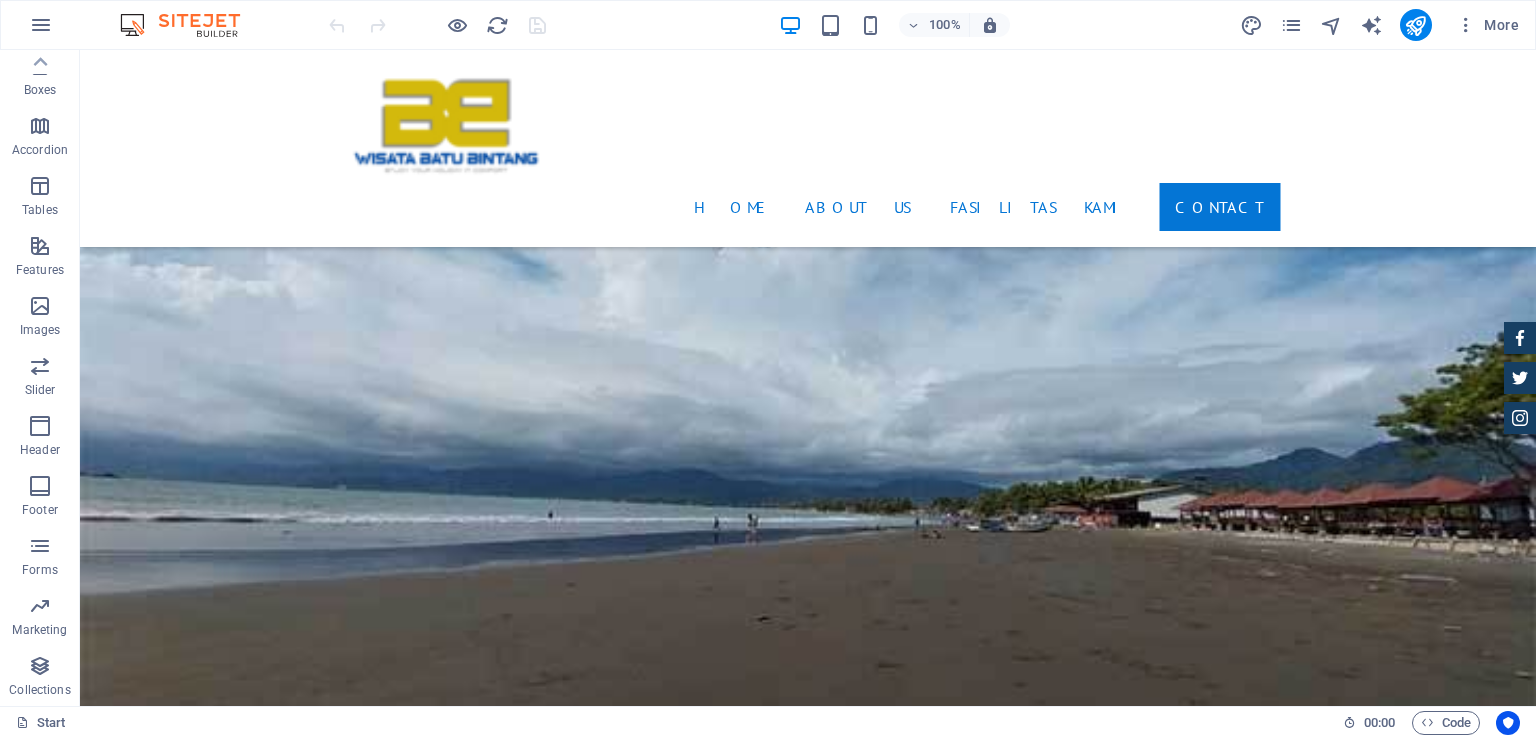scroll, scrollTop: 2732, scrollLeft: 0, axis: vertical 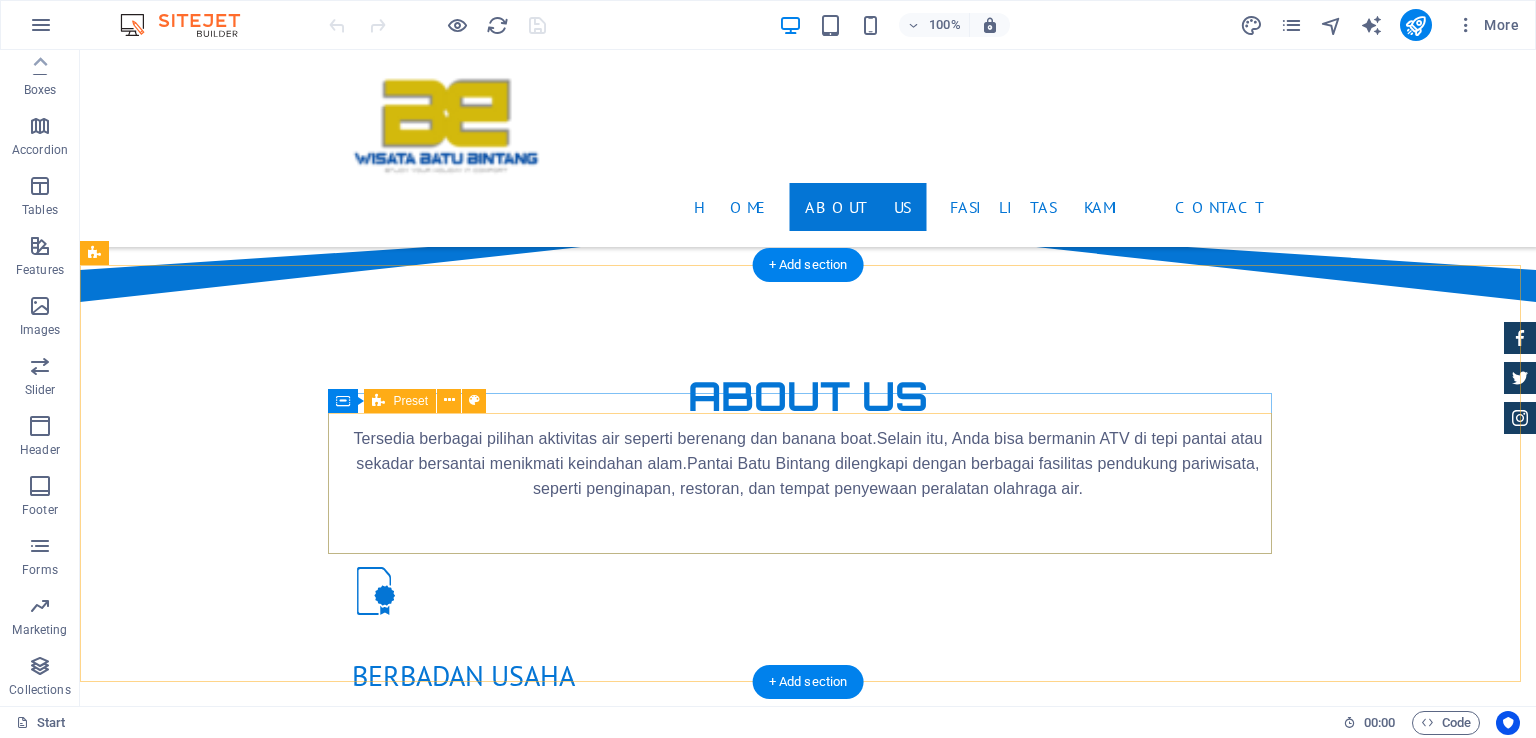 click on "Drop content here or  Add elements  Paste clipboard" at bounding box center [808, 1794] 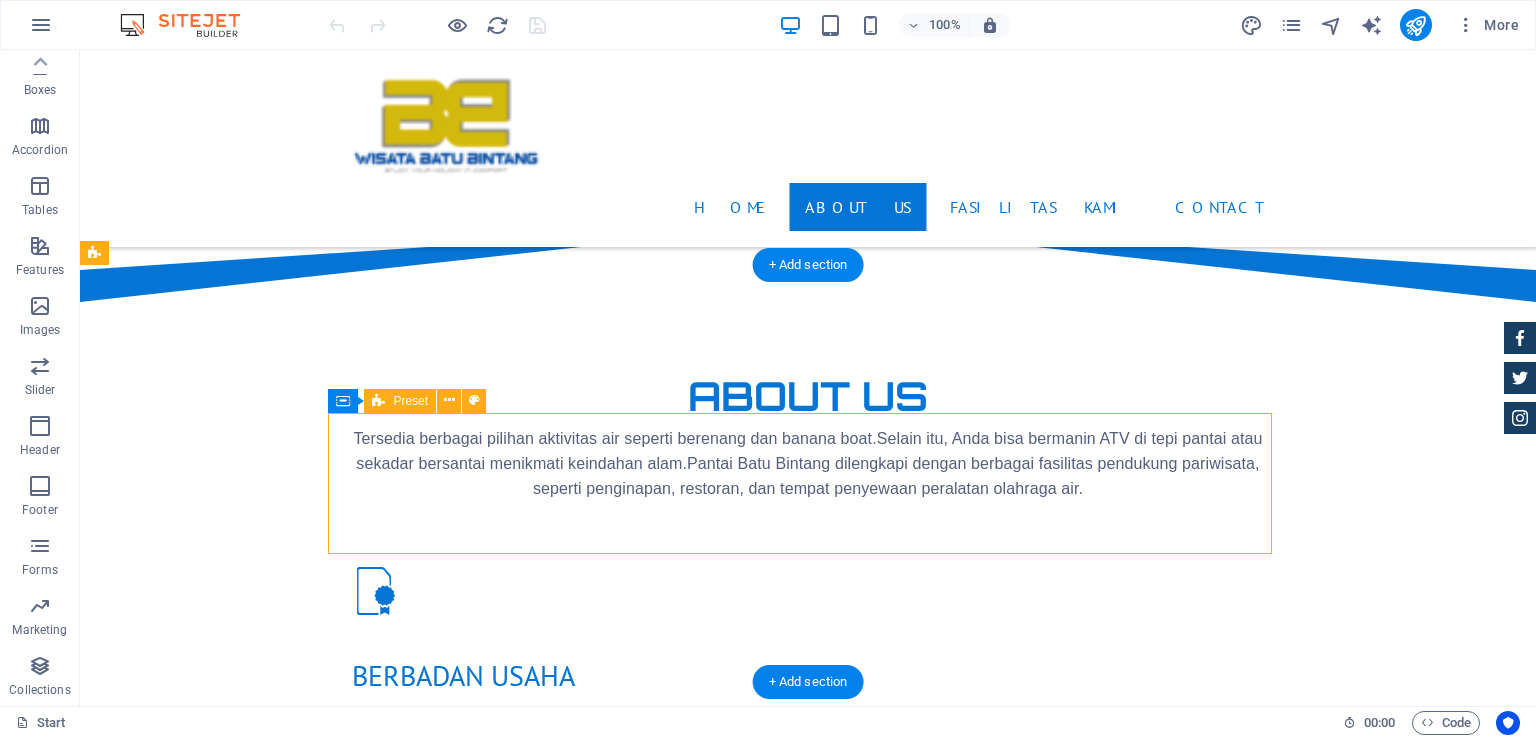 click on "Drop content here or  Add elements  Paste clipboard" at bounding box center (808, 1794) 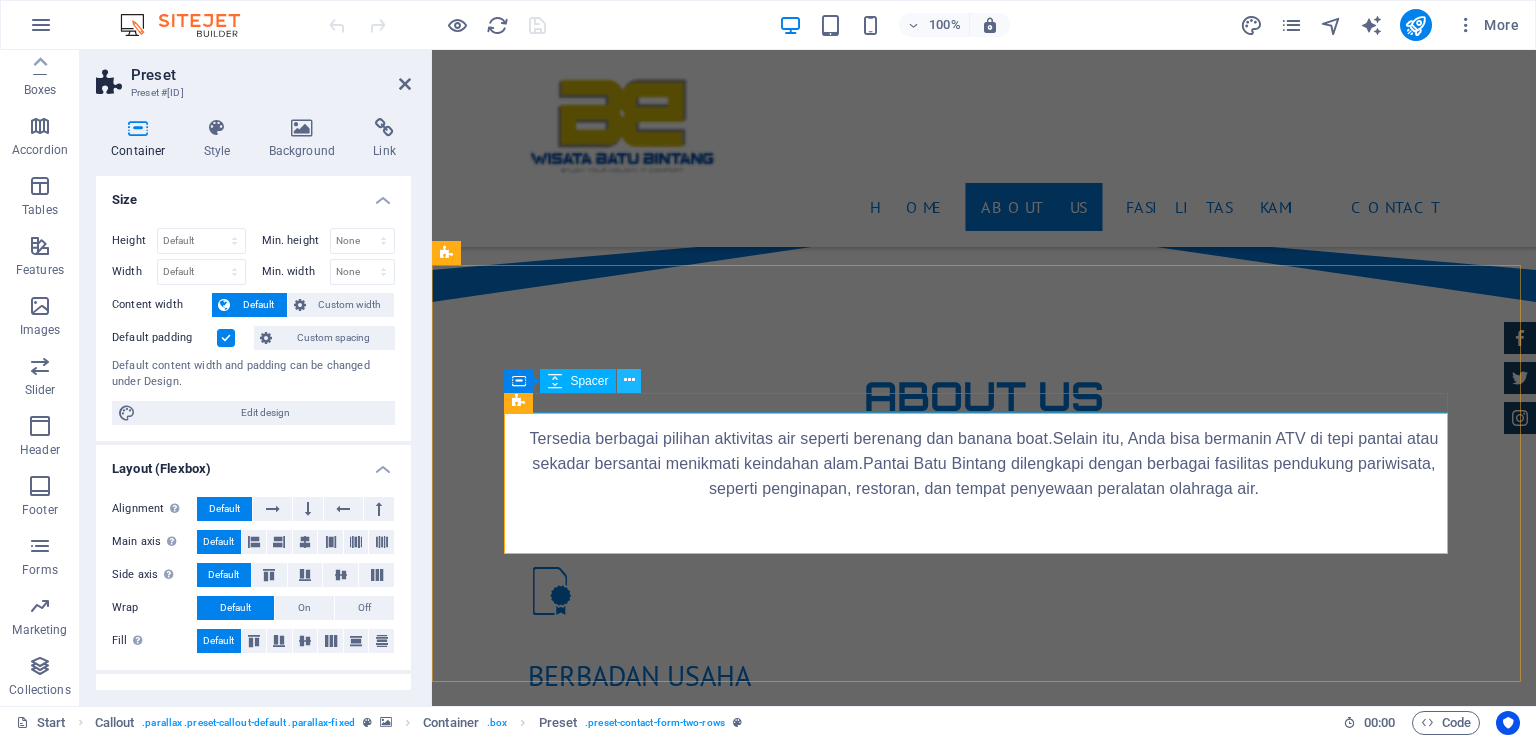 click at bounding box center (629, 380) 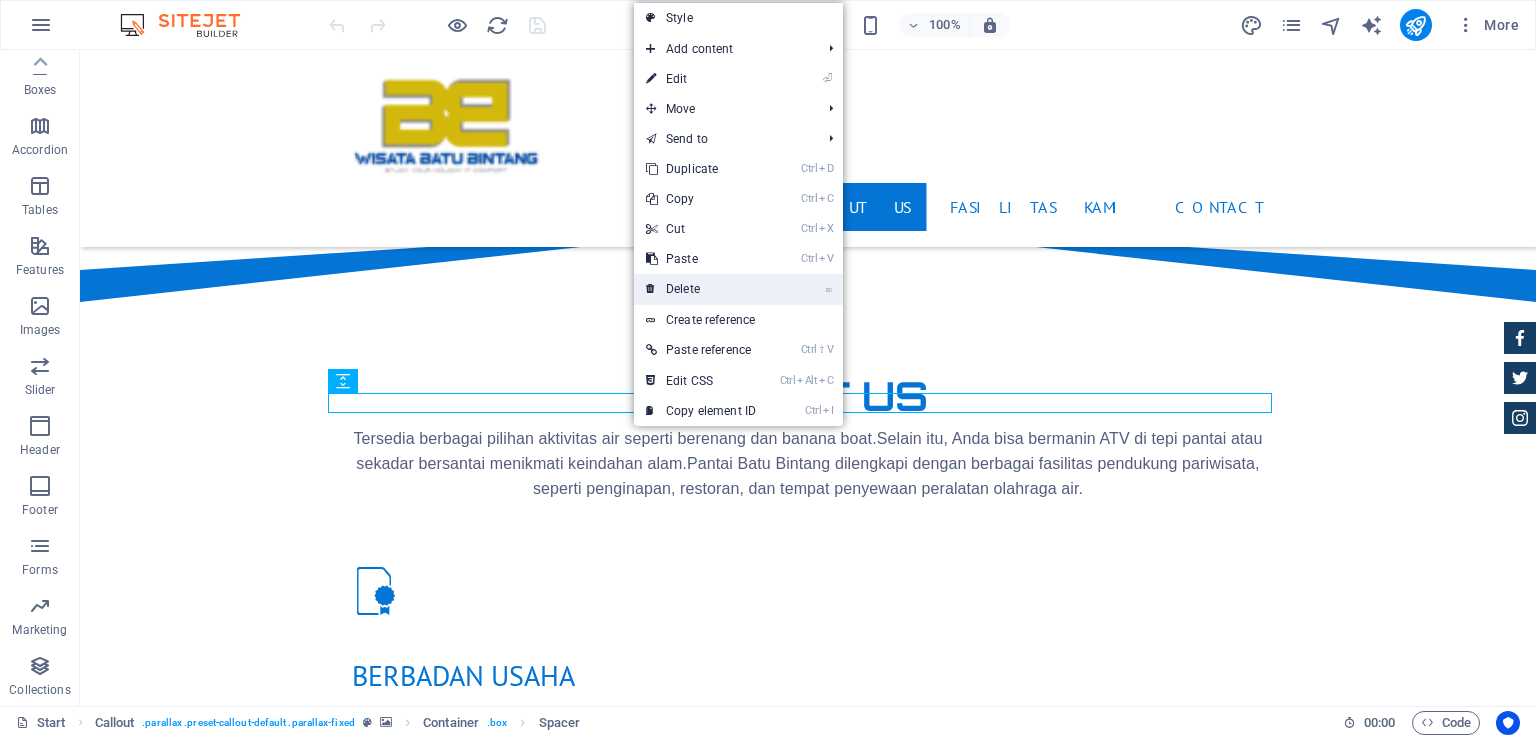 click on "⌦  Delete" at bounding box center [701, 289] 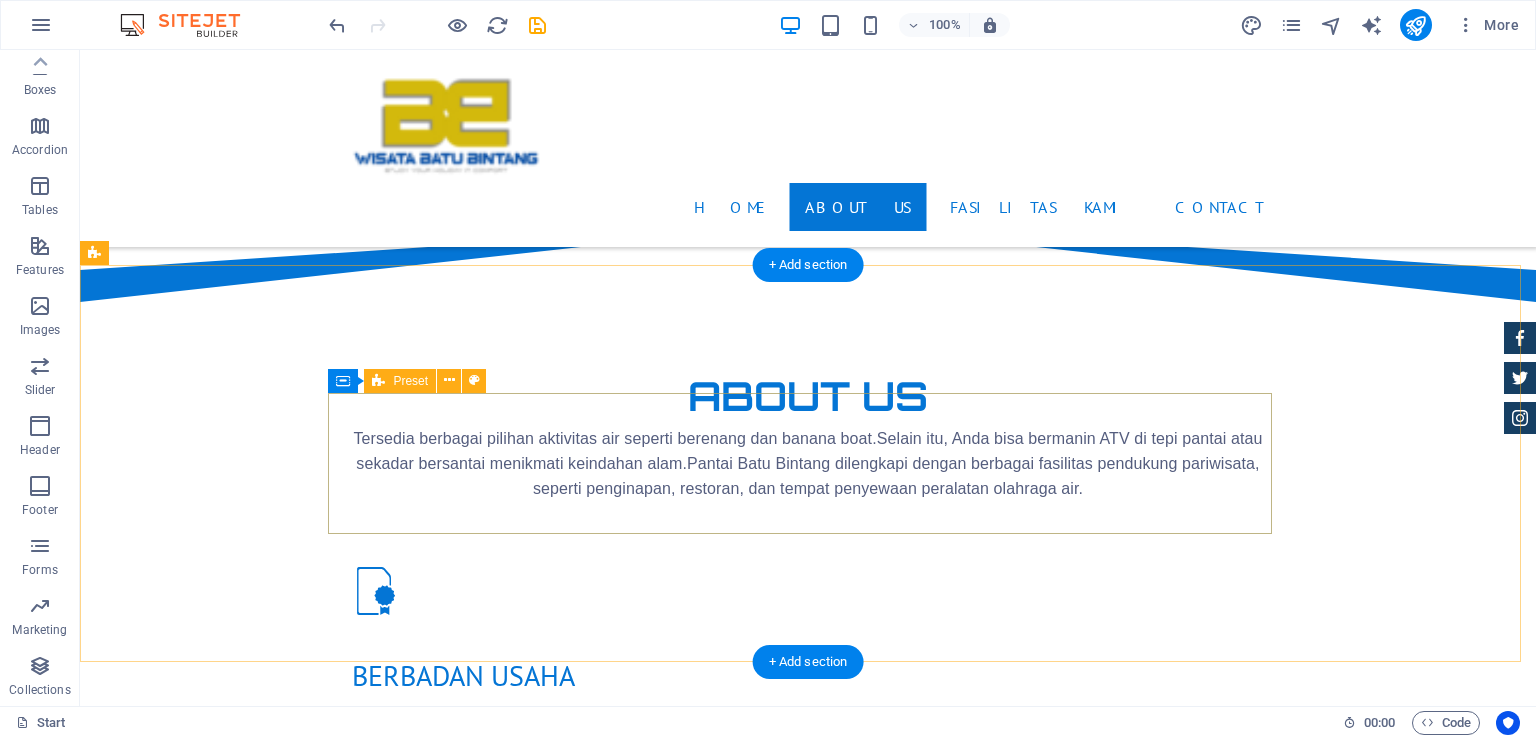 click on "Drop content here or  Add elements  Paste clipboard" at bounding box center [808, 1774] 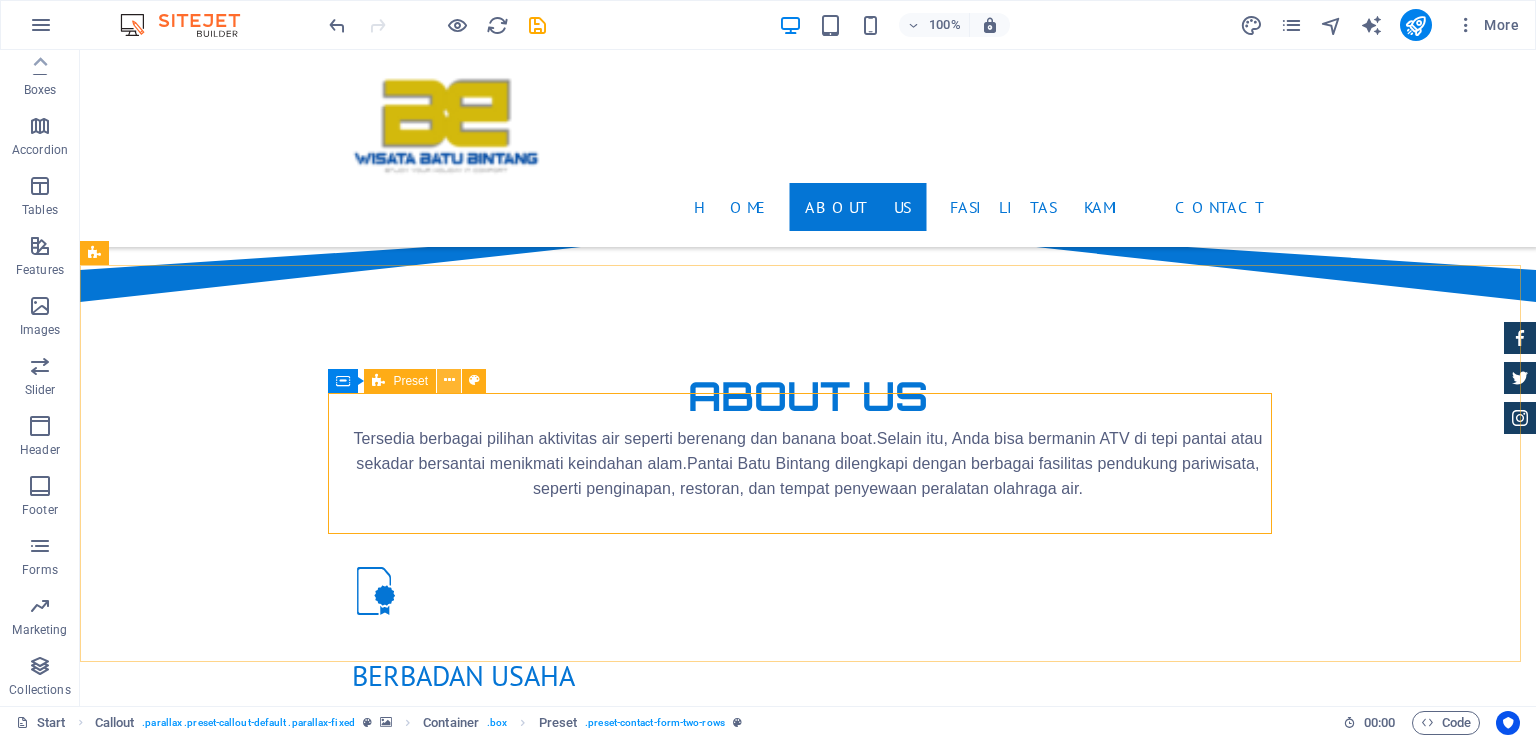 click at bounding box center (449, 380) 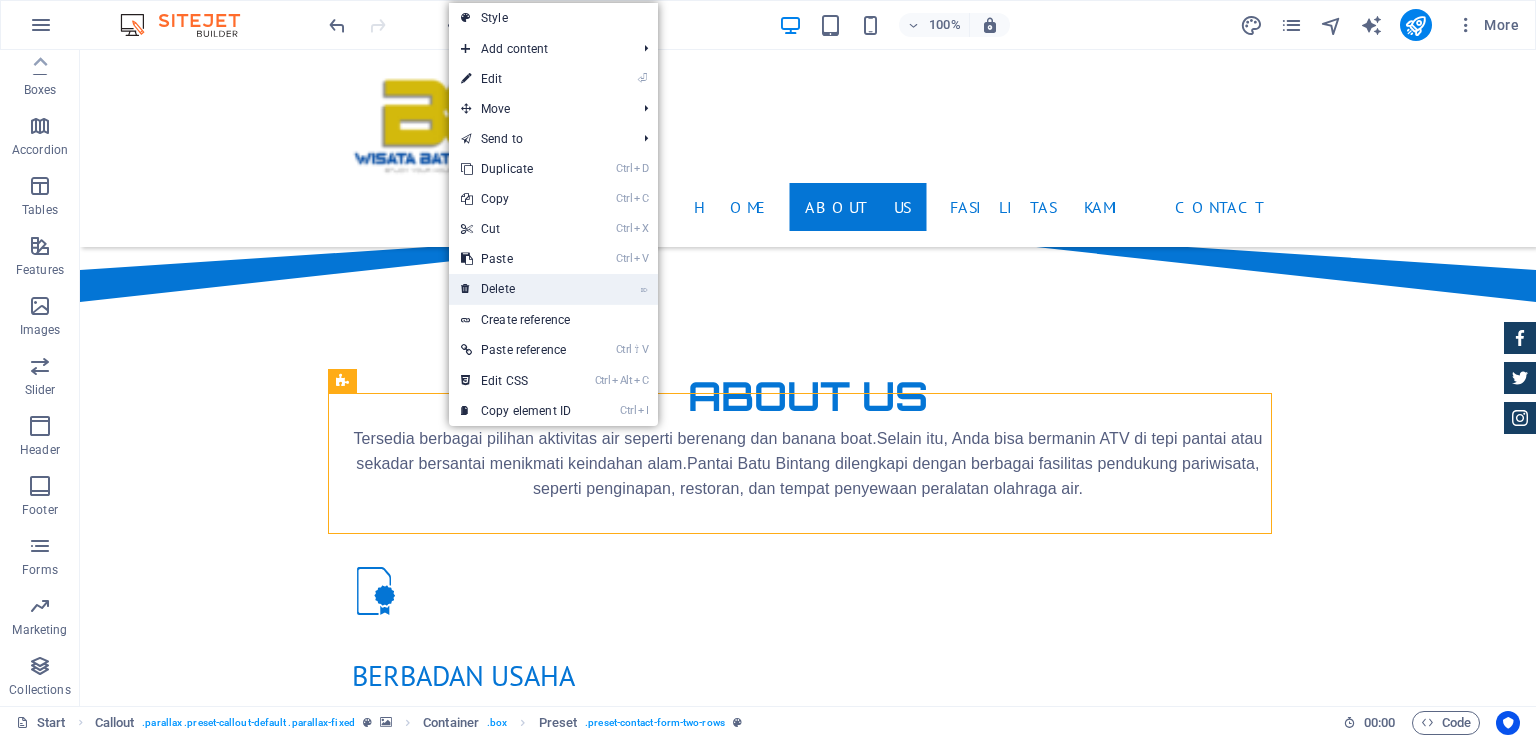 click on "⌦  Delete" at bounding box center [516, 289] 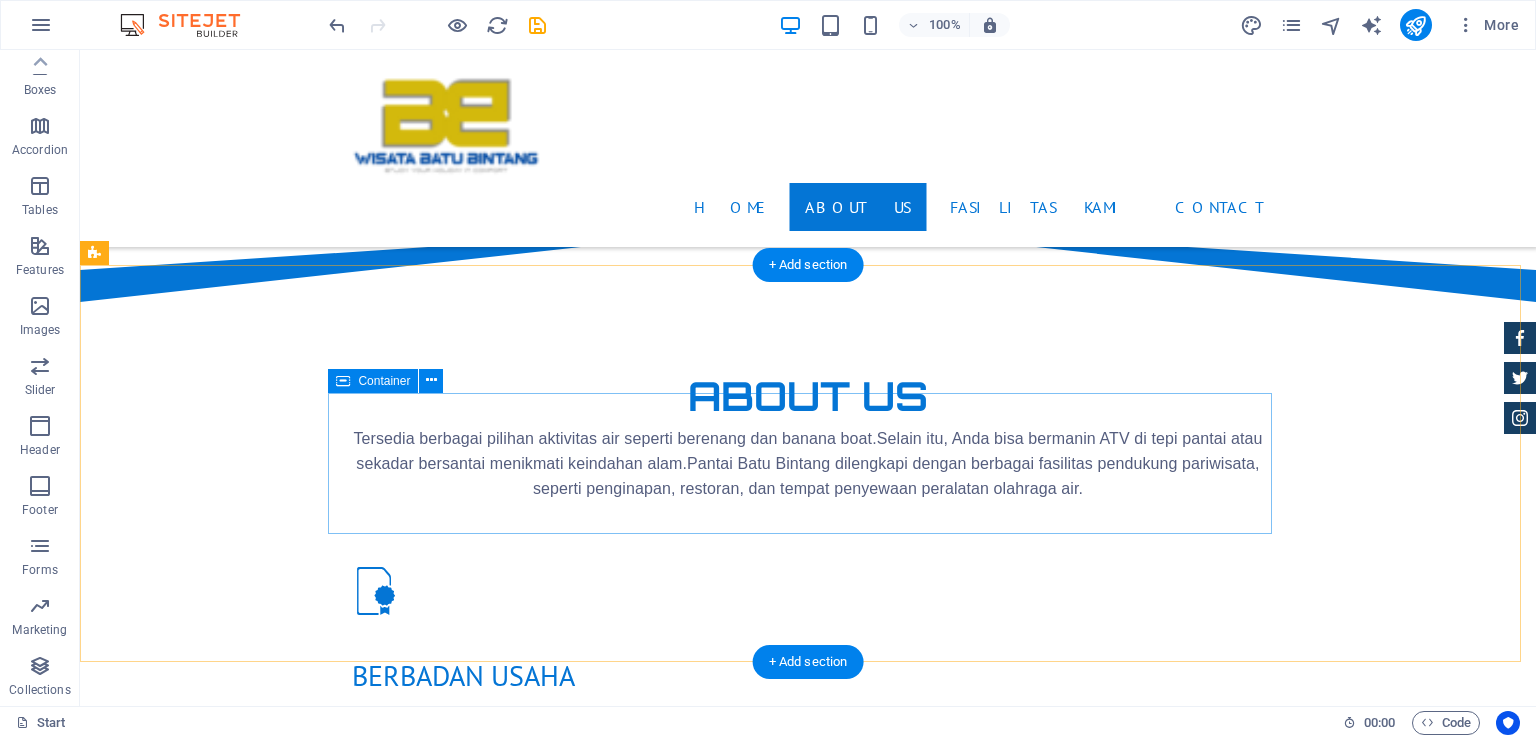 click on "Drop content here or  Add elements  Paste clipboard" at bounding box center (808, 1774) 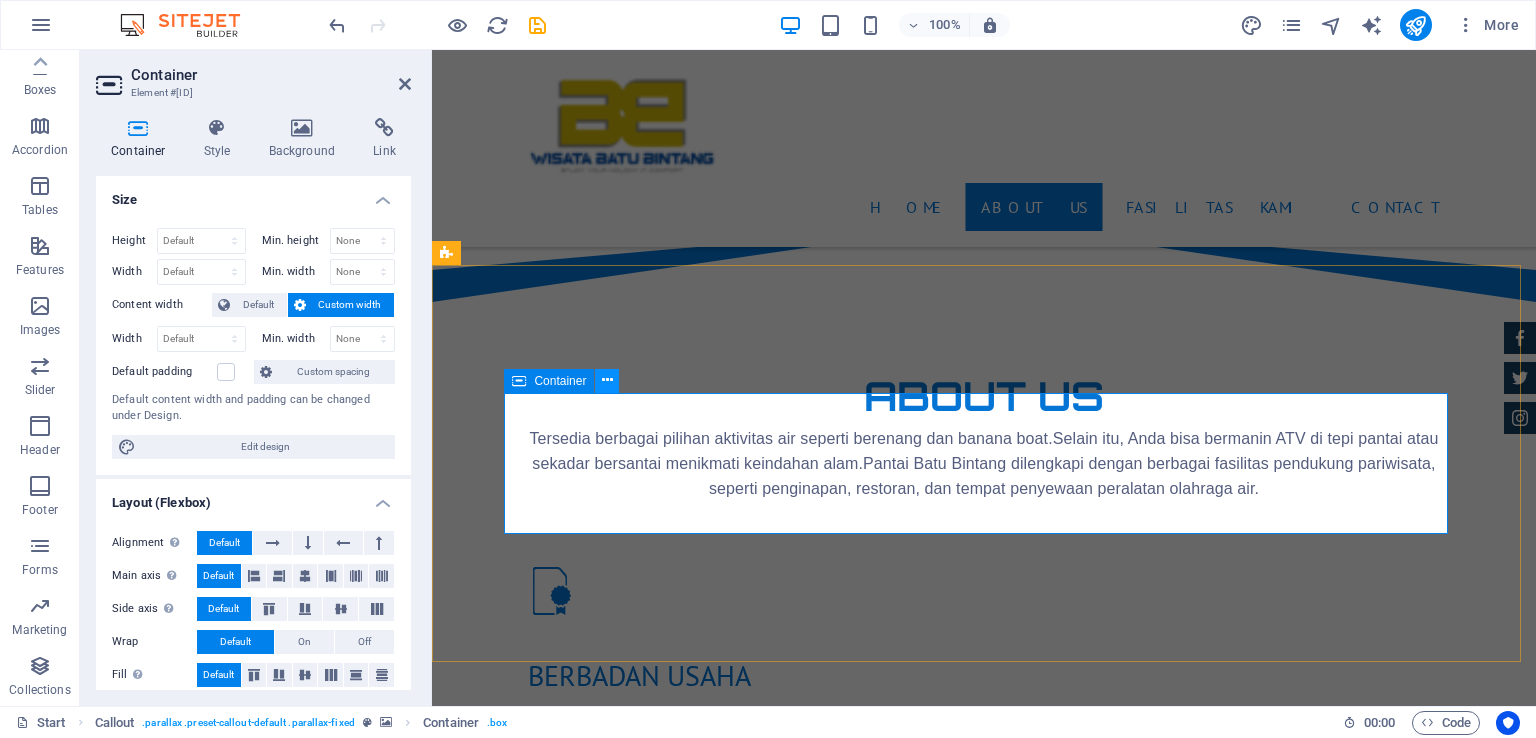 click at bounding box center (607, 380) 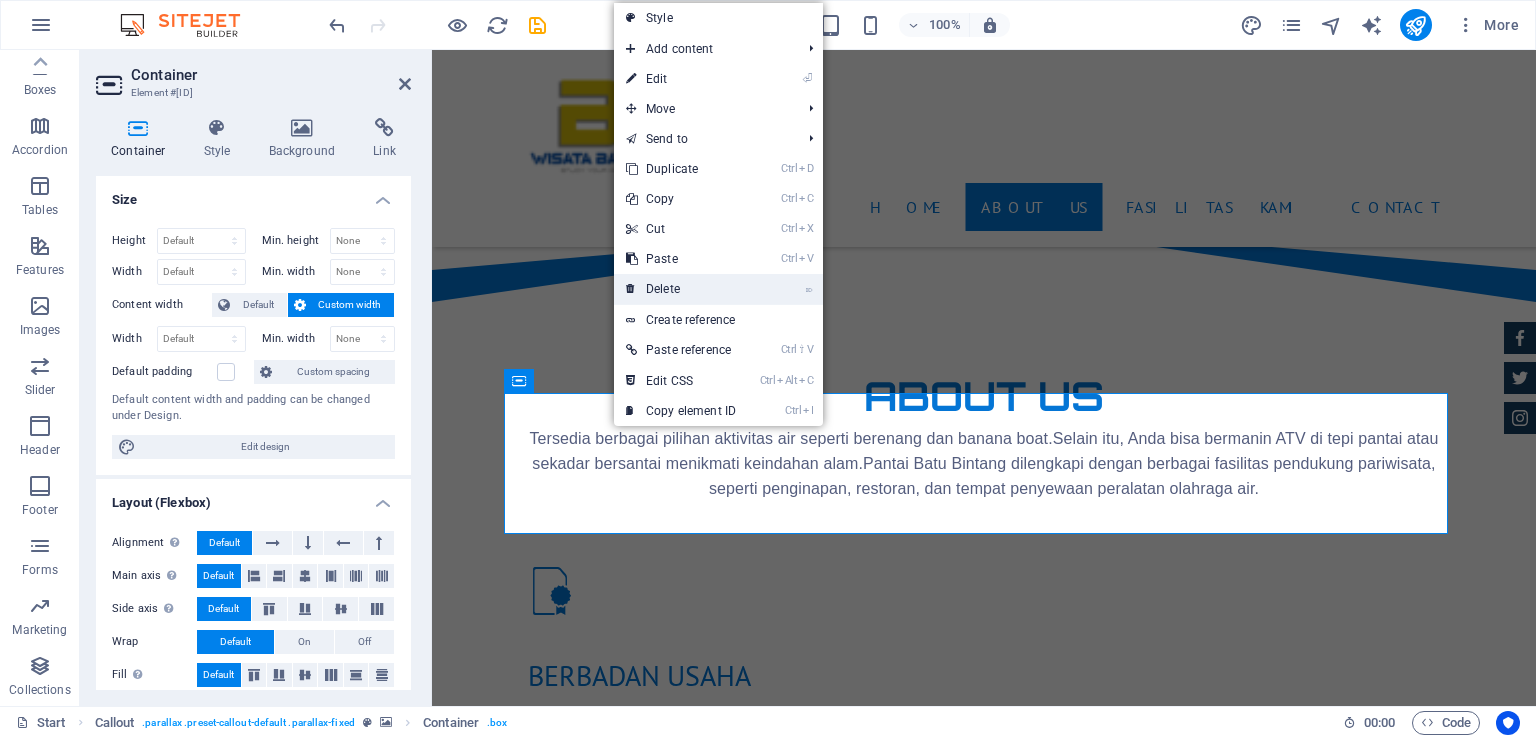 click on "⌦  Delete" at bounding box center (681, 289) 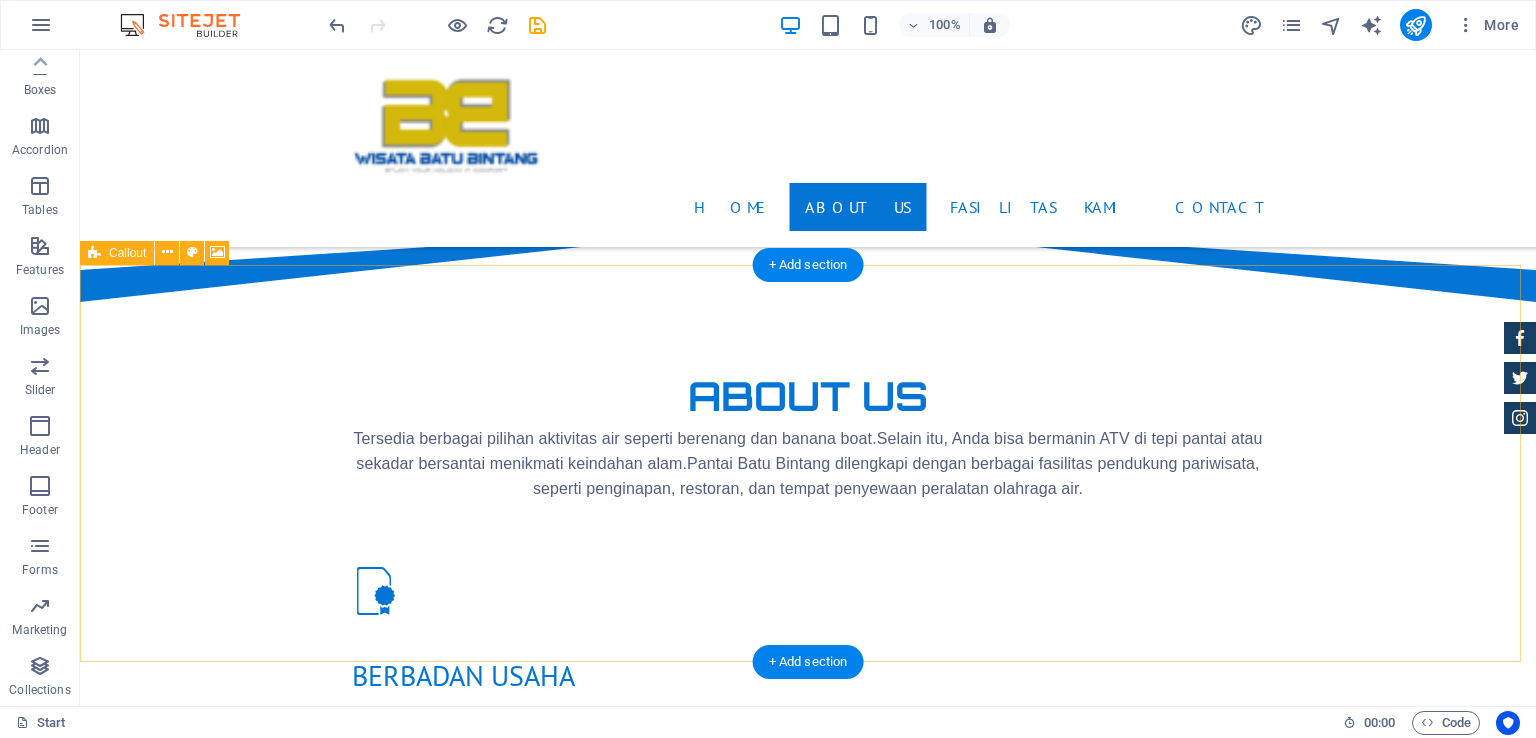 click on "Drop content here or  Add elements  Paste clipboard" at bounding box center [808, 1774] 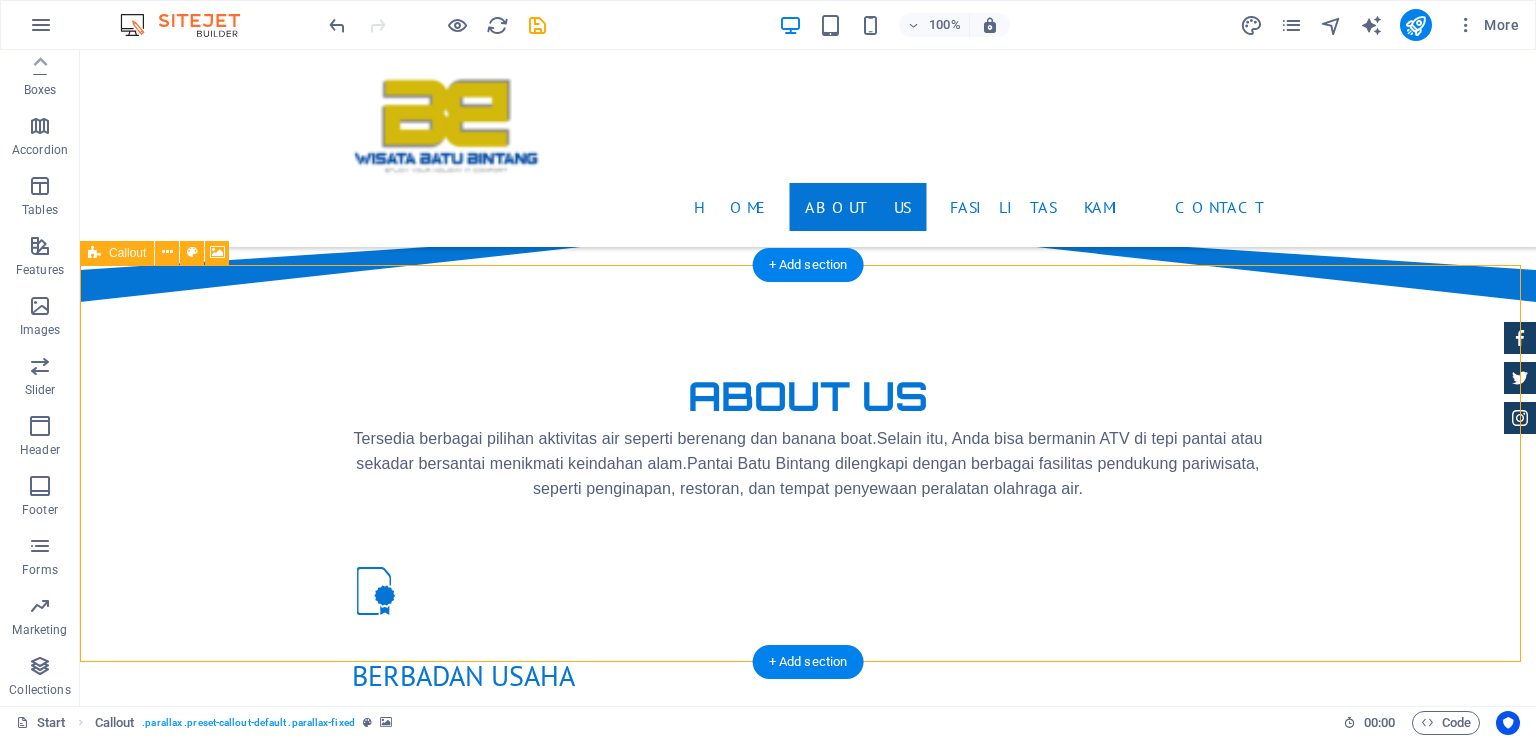 click on "Drop content here or  Add elements  Paste clipboard" at bounding box center [808, 1774] 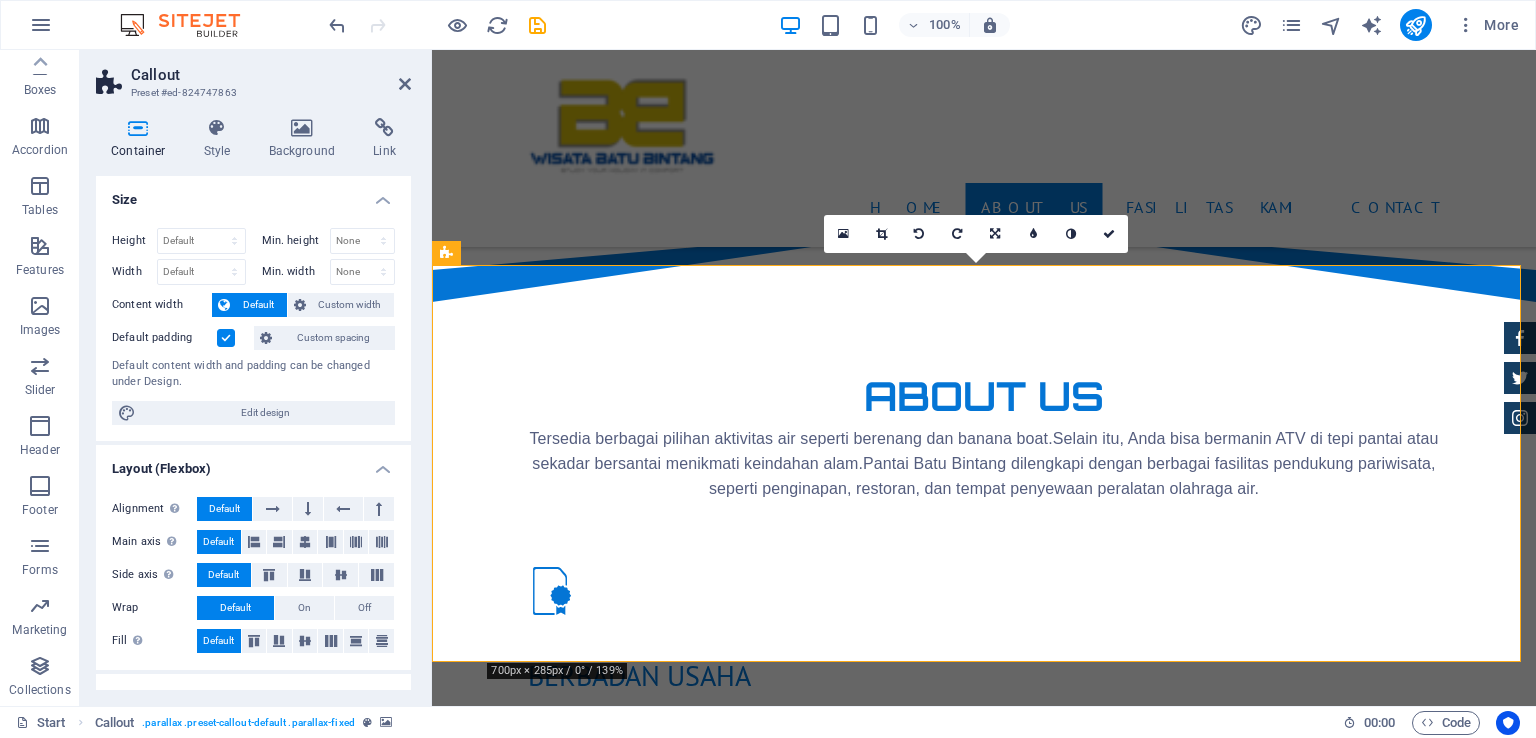 click at bounding box center (984, 1903) 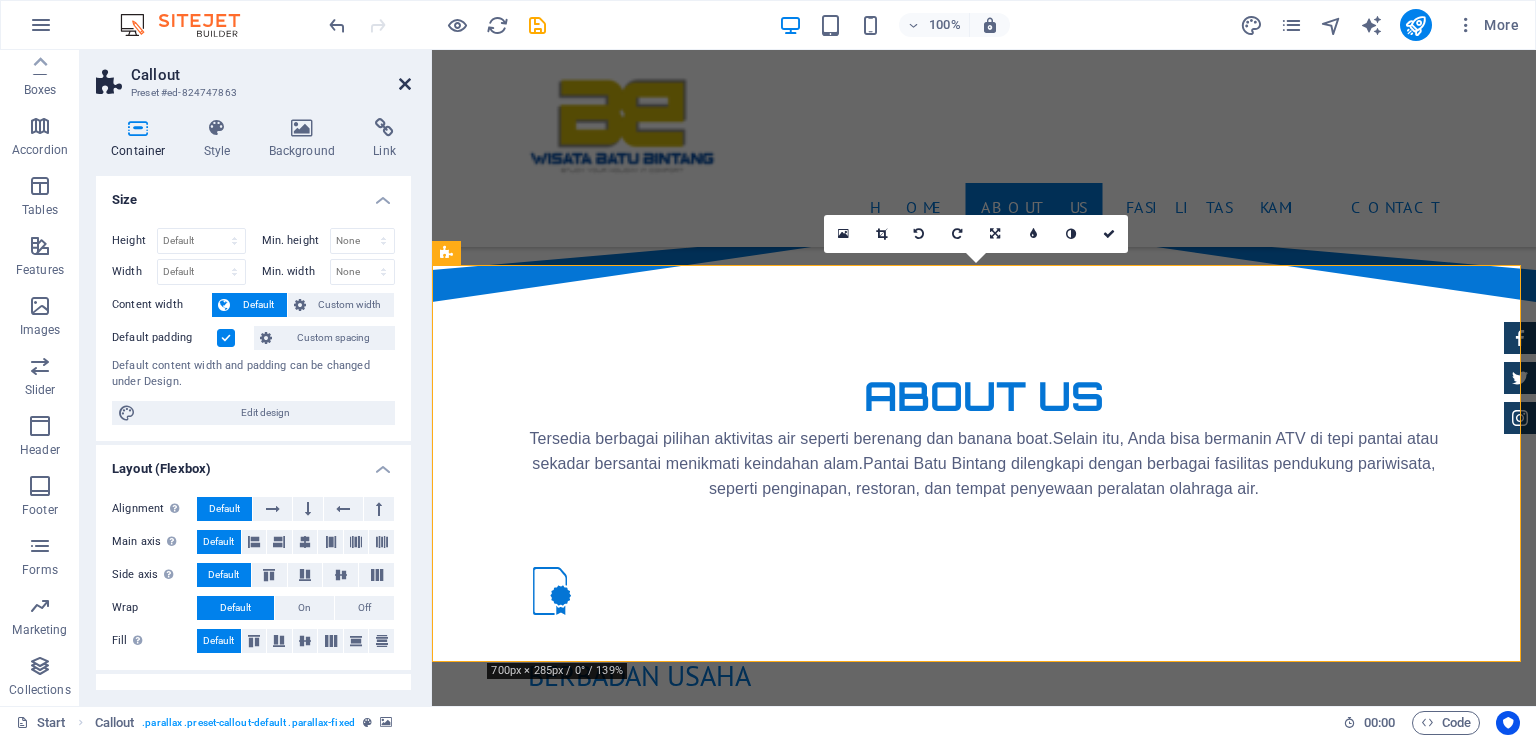 click at bounding box center (405, 84) 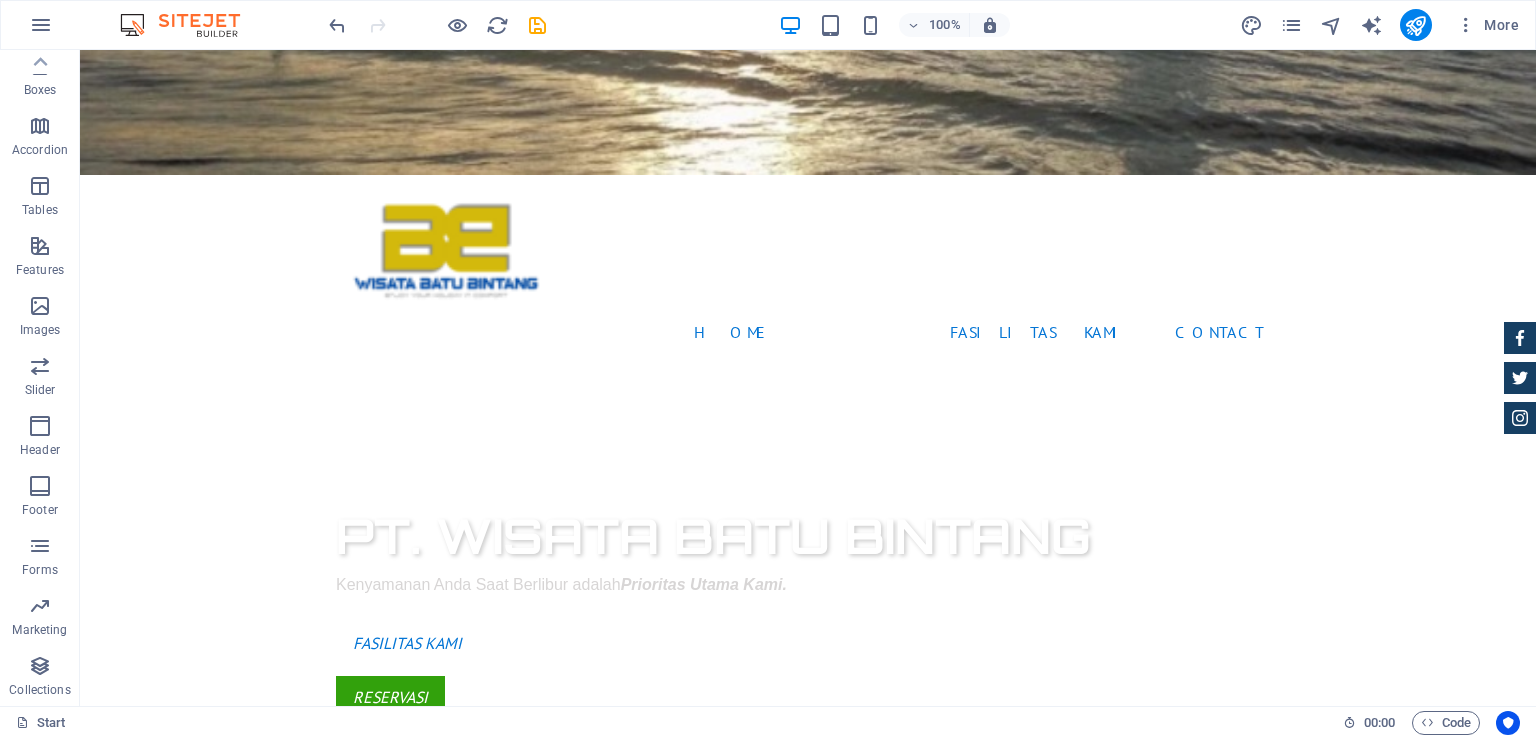 scroll, scrollTop: 0, scrollLeft: 0, axis: both 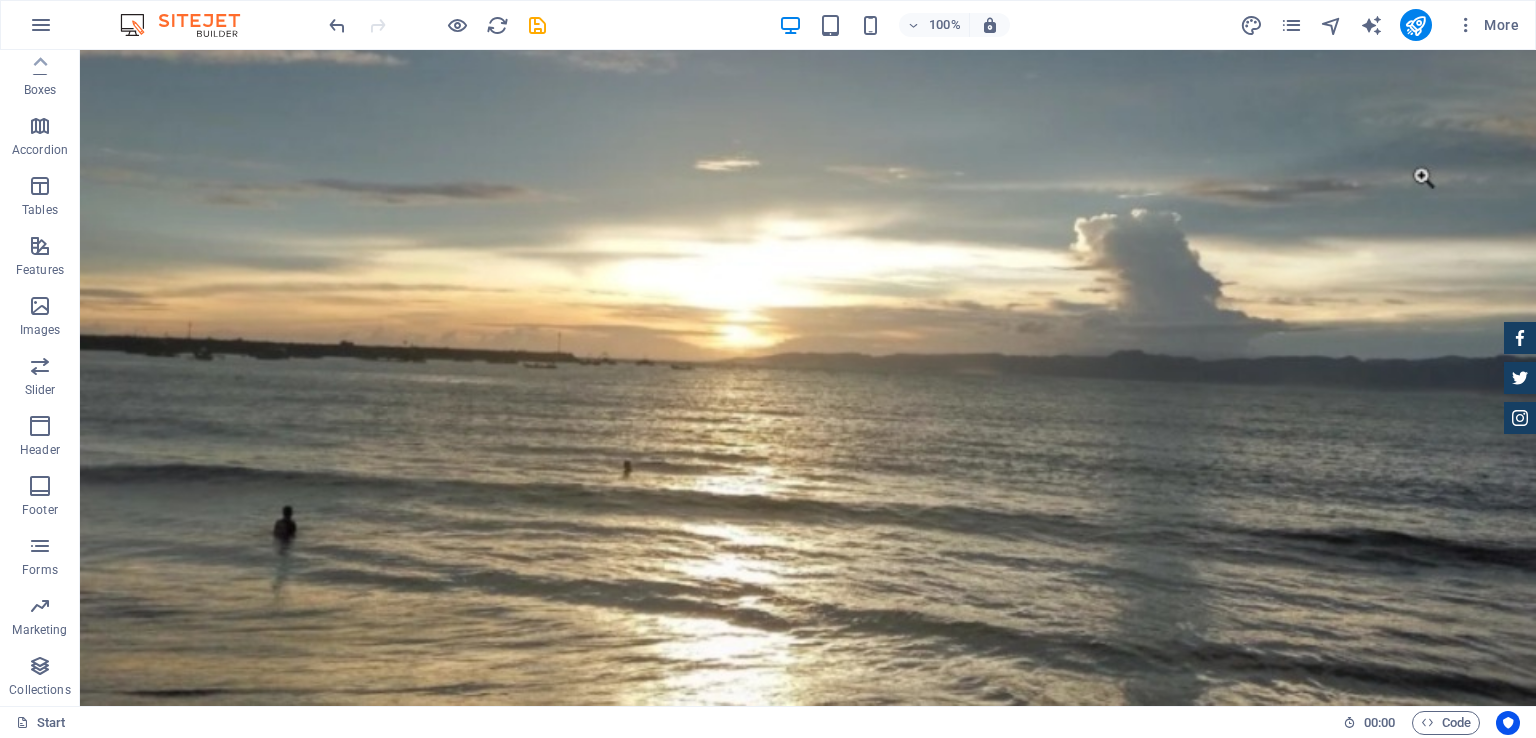 drag, startPoint x: 1535, startPoint y: 358, endPoint x: 1579, endPoint y: 59, distance: 302.22012 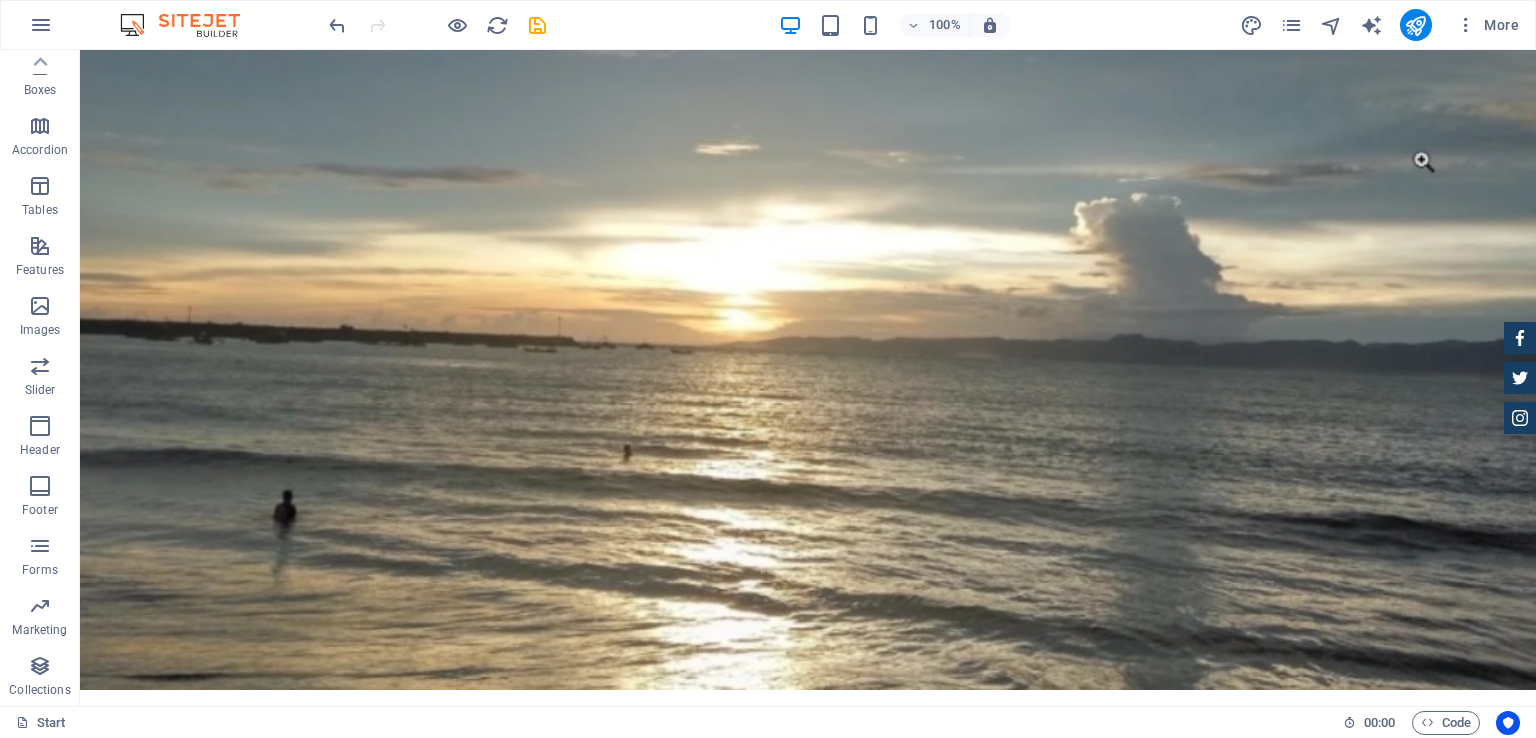 scroll, scrollTop: 0, scrollLeft: 0, axis: both 